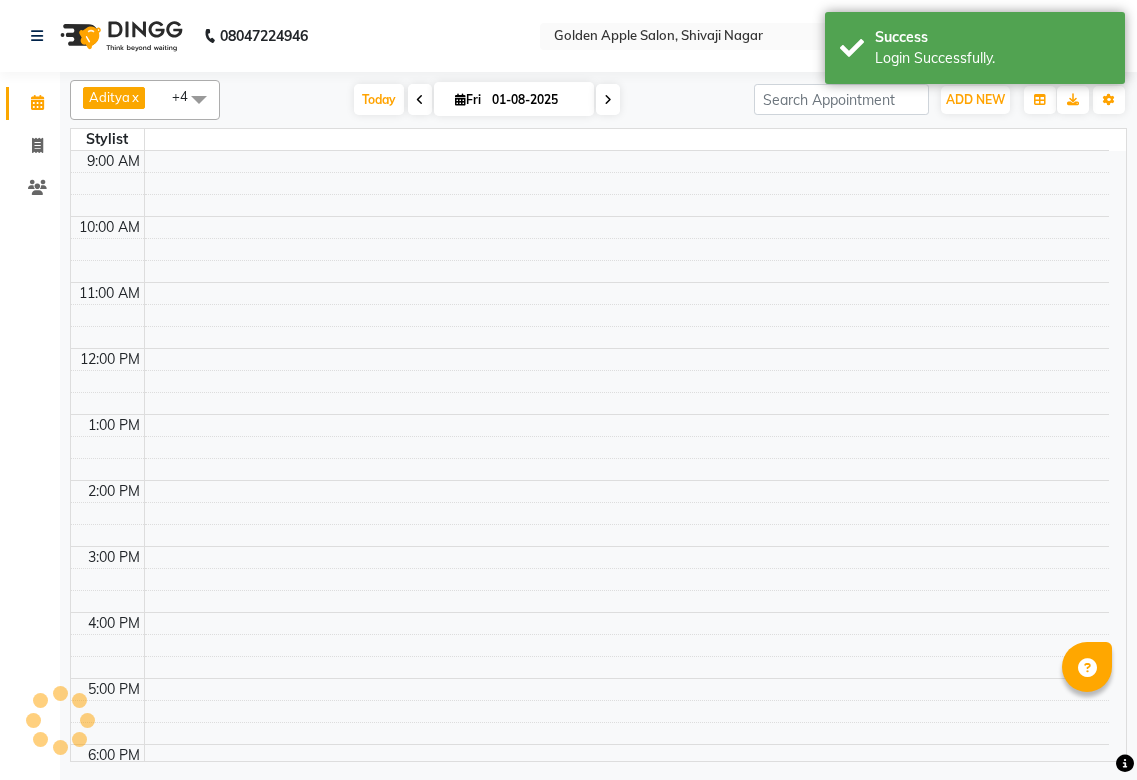 scroll, scrollTop: 0, scrollLeft: 0, axis: both 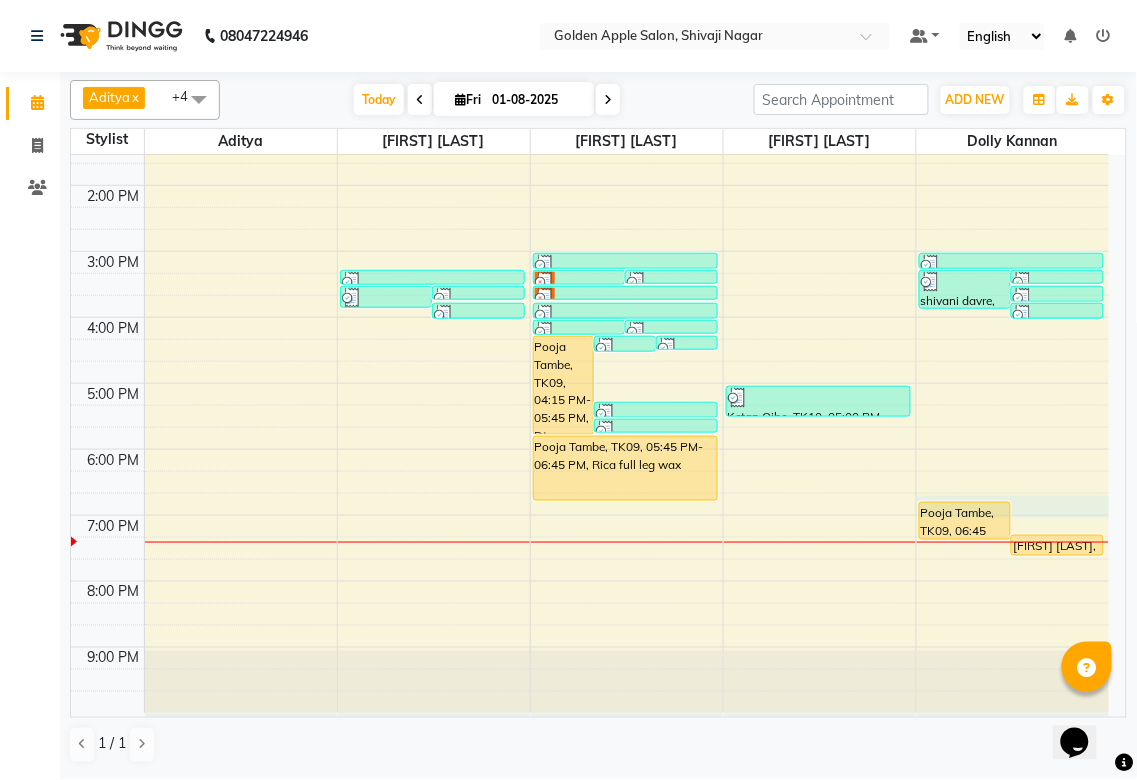 click on "[TIME] [TIME] [TIME] [TIME] [TIME] [TIME] [TIME] [TIME] [TIME] [TIME] [TIME] [TIME]     [FIRST] [LAST], [CODE], [TIME]-[TIME], Mens Beared      [FIRST] [LAST], [CODE], [TIME]-[TIME], Hand wax     [FIRST] [LAST], [CODE], [TIME]-[TIME], upper lips,eyebrows,Forehead     [FIRST] [LAST], [CODE], [TIME]-[TIME], under arms wax     [FIRST] [LAST], [CODE], [TIME]-[TIME], Hand wax     [FIRST] [LAST], [CODE], [TIME]-[TIME], eyebrows    [FIRST] [LAST], [CODE], [TIME]-[TIME], Dtan brightning with Glycol     [FIRST] [LAST], [CODE], [TIME]-[TIME], eyebrows     [FIRST] [LAST], [CODE], [TIME]-[TIME], Forehead     [FIRST] [LAST], [CODE], [TIME]-[TIME], eyebrows     [FIRST] [LAST], [CODE], [TIME]-[TIME], upper lips     [FIRST] madam, [CODE], [TIME]-[TIME], upper lips     [FIRST] madam, [CODE], [TIME]-[TIME], Forehead     [FIRST] [LAST], [CODE], [TIME]-[TIME], eyebrows     [FIRST] [LAST], [CODE], [TIME]-[TIME], upper lips     [FIRST] [LAST], [CODE], [TIME]-[TIME], Rica upper lip" at bounding box center (590, 284) 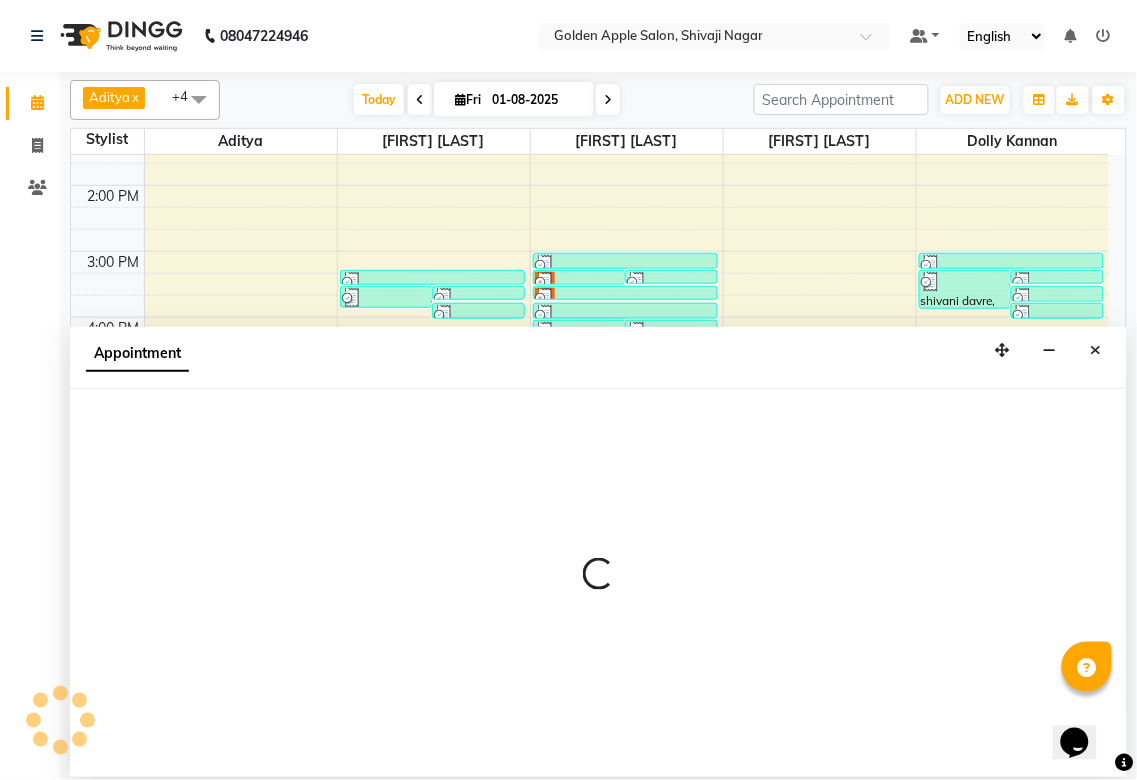 select on "87844" 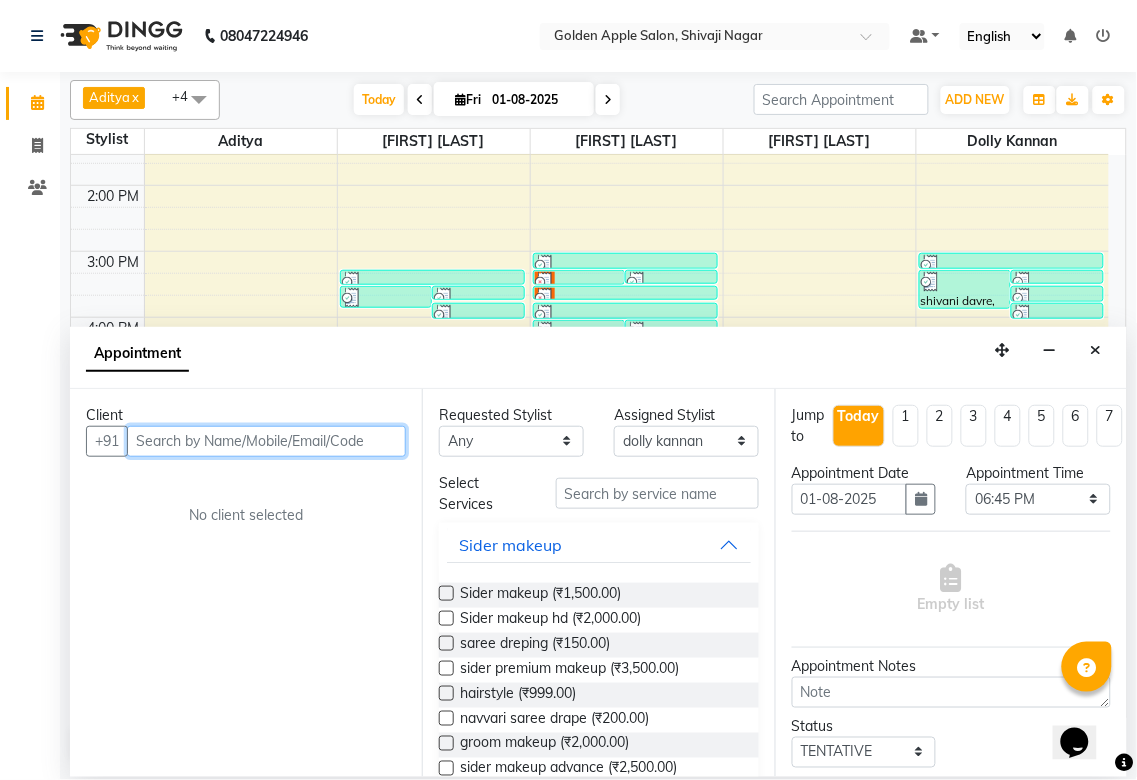 click at bounding box center (266, 441) 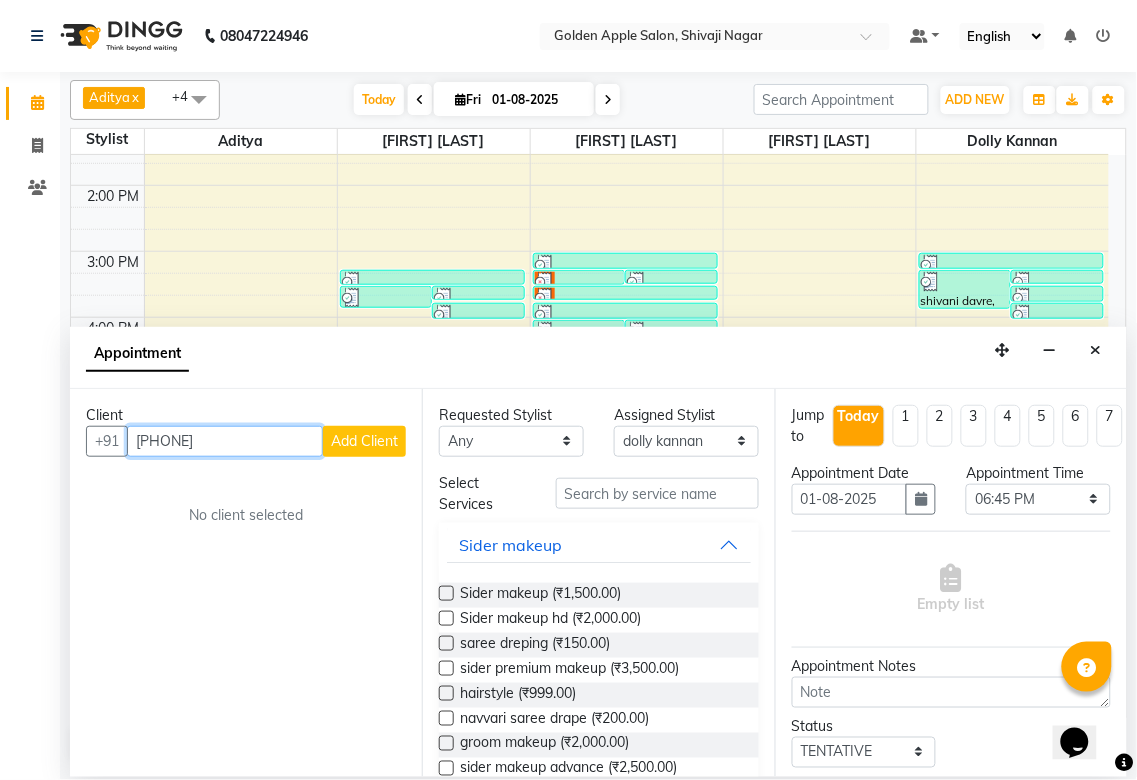 type on "[PHONE]" 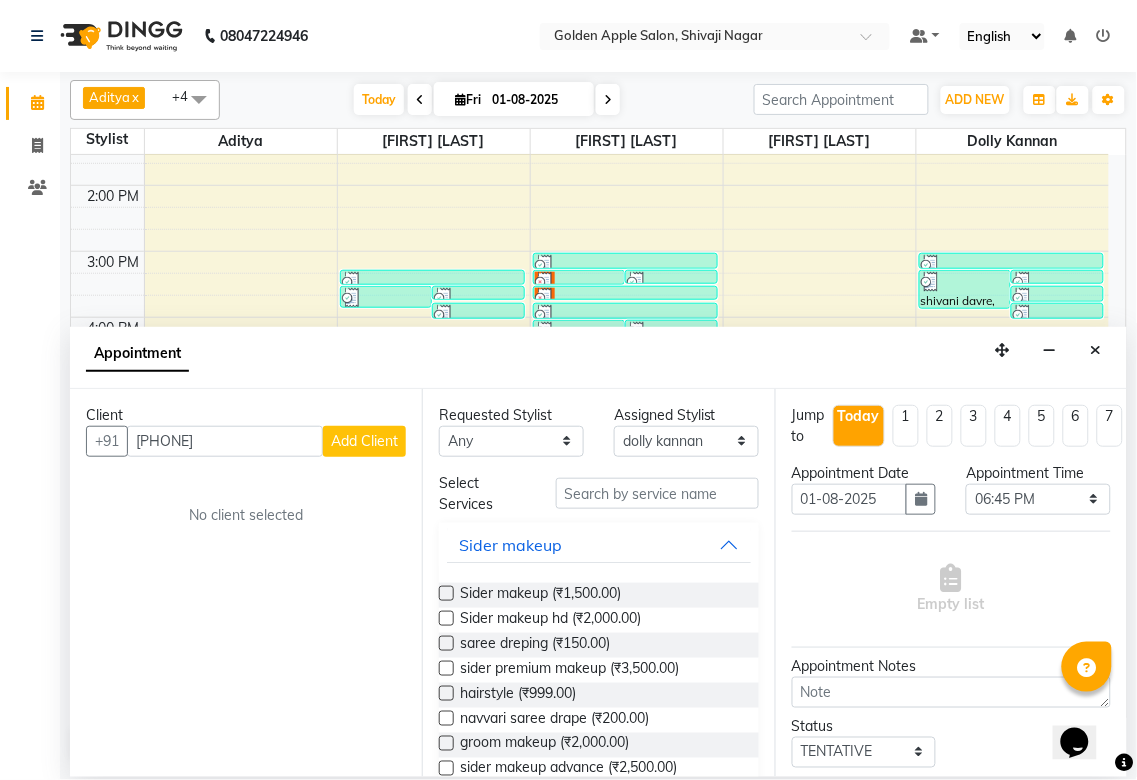 click on "Add Client" at bounding box center (364, 441) 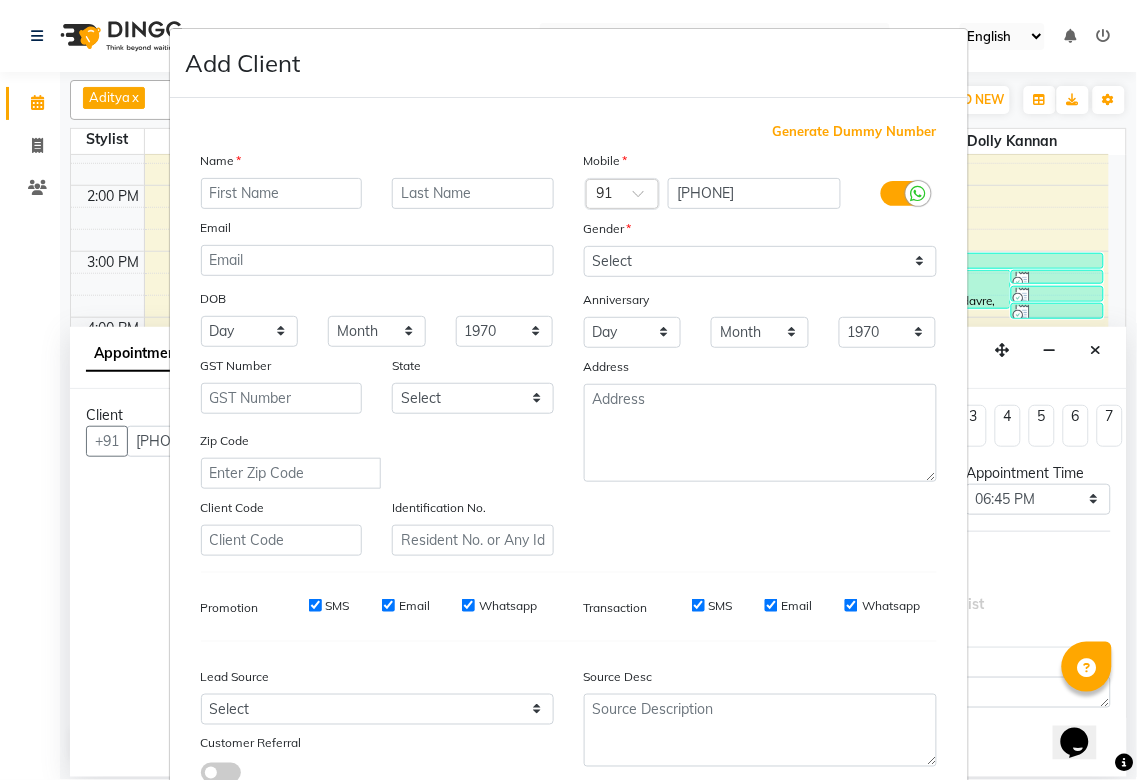 click at bounding box center [282, 193] 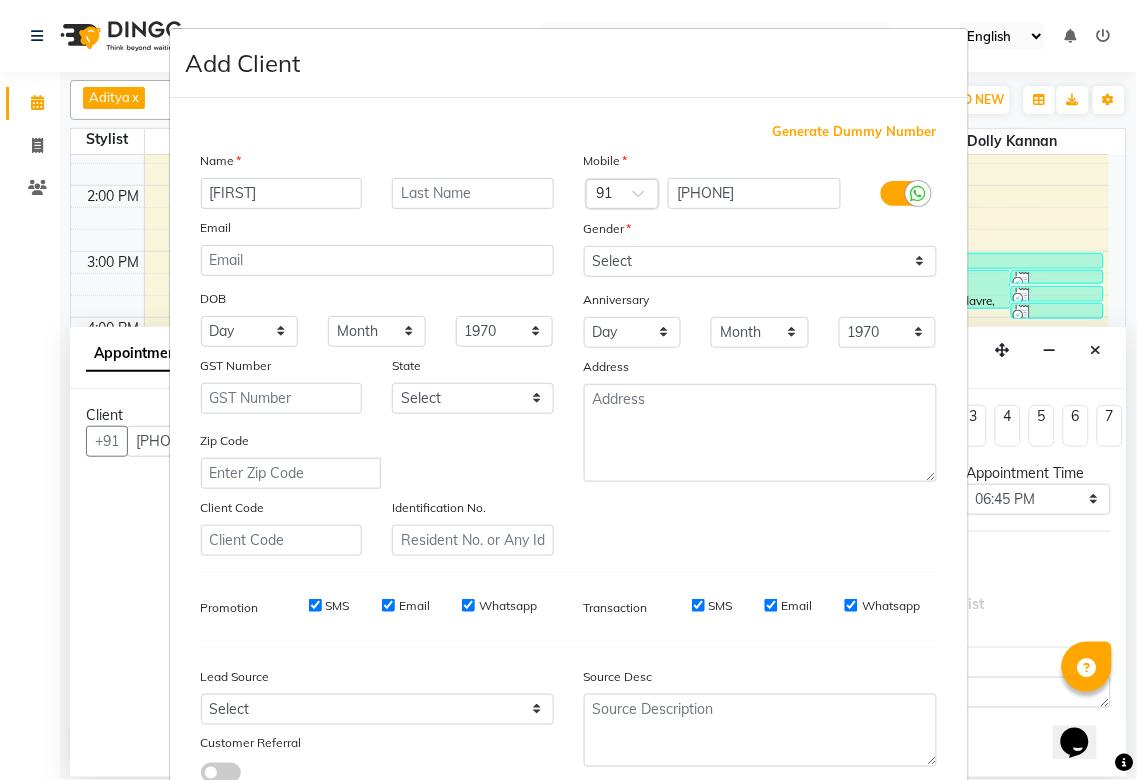 type on "[FIRST]" 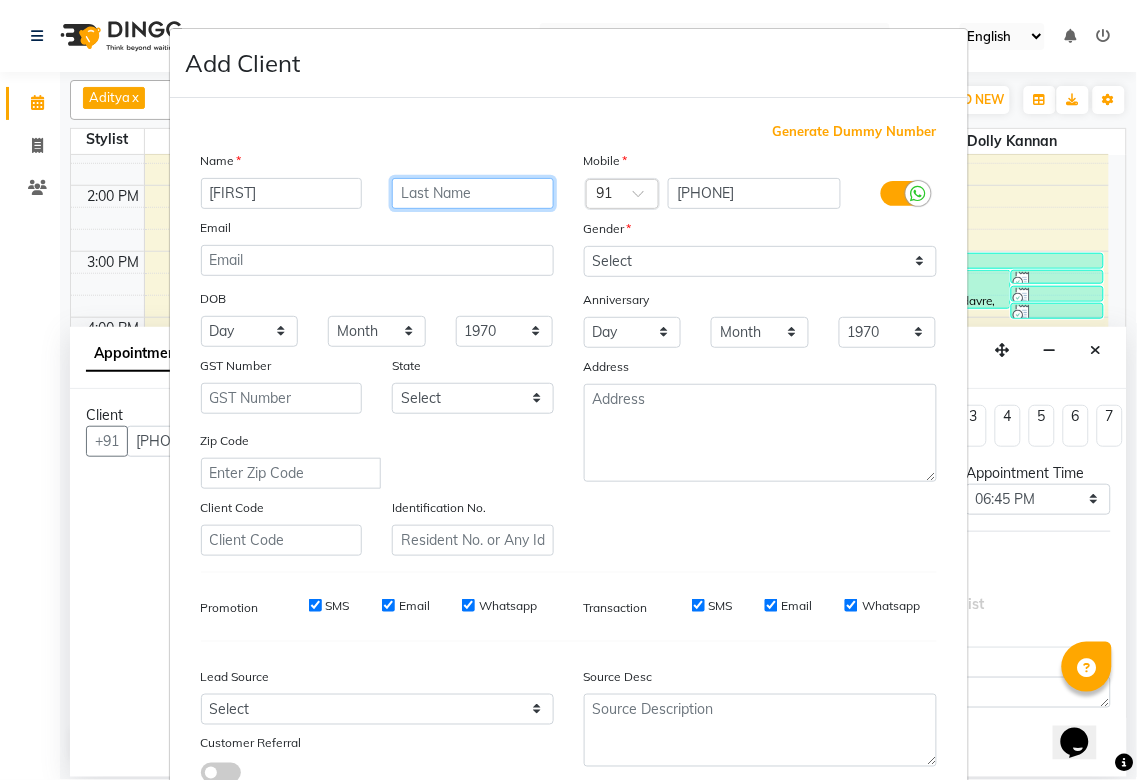 click at bounding box center (473, 193) 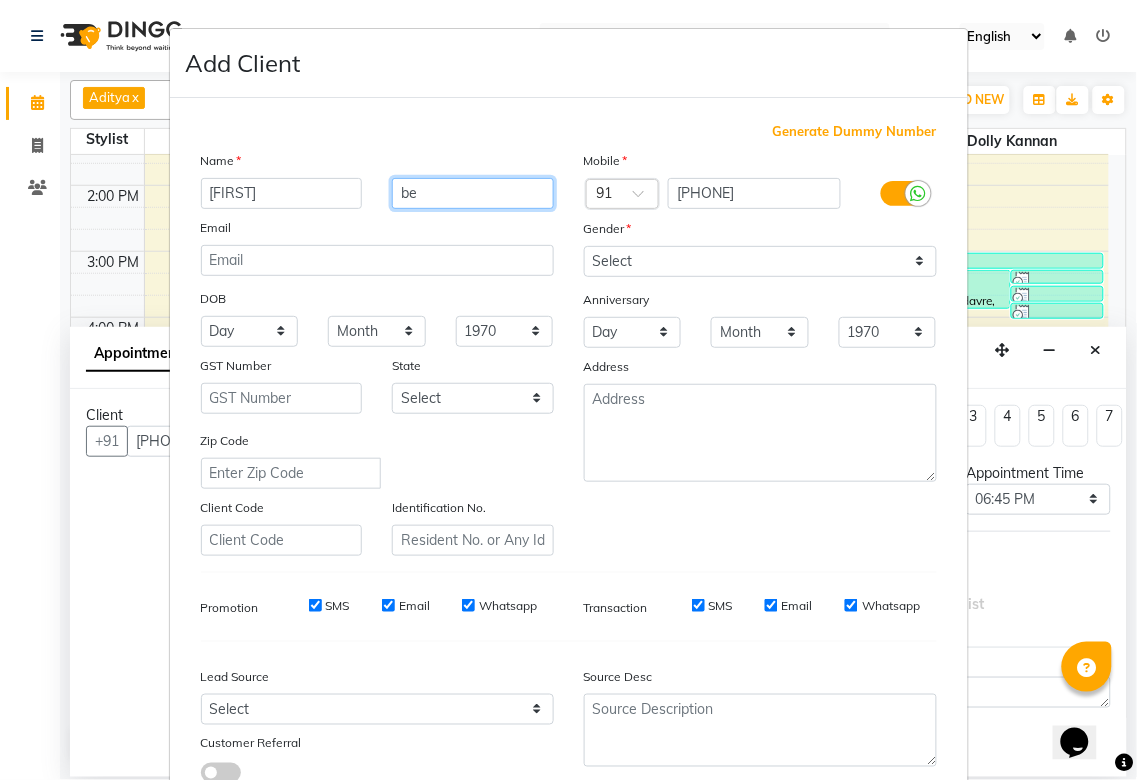 type on "b" 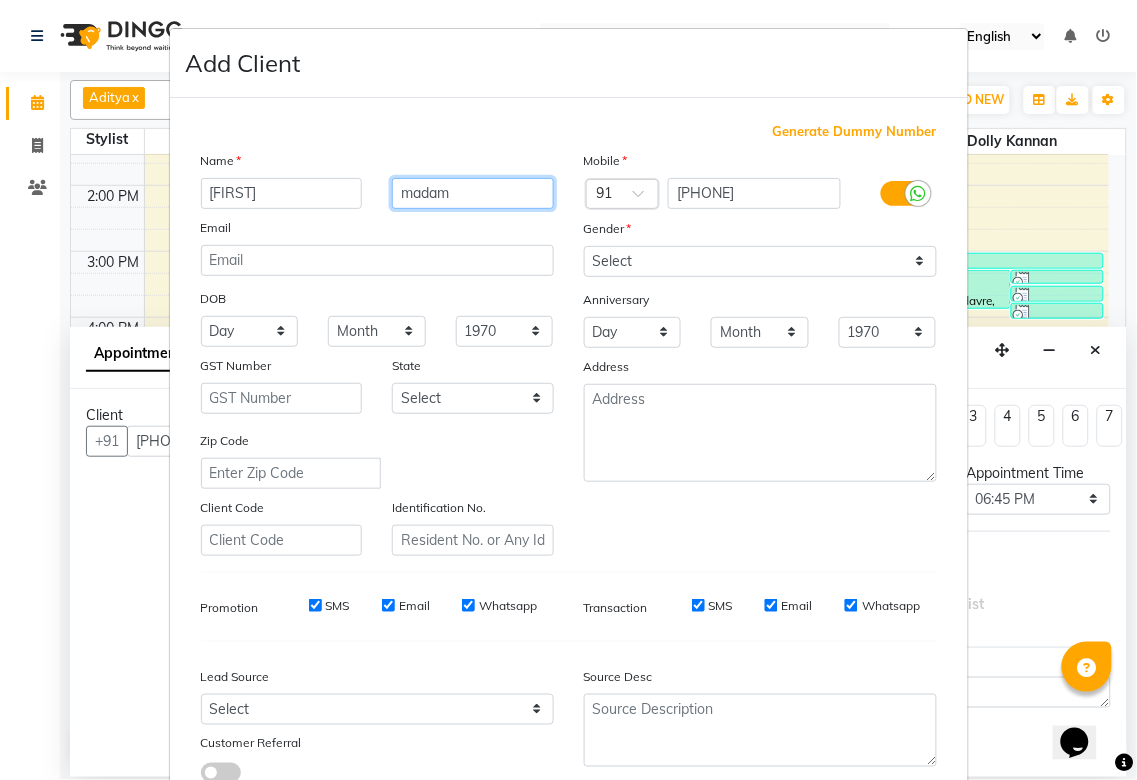 type on "madam" 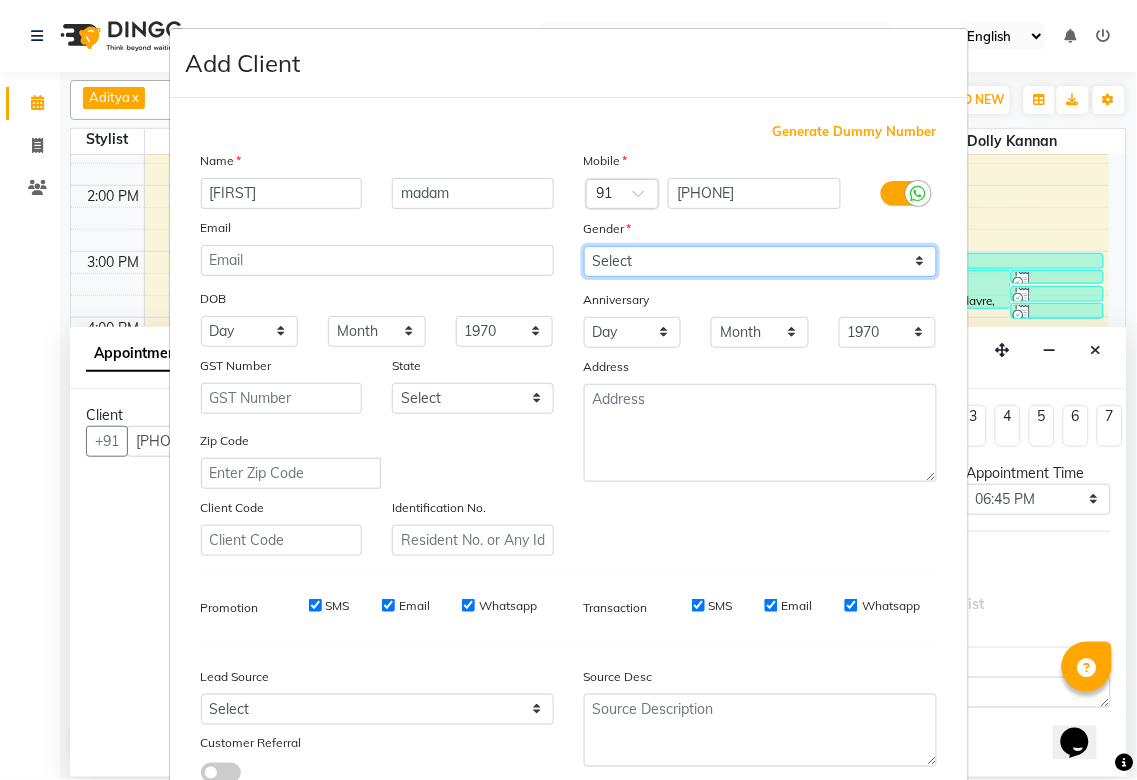 click on "Select Male Female Other Prefer Not To Say" at bounding box center [760, 261] 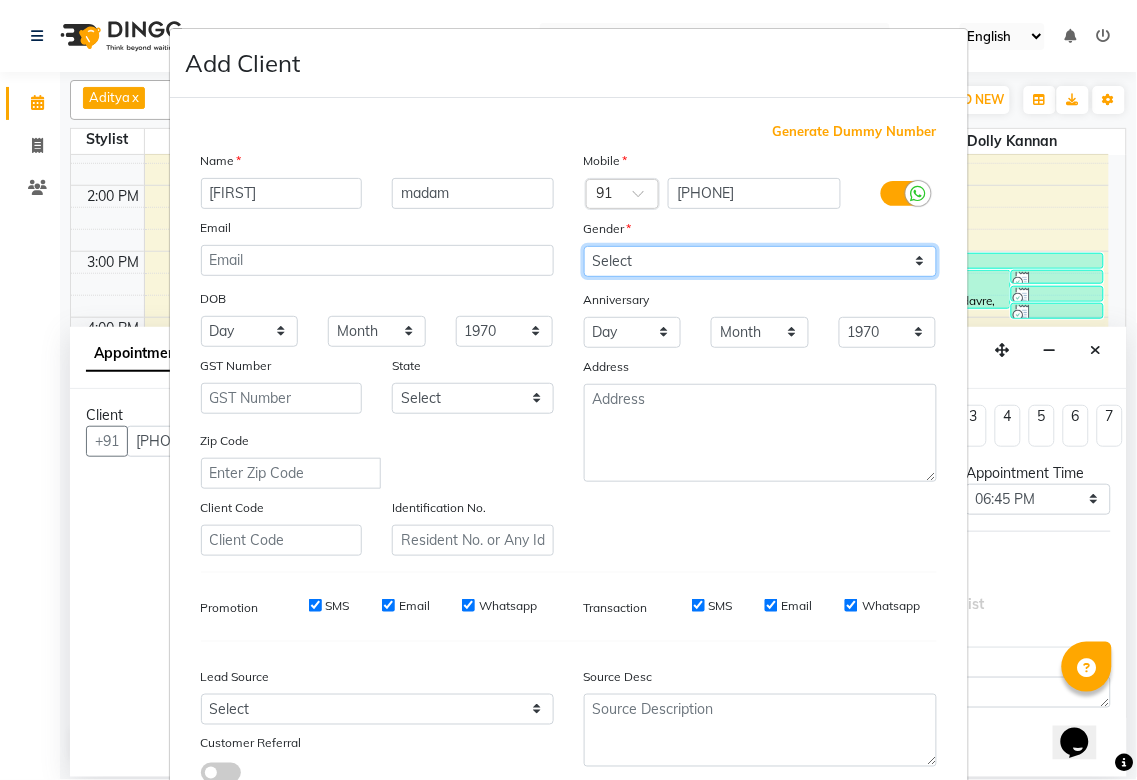 select on "female" 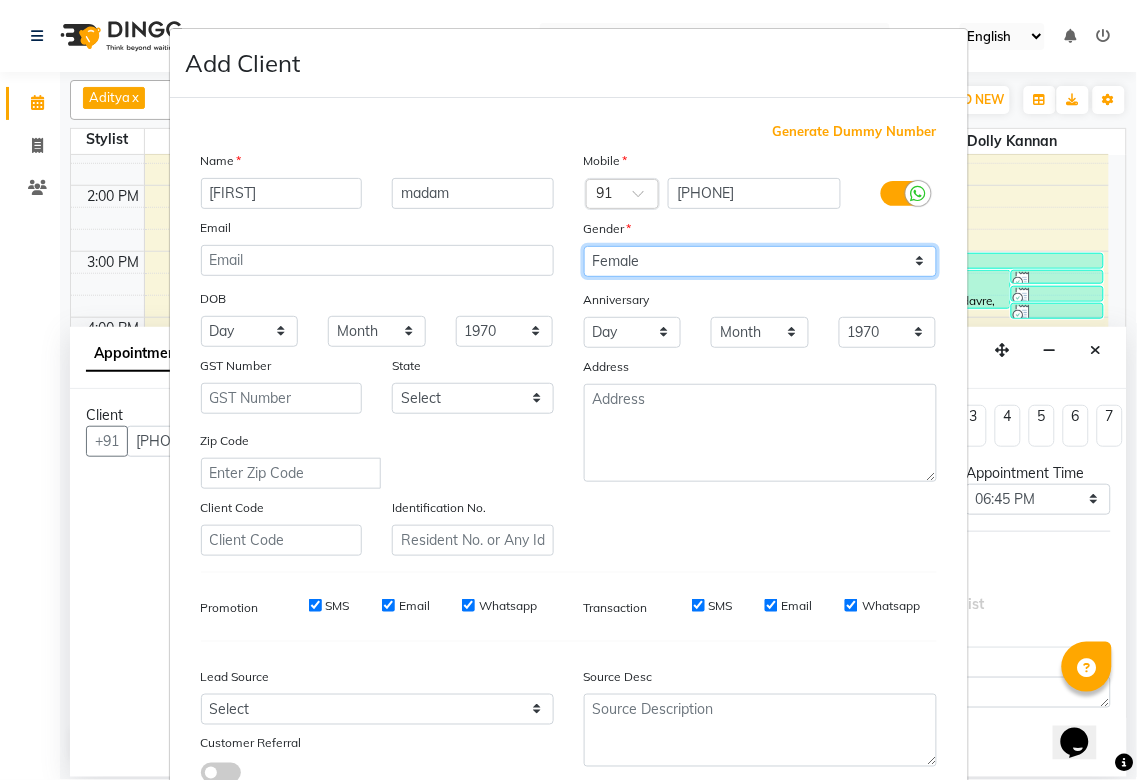 click on "Select Male Female Other Prefer Not To Say" at bounding box center [760, 261] 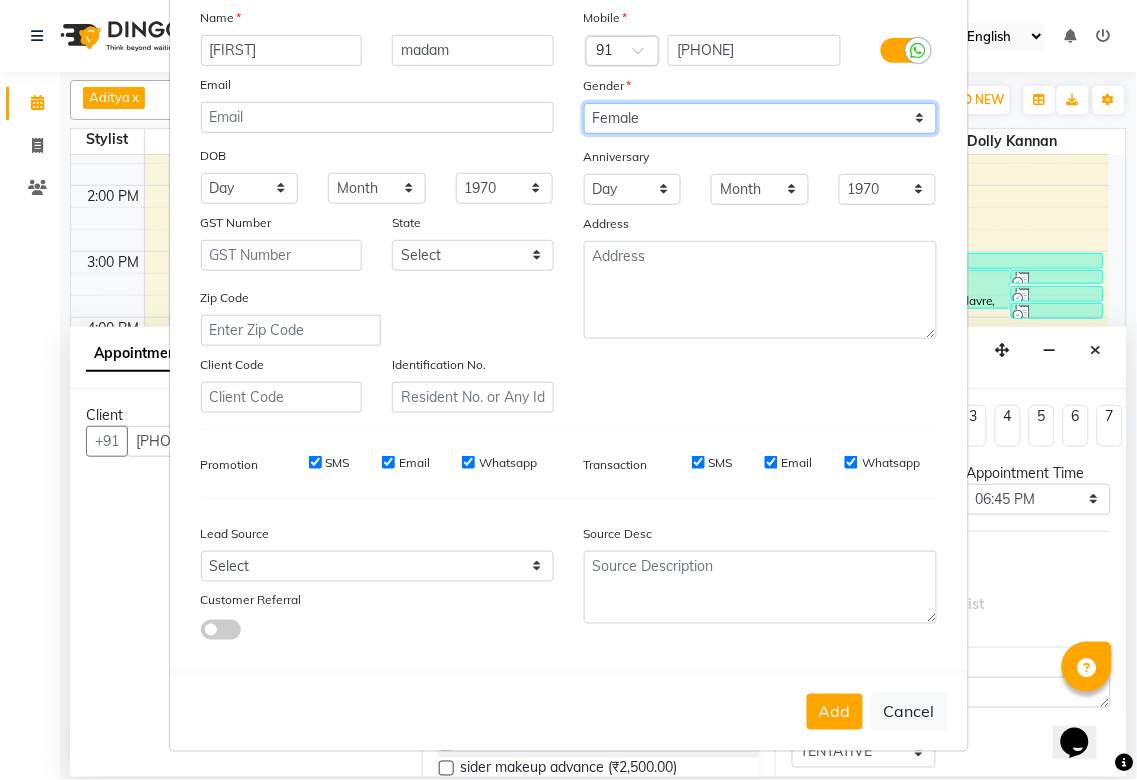 scroll, scrollTop: 144, scrollLeft: 0, axis: vertical 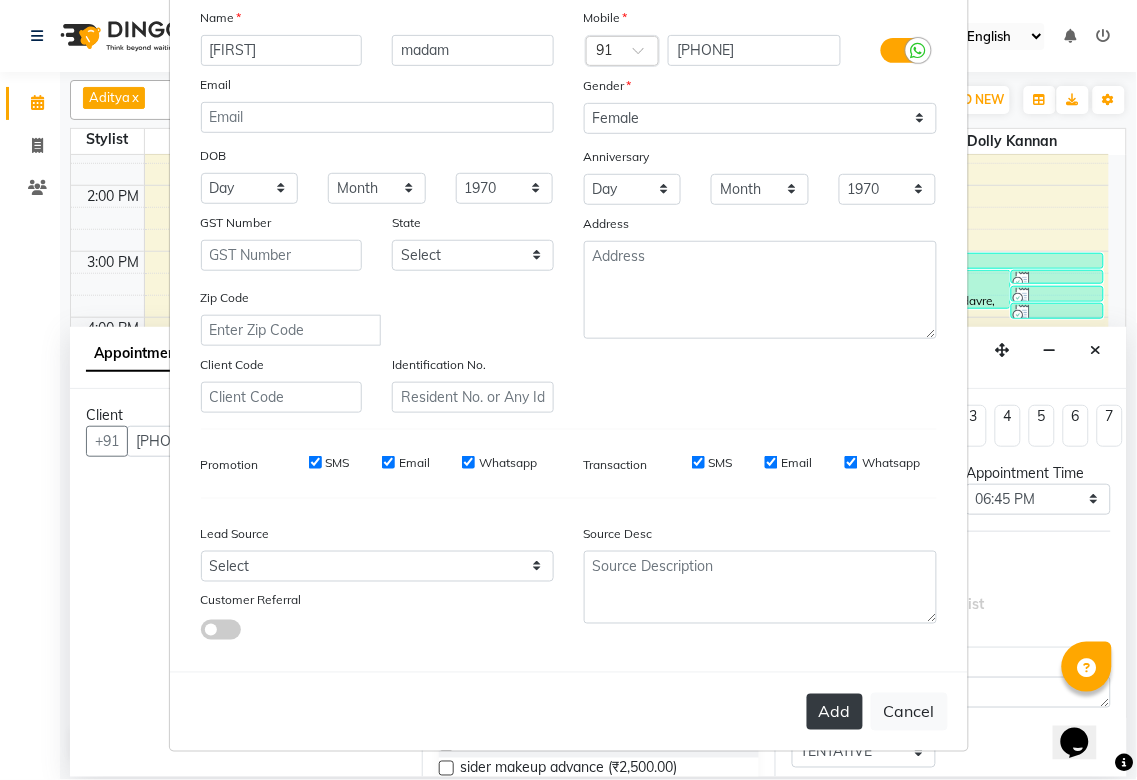 click on "Add" at bounding box center (835, 712) 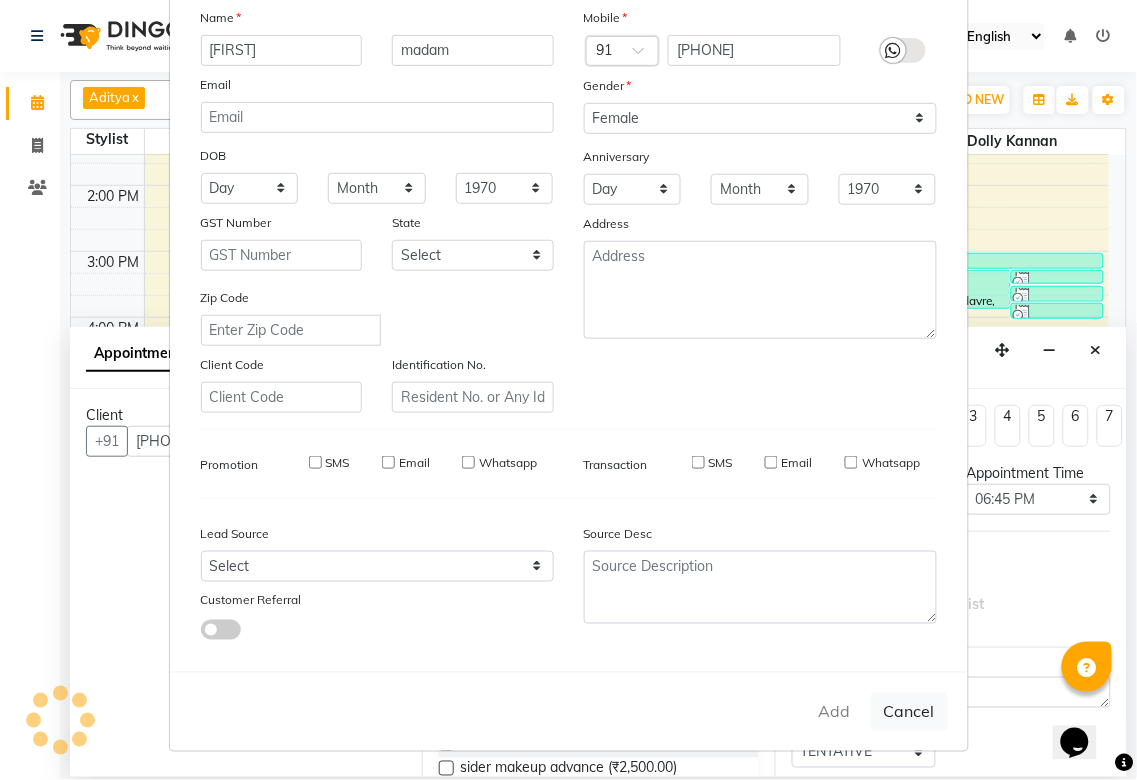 type on "88******08" 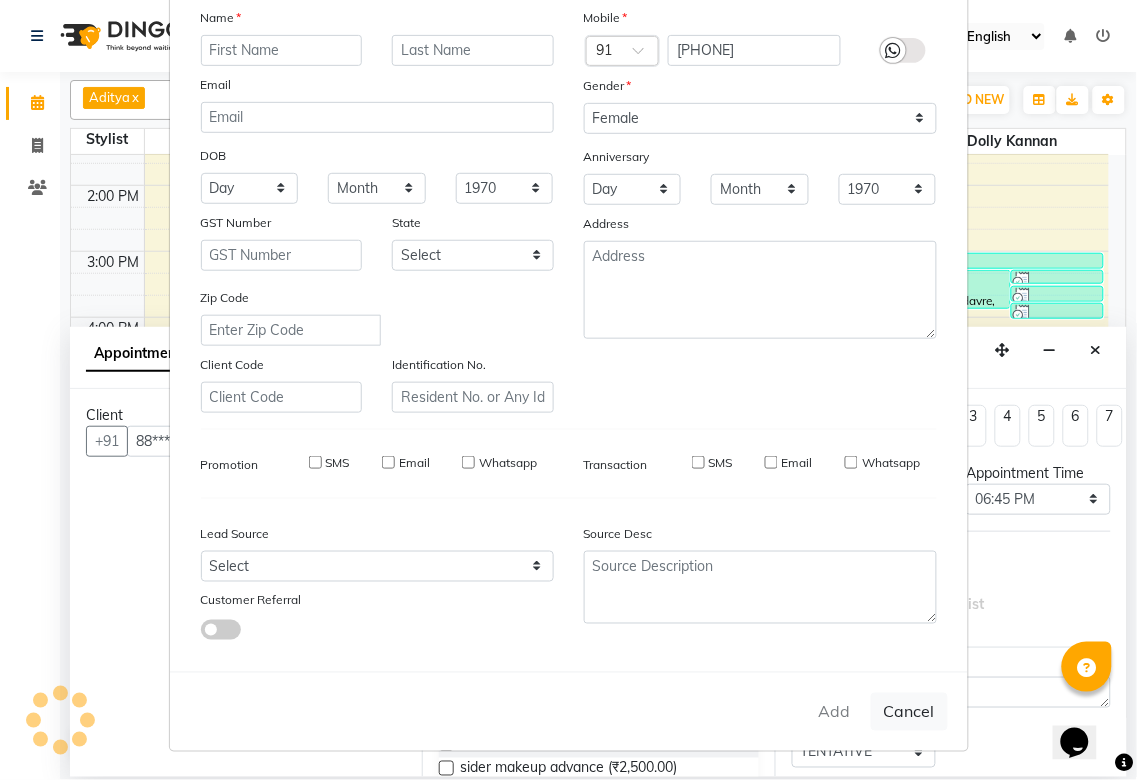 select 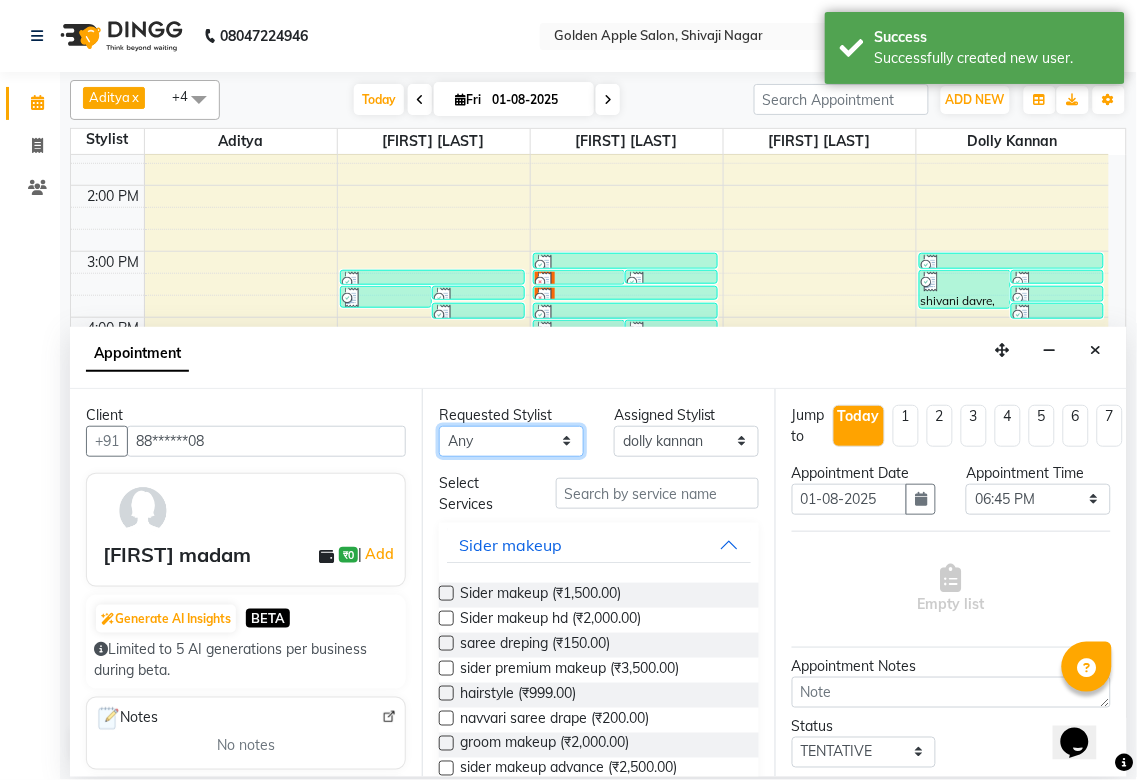 click on "Any Aditya Anjali  BAHIWAL Aparana Satarrdekar ashwini jopale dolly kannan  Harshika Hire operator vijay ahire" at bounding box center [511, 441] 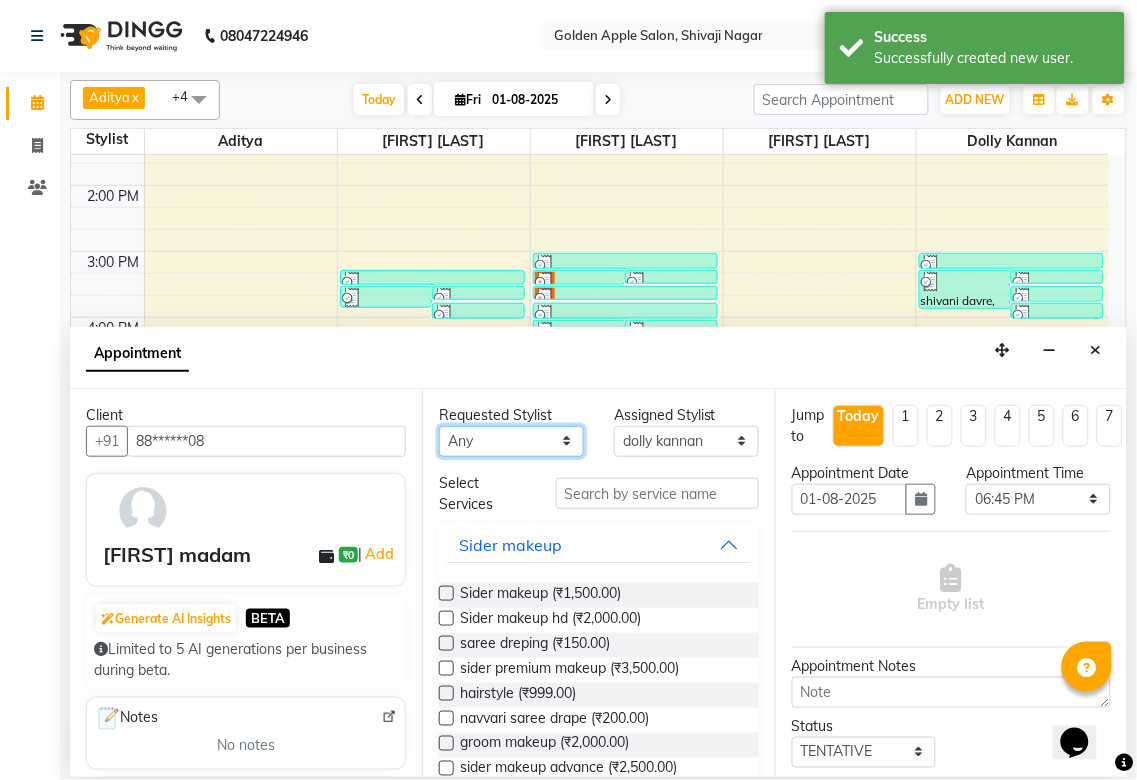 select on "87844" 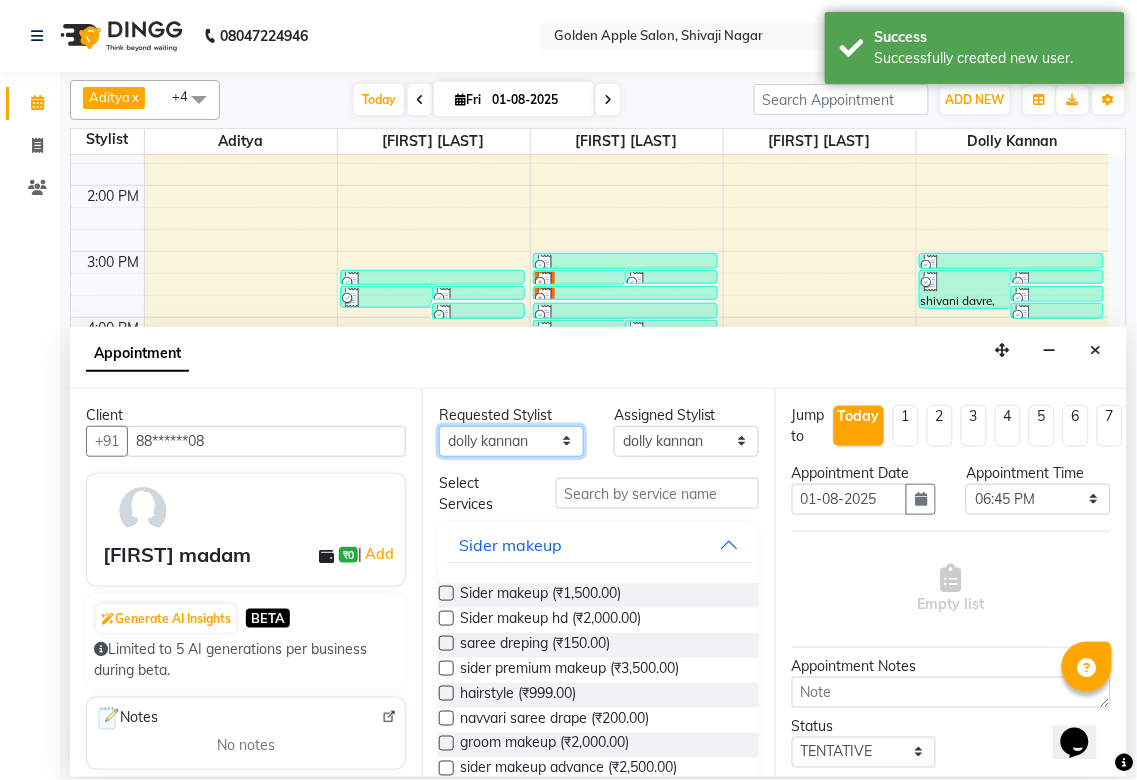 click on "Any Aditya Anjali  BAHIWAL Aparana Satarrdekar ashwini jopale dolly kannan  Harshika Hire operator vijay ahire" at bounding box center [511, 441] 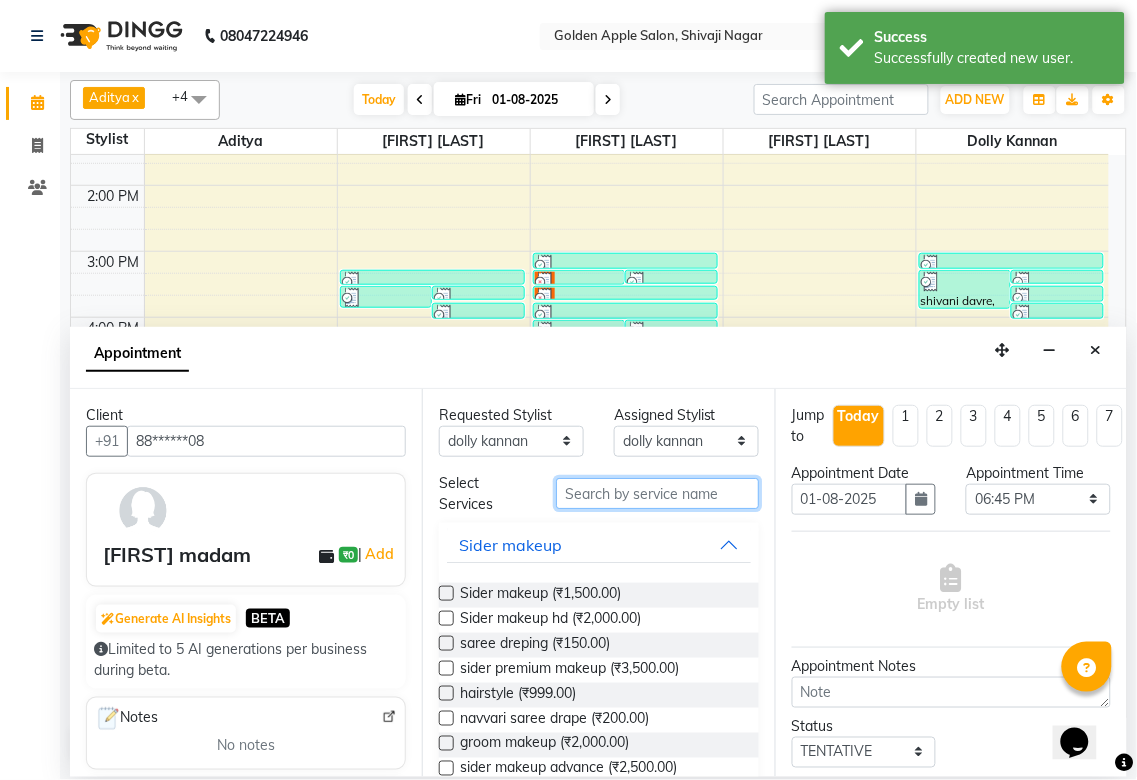 click at bounding box center (657, 493) 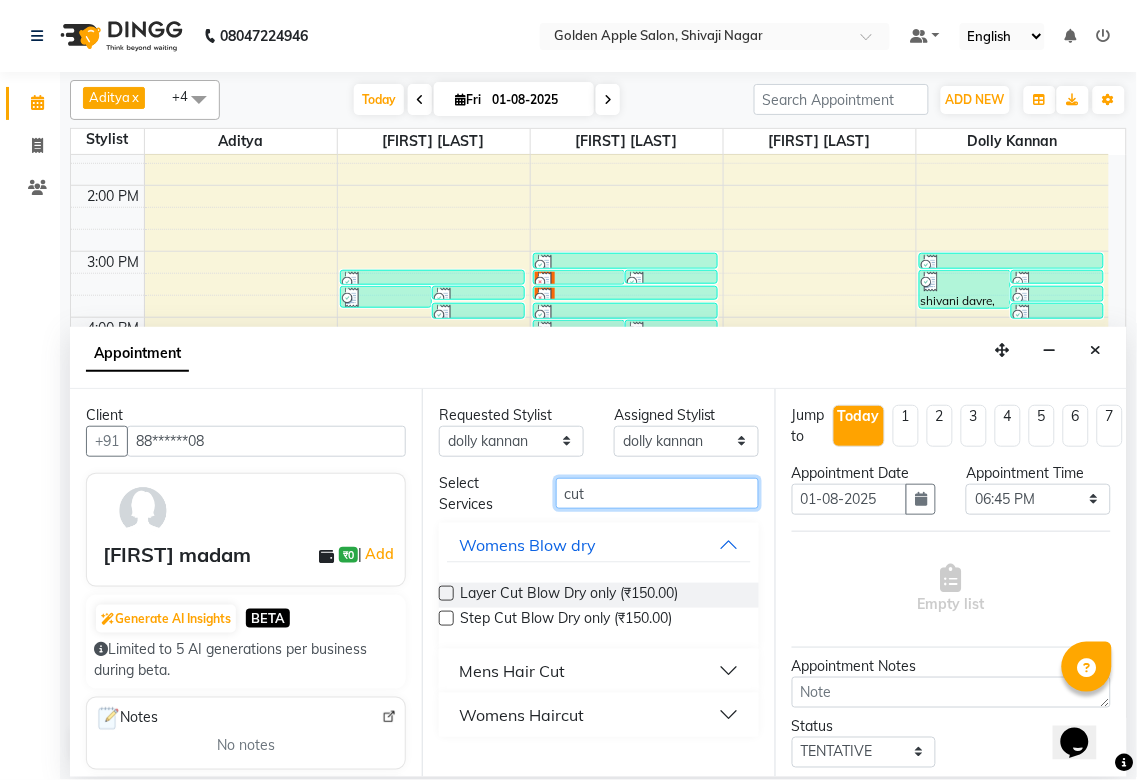type on "cut" 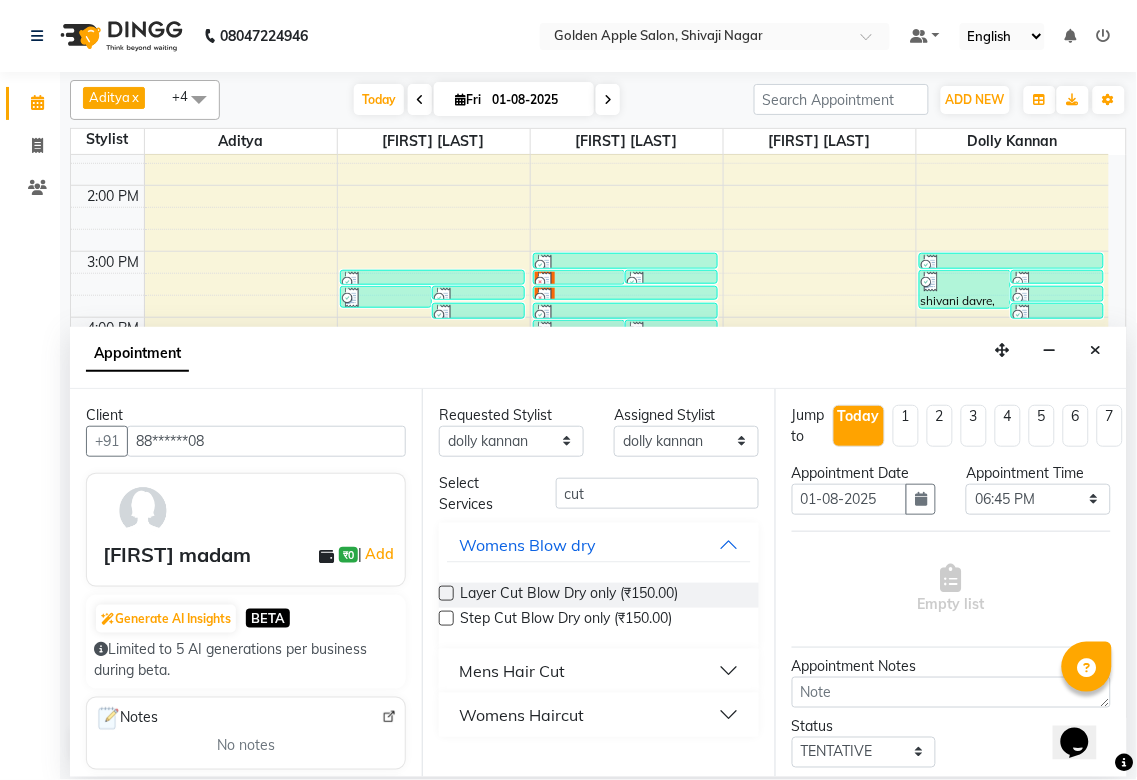 click on "Womens Haircut" at bounding box center (598, 715) 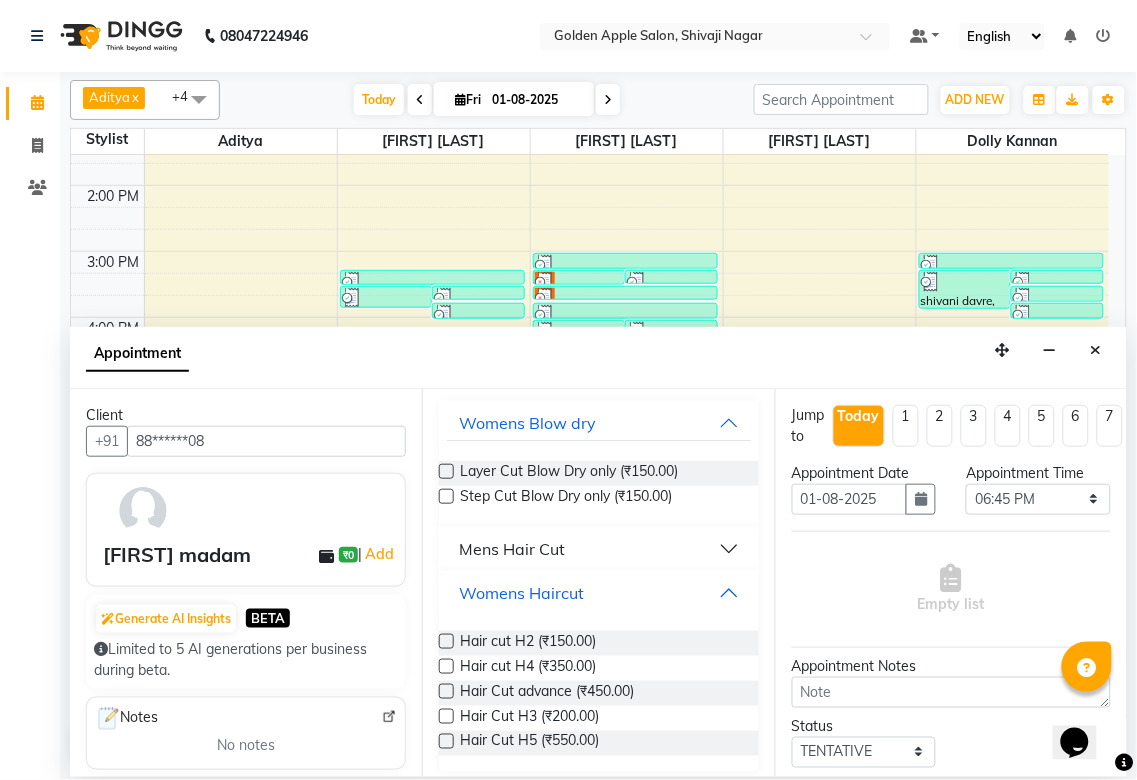 scroll, scrollTop: 133, scrollLeft: 0, axis: vertical 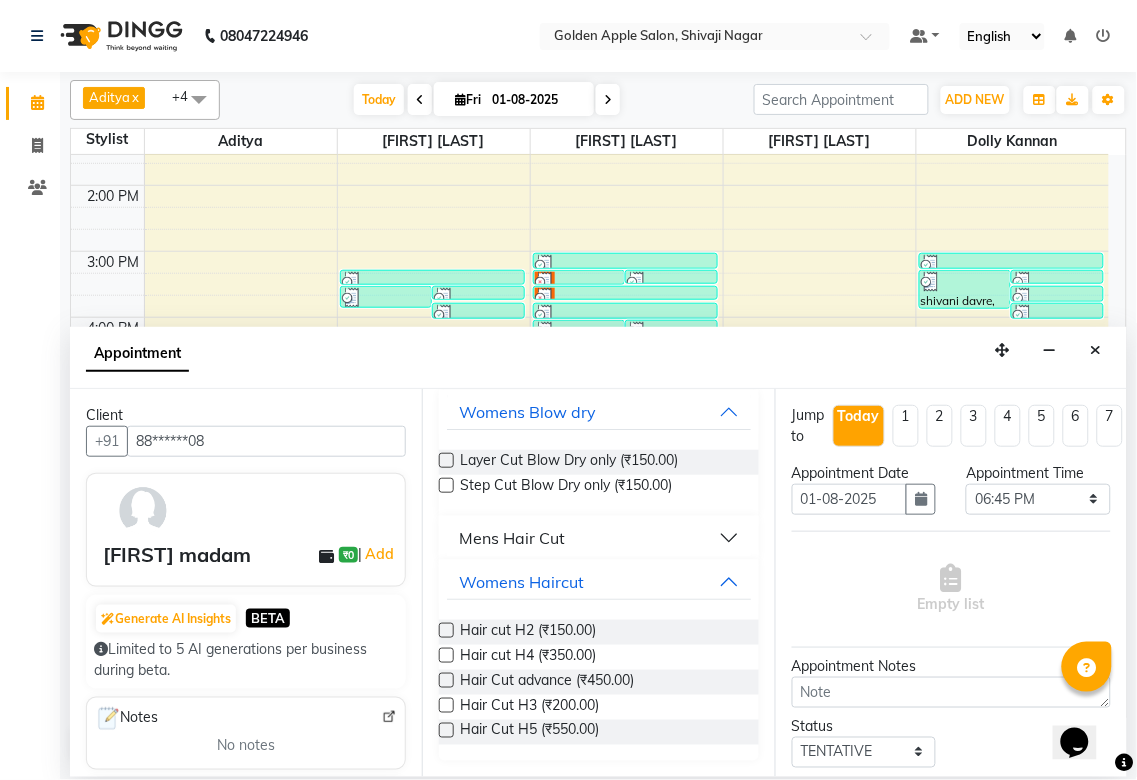 click at bounding box center [446, 630] 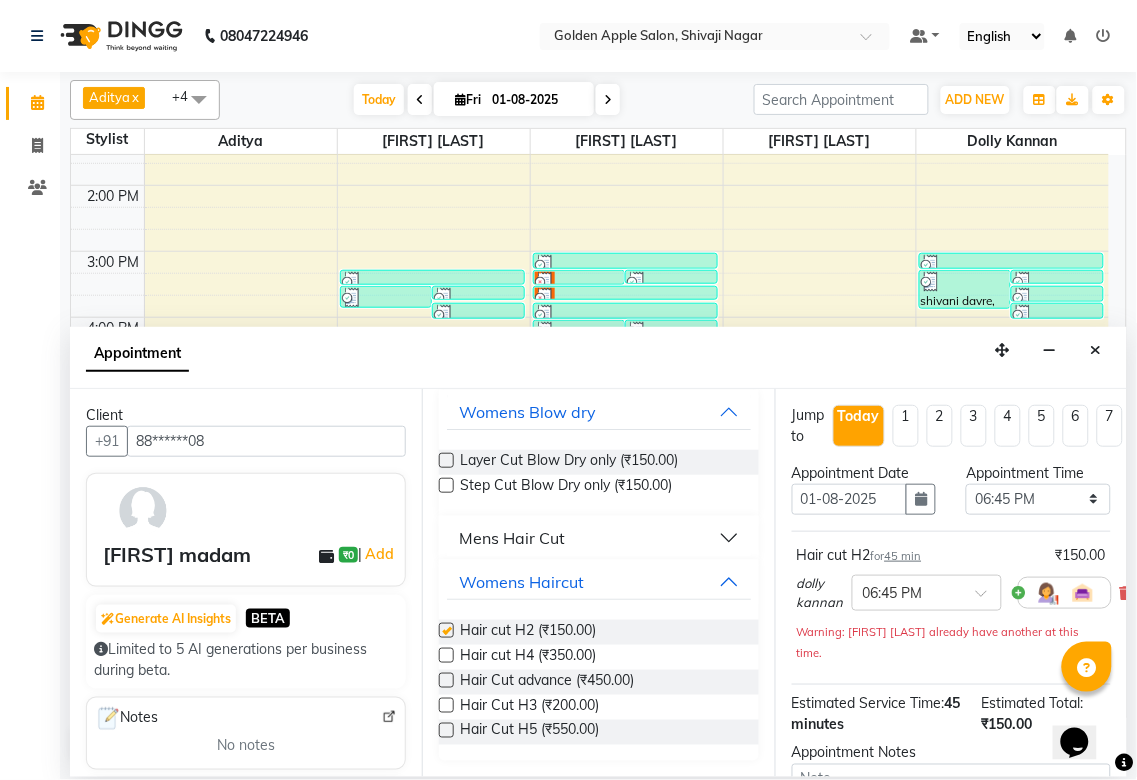 checkbox on "false" 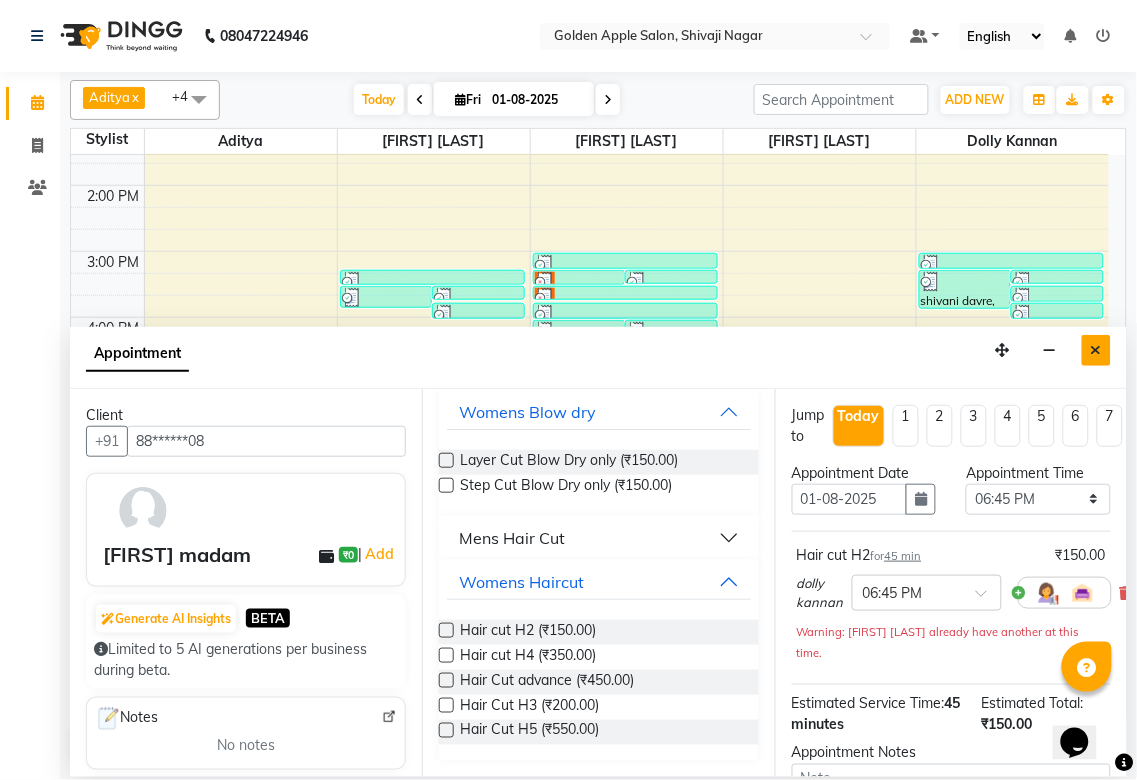 click at bounding box center (1096, 350) 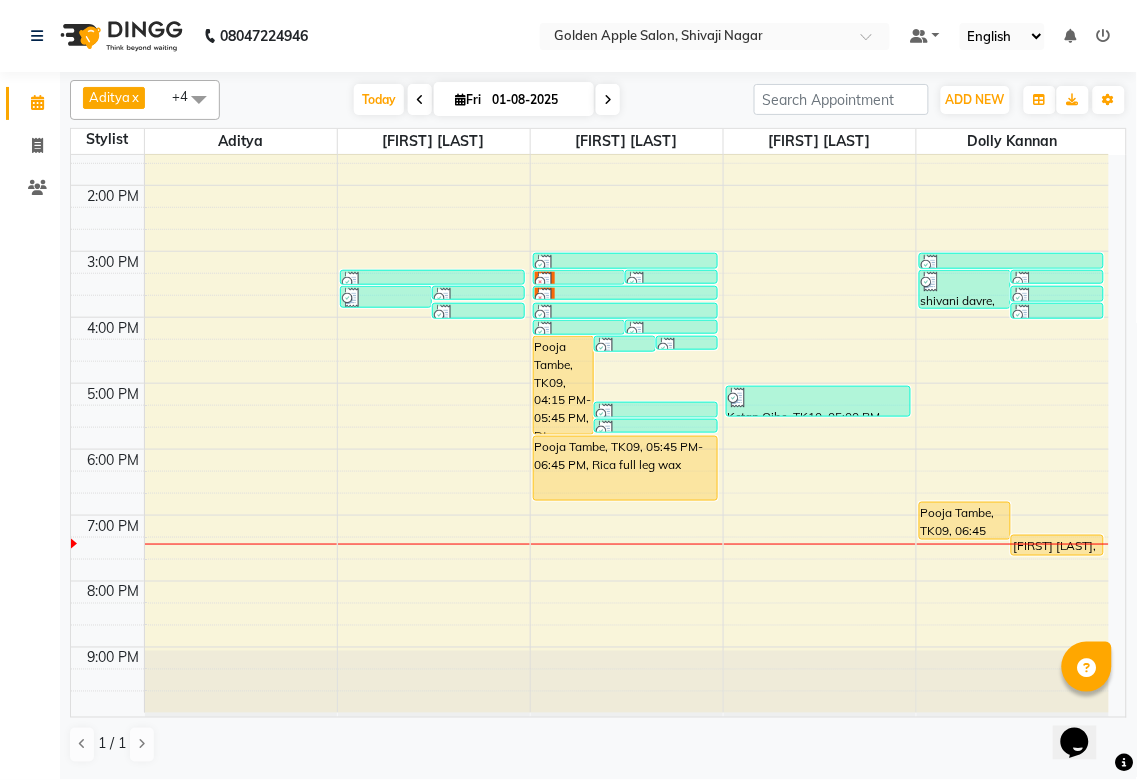 click on "[TIME] [TIME] [TIME] [TIME] [TIME] [TIME] [TIME] [TIME] [TIME] [TIME] [TIME] [TIME]     [FIRST] [LAST], [CODE], [TIME]-[TIME], Mens Beared      [FIRST] [LAST], [CODE], [TIME]-[TIME], Hand wax     [FIRST] [LAST], [CODE], [TIME]-[TIME], upper lips,eyebrows,Forehead     [FIRST] [LAST], [CODE], [TIME]-[TIME], under arms wax     [FIRST] [LAST], [CODE], [TIME]-[TIME], Hand wax     [FIRST] [LAST], [CODE], [TIME]-[TIME], eyebrows    [FIRST] [LAST], [CODE], [TIME]-[TIME], Dtan brightning with Glycol     [FIRST] [LAST], [CODE], [TIME]-[TIME], eyebrows     [FIRST] [LAST], [CODE], [TIME]-[TIME], Forehead     [FIRST] [LAST], [CODE], [TIME]-[TIME], eyebrows     [FIRST] [LAST], [CODE], [TIME]-[TIME], upper lips     [FIRST] madam, [CODE], [TIME]-[TIME], upper lips     [FIRST] madam, [CODE], [TIME]-[TIME], Forehead     [FIRST] [LAST], [CODE], [TIME]-[TIME], eyebrows     [FIRST] [LAST], [CODE], [TIME]-[TIME], upper lips     [FIRST] [LAST], [CODE], [TIME]-[TIME], Rica upper lip" at bounding box center [590, 284] 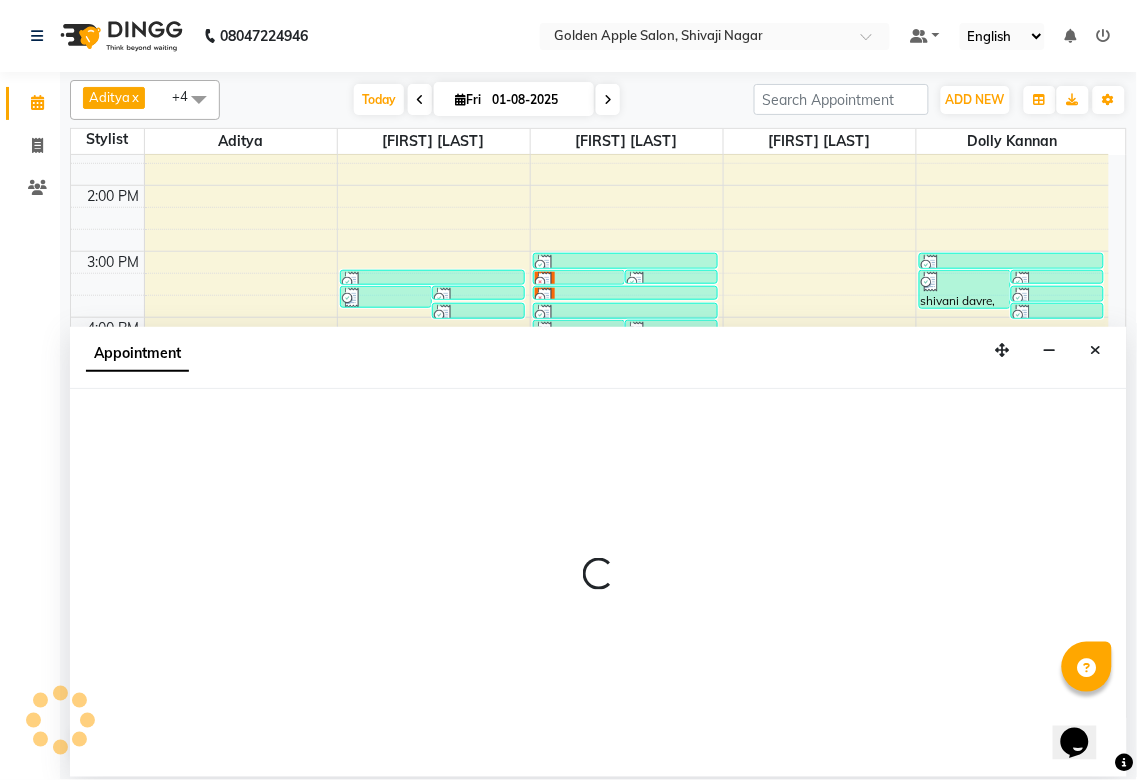 select on "87844" 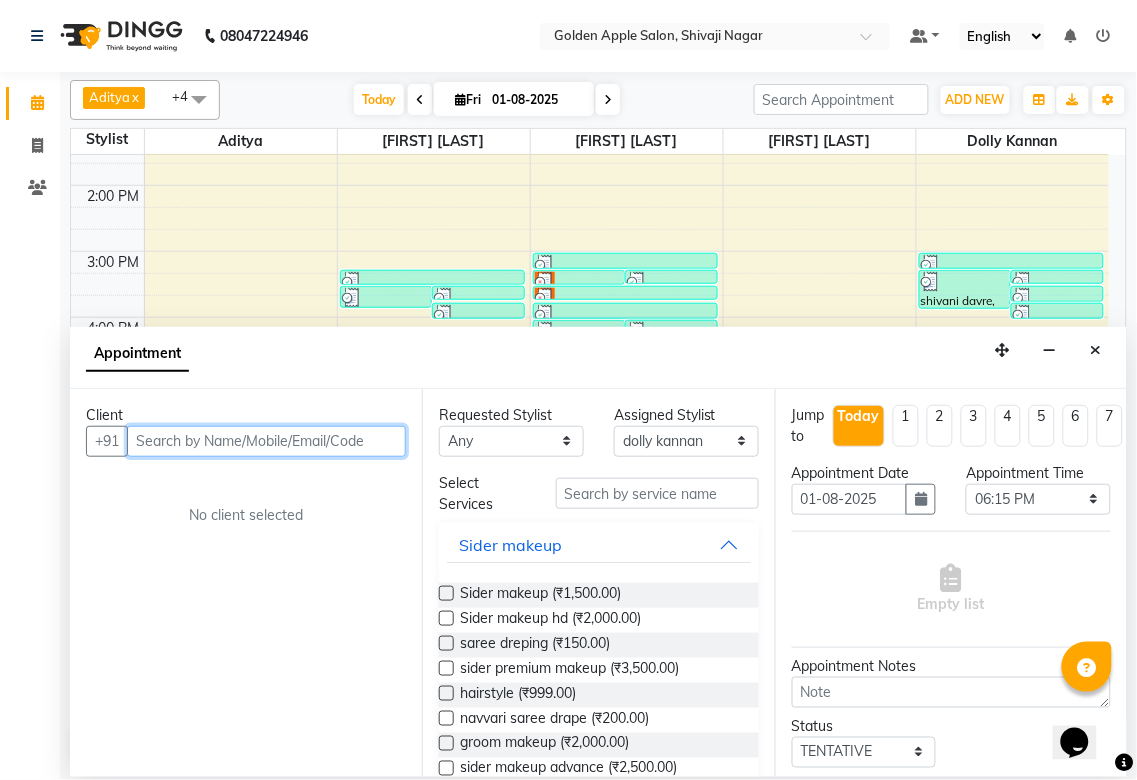 click at bounding box center (266, 441) 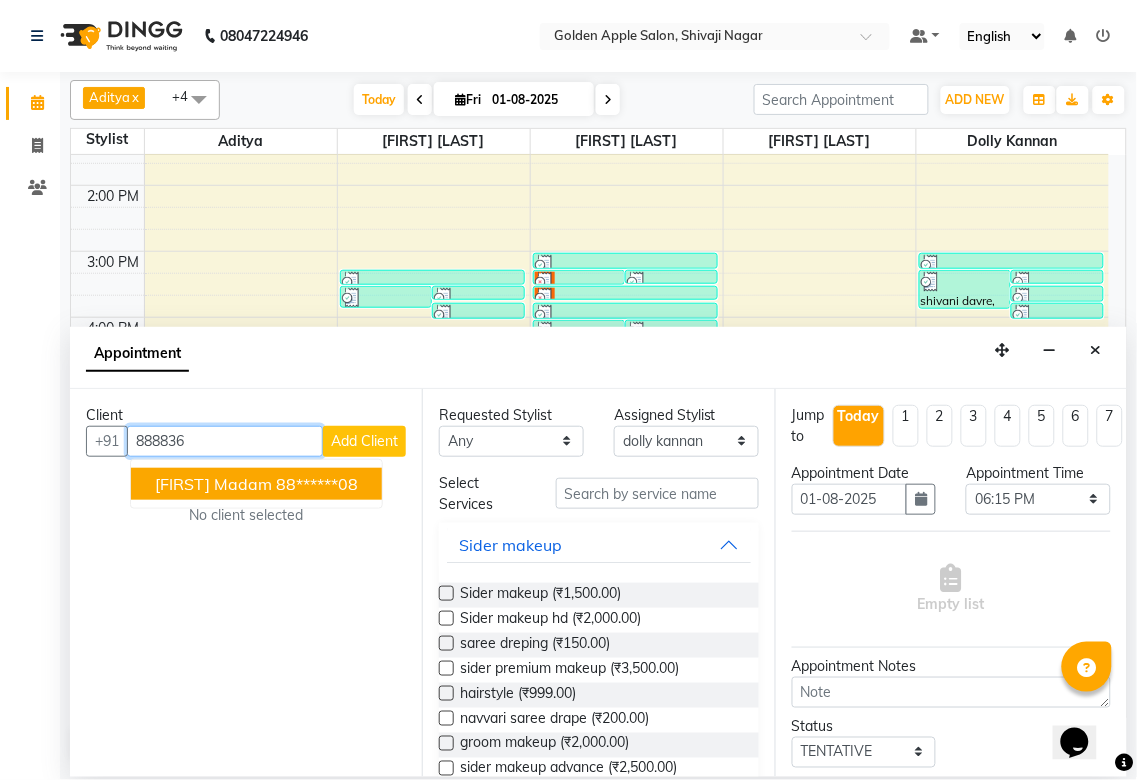click on "[FIRST] madam  [PHONE]" at bounding box center [256, 484] 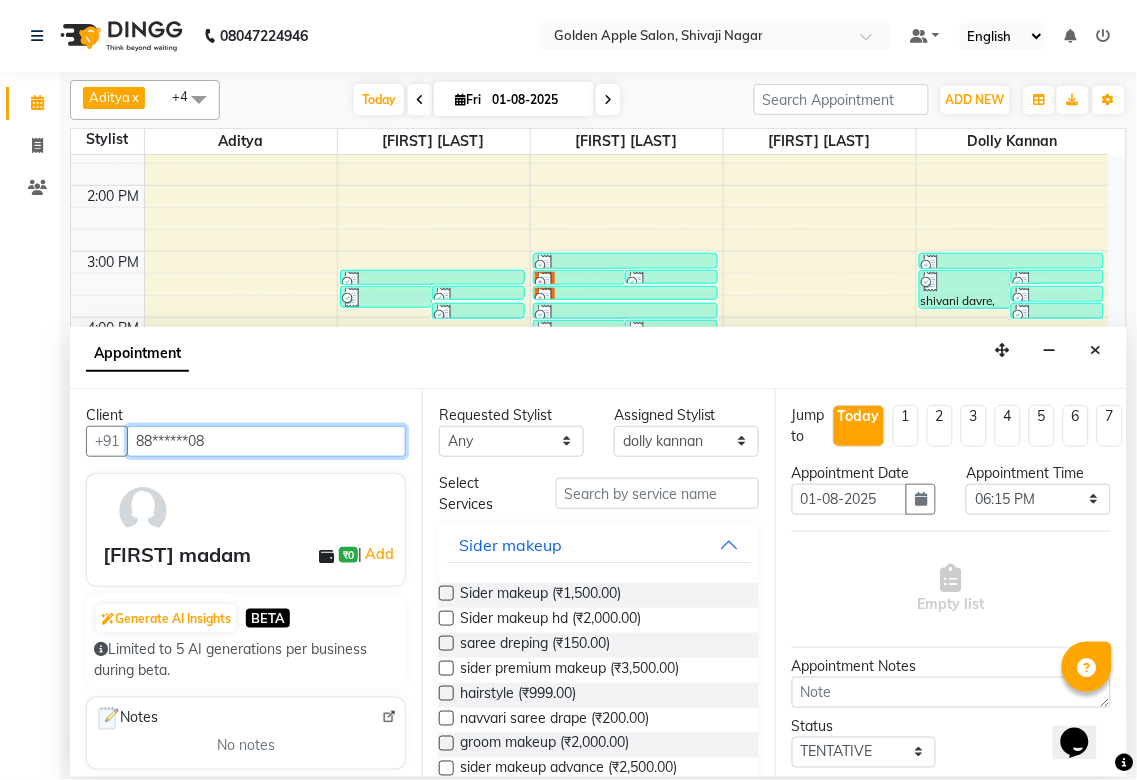 type on "88******08" 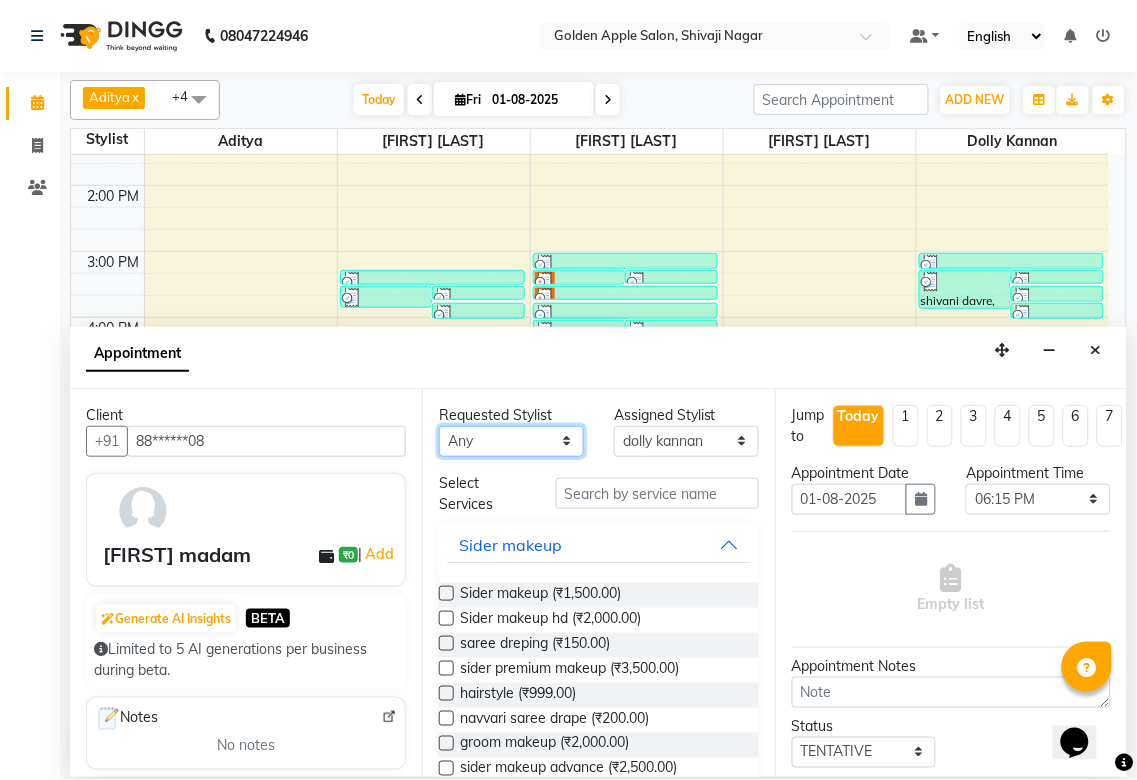 click on "Any Aditya Anjali  BAHIWAL Aparana Satarrdekar ashwini jopale dolly kannan  Harshika Hire operator vijay ahire" at bounding box center [511, 441] 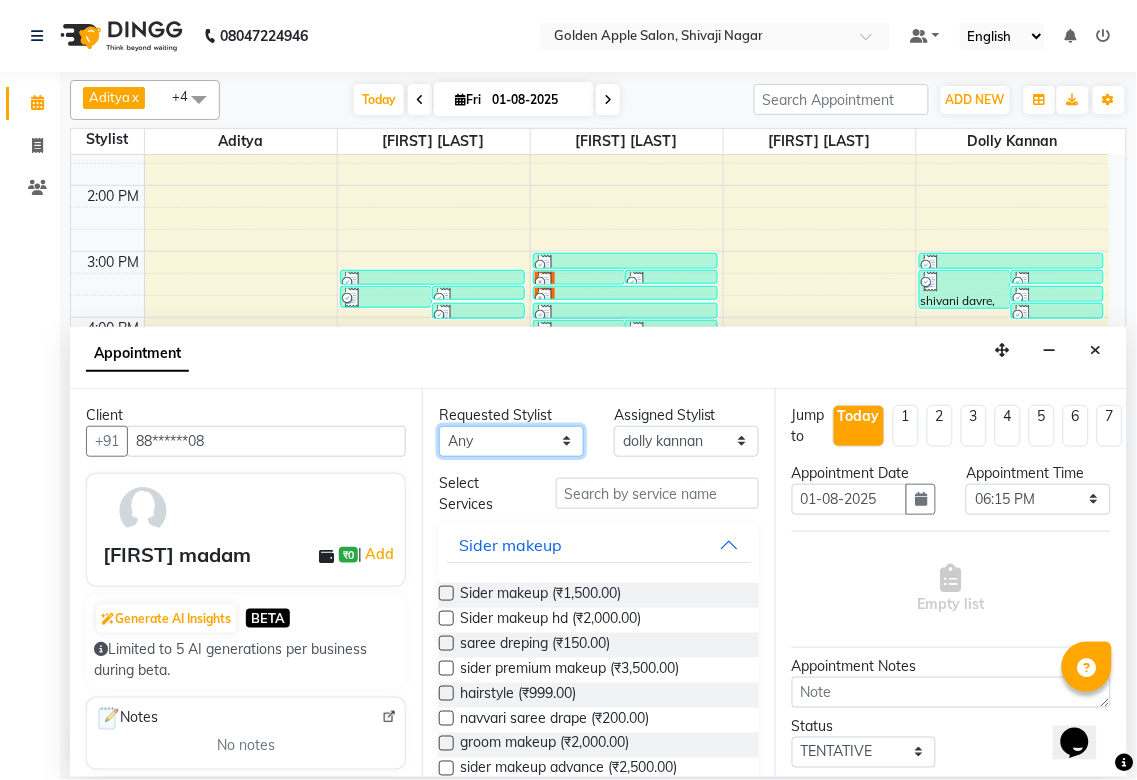 select on "87844" 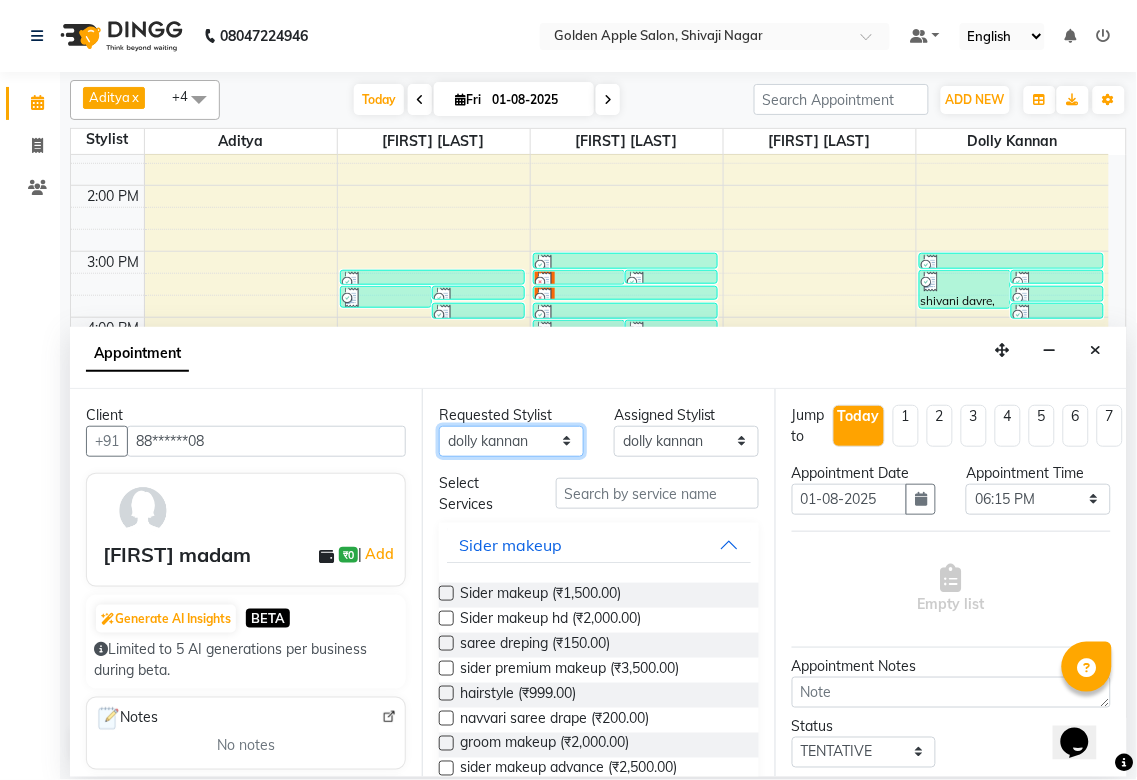 click on "Any Aditya Anjali  BAHIWAL Aparana Satarrdekar ashwini jopale dolly kannan  Harshika Hire operator vijay ahire" at bounding box center [511, 441] 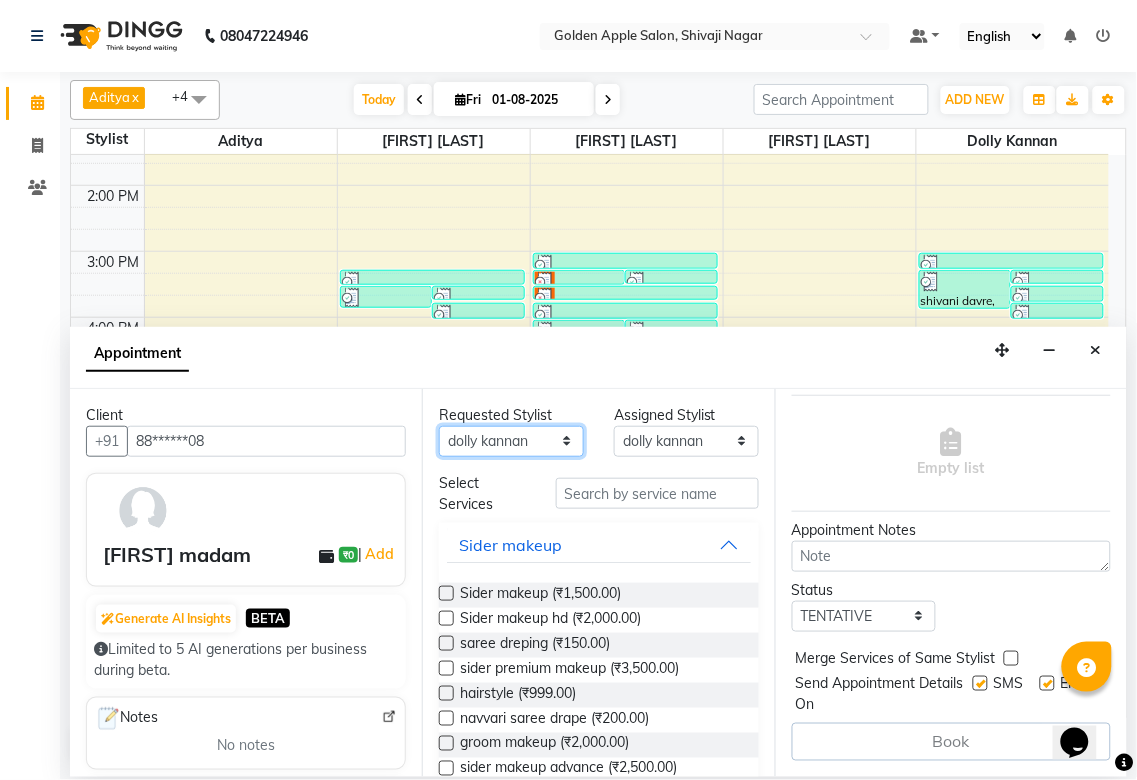 scroll, scrollTop: 153, scrollLeft: 0, axis: vertical 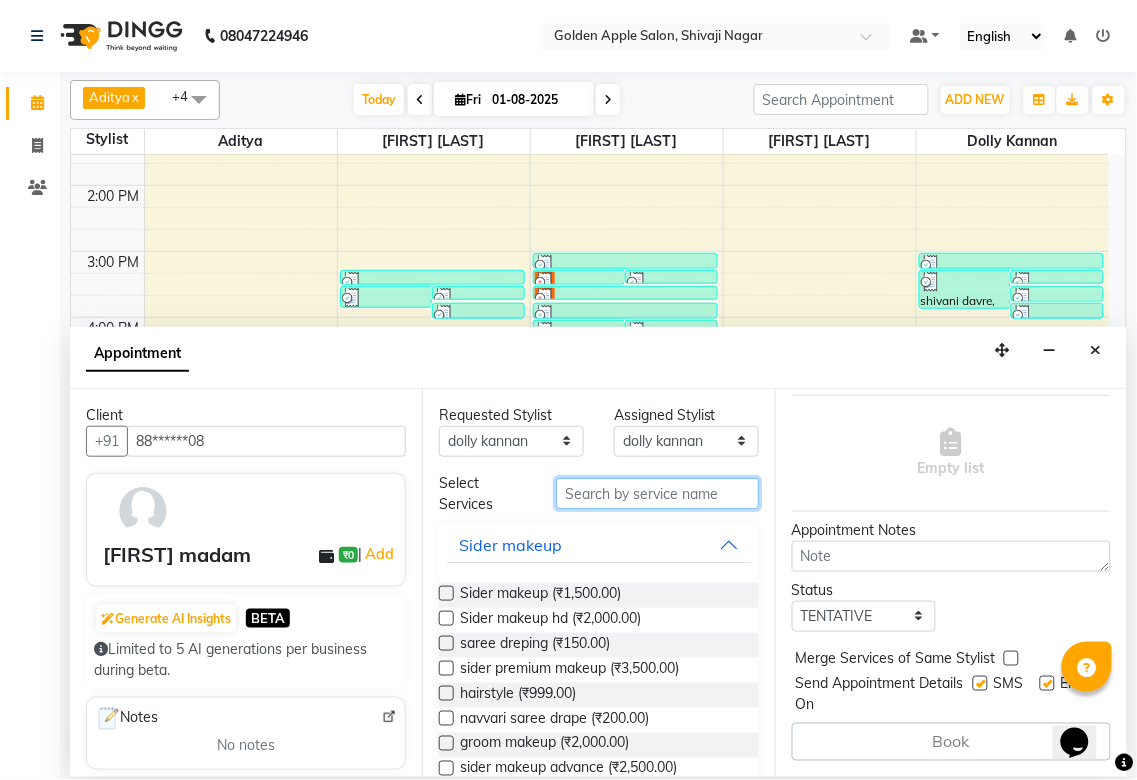 click at bounding box center [657, 493] 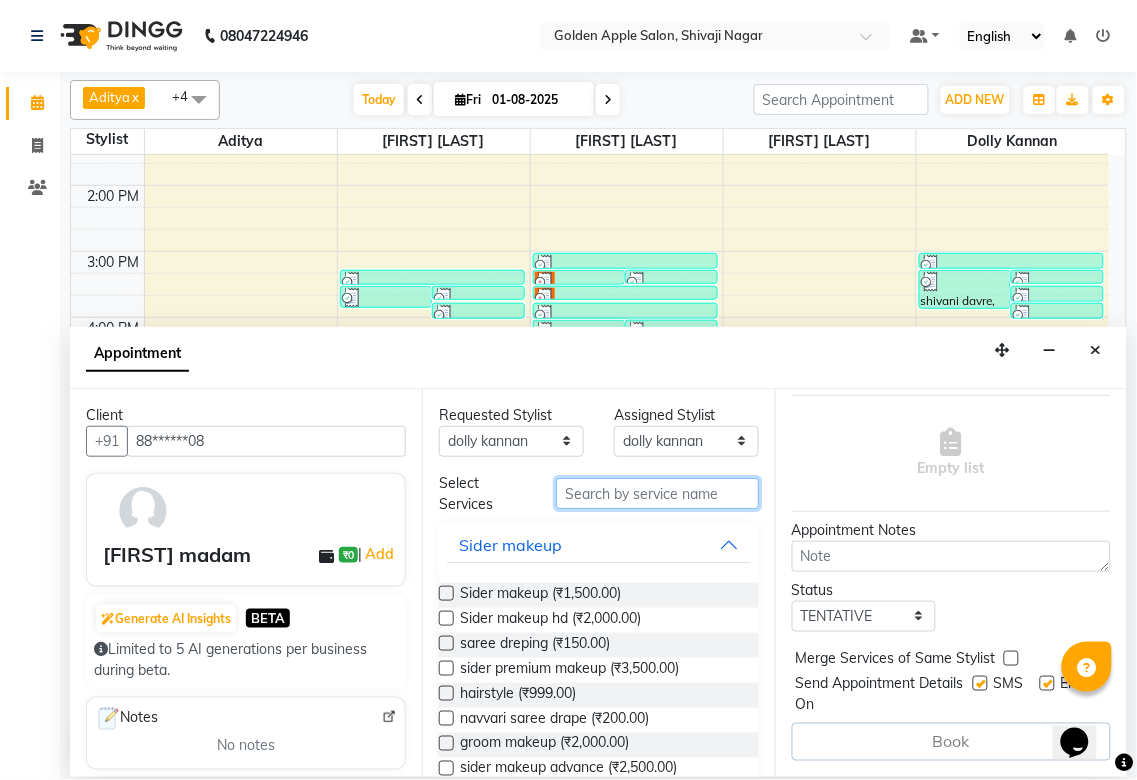 click at bounding box center (657, 493) 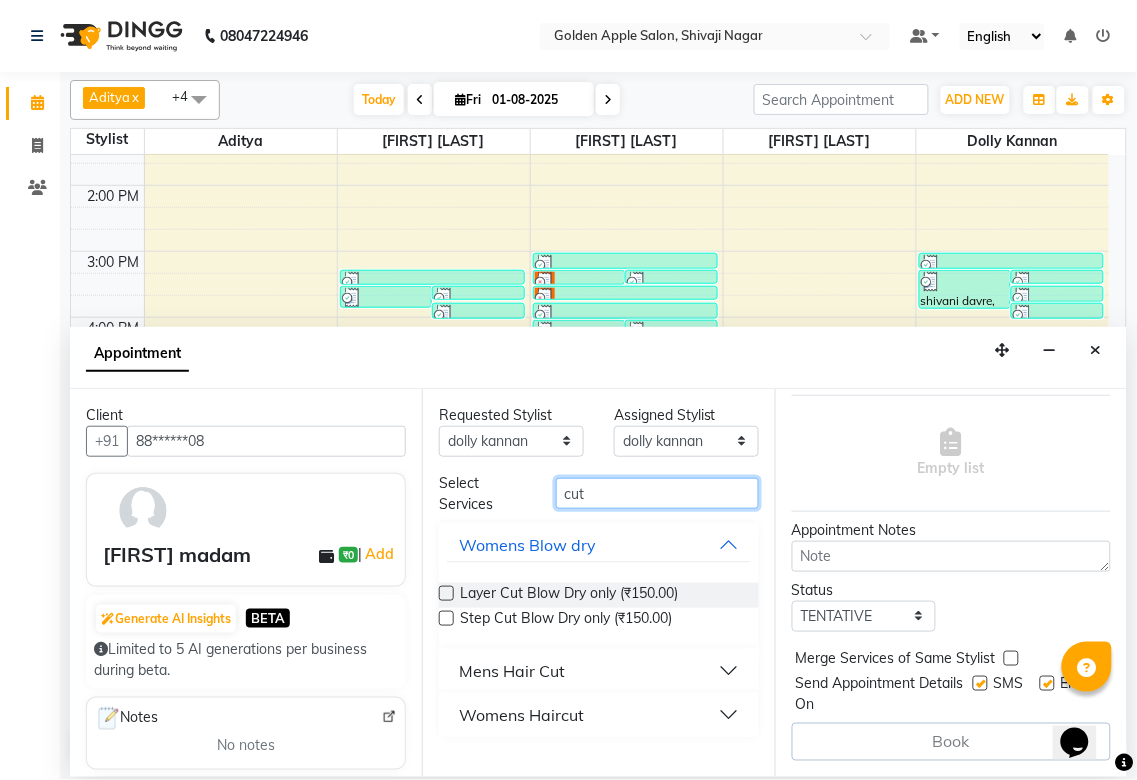 type on "cut" 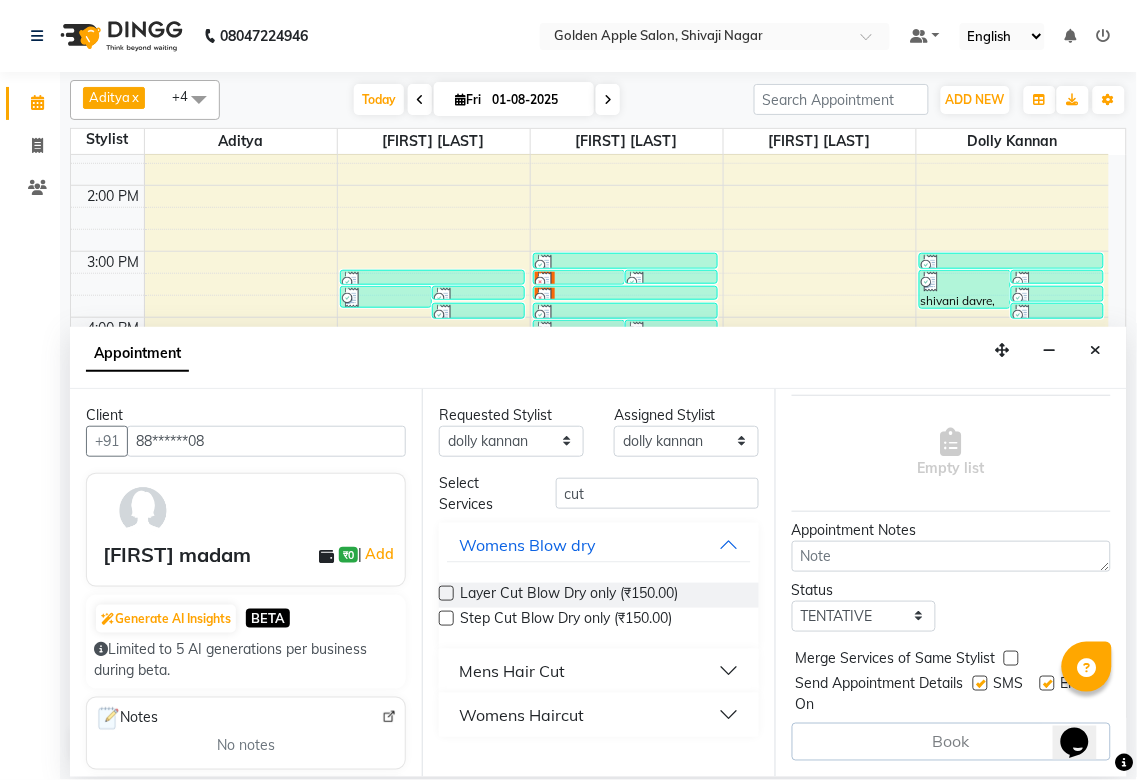 click on "Womens Haircut" at bounding box center (521, 715) 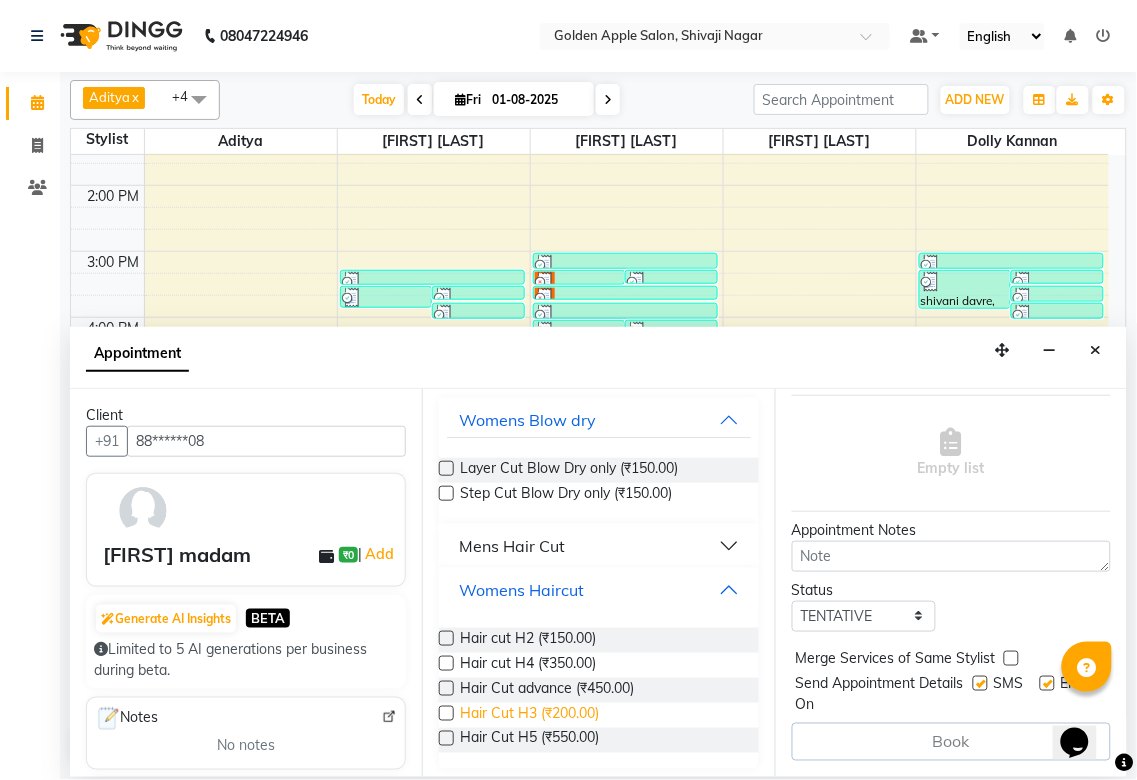 scroll, scrollTop: 127, scrollLeft: 0, axis: vertical 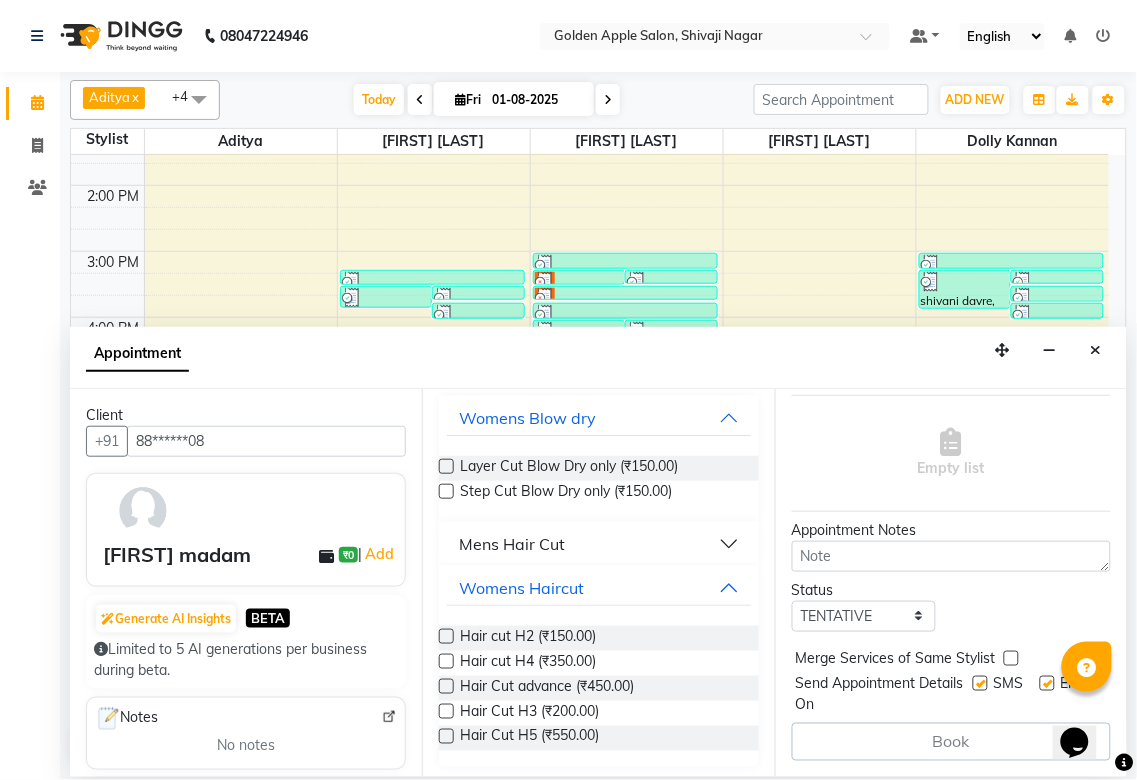 click at bounding box center [446, 636] 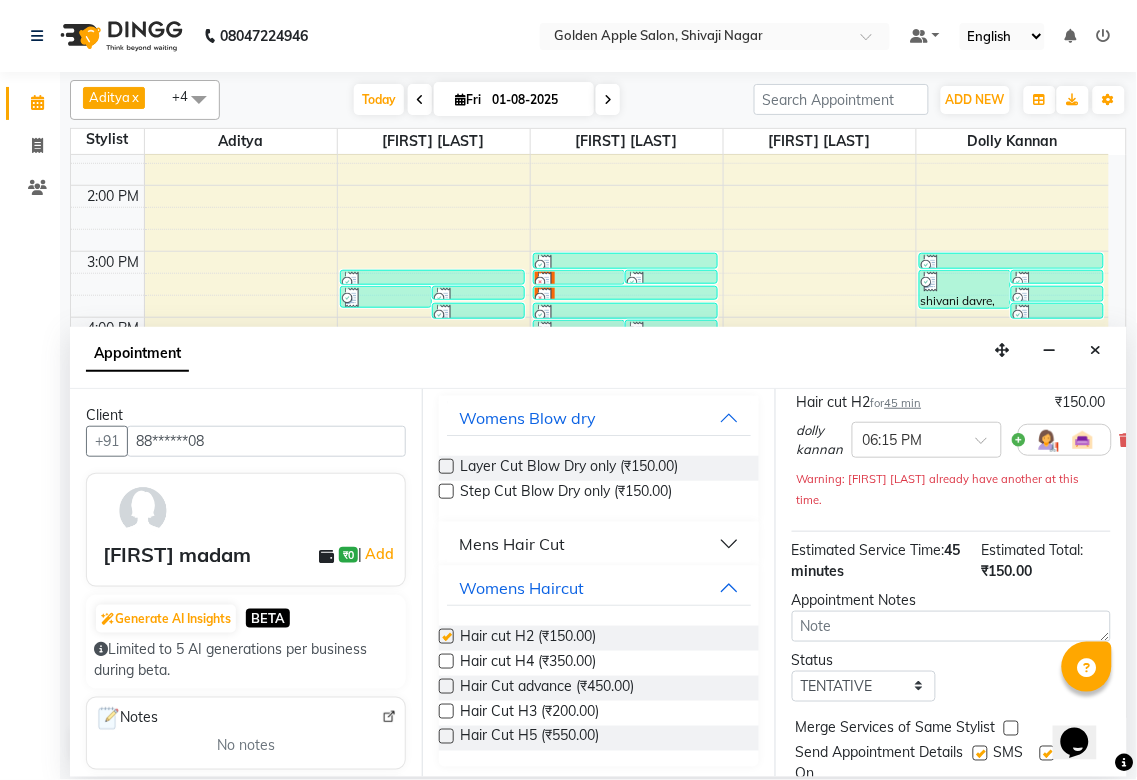 checkbox on "false" 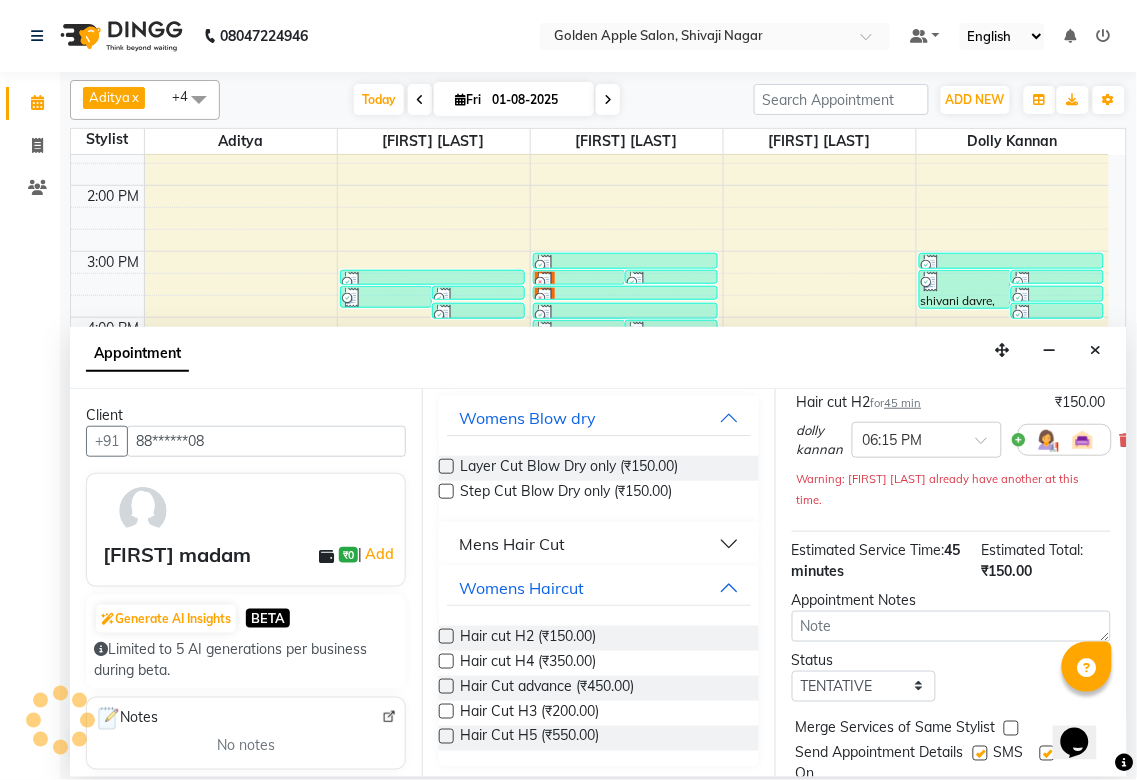 scroll, scrollTop: 237, scrollLeft: 0, axis: vertical 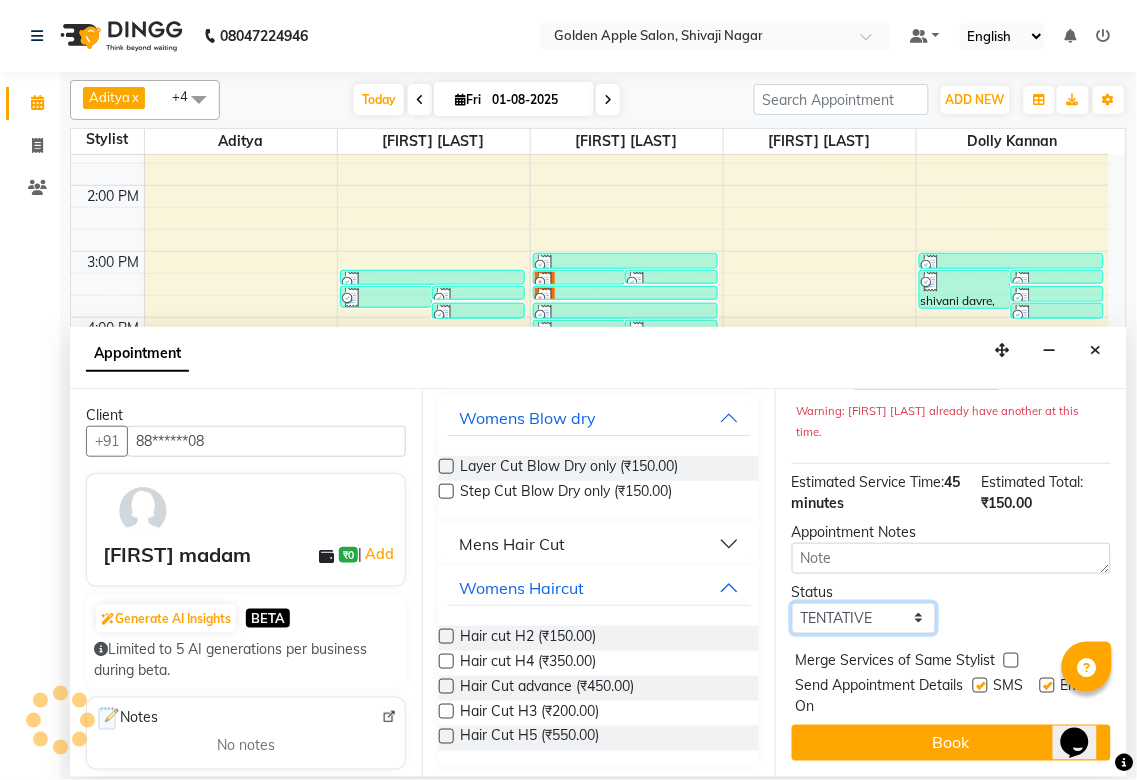 click on "Select TENTATIVE CONFIRM CHECK-IN UPCOMING" at bounding box center [864, 618] 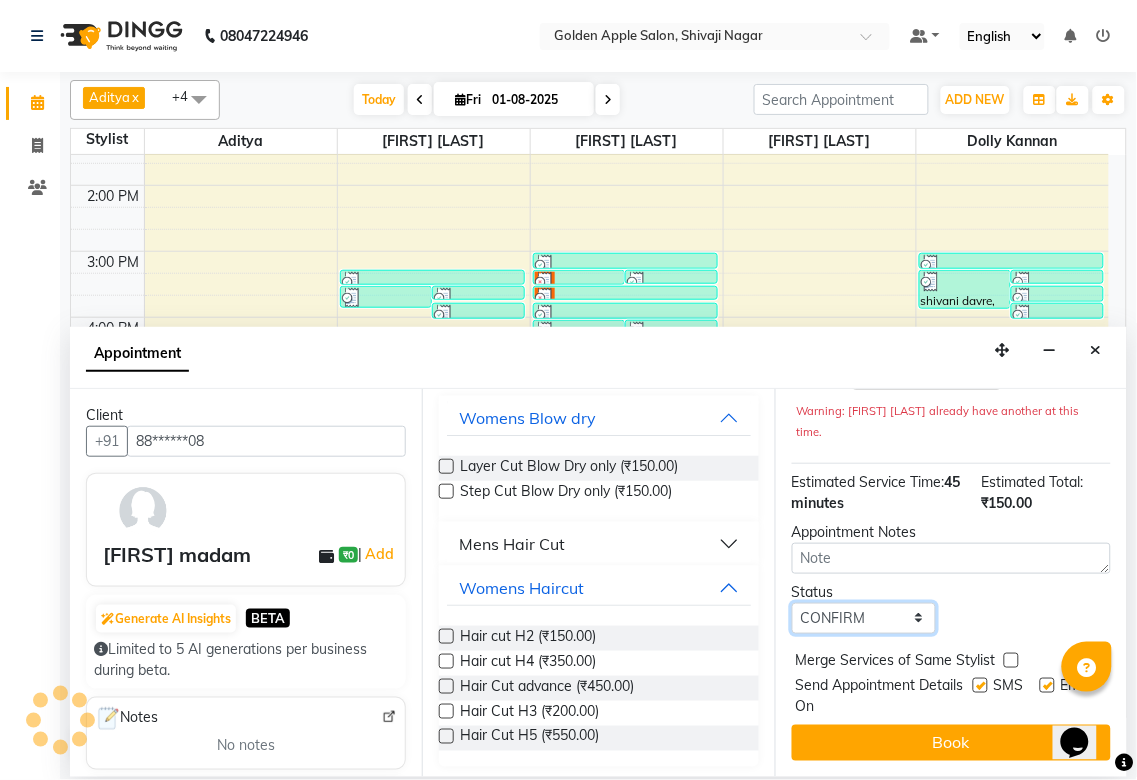click on "Select TENTATIVE CONFIRM CHECK-IN UPCOMING" at bounding box center [864, 618] 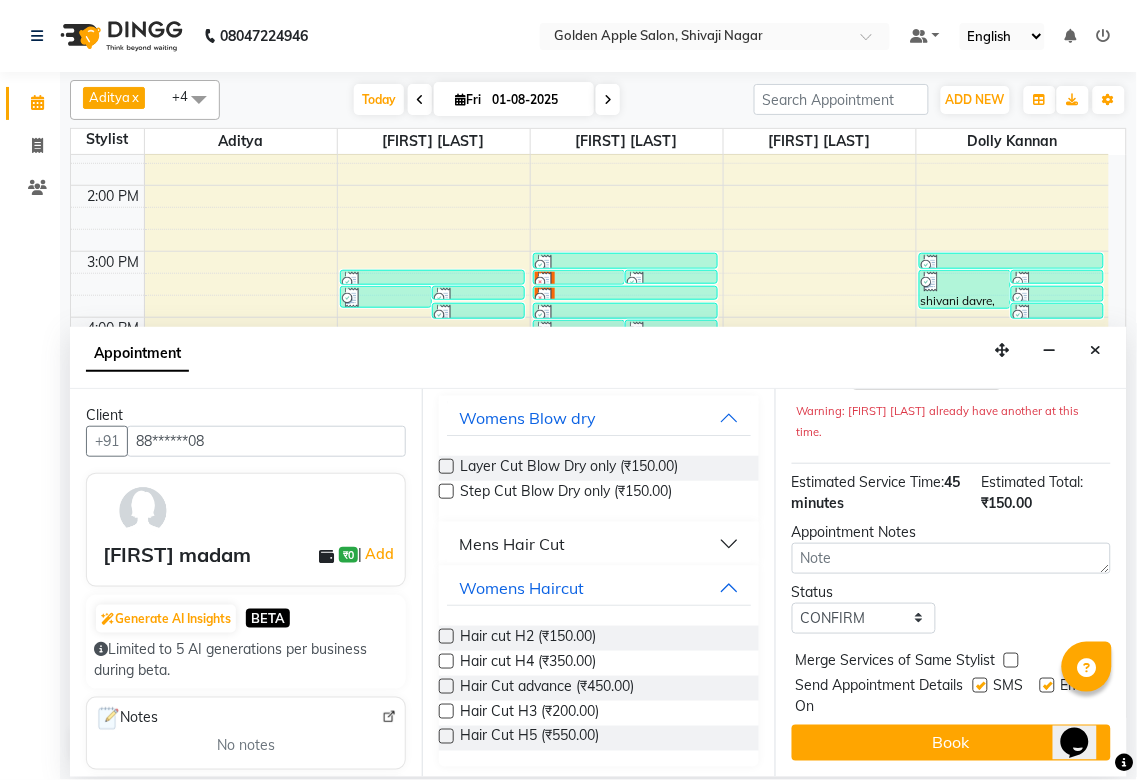 click at bounding box center [980, 685] 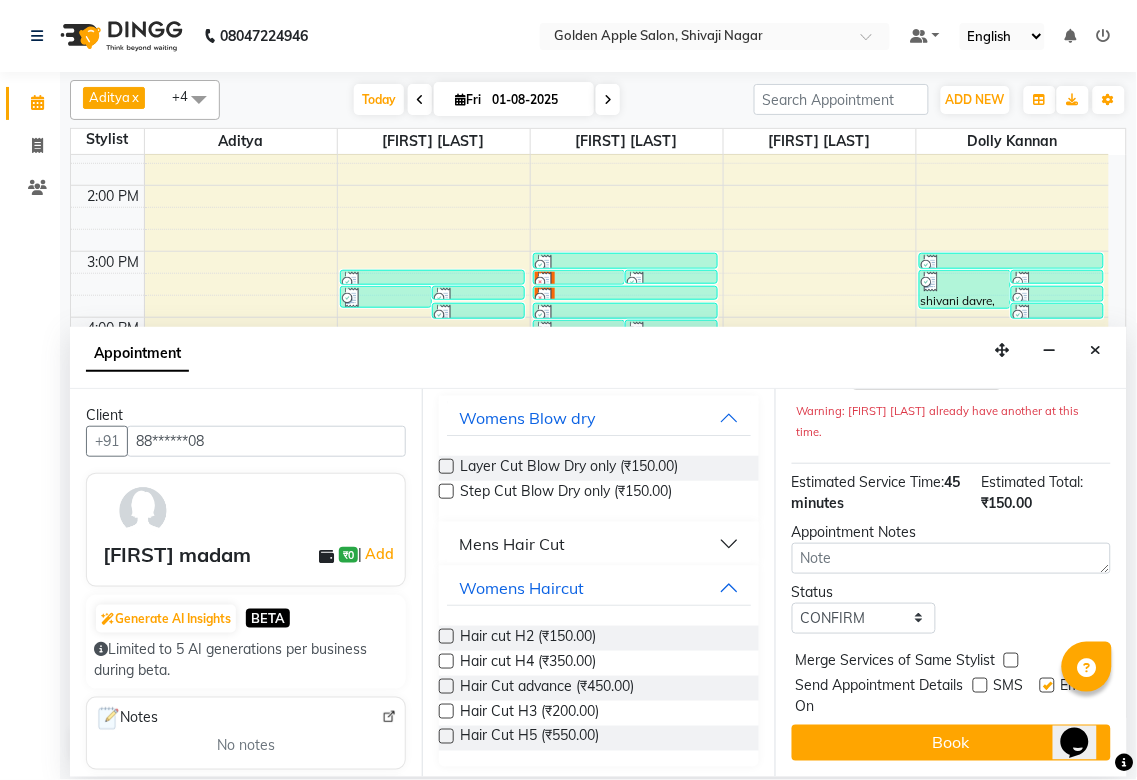 click at bounding box center (1047, 685) 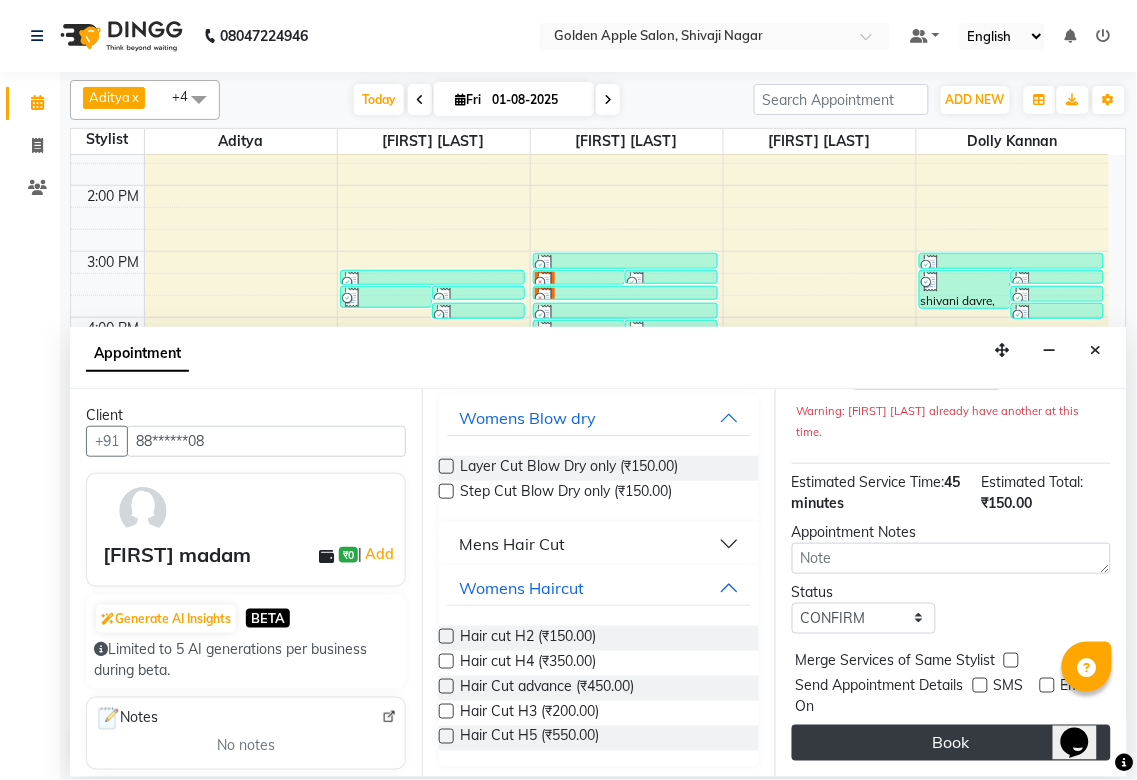 click on "Book" at bounding box center [951, 743] 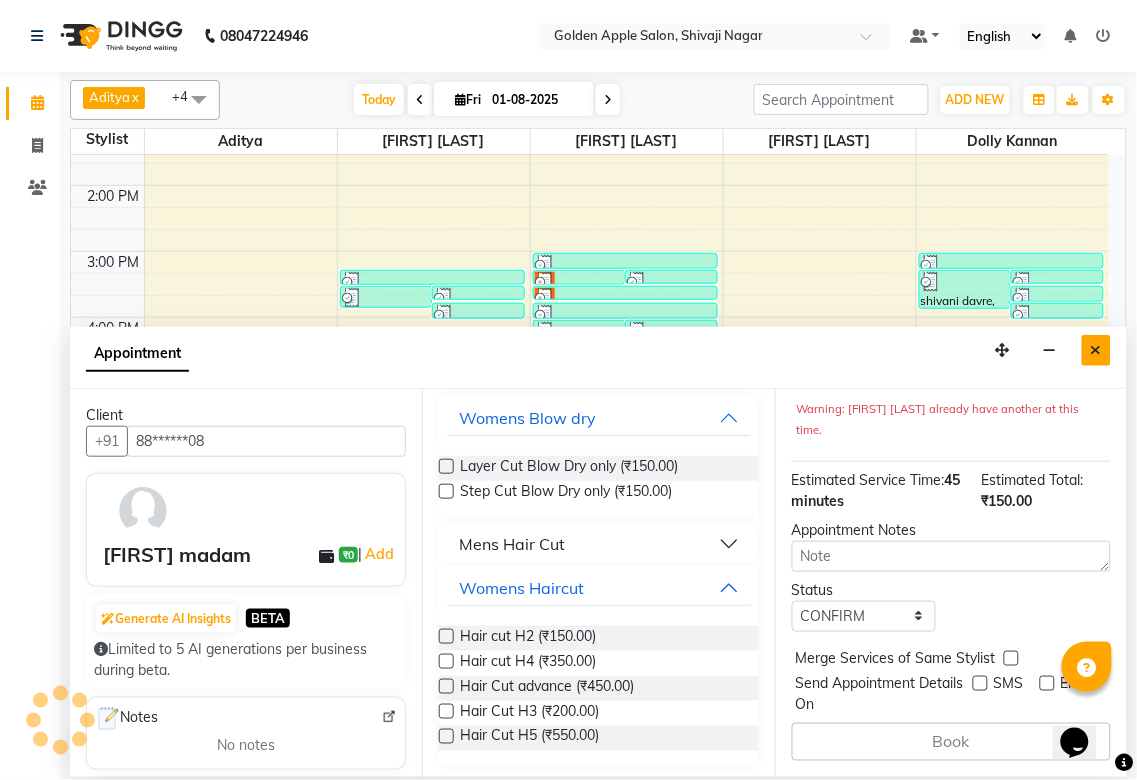 click at bounding box center [1096, 350] 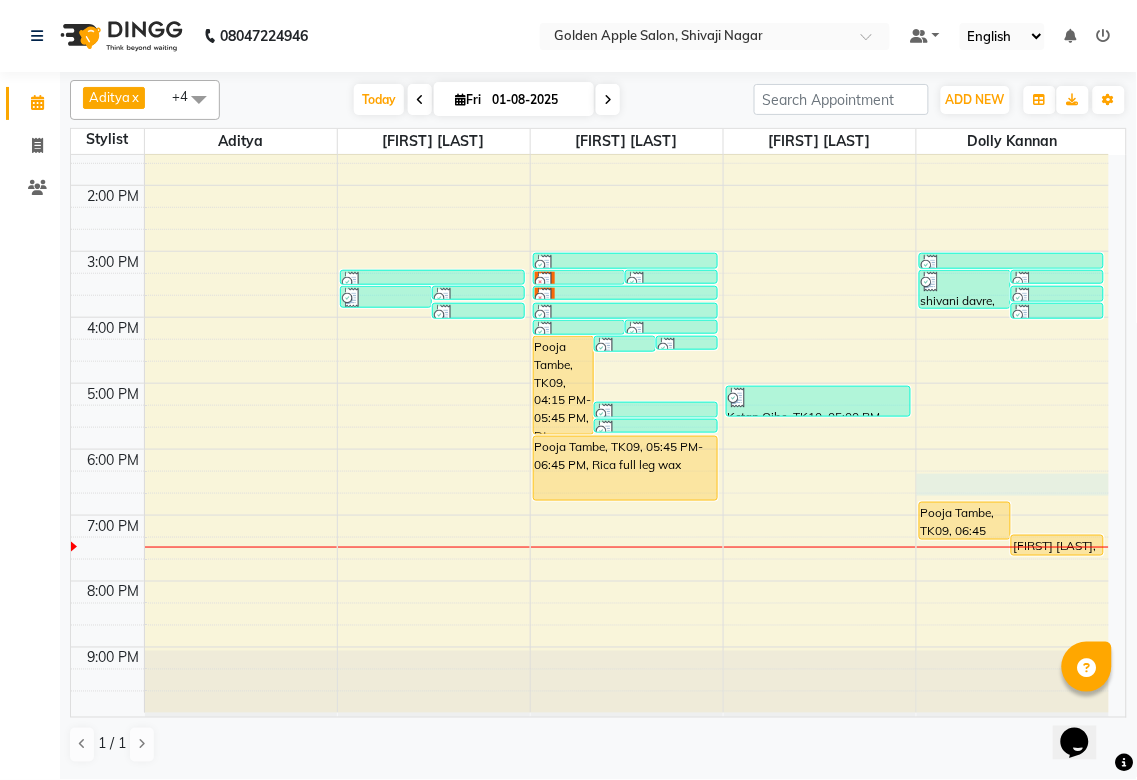 click on "[TIME] [TIME] [TIME] [TIME] [TIME] [TIME] [TIME] [TIME] [TIME] [TIME] [TIME] [TIME]     [FIRST] [LAST], [CODE], [TIME]-[TIME], Mens Beared      [FIRST] [LAST], [CODE], [TIME]-[TIME], Hand wax     [FIRST] [LAST], [CODE], [TIME]-[TIME], upper lips,eyebrows,Forehead     [FIRST] [LAST], [CODE], [TIME]-[TIME], under arms wax     [FIRST] [LAST], [CODE], [TIME]-[TIME], Hand wax     [FIRST] [LAST], [CODE], [TIME]-[TIME], eyebrows    [FIRST] [LAST], [CODE], [TIME]-[TIME], Dtan brightning with Glycol     [FIRST] [LAST], [CODE], [TIME]-[TIME], eyebrows     [FIRST] [LAST], [CODE], [TIME]-[TIME], Forehead     [FIRST] [LAST], [CODE], [TIME]-[TIME], eyebrows     [FIRST] [LAST], [CODE], [TIME]-[TIME], upper lips     [FIRST] madam, [CODE], [TIME]-[TIME], upper lips     [FIRST] madam, [CODE], [TIME]-[TIME], Forehead     [FIRST] [LAST], [CODE], [TIME]-[TIME], eyebrows     [FIRST] [LAST], [CODE], [TIME]-[TIME], upper lips     [FIRST] [LAST], [CODE], [TIME]-[TIME], Rica upper lip" at bounding box center [590, 284] 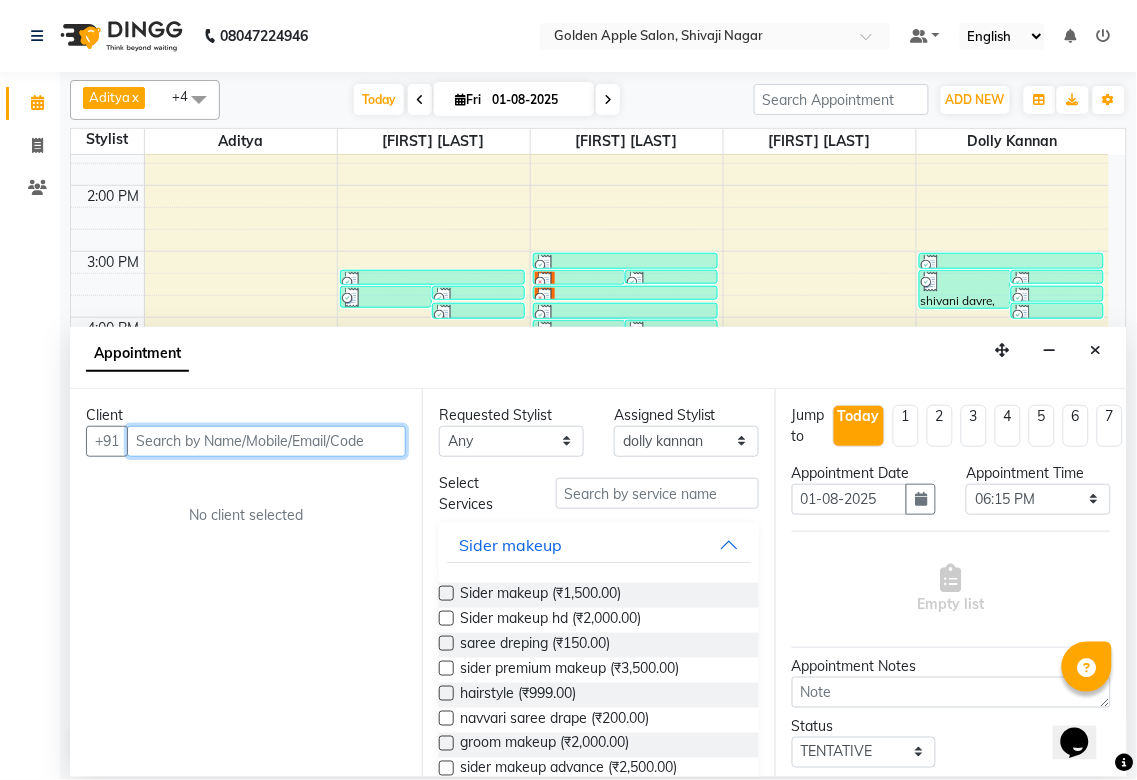 click at bounding box center (266, 441) 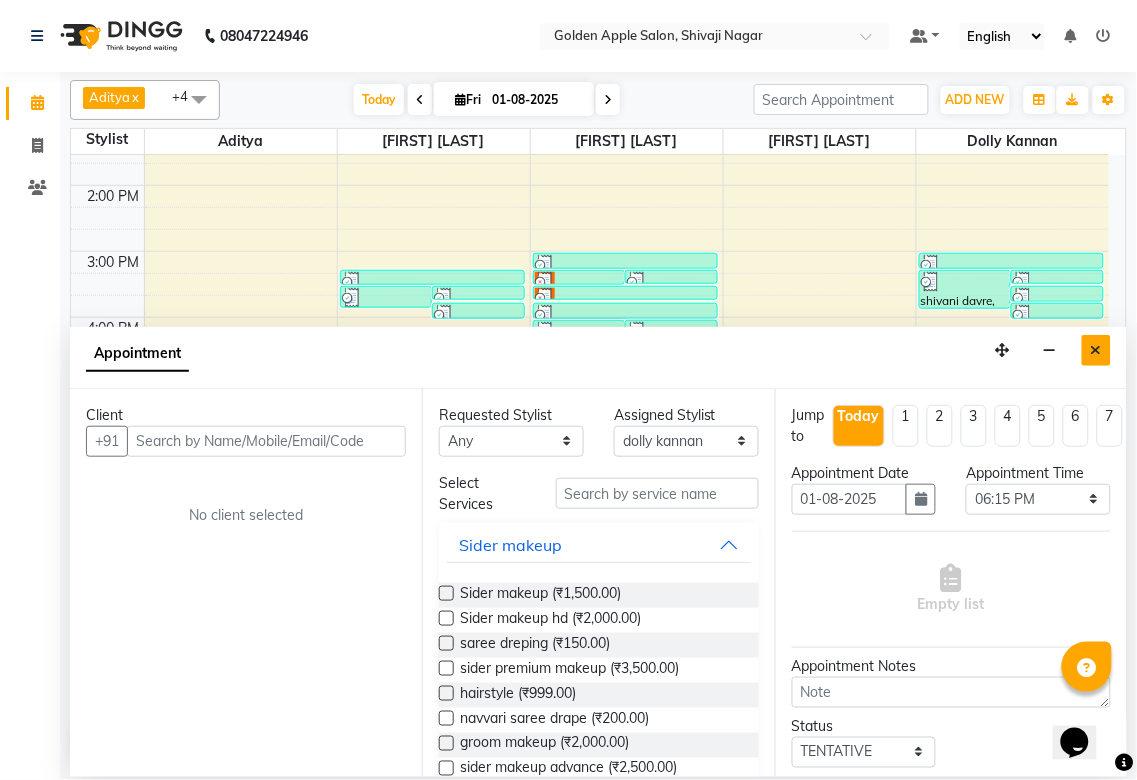 click at bounding box center (1096, 350) 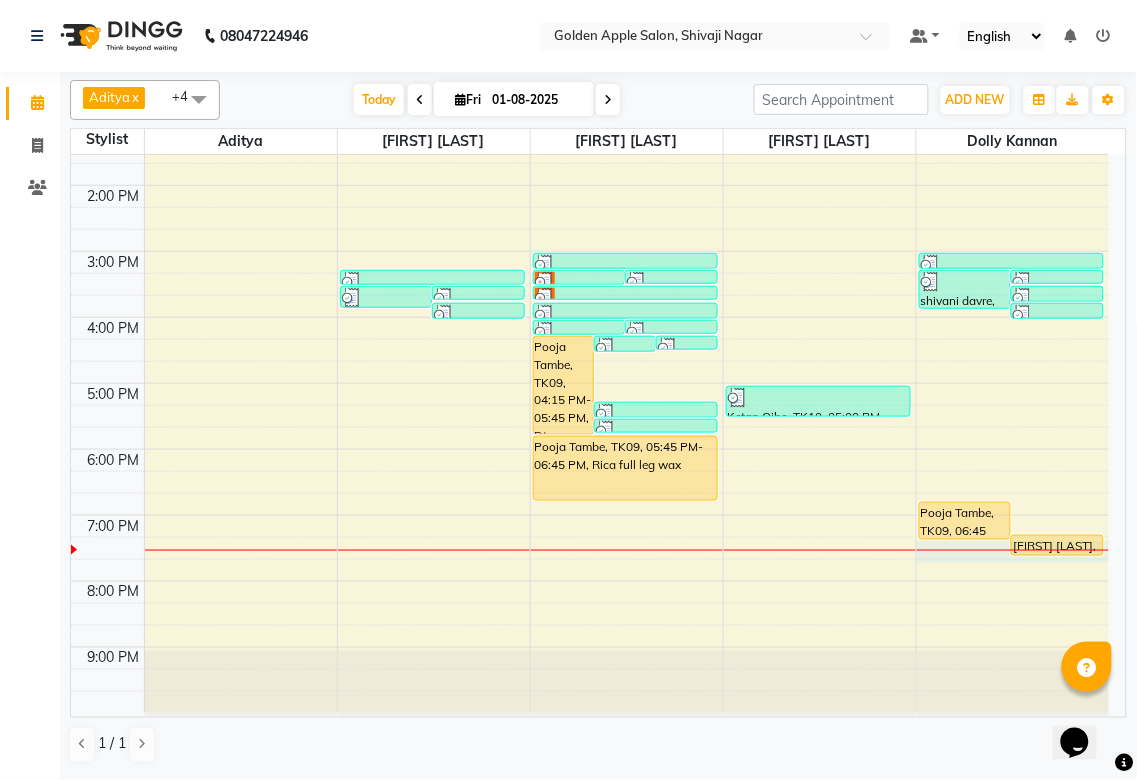 click at bounding box center (1013, 550) 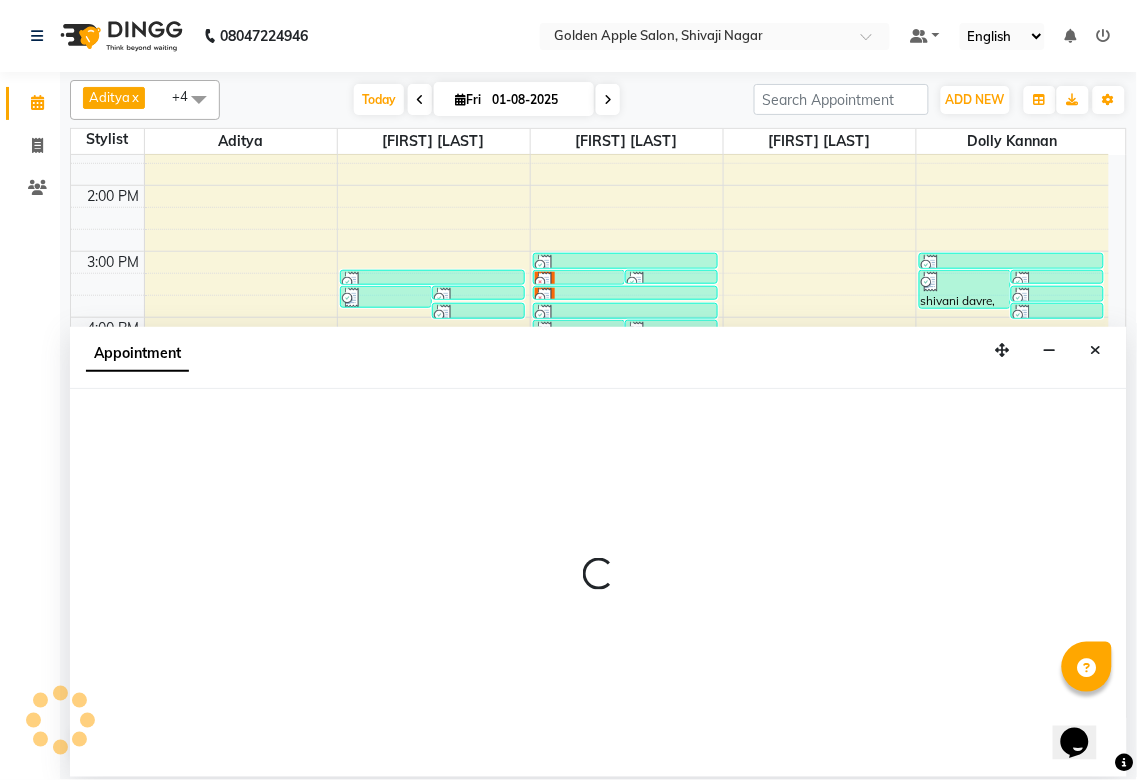 select on "87844" 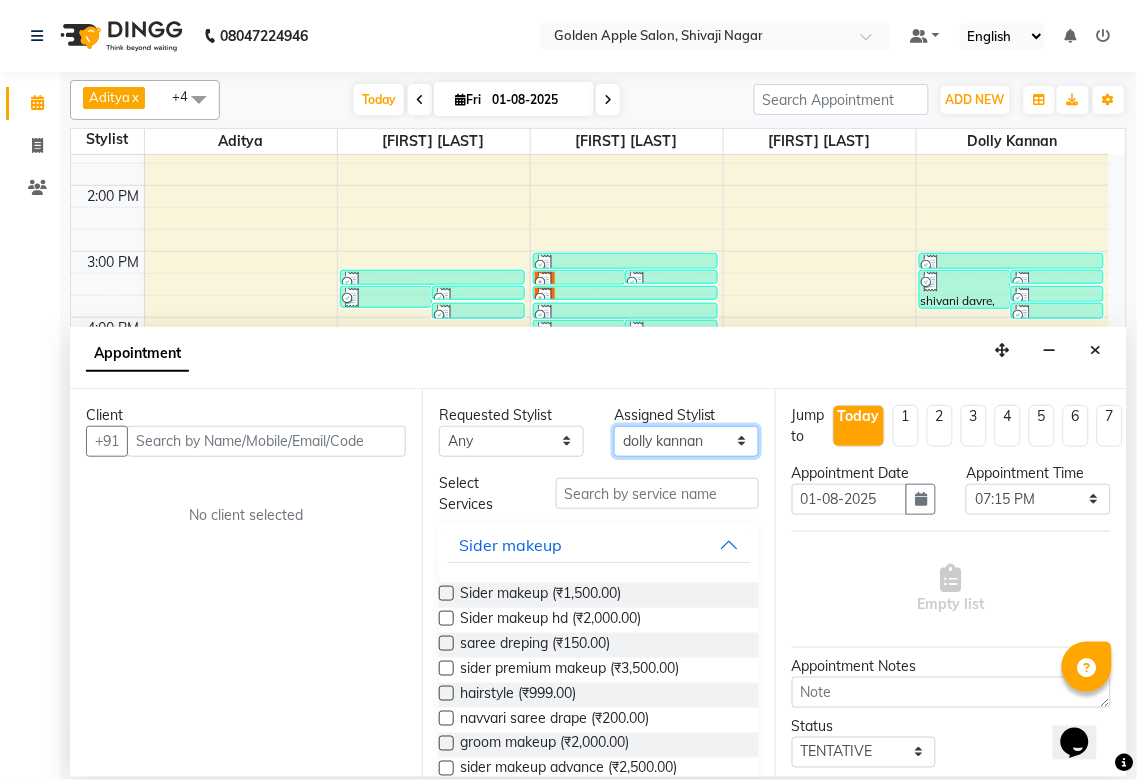 click on "Select [FIRST] [LAST] [FIRST] [LAST] [FIRST] [LAST] [FIRST] [LAST] [FIRST] [LAST] operator [FIRST] [LAST]" at bounding box center [686, 441] 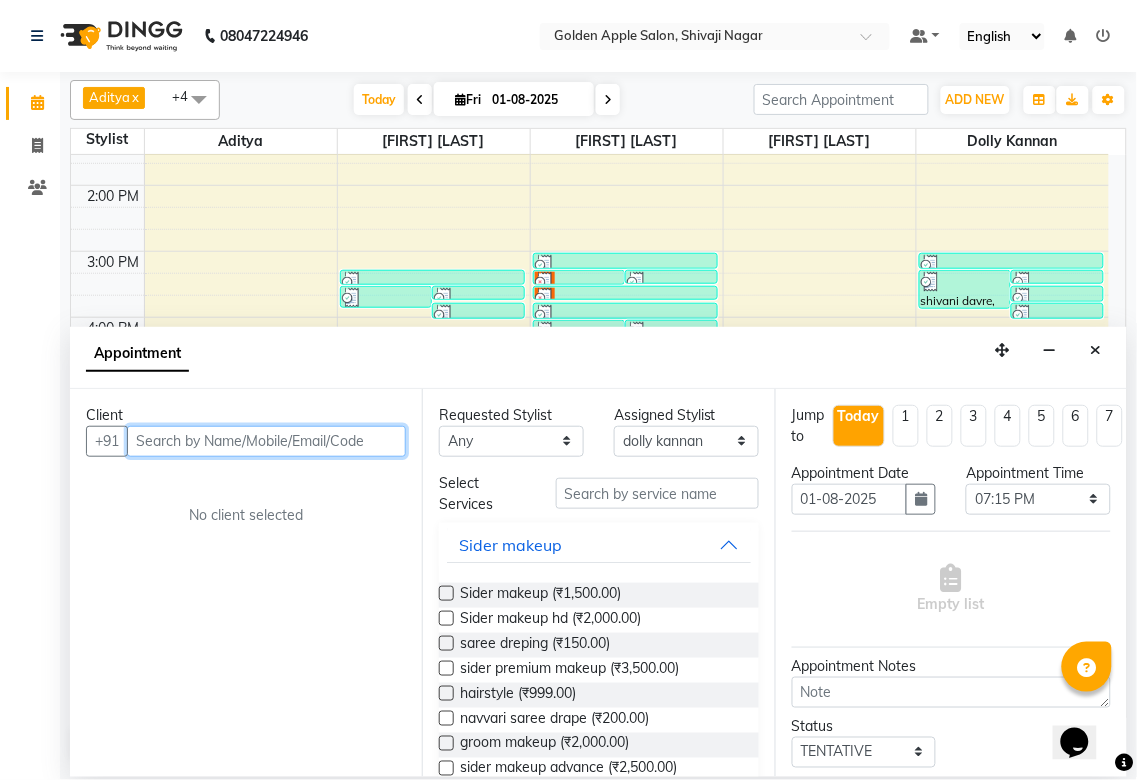 click at bounding box center (266, 441) 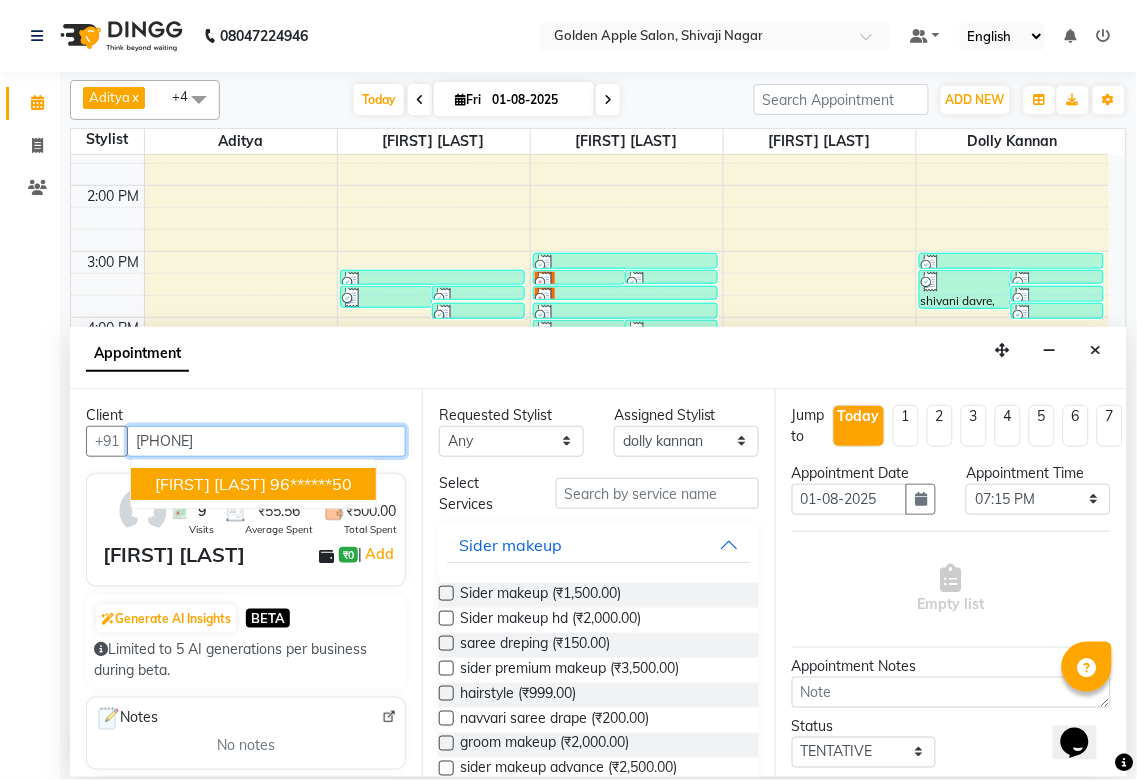 click on "[FIRST] [LAST]" at bounding box center [210, 484] 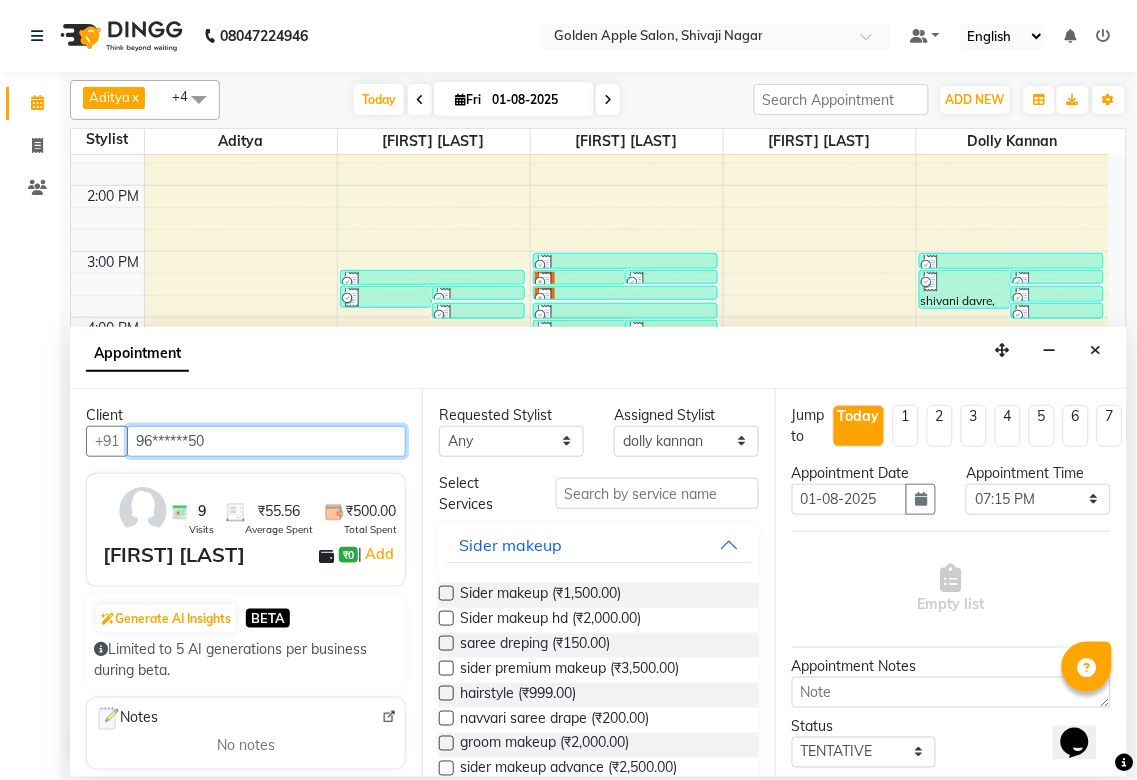 type on "96******50" 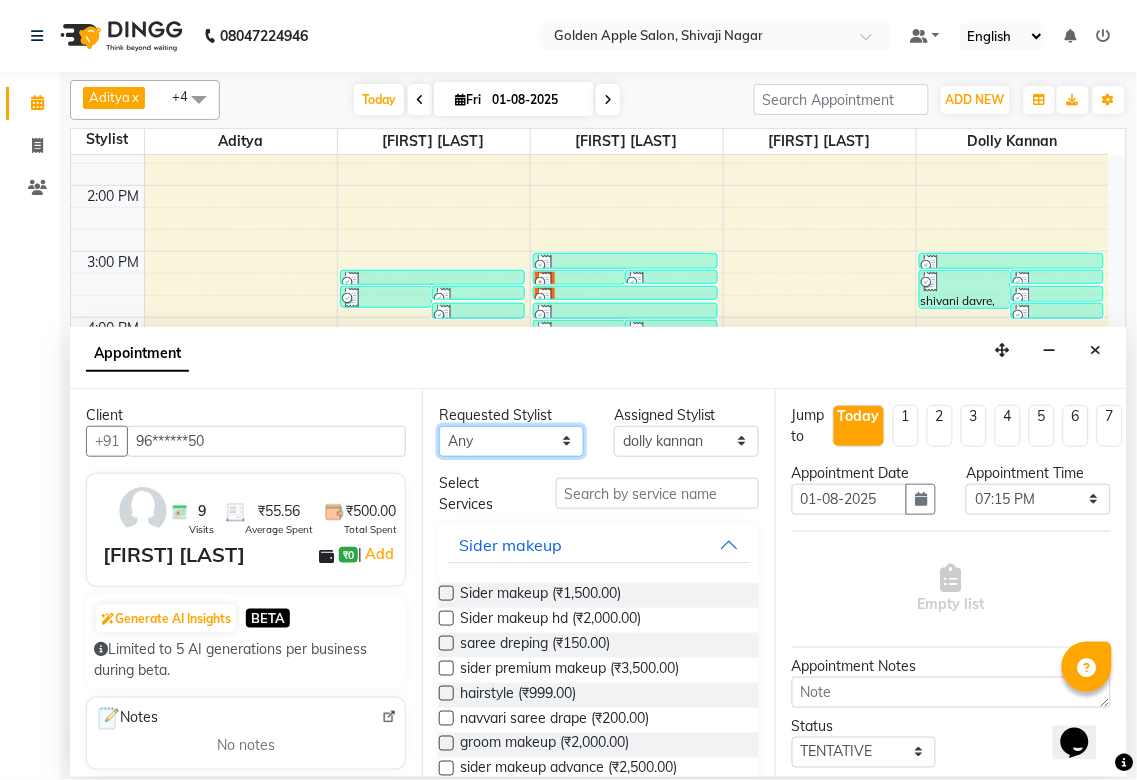 click on "Any Aditya Anjali  BAHIWAL Aparana Satarrdekar ashwini jopale dolly kannan  Harshika Hire operator vijay ahire" at bounding box center [511, 441] 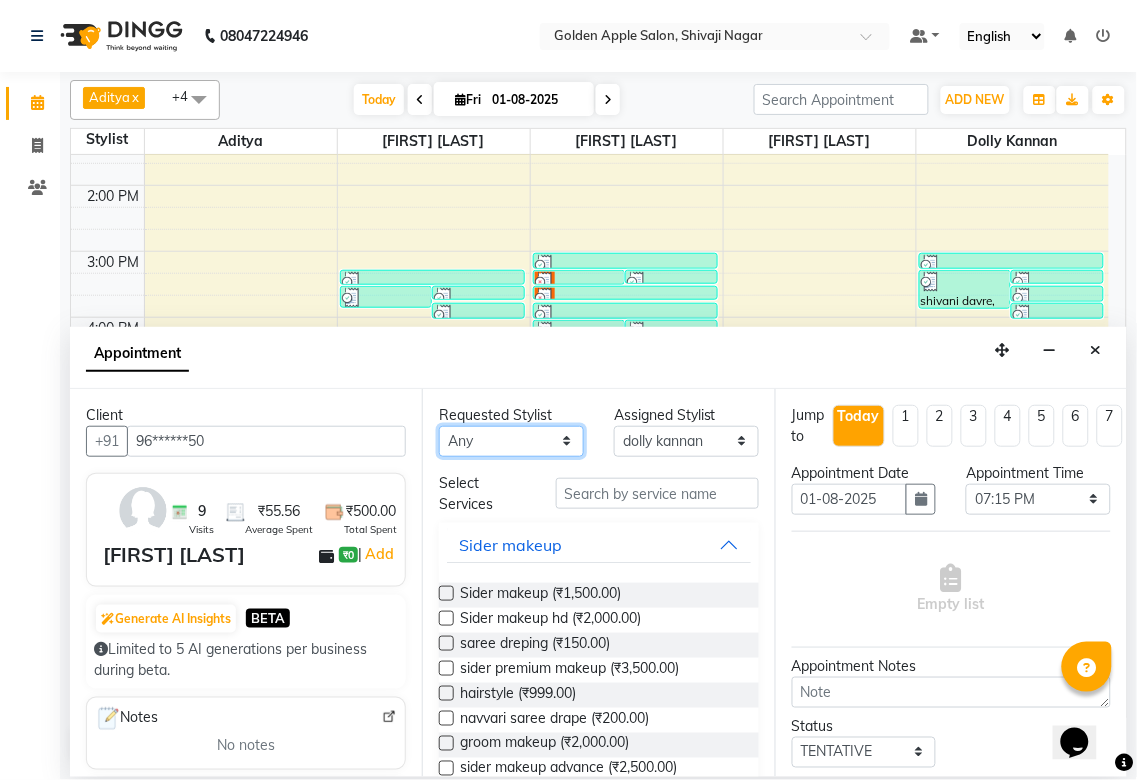 select on "87844" 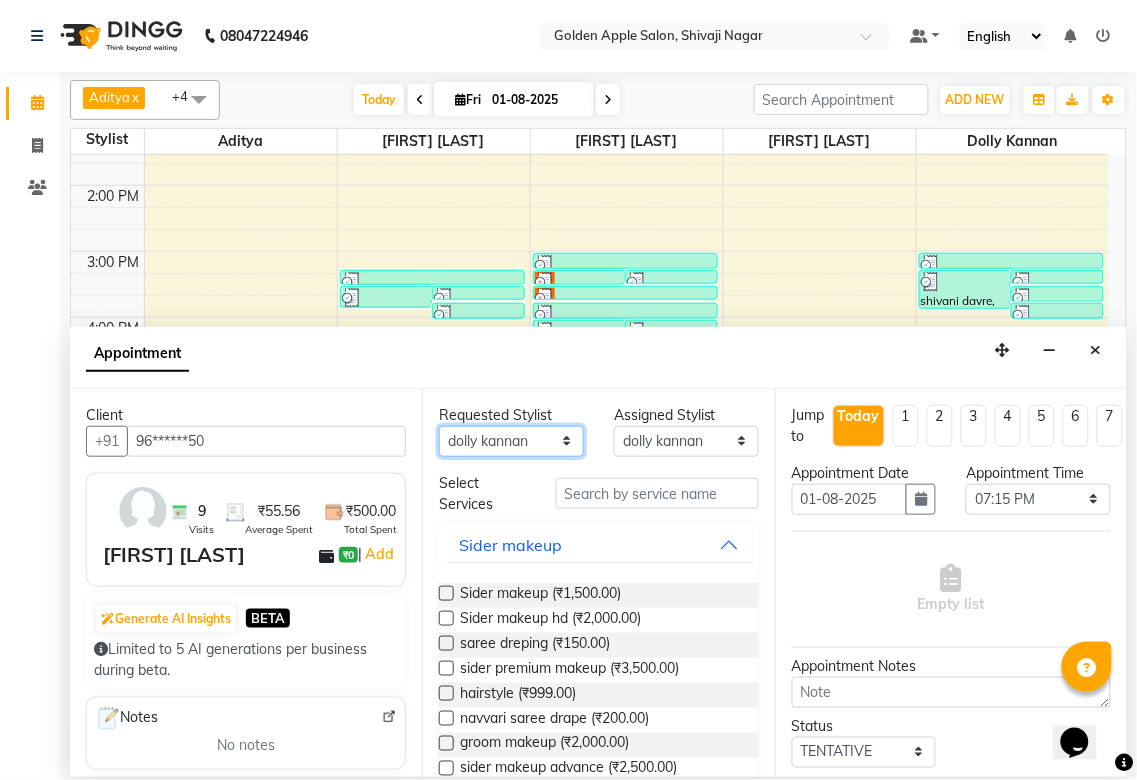 click on "Any Aditya Anjali  BAHIWAL Aparana Satarrdekar ashwini jopale dolly kannan  Harshika Hire operator vijay ahire" at bounding box center [511, 441] 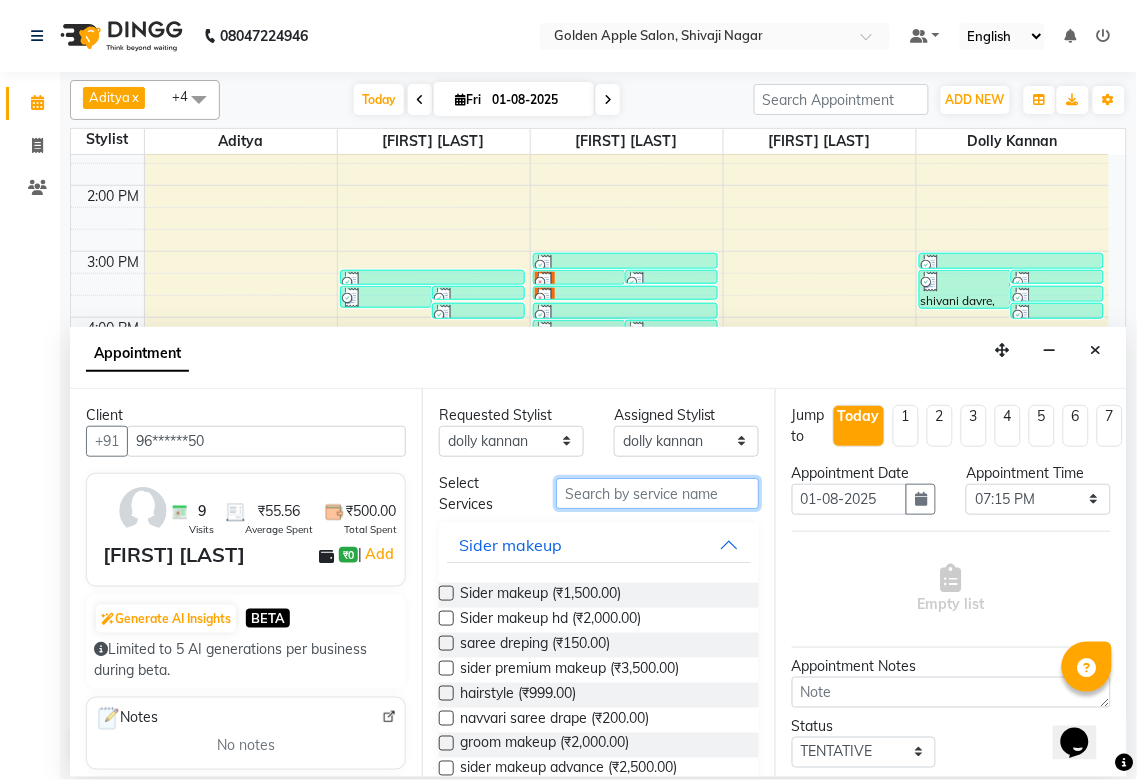 click at bounding box center [657, 493] 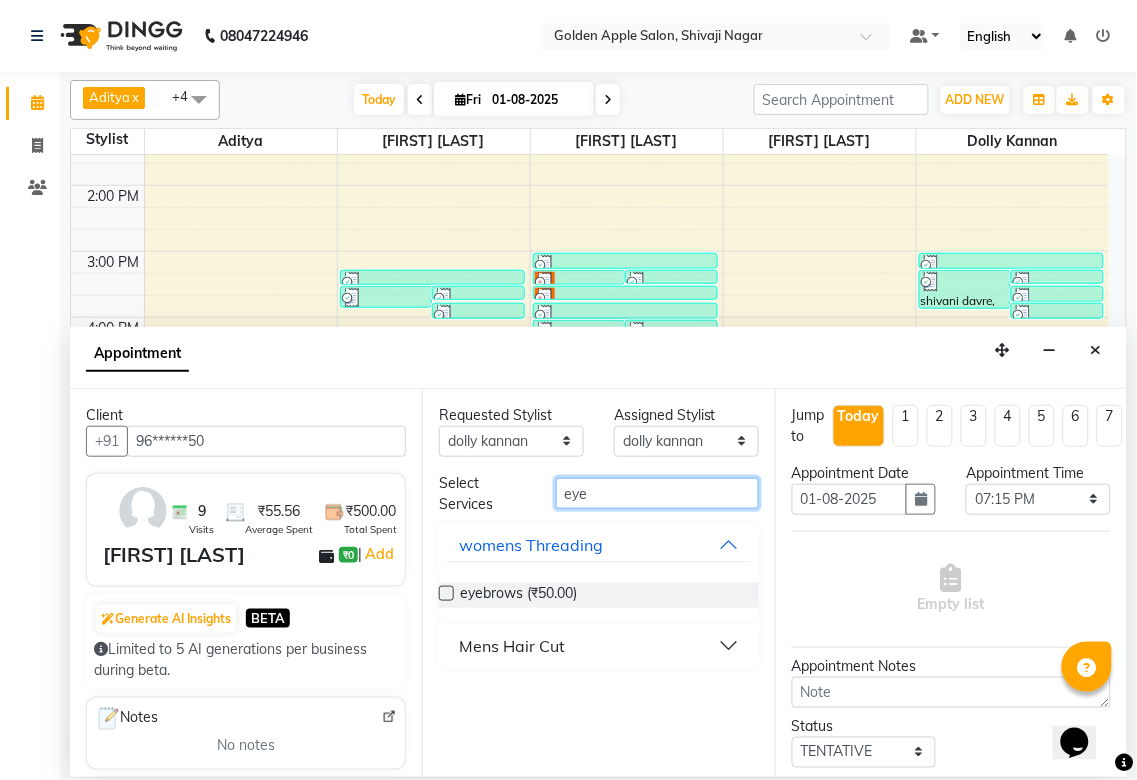type on "eye" 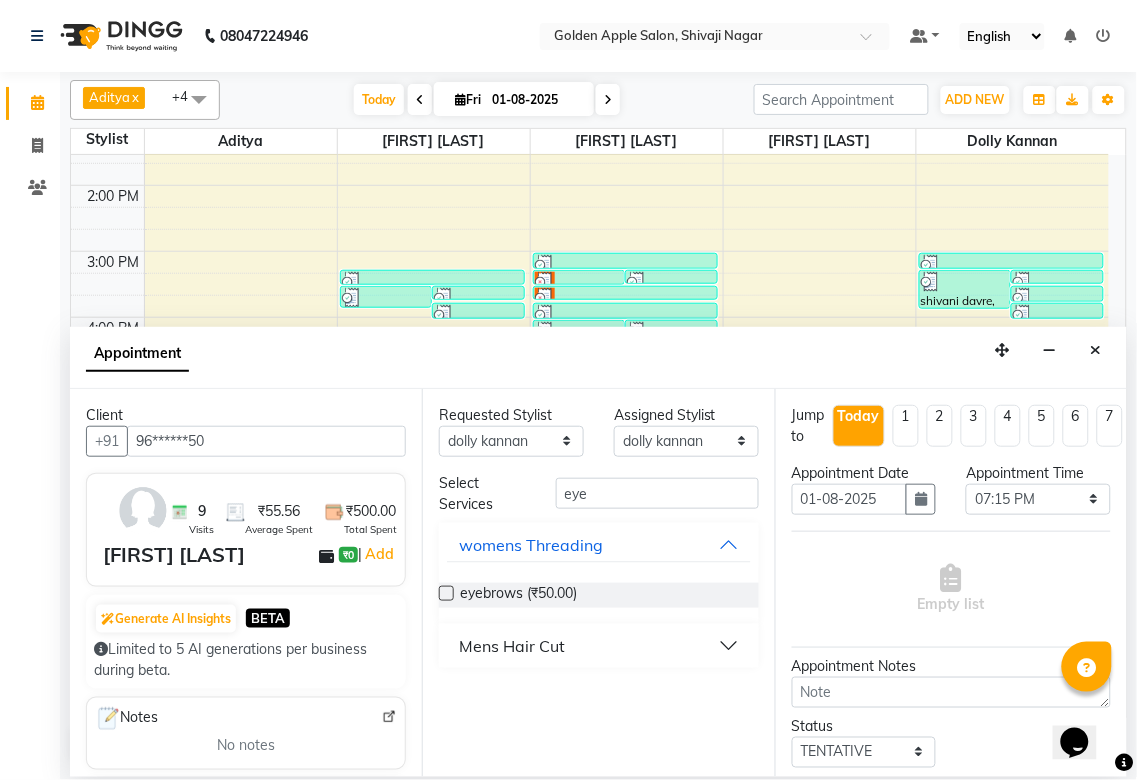 click at bounding box center (446, 593) 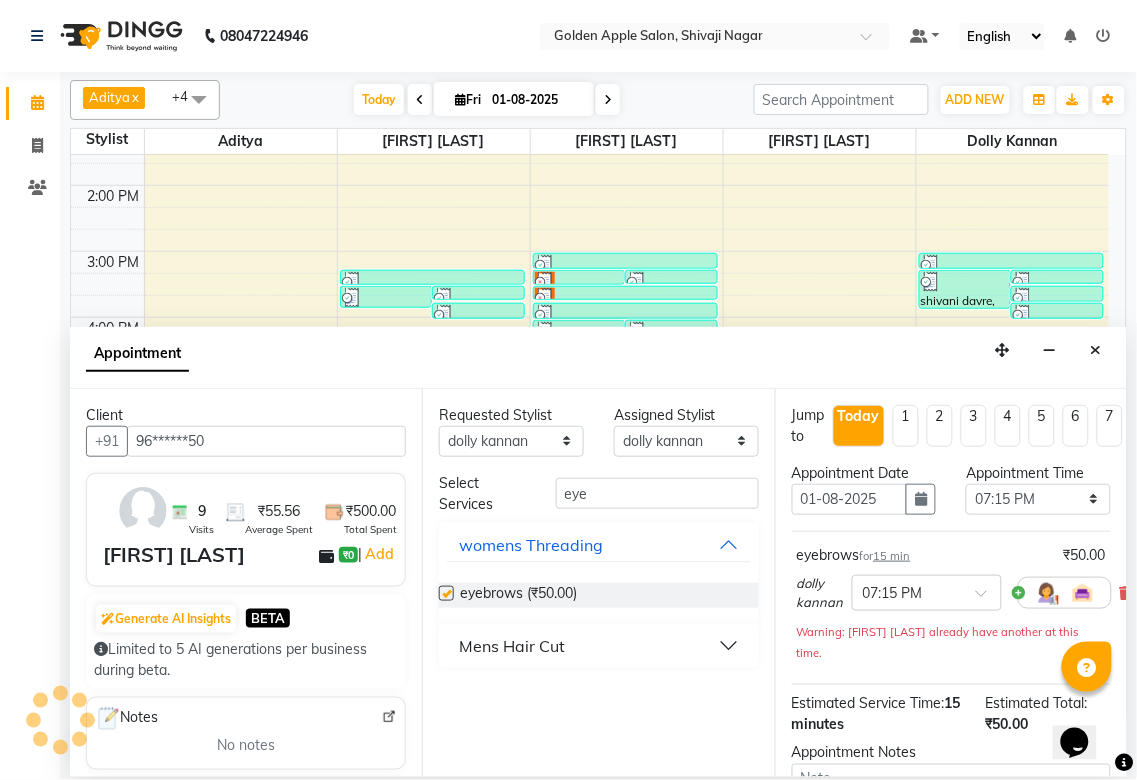 checkbox on "false" 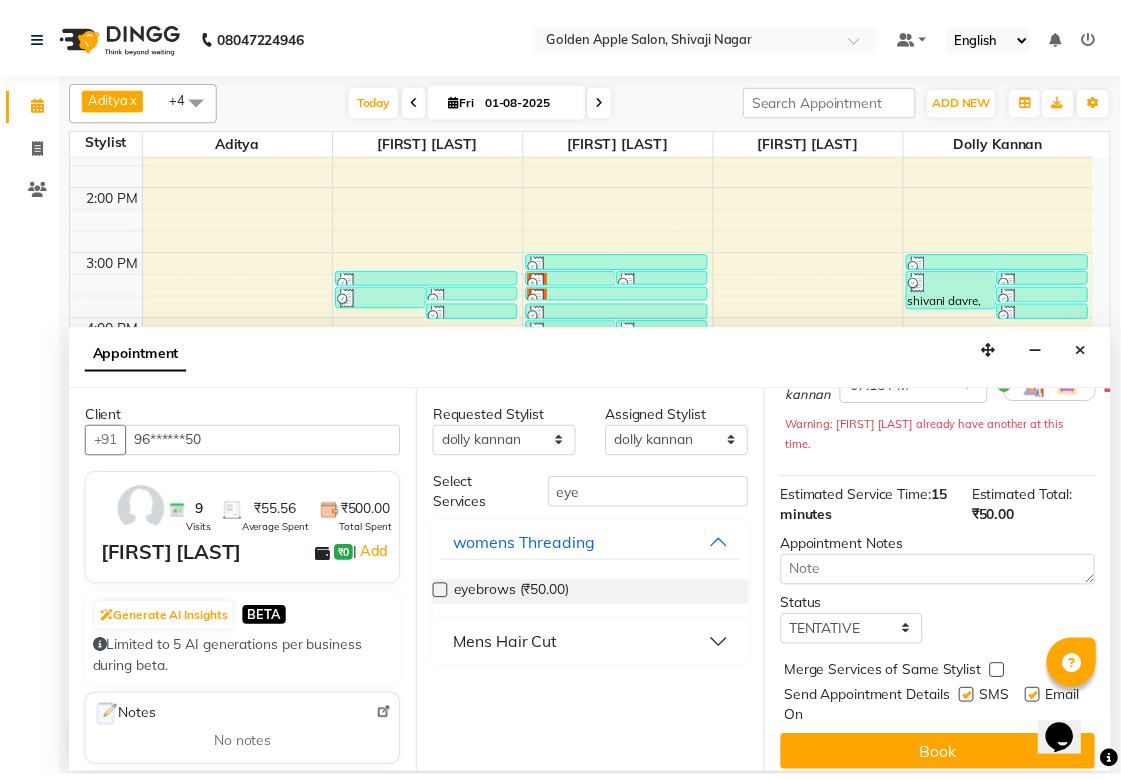 scroll, scrollTop: 237, scrollLeft: 0, axis: vertical 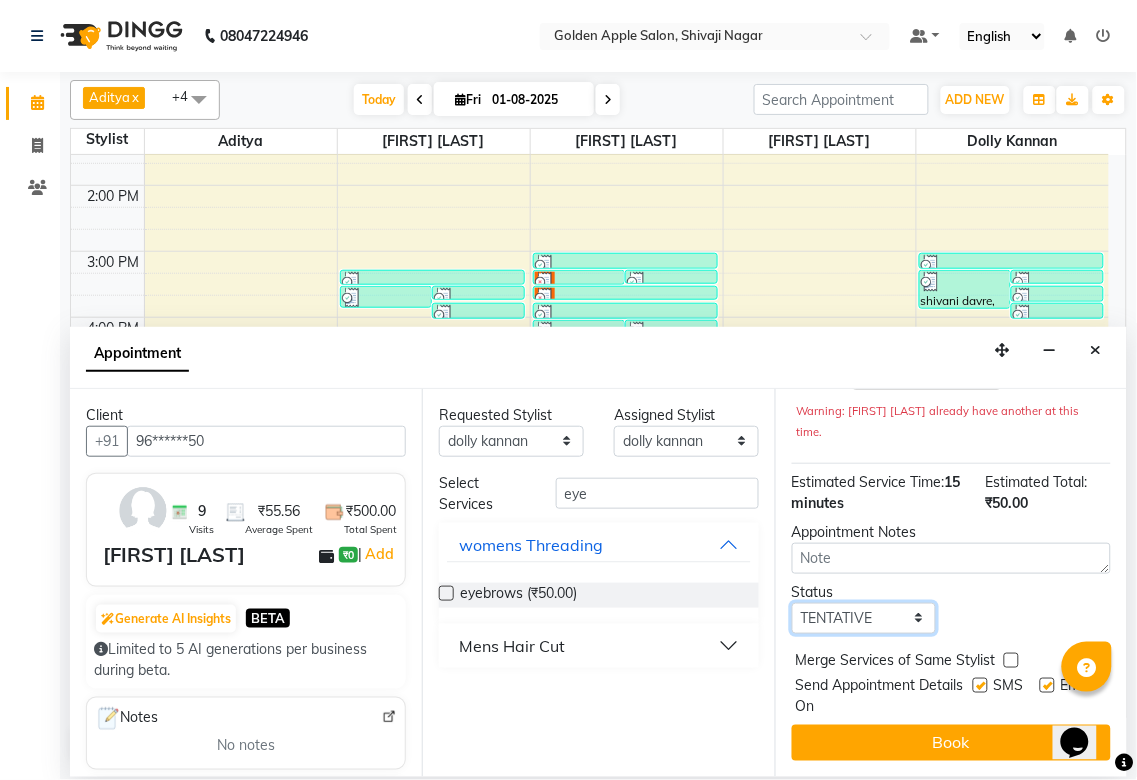 click on "Select TENTATIVE CONFIRM CHECK-IN UPCOMING" at bounding box center (864, 618) 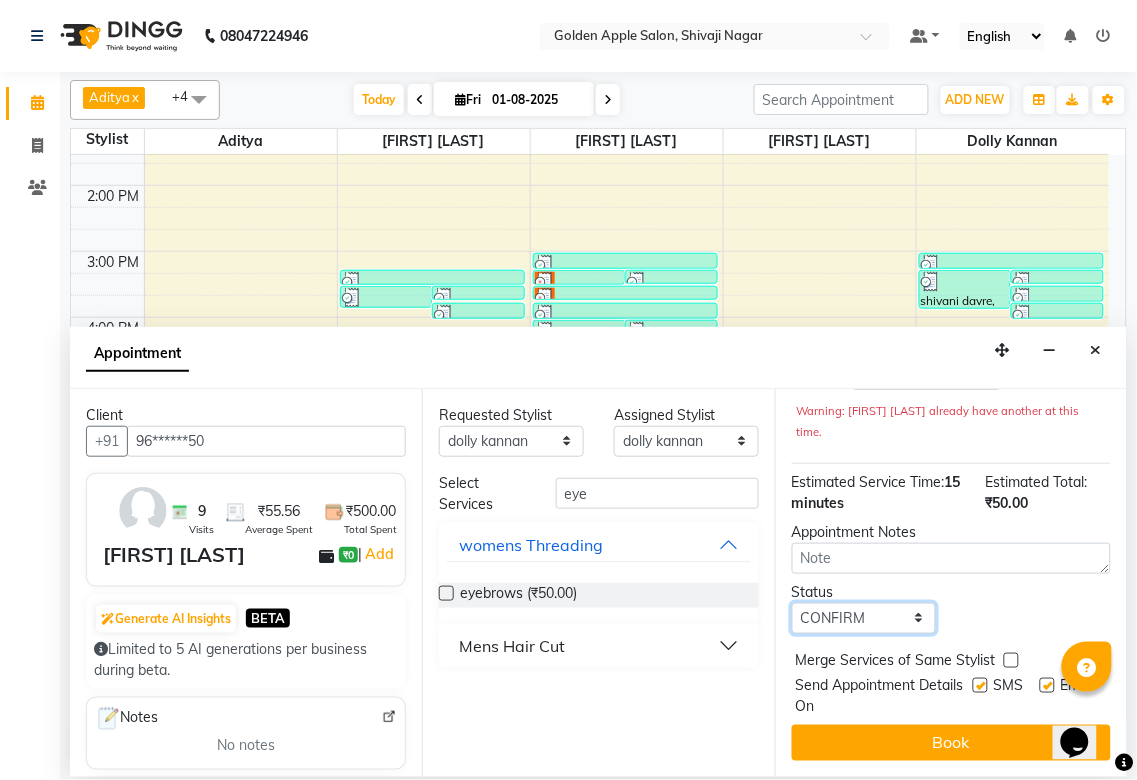 click on "Select TENTATIVE CONFIRM CHECK-IN UPCOMING" at bounding box center [864, 618] 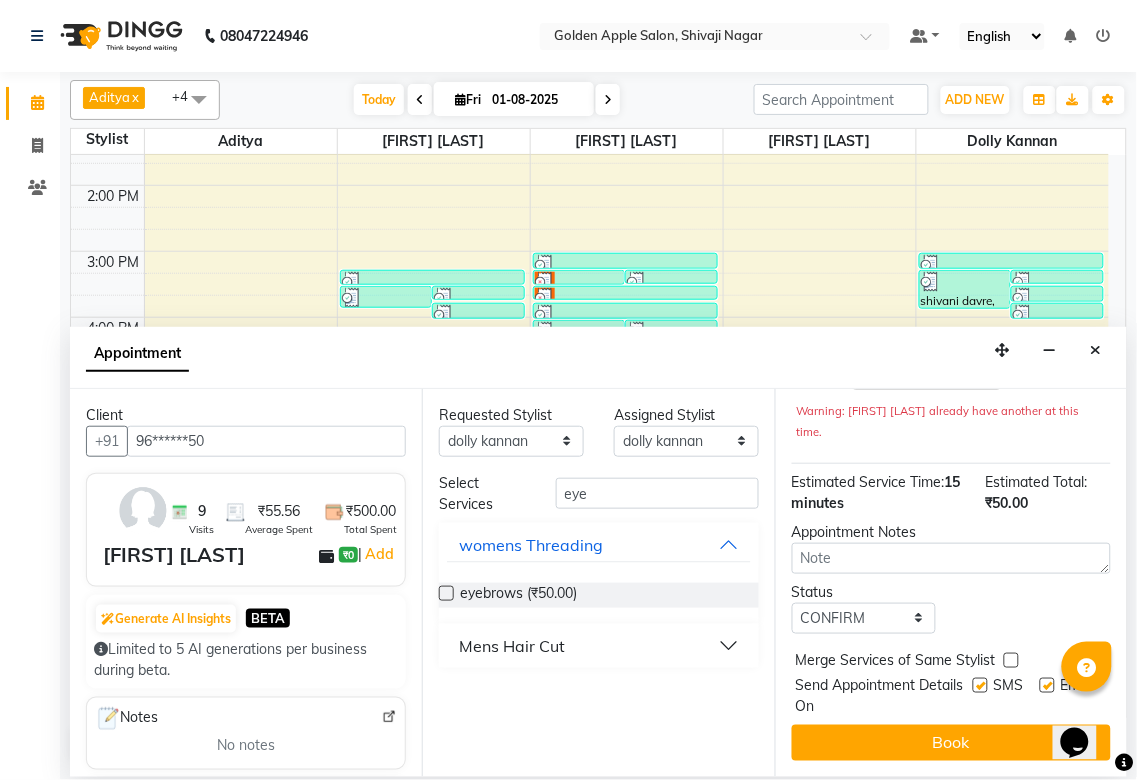 click at bounding box center [980, 685] 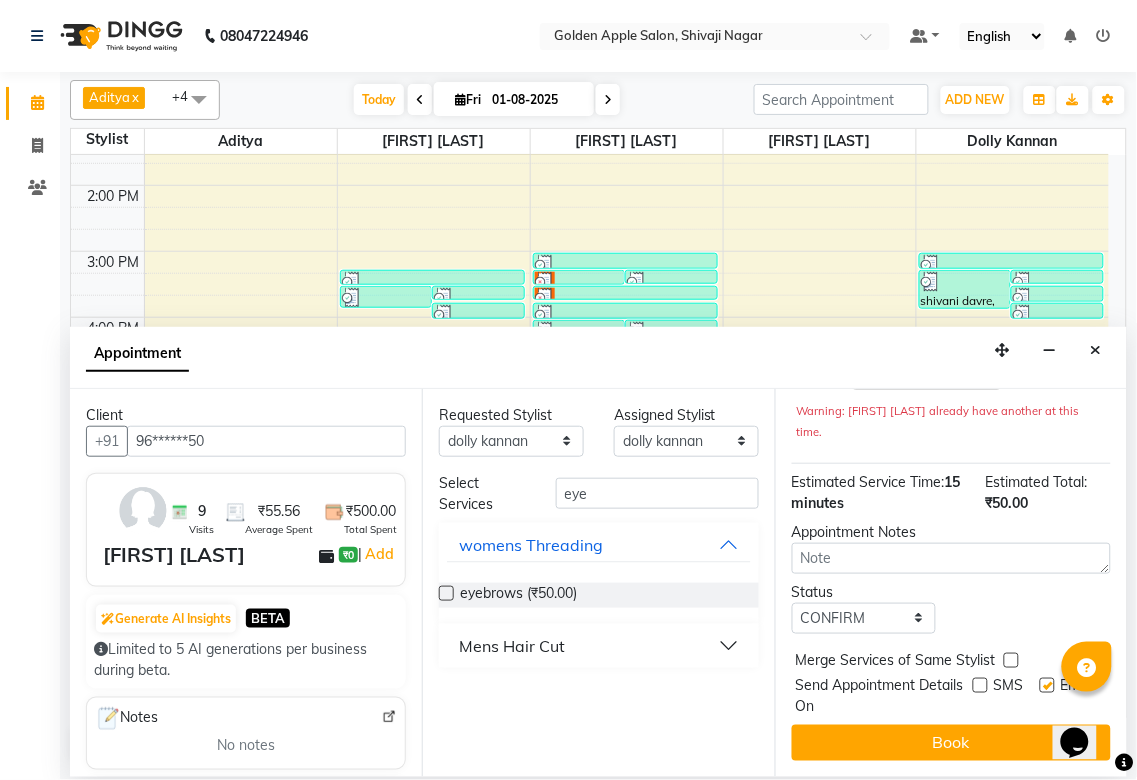 click on "Email" at bounding box center [1075, 696] 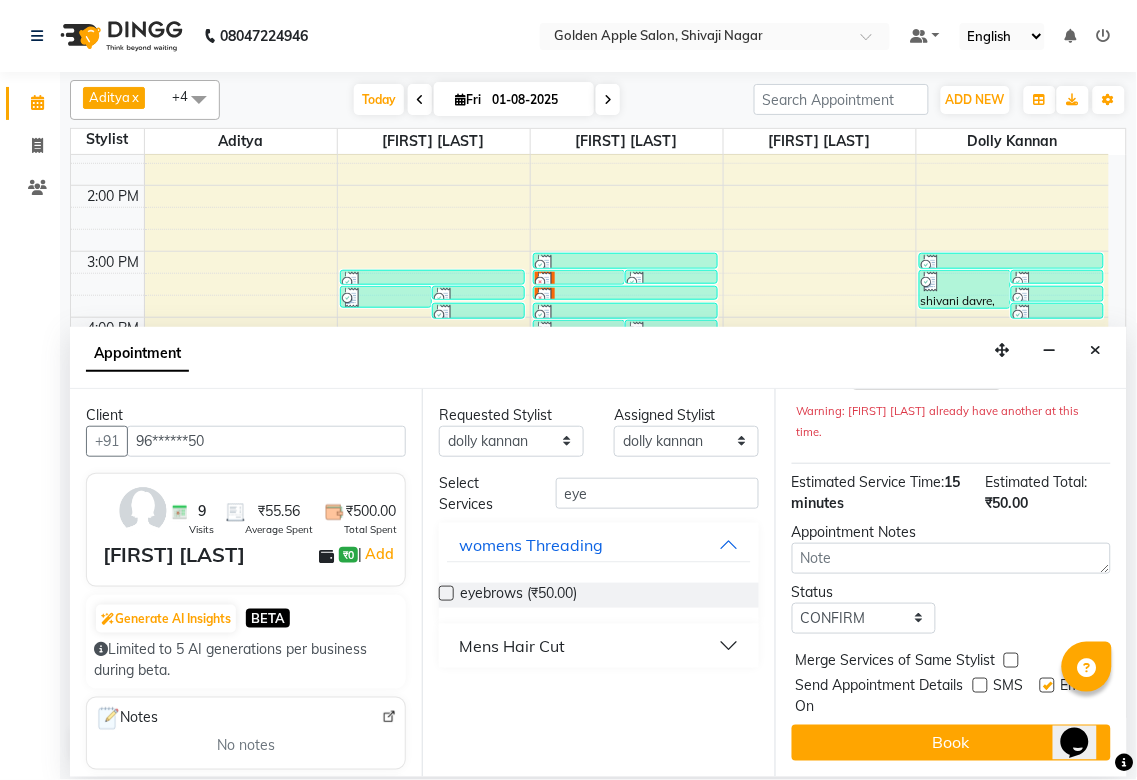 click at bounding box center [1047, 685] 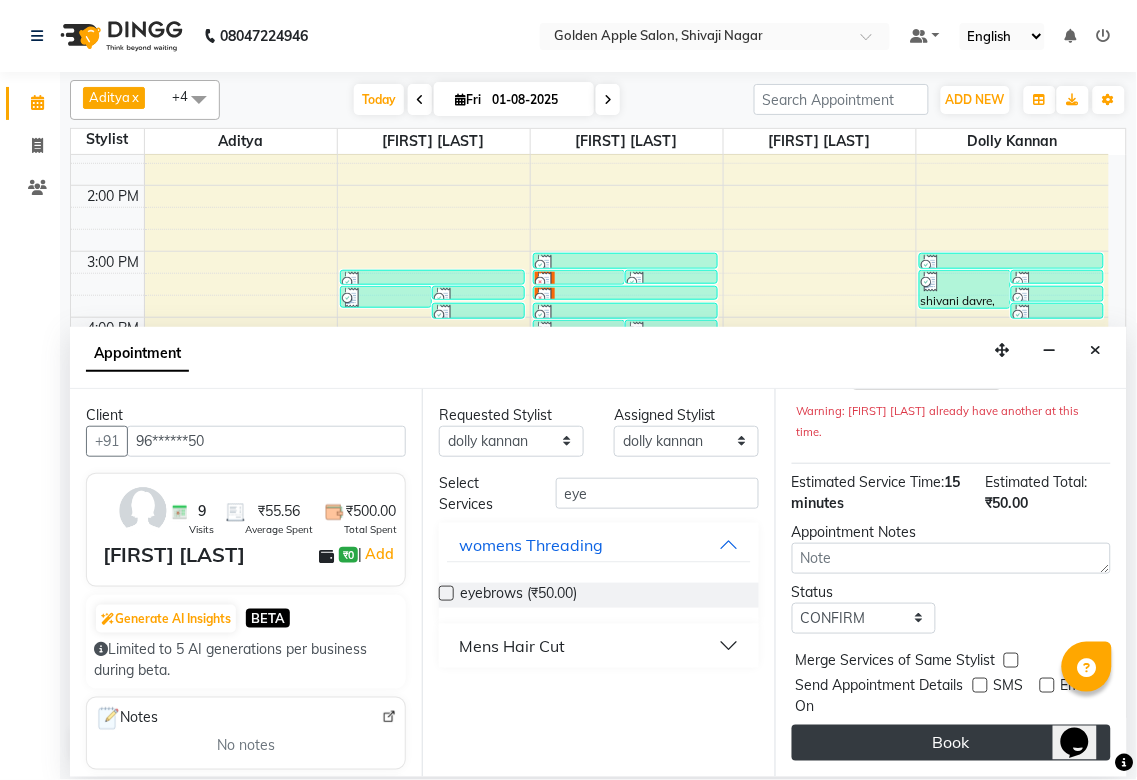 click on "Book" at bounding box center [951, 743] 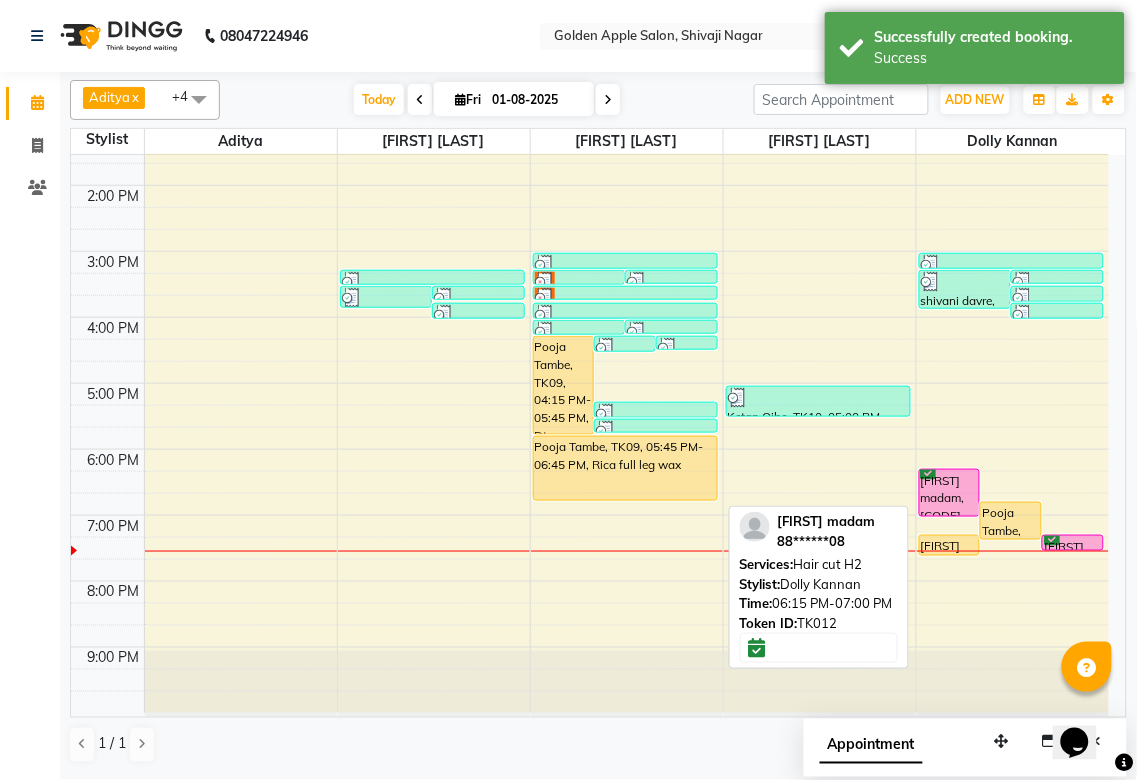 click on "[FIRST] madam, [CODE], [TIME]-[TIME], Hair cut  H2" at bounding box center (950, 493) 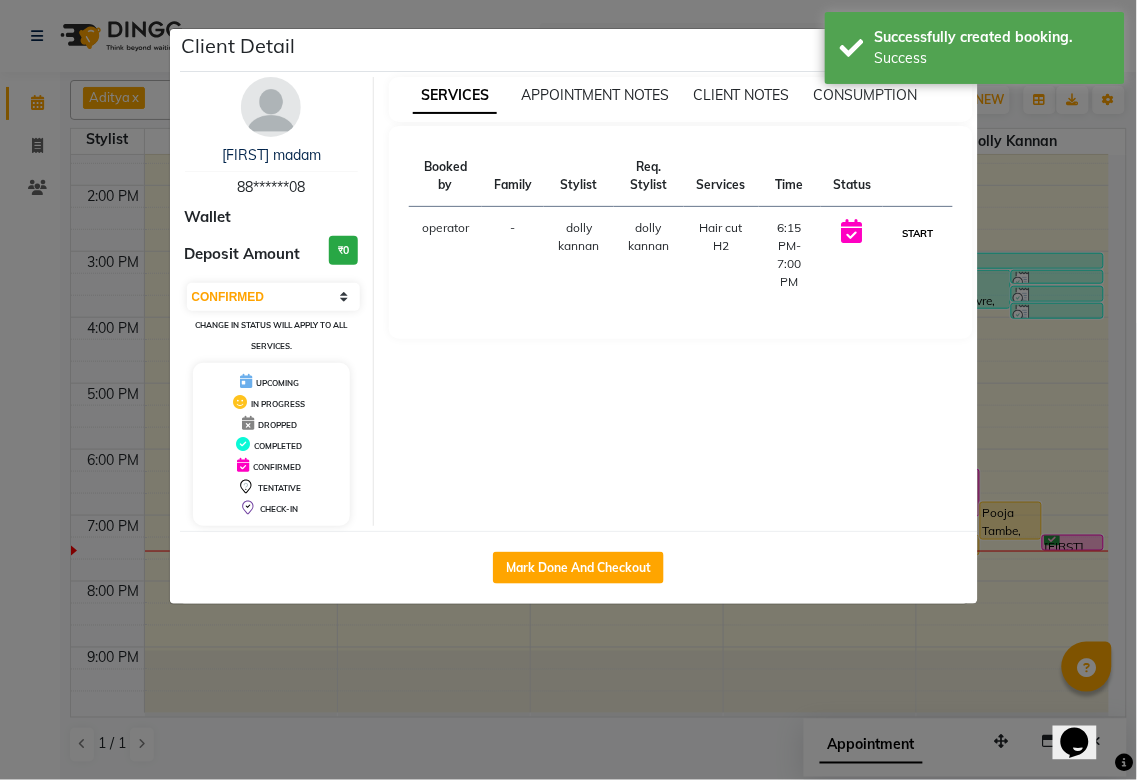 click on "START" at bounding box center [917, 233] 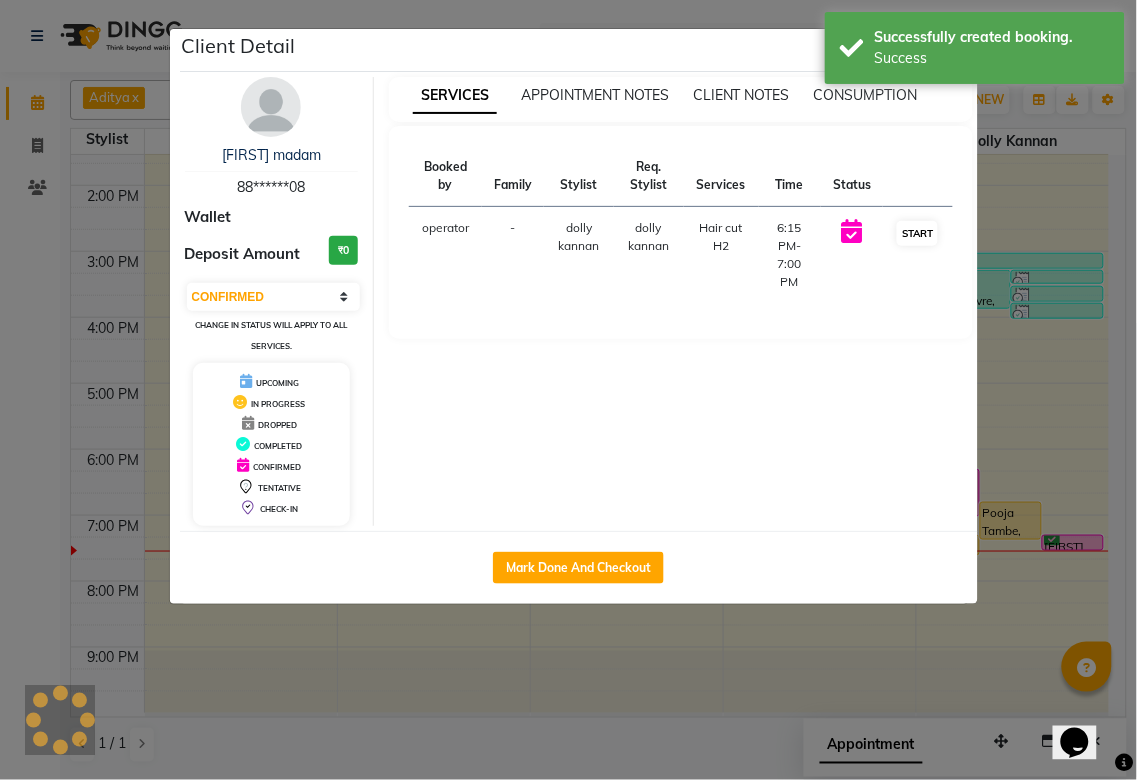 select on "1" 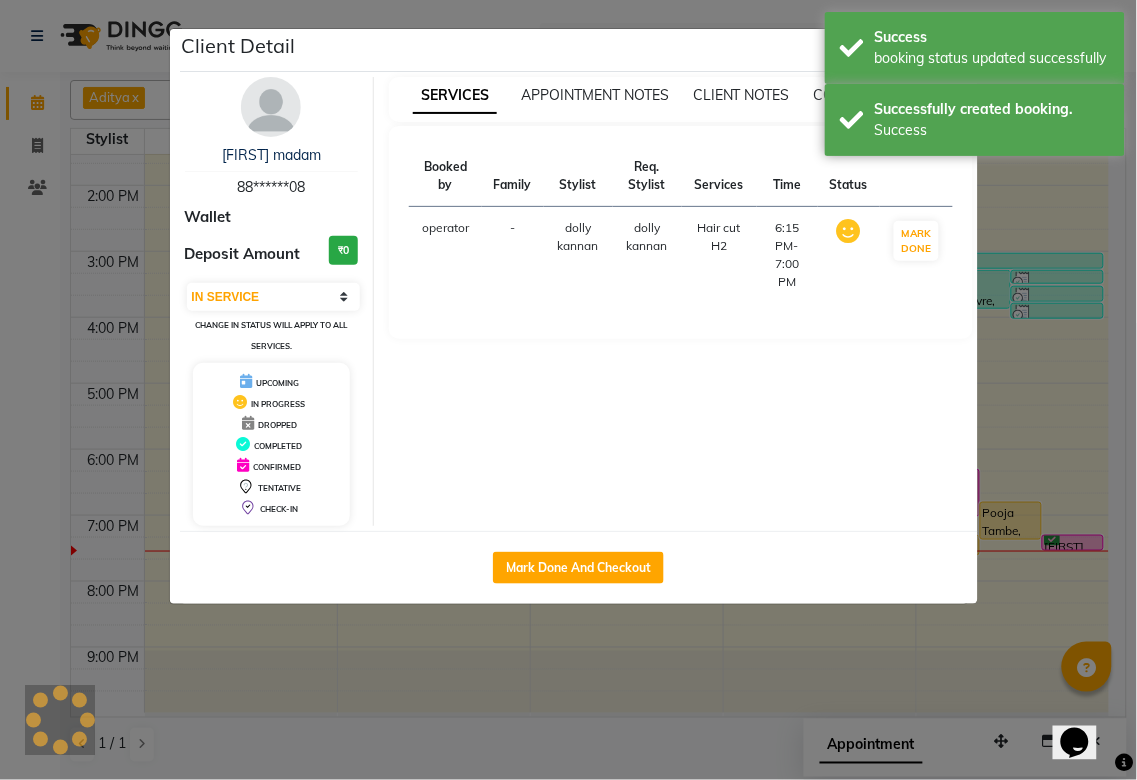 click on "Client Detail  [FIRST] madam   [PHONE] Wallet Deposit Amount  [CURRENCY][PRICE]  Select IN SERVICE CONFIRMED TENTATIVE CHECK IN MARK DONE DROPPED UPCOMING Change in status will apply to all services. UPCOMING IN PROGRESS DROPPED COMPLETED CONFIRMED TENTATIVE CHECK-IN SERVICES APPOINTMENT NOTES CLIENT NOTES CONSUMPTION Booked by Family Stylist Req. Stylist Services Time Status  operator  - [FIRST] [LAST]   [FIRST] [LAST]   Hair cut  H2   [TIME]-[TIME]   MARK DONE   Mark Done And Checkout" 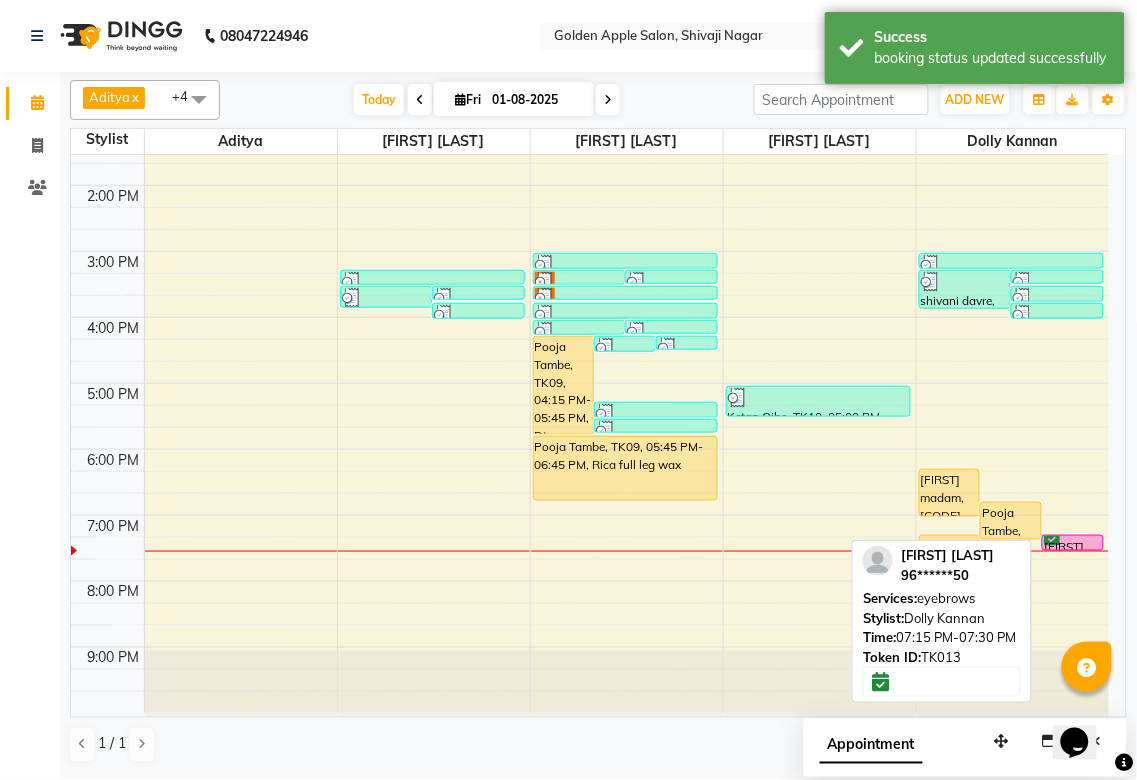 click on "[FIRST] [LAST], [CODE], [TIME]-[TIME], eyebrows" at bounding box center [1073, 543] 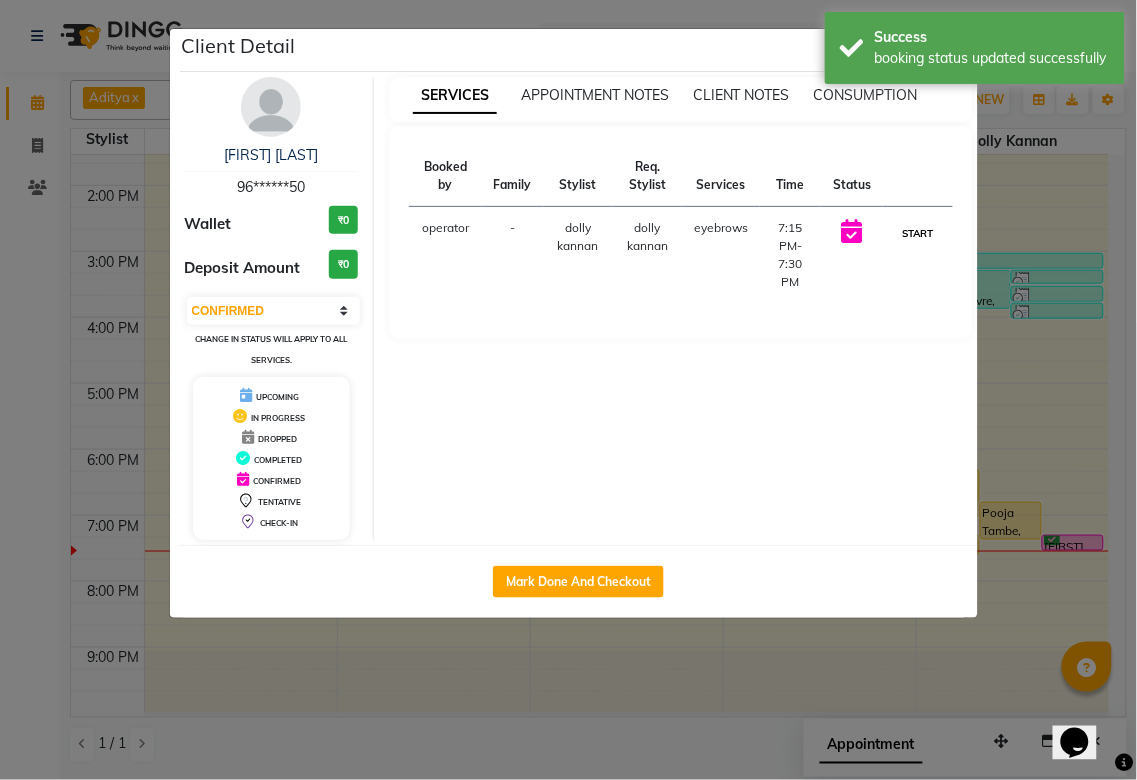 click on "START" at bounding box center [917, 233] 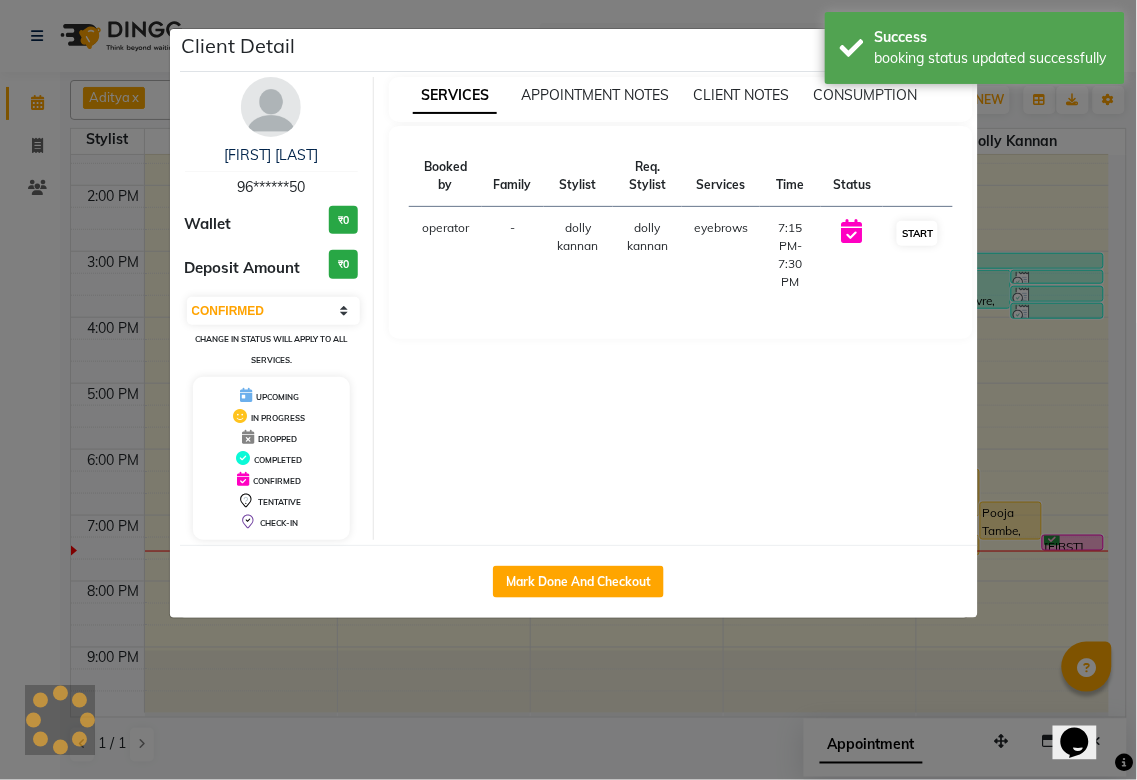 select on "1" 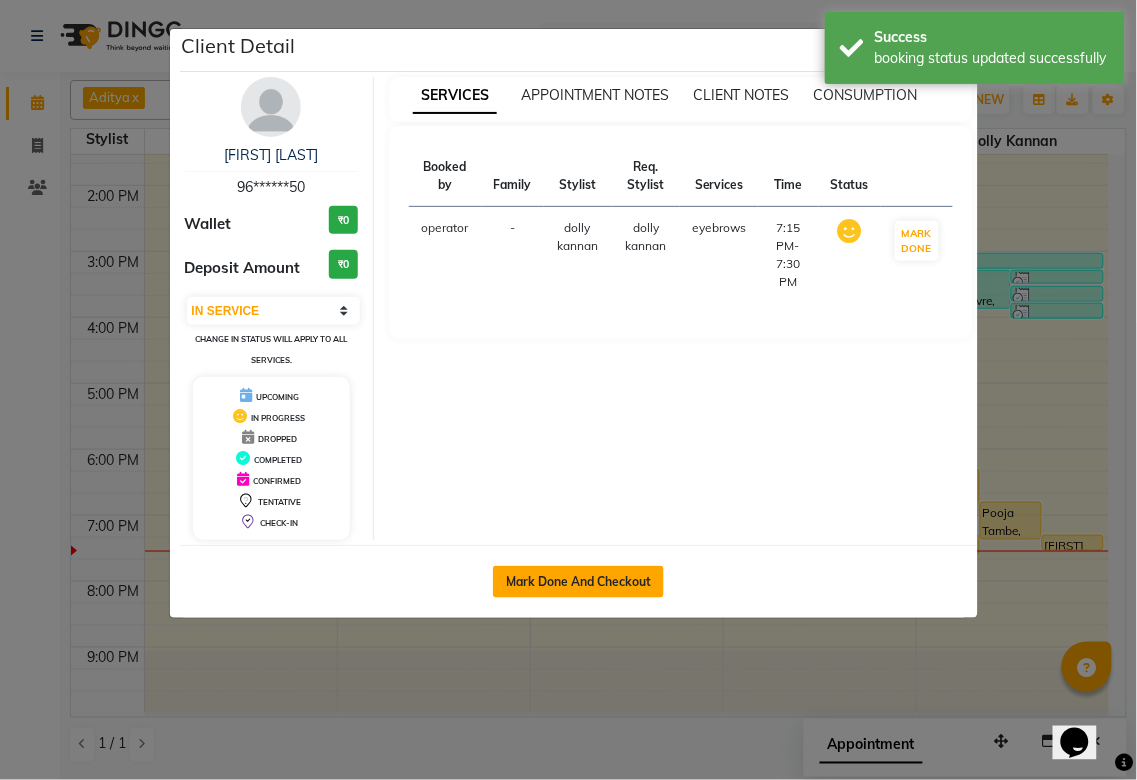 click on "Mark Done And Checkout" 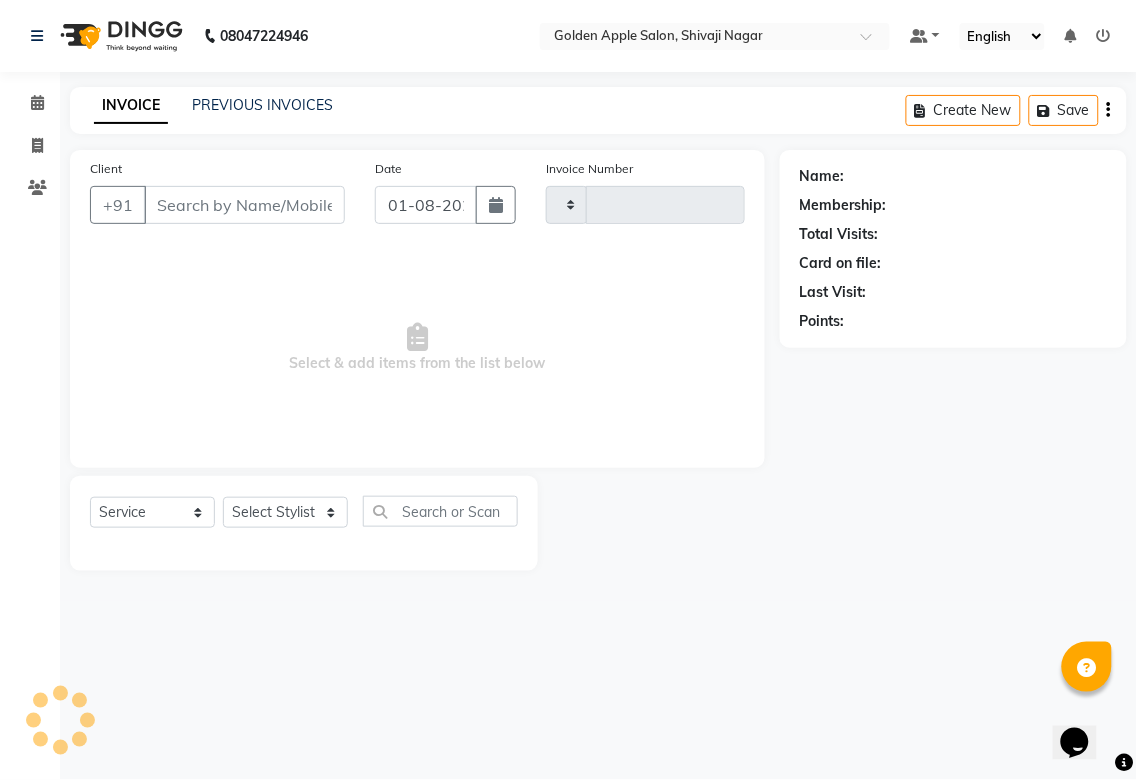 type on "1350" 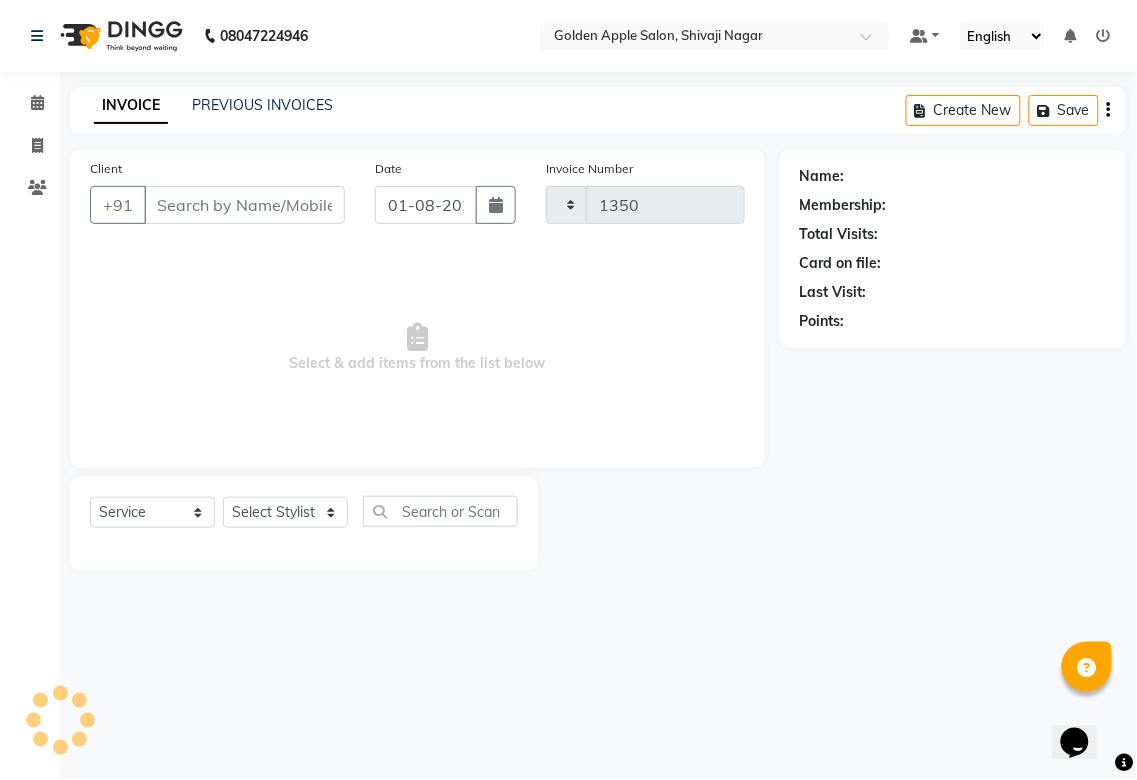 select on "6072" 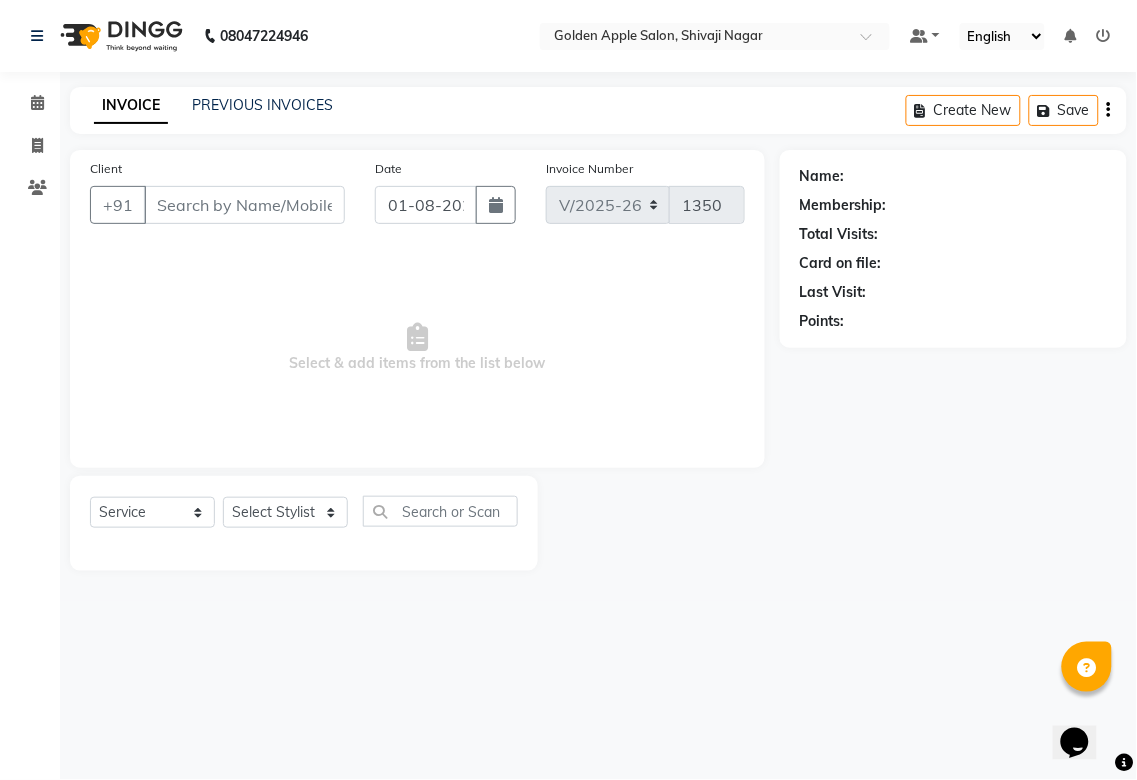 type on "96******50" 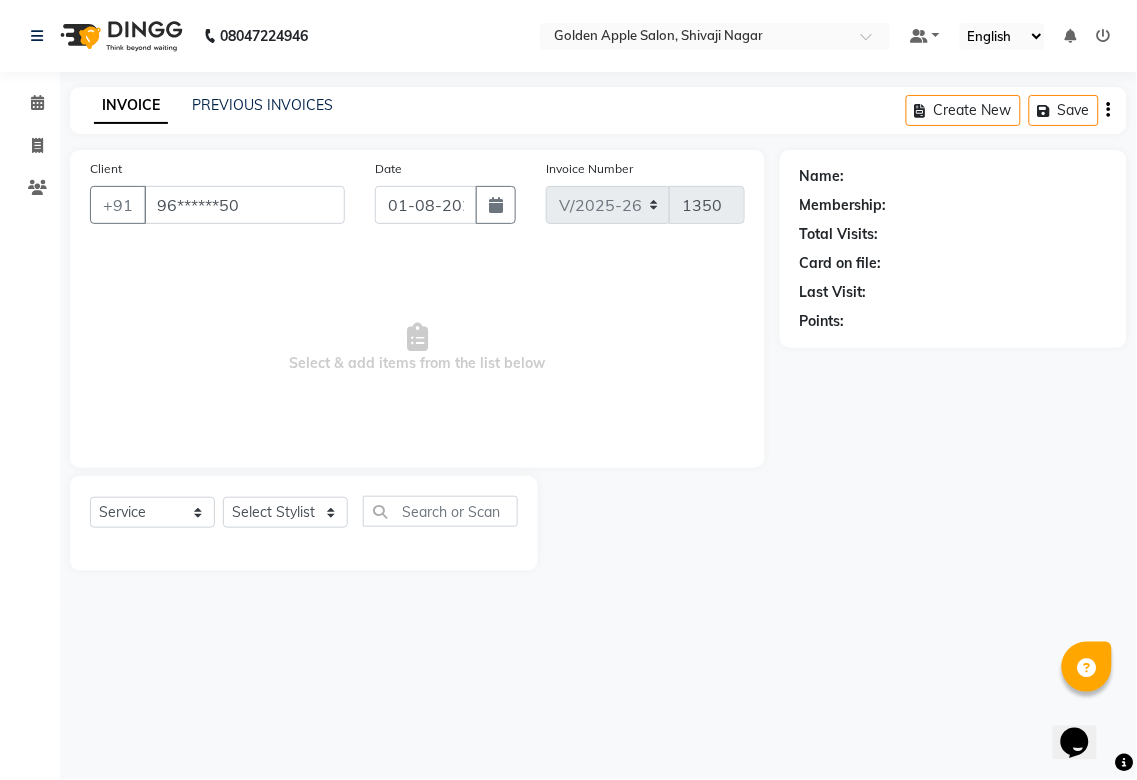 select on "87844" 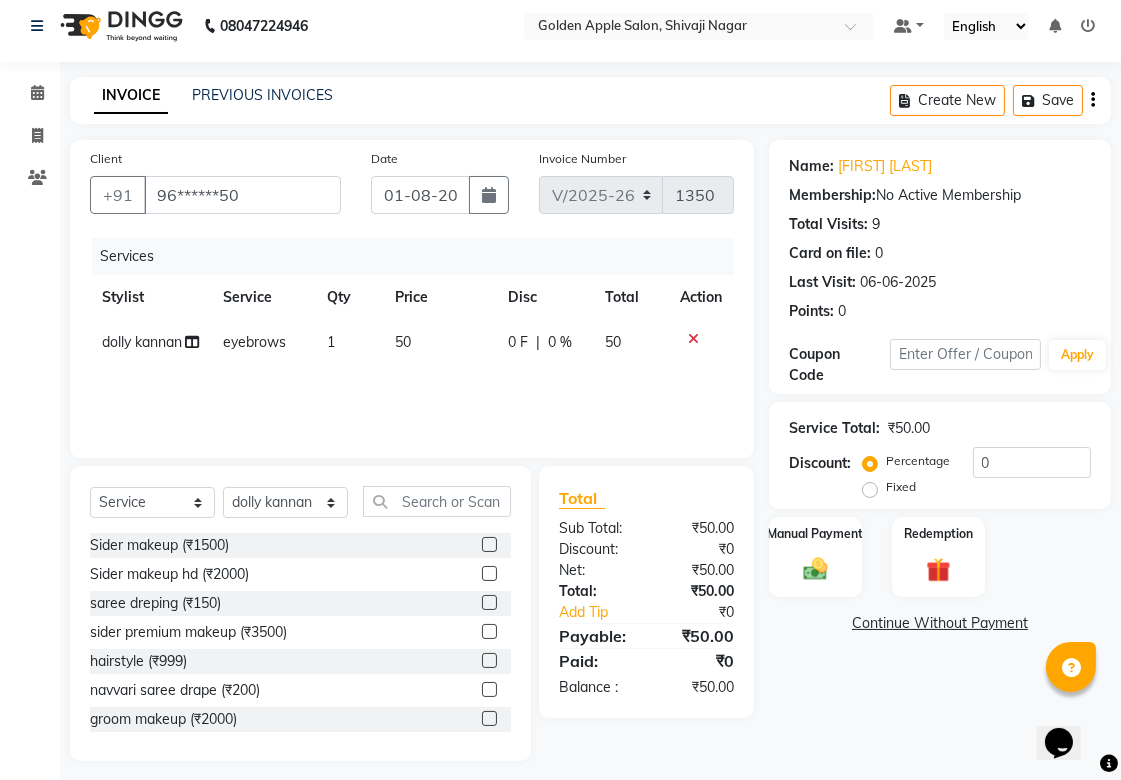 scroll, scrollTop: 21, scrollLeft: 0, axis: vertical 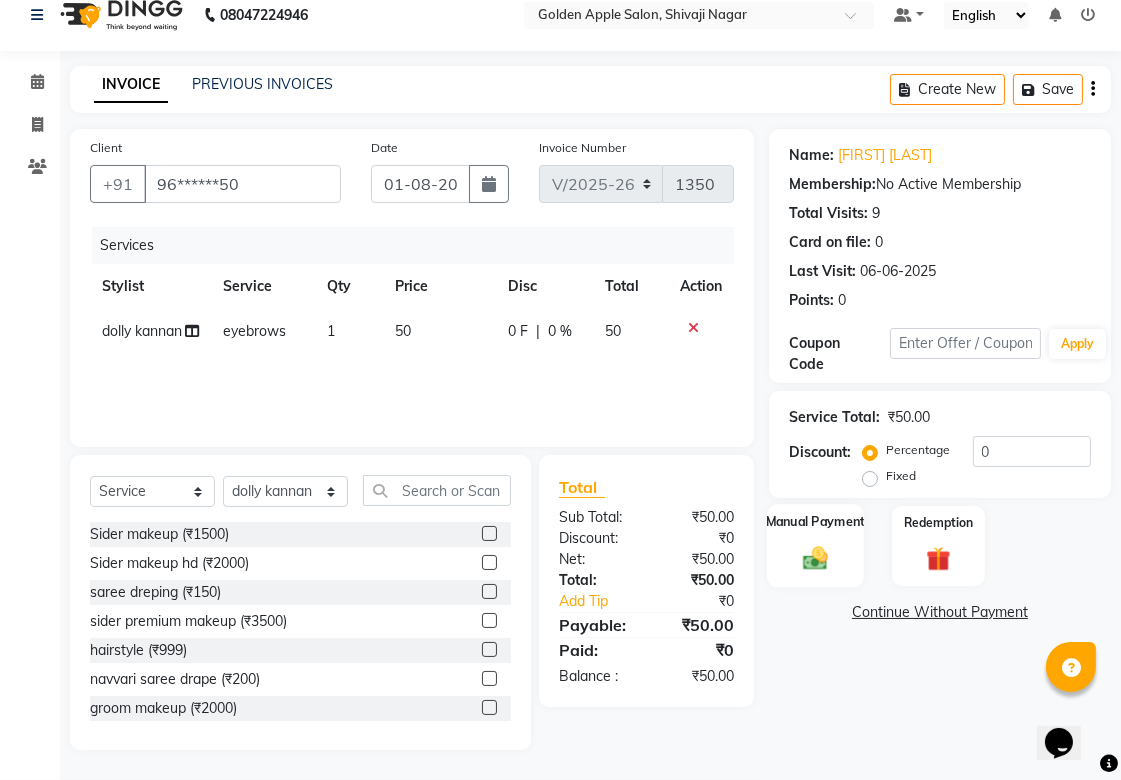 click 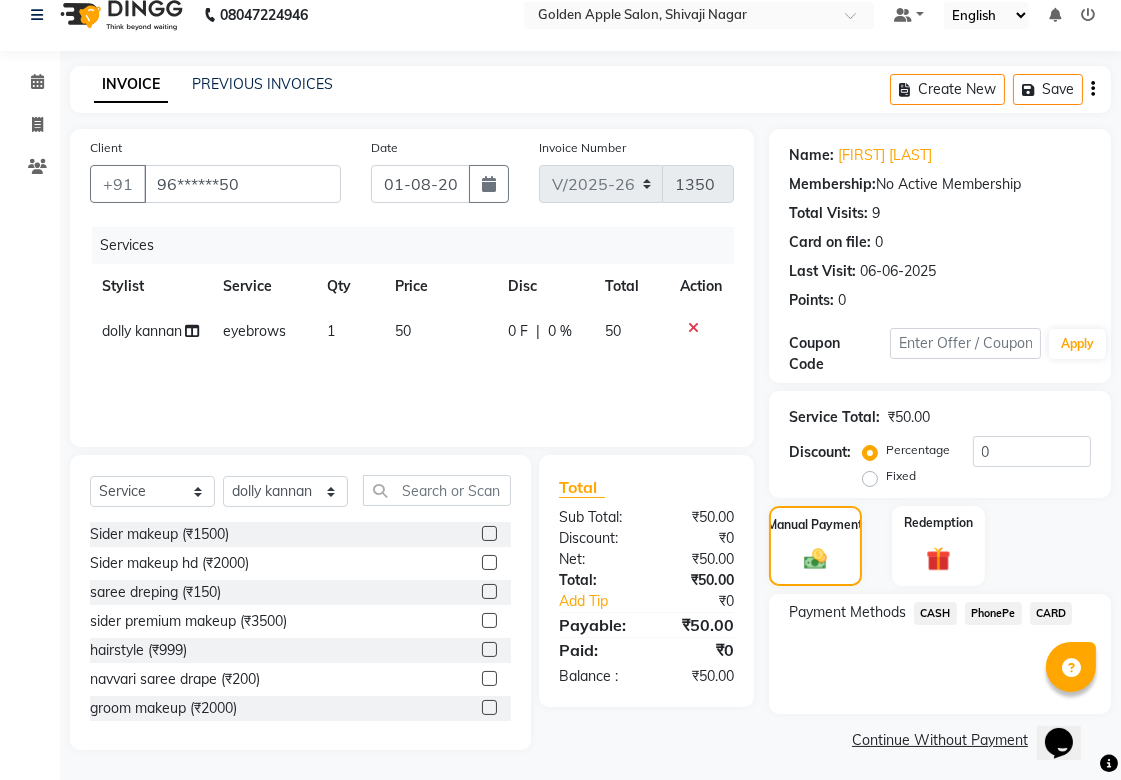 click on "CASH" 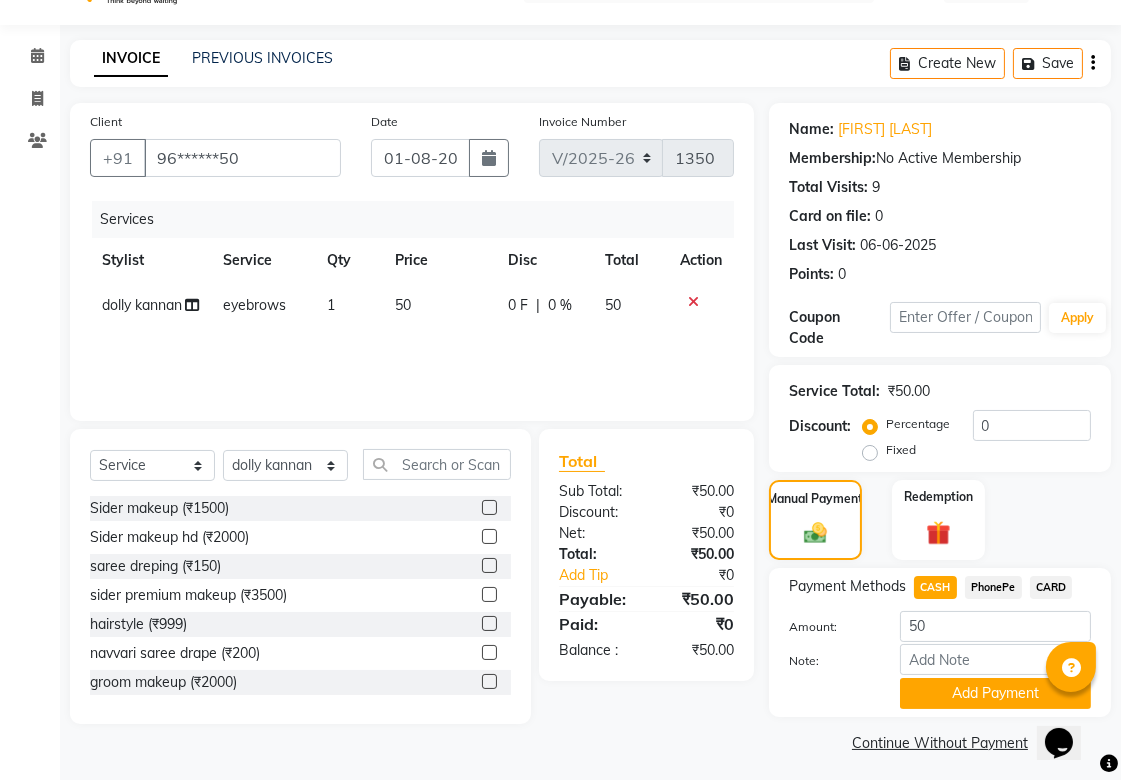 scroll, scrollTop: 55, scrollLeft: 0, axis: vertical 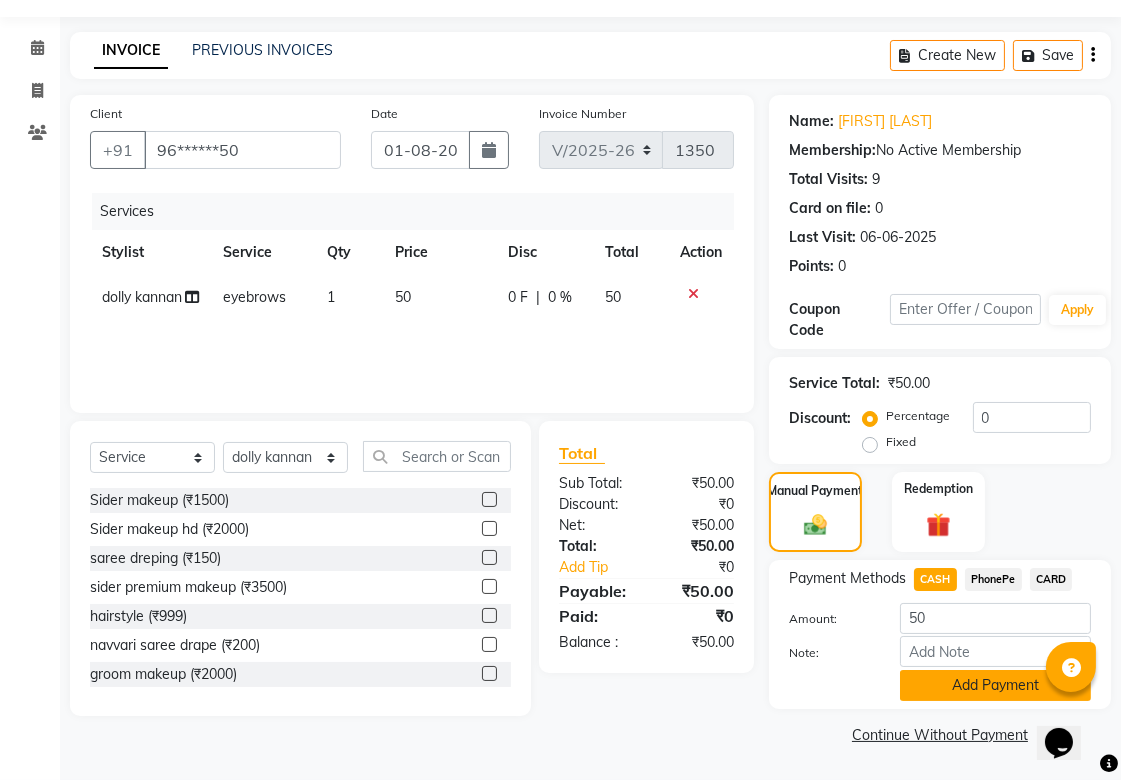 click on "Add Payment" 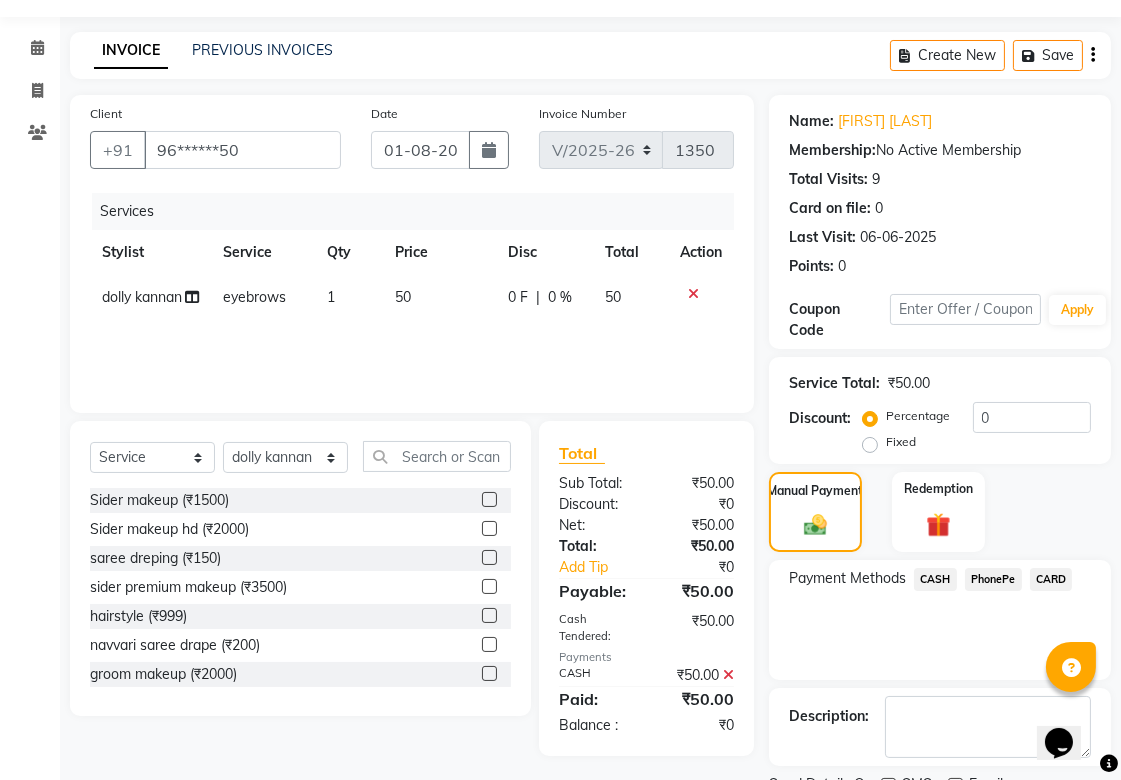 scroll, scrollTop: 138, scrollLeft: 0, axis: vertical 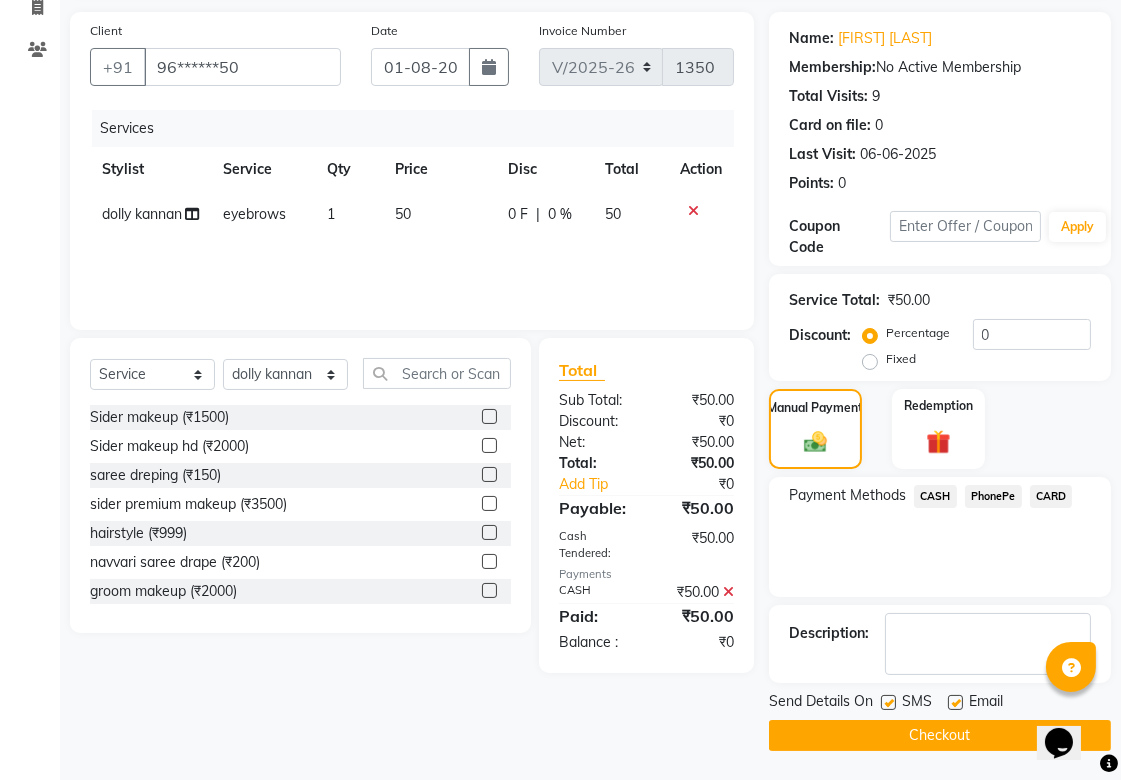 click 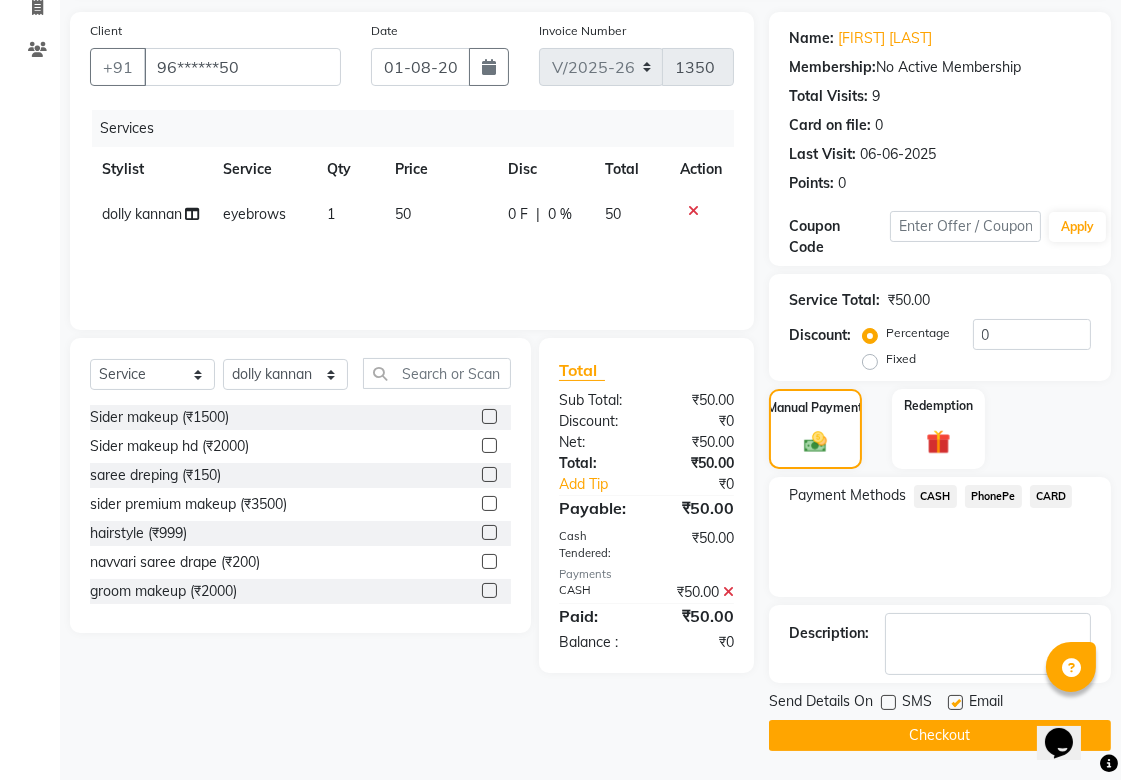 click 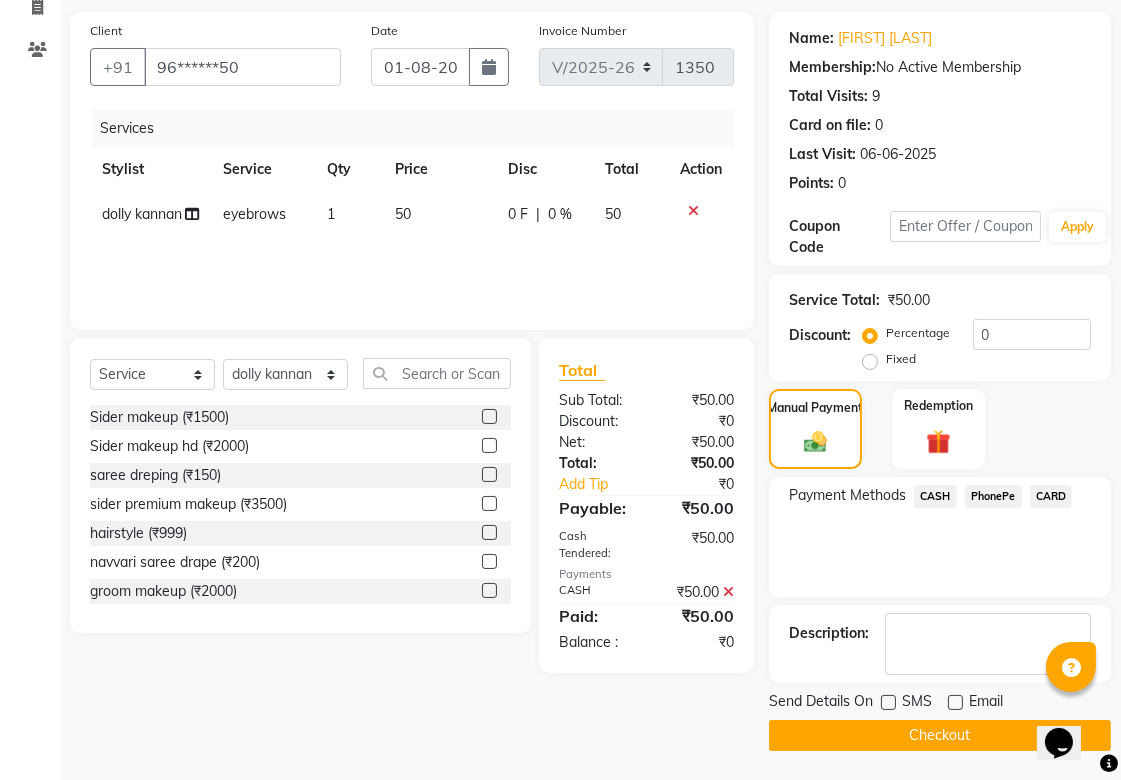click on "Checkout" 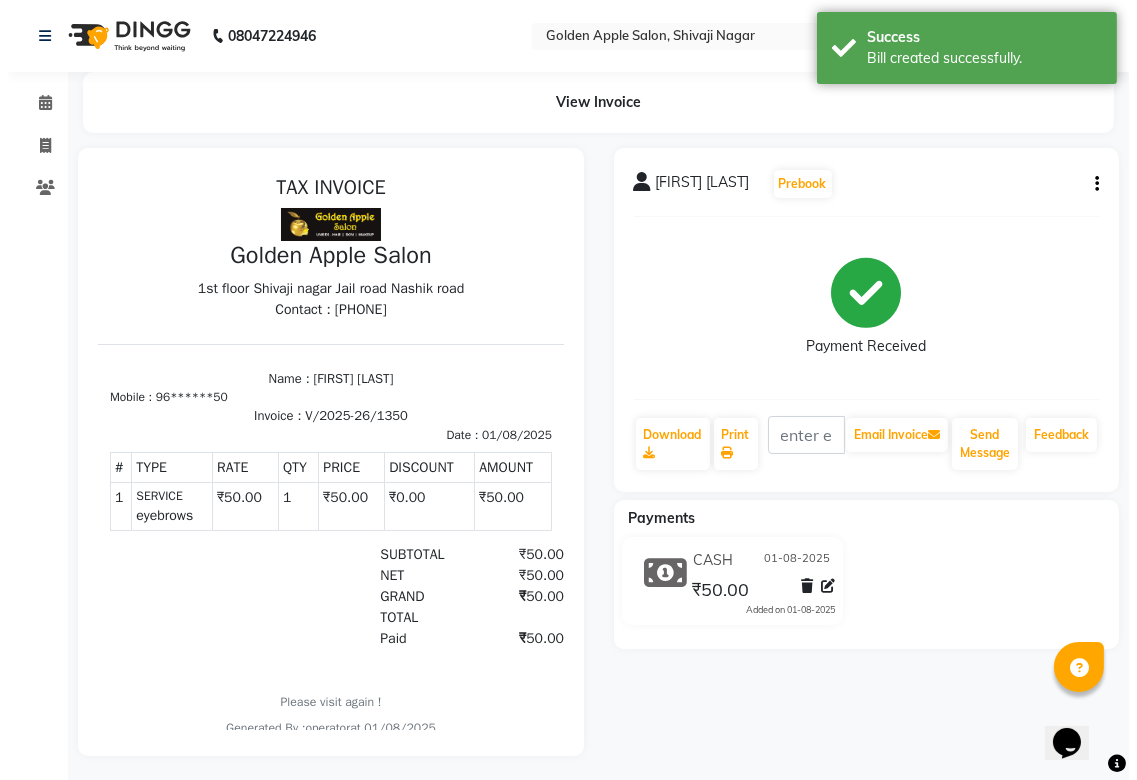 scroll, scrollTop: 0, scrollLeft: 0, axis: both 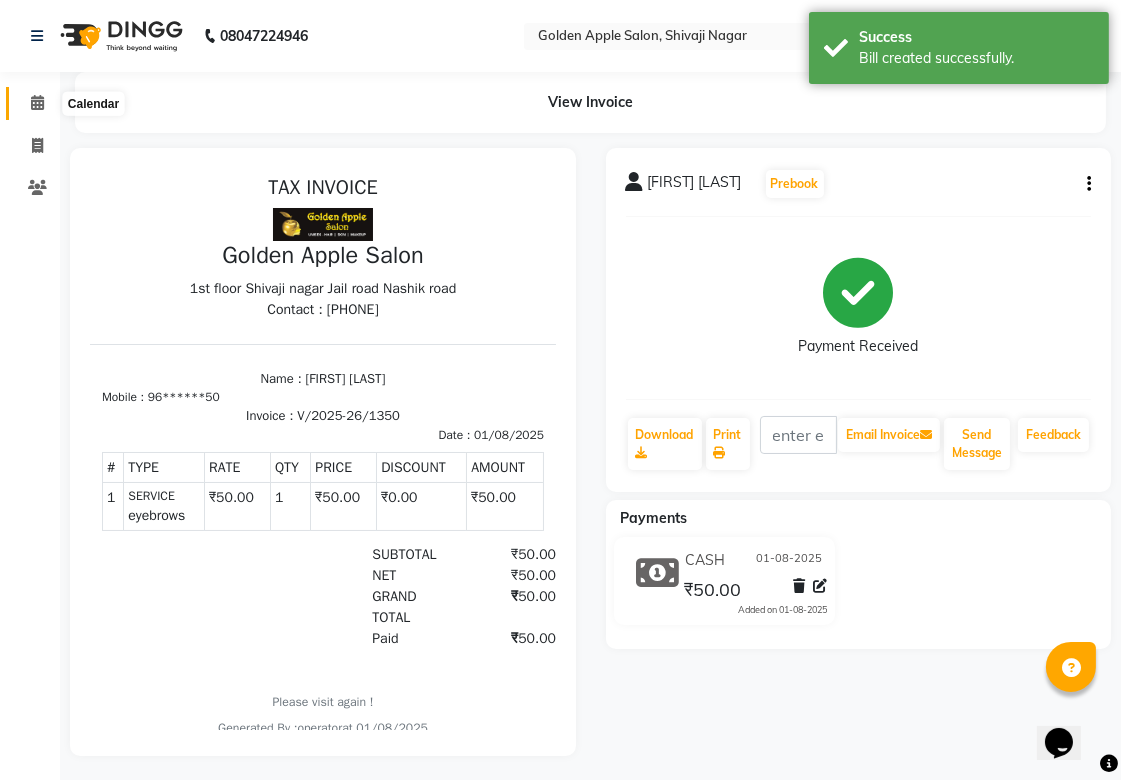 click 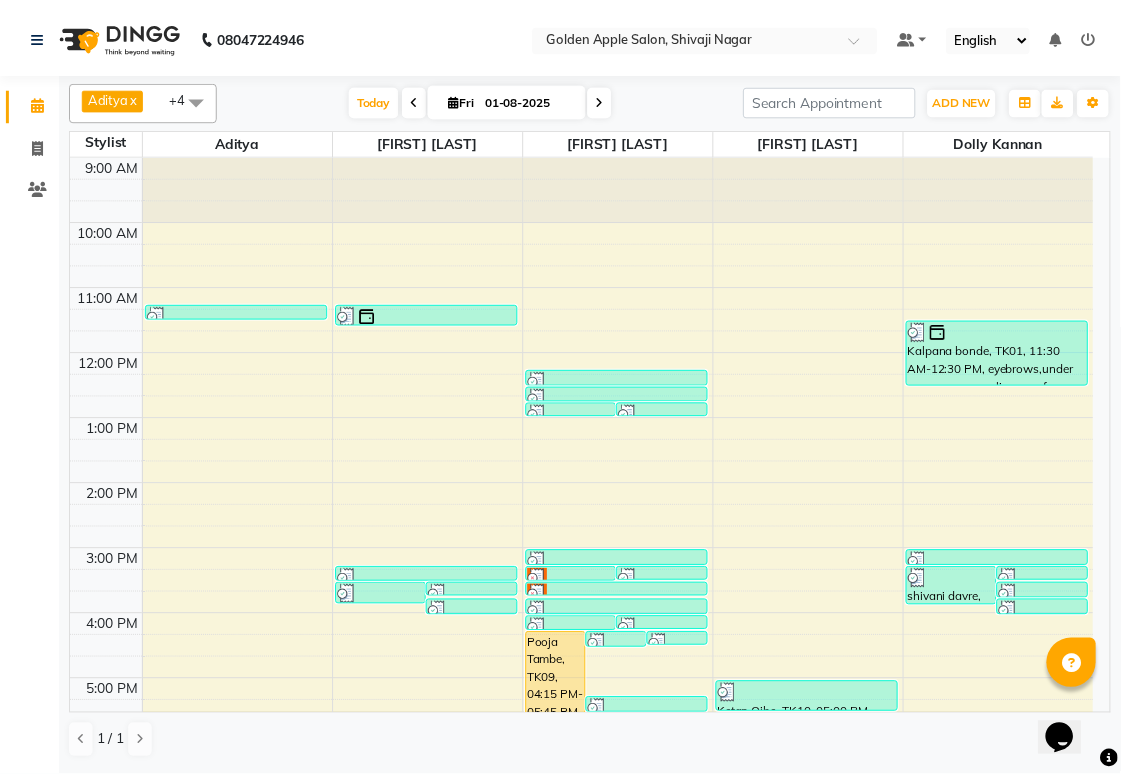 scroll, scrollTop: 300, scrollLeft: 0, axis: vertical 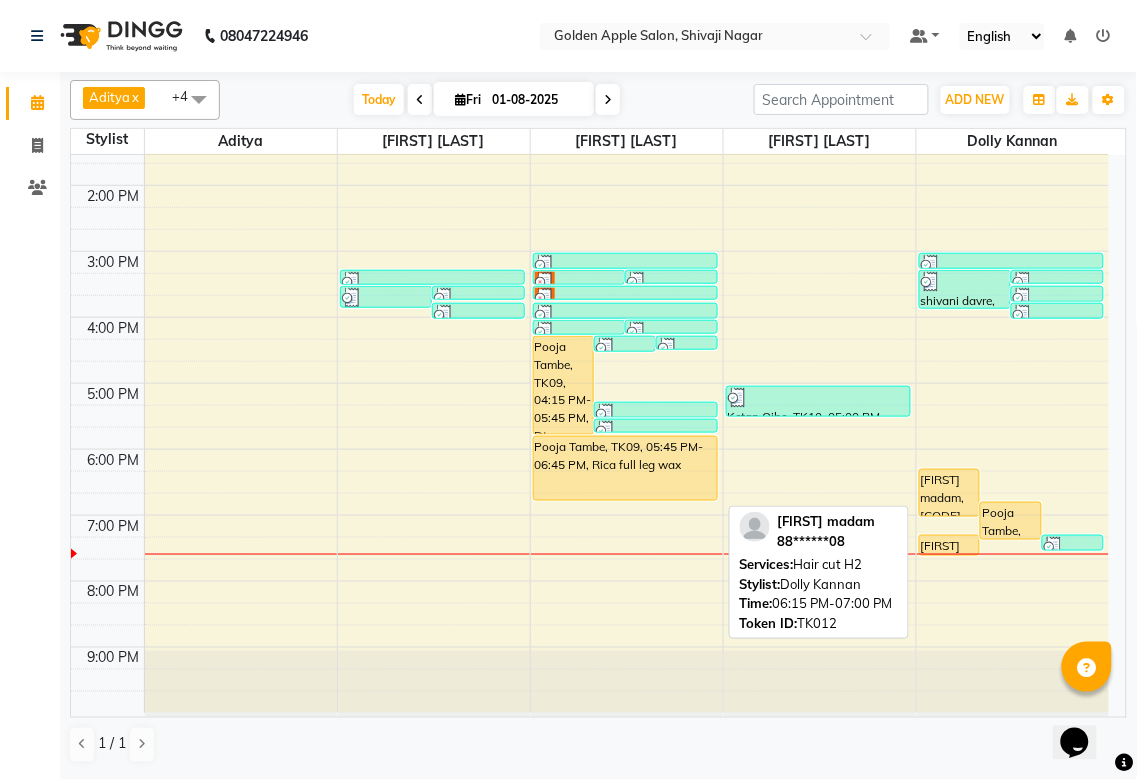 click on "[FIRST] madam, [CODE], [TIME]-[TIME], Hair cut  H2" at bounding box center [950, 493] 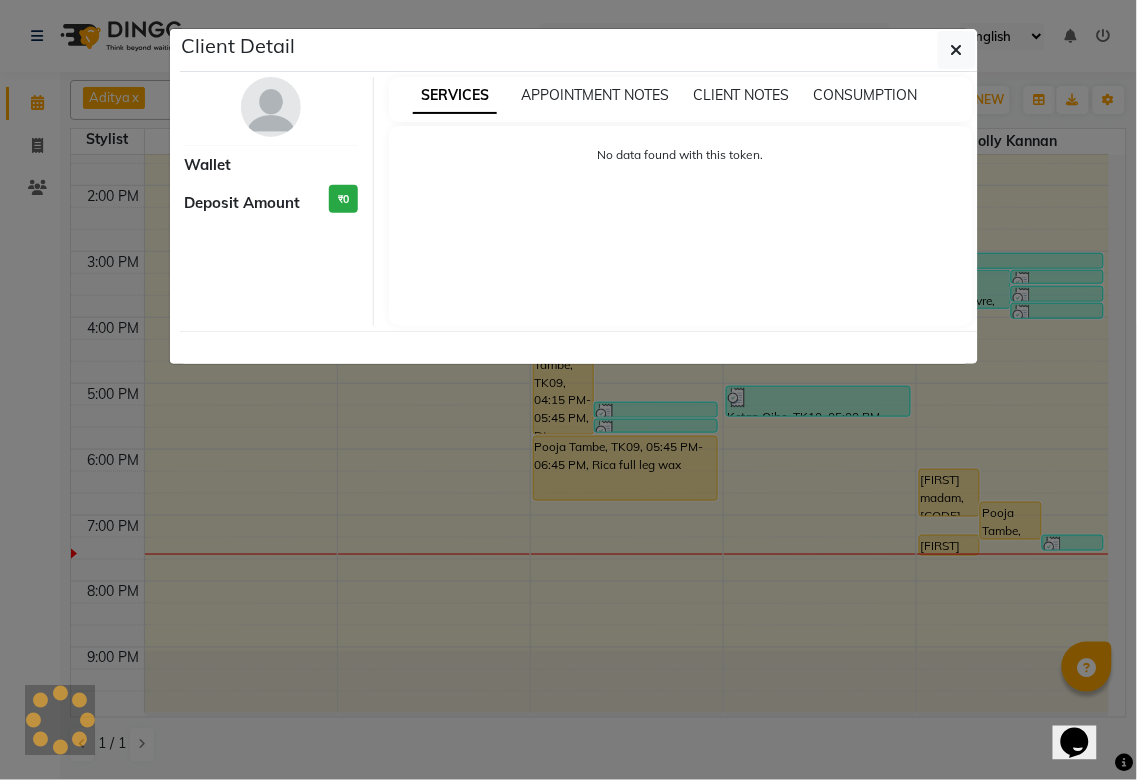 select on "1" 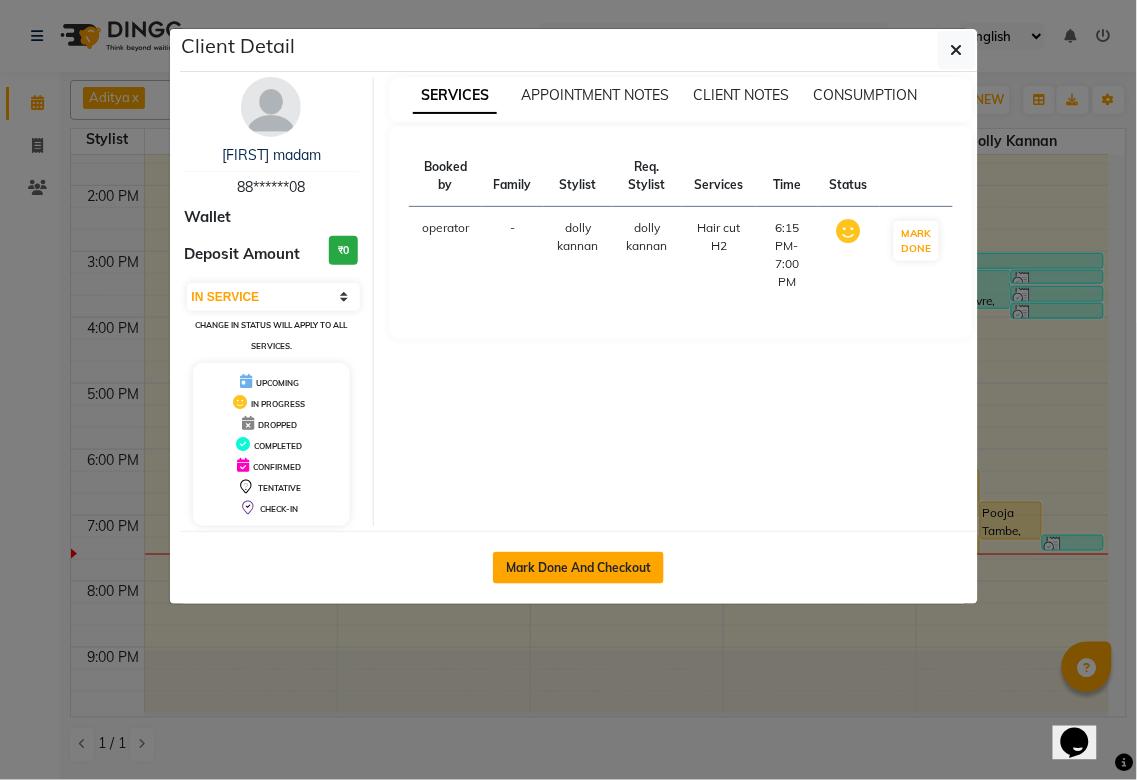 click on "Mark Done And Checkout" 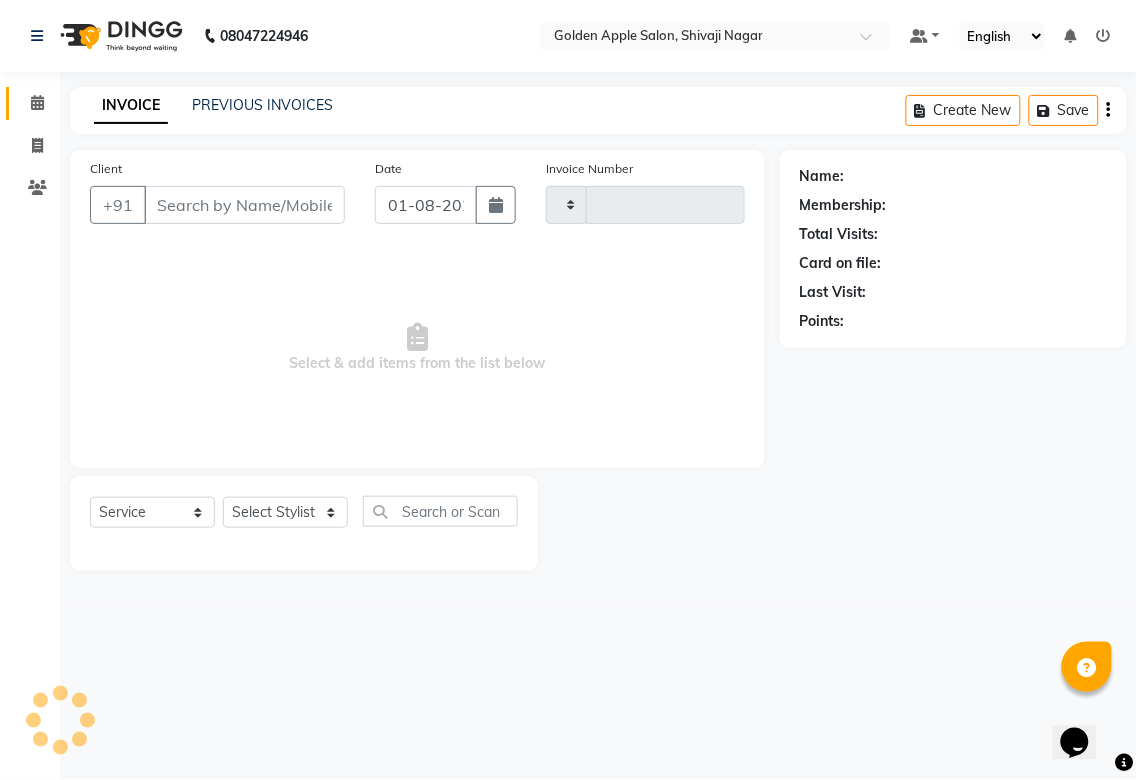 type on "1351" 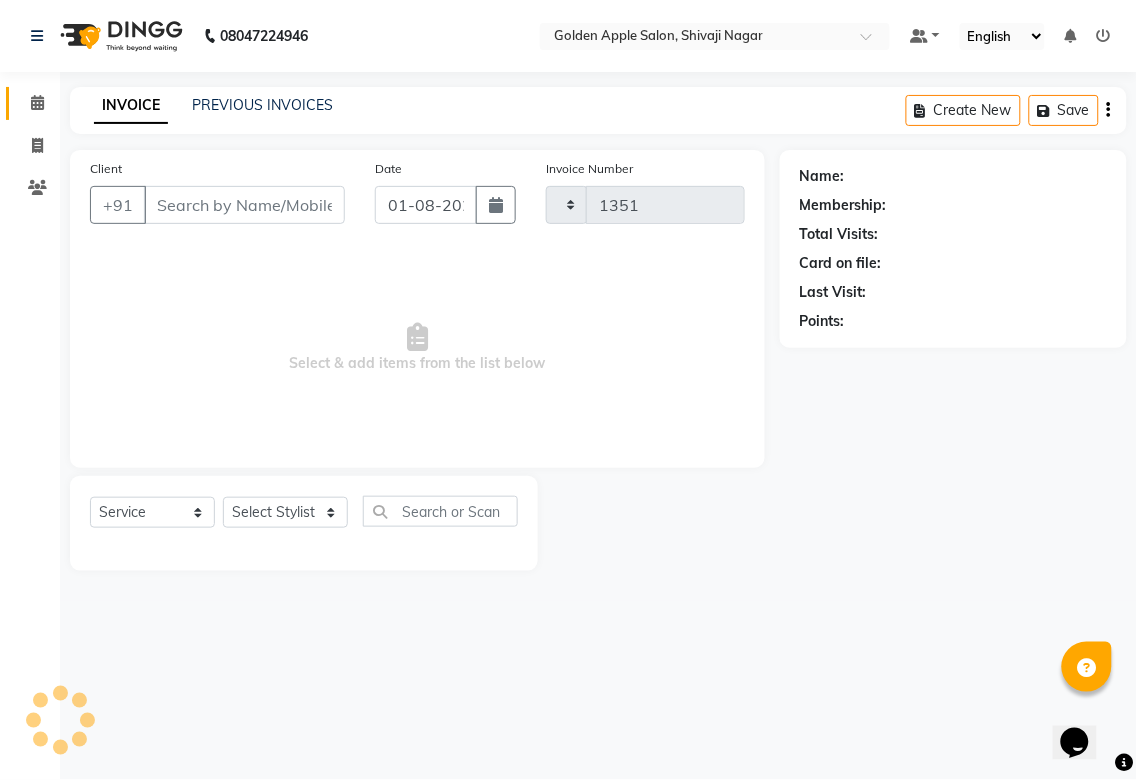select on "6072" 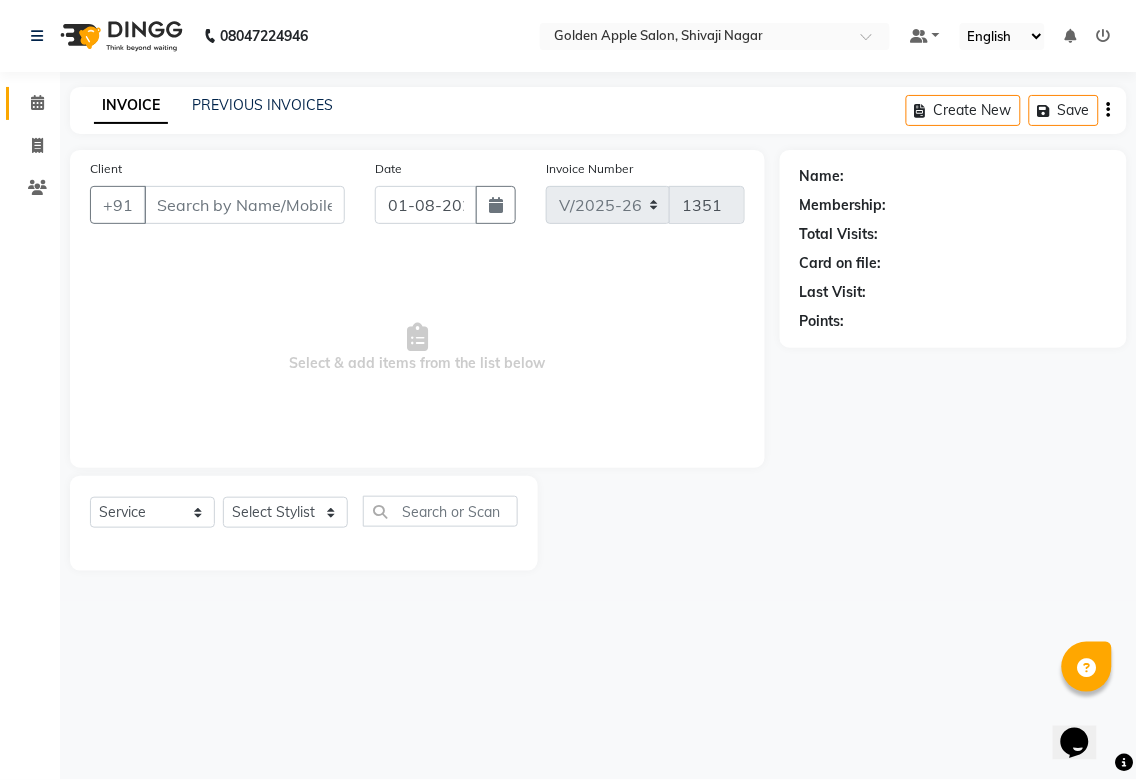 type on "88******08" 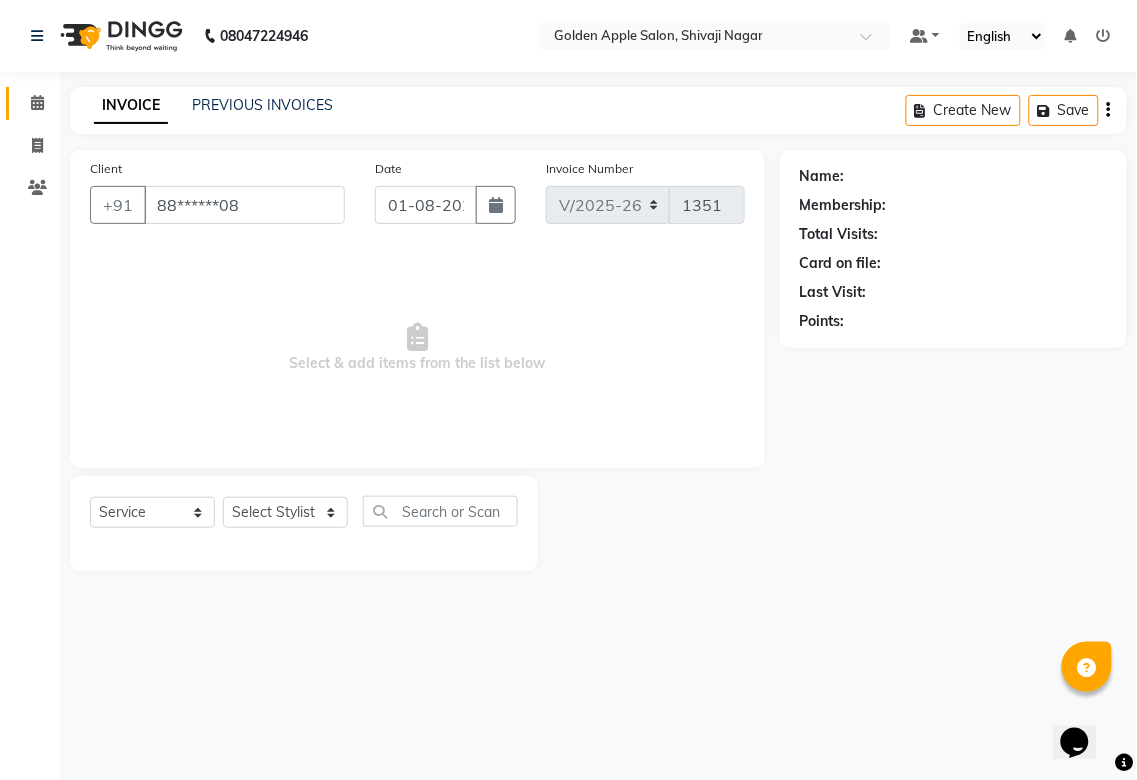 select on "87844" 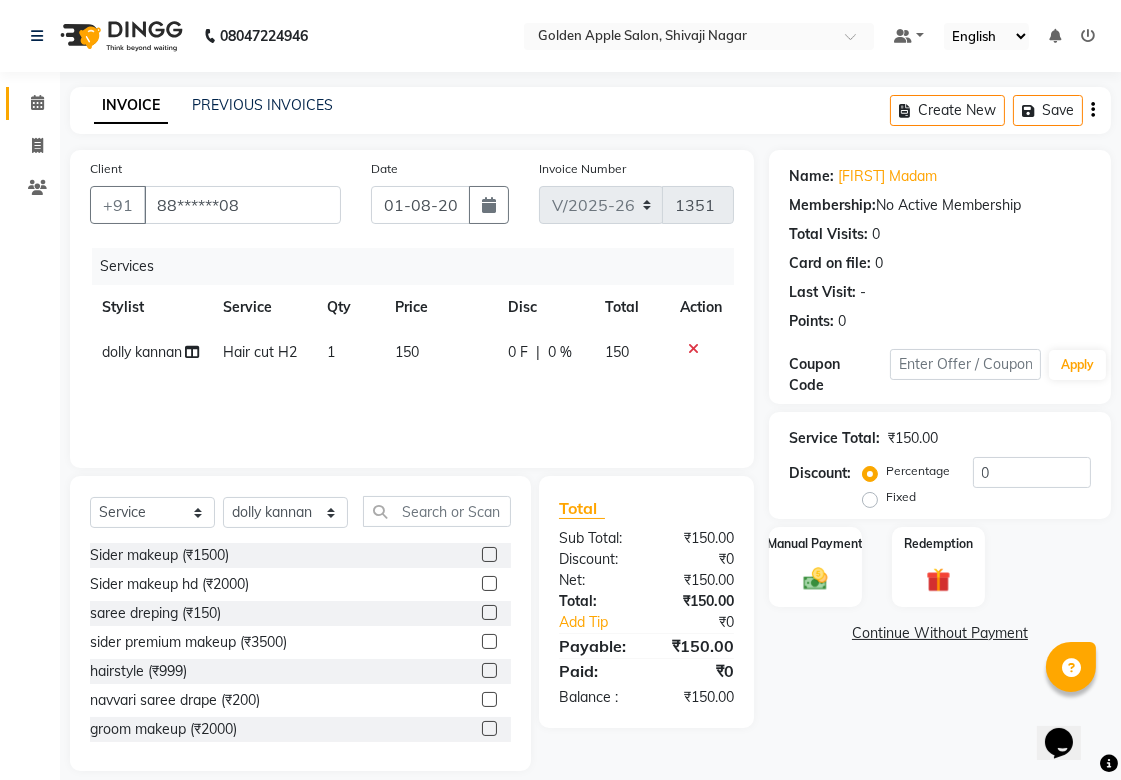 scroll, scrollTop: 21, scrollLeft: 0, axis: vertical 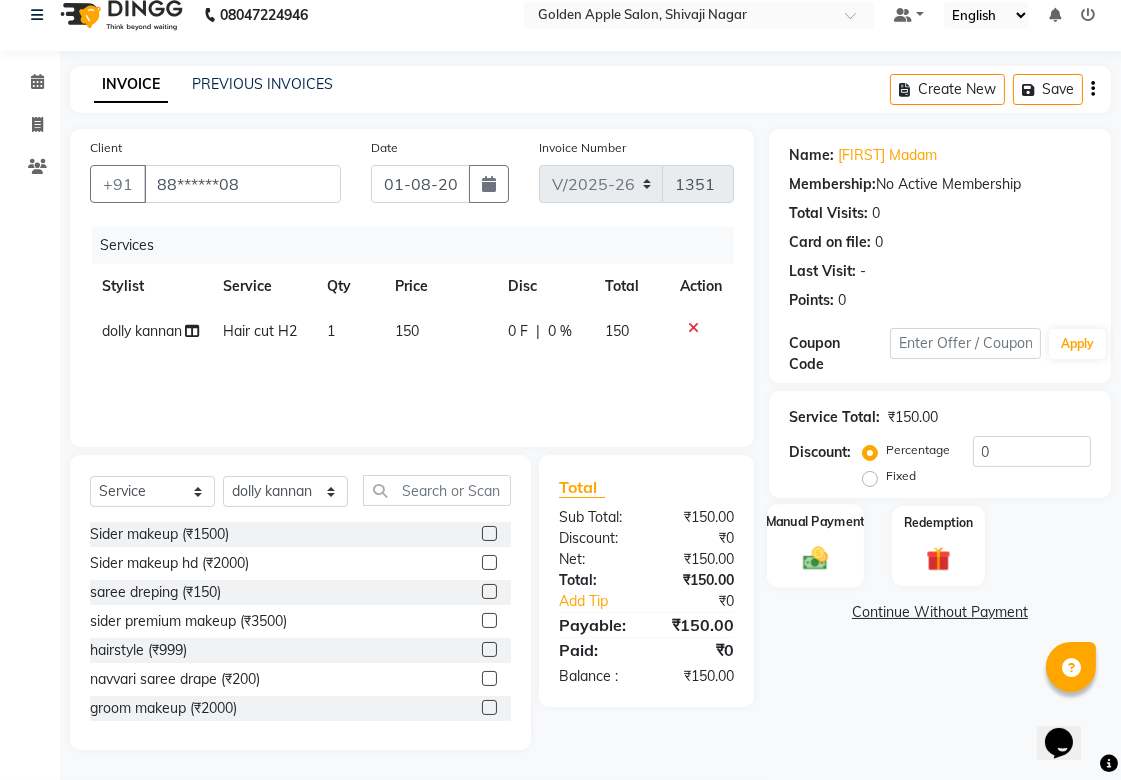 click on "Manual Payment" 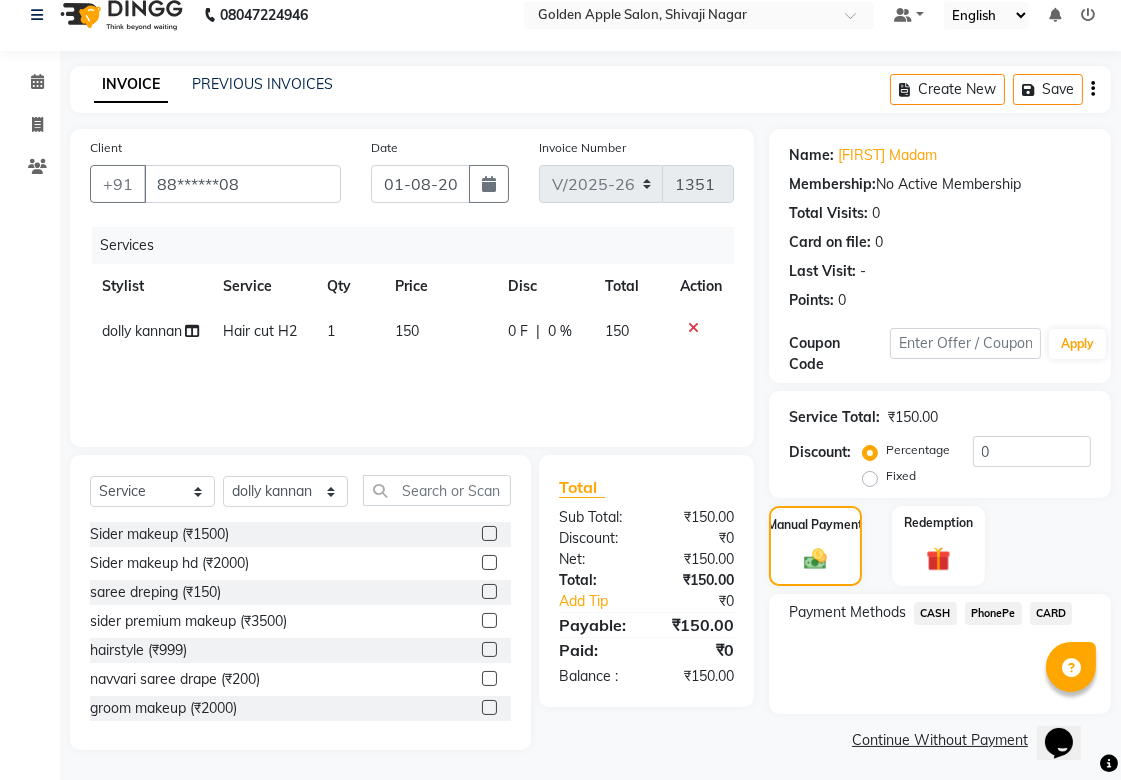 click on "PhonePe" 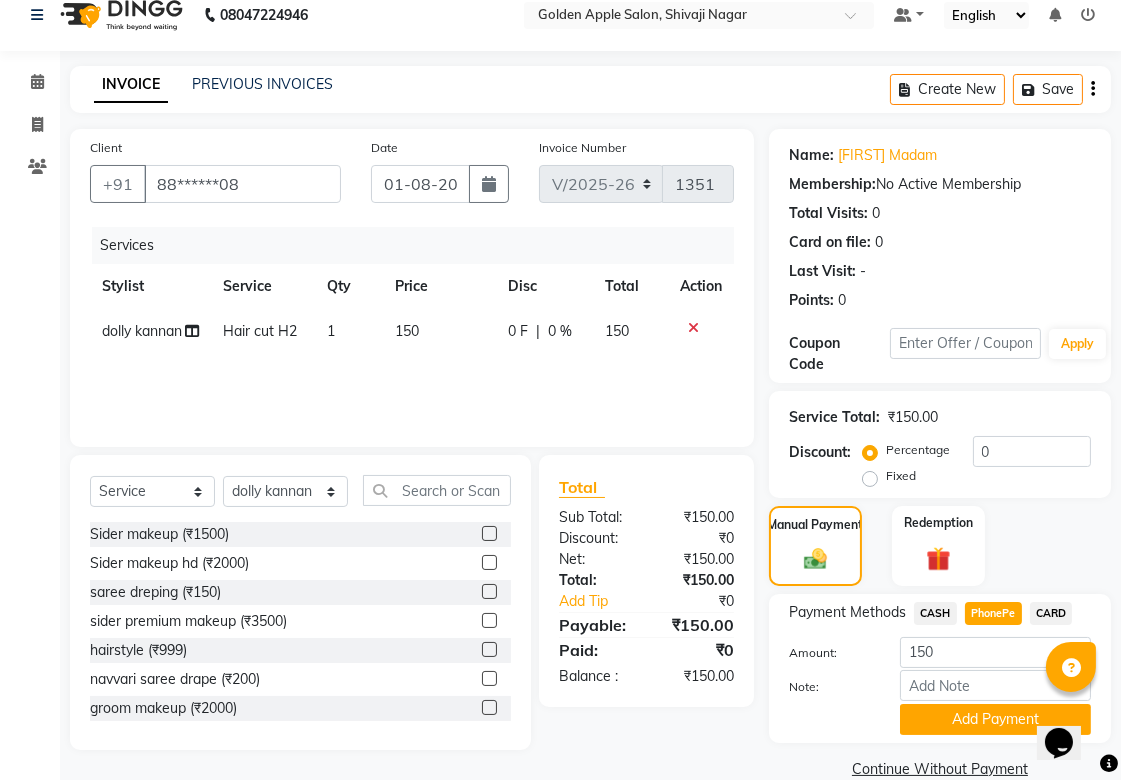 scroll, scrollTop: 55, scrollLeft: 0, axis: vertical 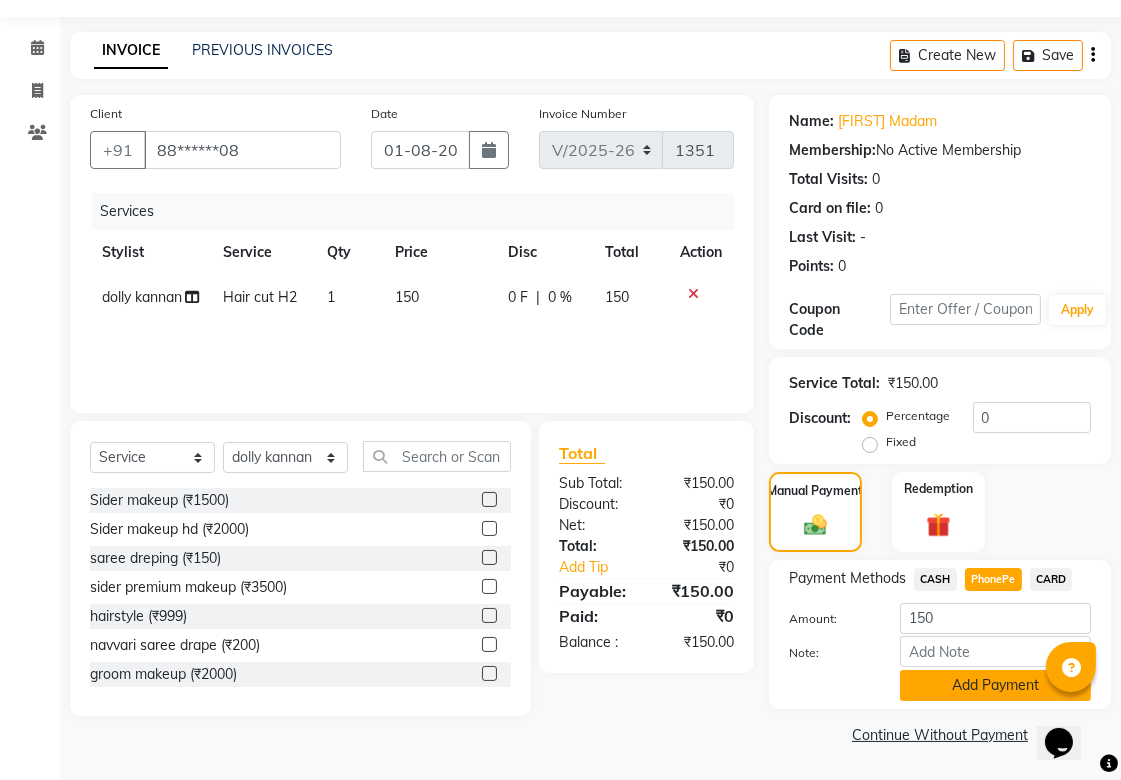 click on "Add Payment" 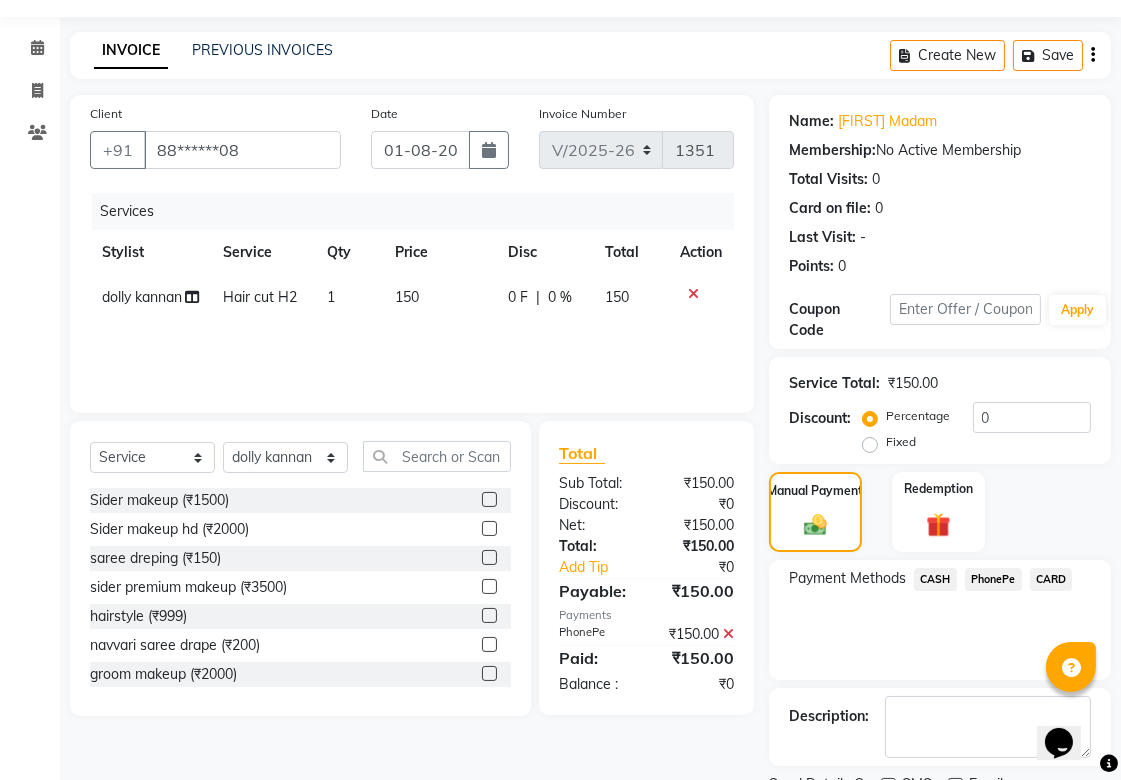scroll, scrollTop: 138, scrollLeft: 0, axis: vertical 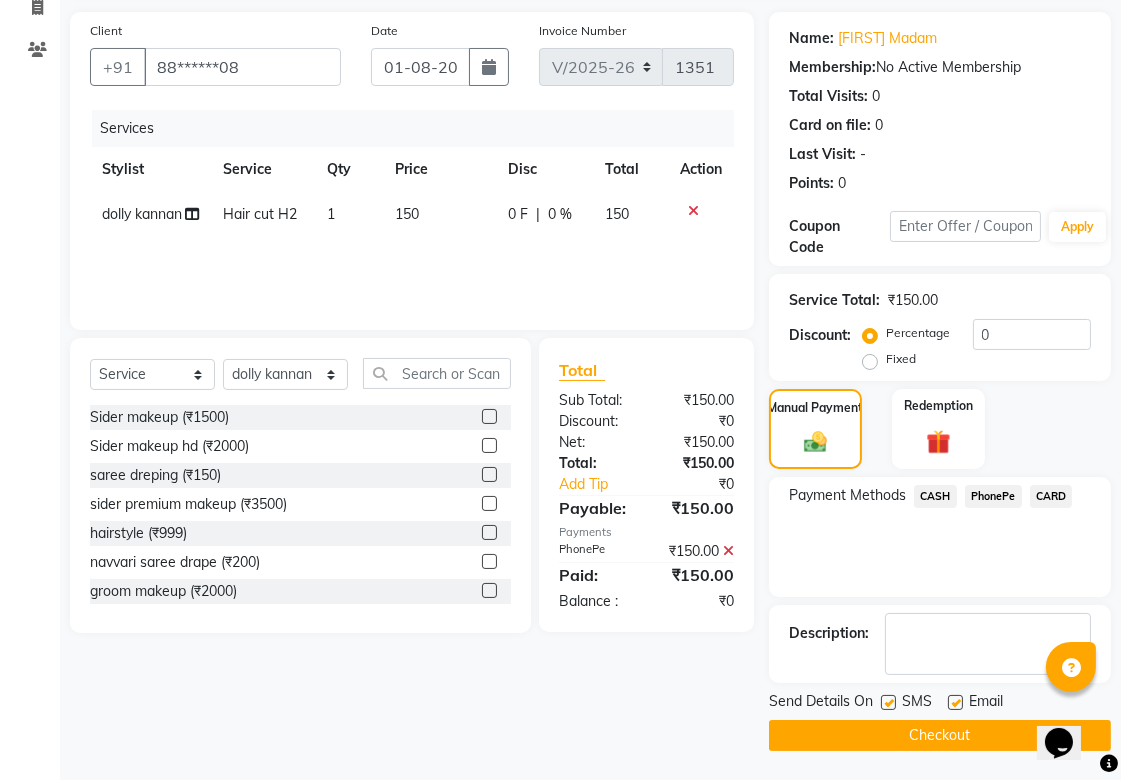 click on "Checkout" 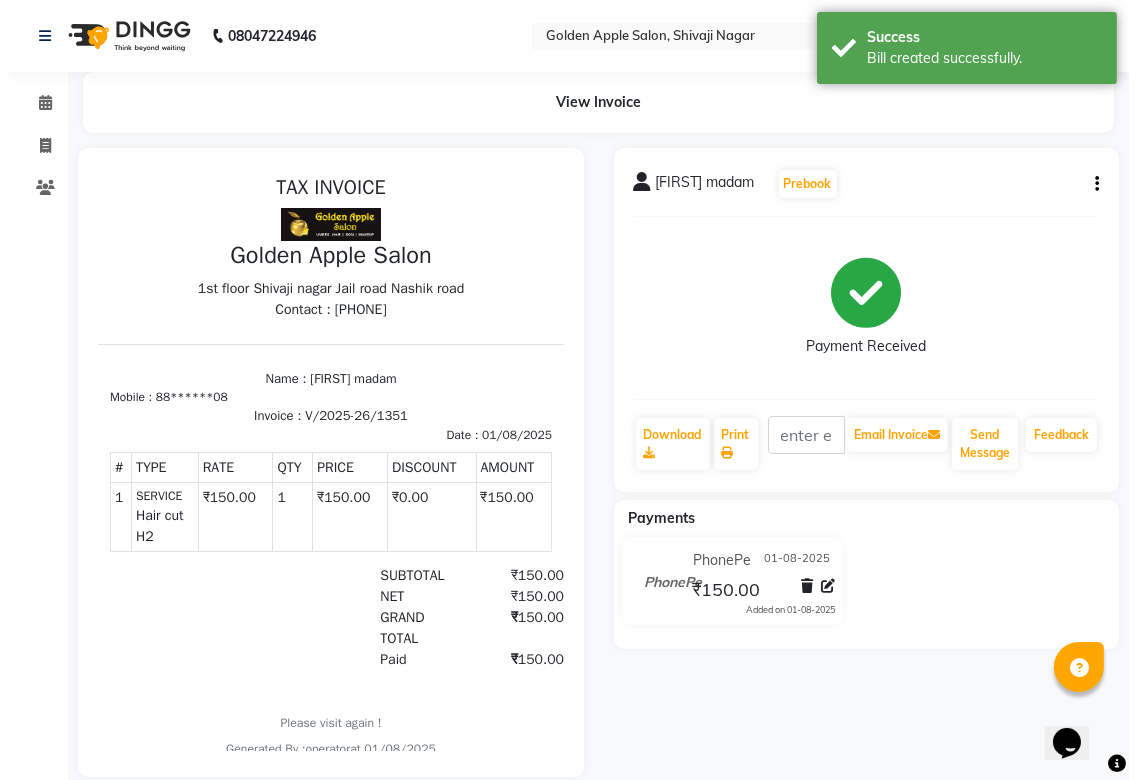 scroll, scrollTop: 0, scrollLeft: 0, axis: both 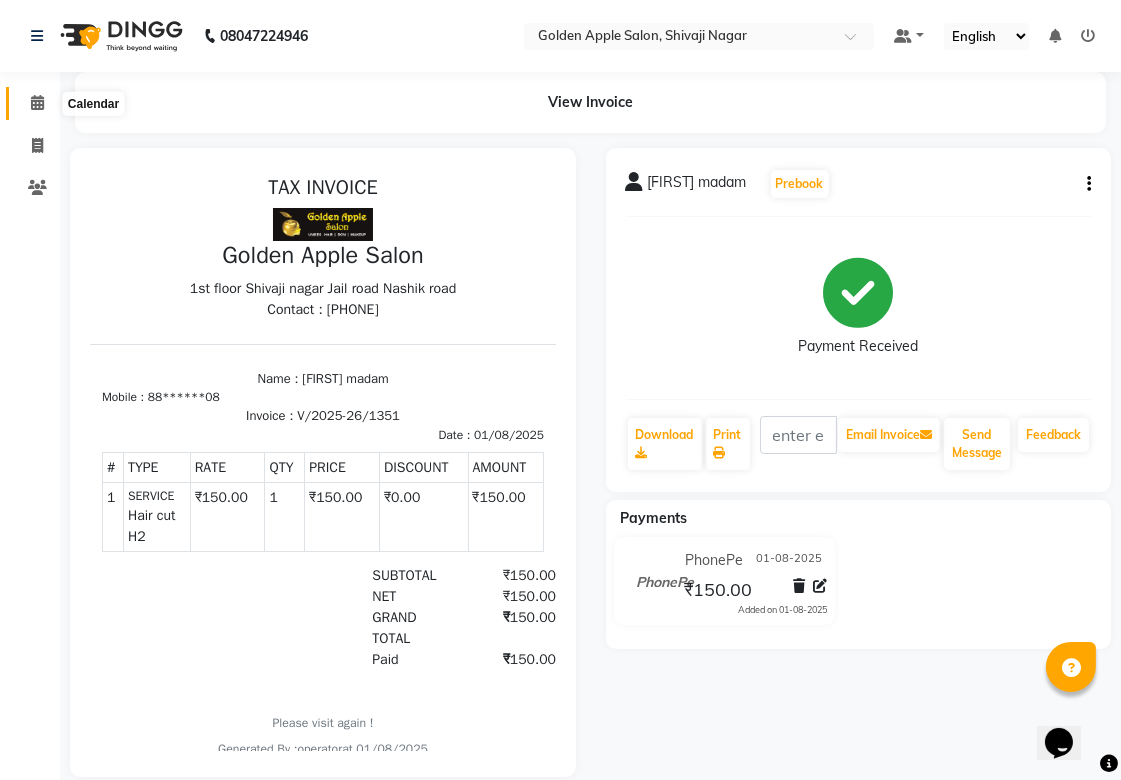 click 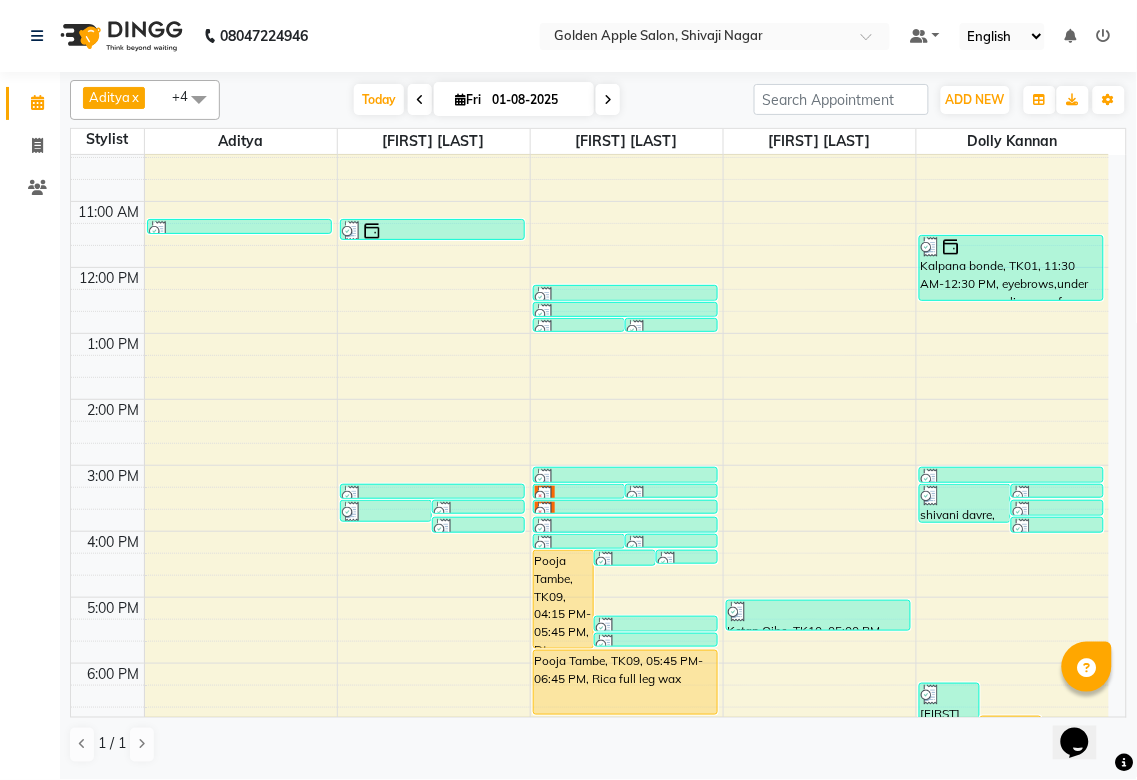 scroll, scrollTop: 300, scrollLeft: 0, axis: vertical 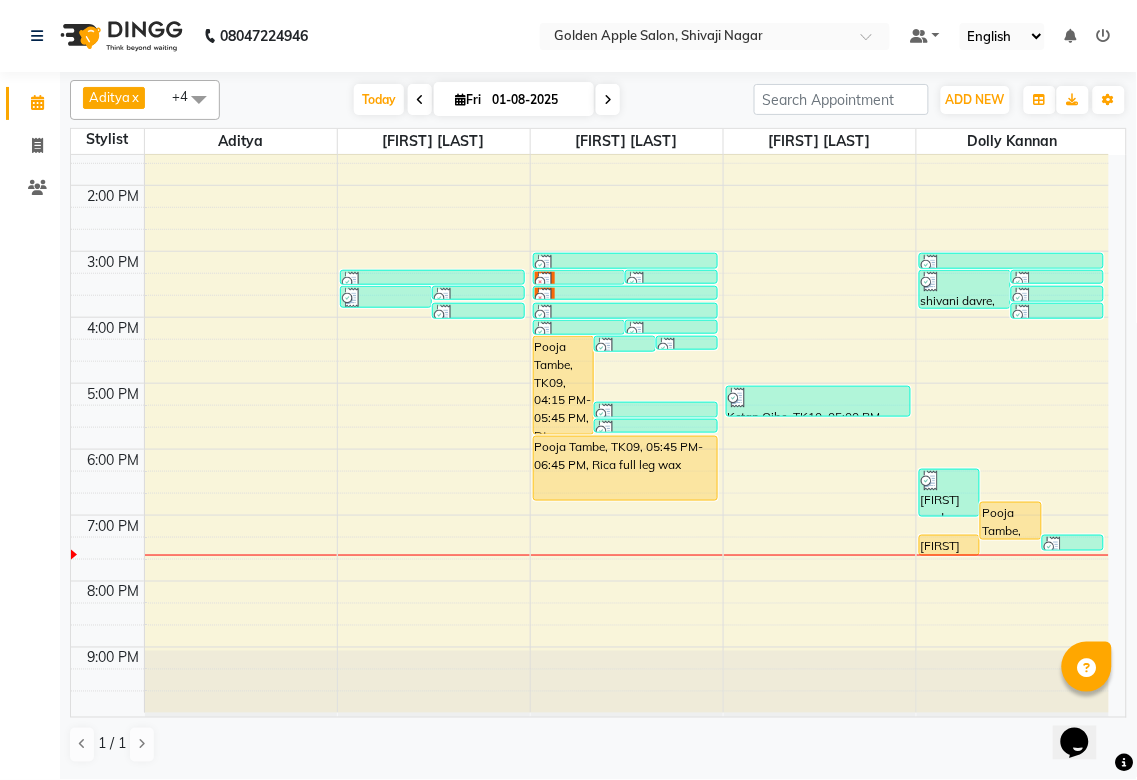 click on "[TIME] [TIME] [TIME] [TIME] [TIME] [TIME] [TIME] [TIME] [TIME] [TIME] [TIME] [TIME]     [FIRST] [LAST], [CODE], [TIME]-[TIME], Mens Beared      [FIRST] [LAST], [CODE], [TIME]-[TIME], Hand wax     [FIRST] [LAST], [CODE], [TIME]-[TIME], upper lips,eyebrows,Forehead     [FIRST] [LAST], [CODE], [TIME]-[TIME], under arms wax     [FIRST] [LAST], [CODE], [TIME]-[TIME], Hand wax     [FIRST] [LAST], [CODE], [TIME]-[TIME], eyebrows    [FIRST] [LAST], [CODE], [TIME]-[TIME], Dtan brightning with Glycol     [FIRST] [LAST], [CODE], [TIME]-[TIME], eyebrows     [FIRST] [LAST], [CODE], [TIME]-[TIME], Forehead     [FIRST] [LAST], [CODE], [TIME]-[TIME], eyebrows     [FIRST] [LAST], [CODE], [TIME]-[TIME], upper lips     [FIRST] madam, [CODE], [TIME]-[TIME], upper lips     [FIRST] madam, [CODE], [TIME]-[TIME], Forehead     [FIRST] [LAST], [CODE], [TIME]-[TIME], eyebrows     [FIRST] [LAST], [CODE], [TIME]-[TIME], upper lips     [FIRST] [LAST], [CODE], [TIME]-[TIME], Rica upper lip" at bounding box center [590, 284] 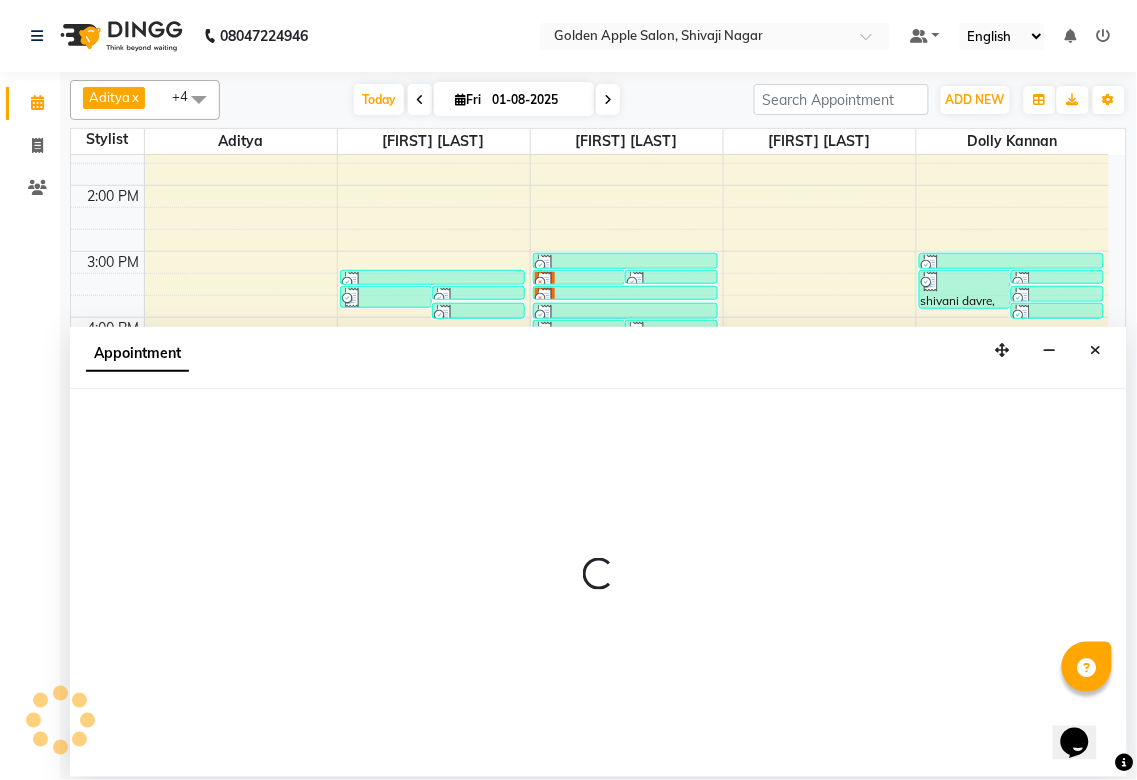 select on "87844" 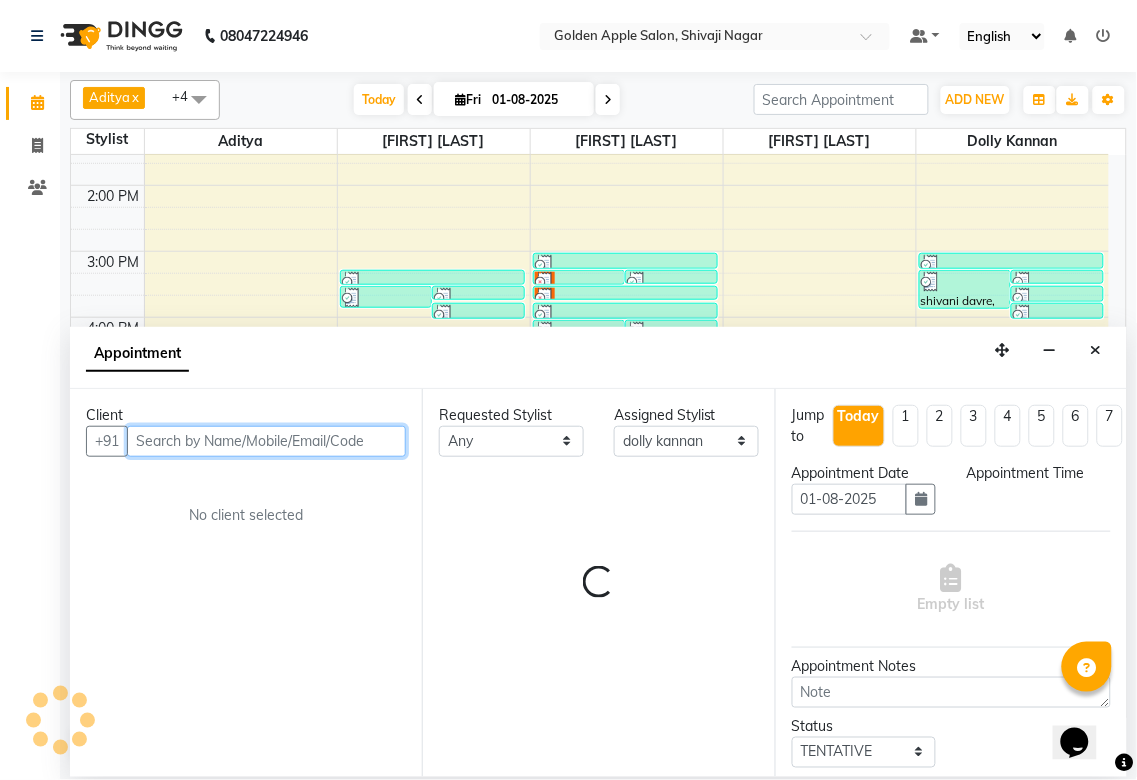 select on "1155" 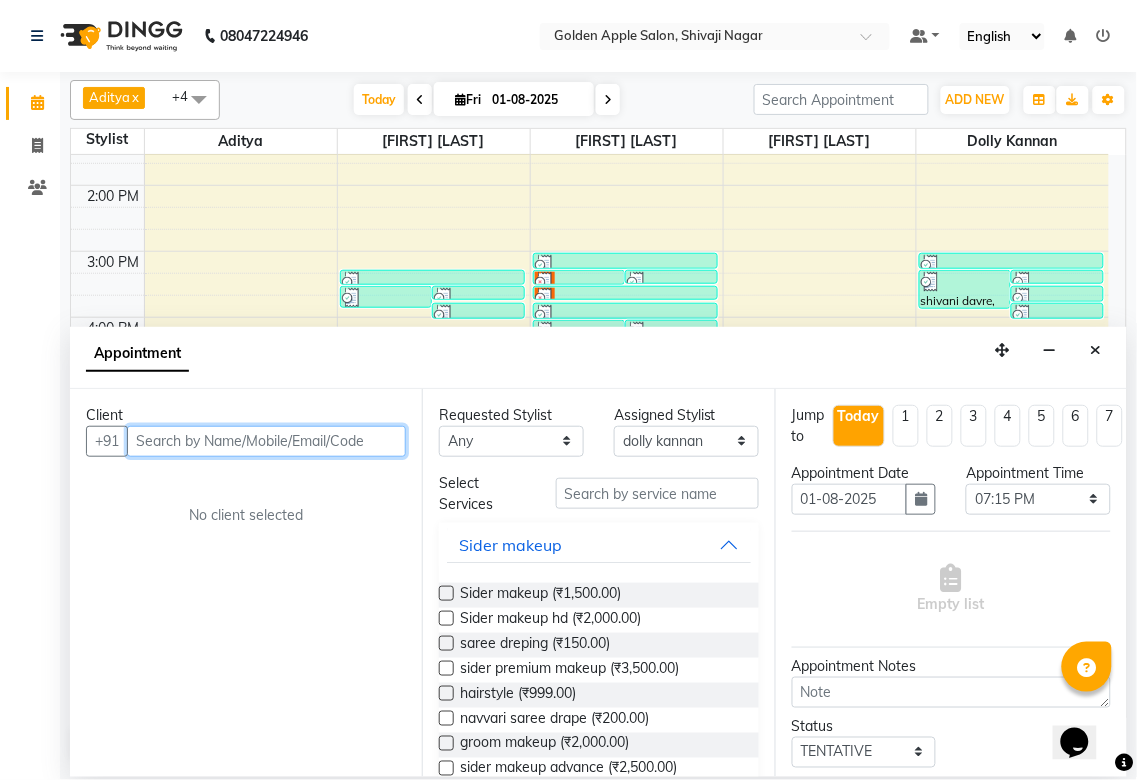 click at bounding box center (266, 441) 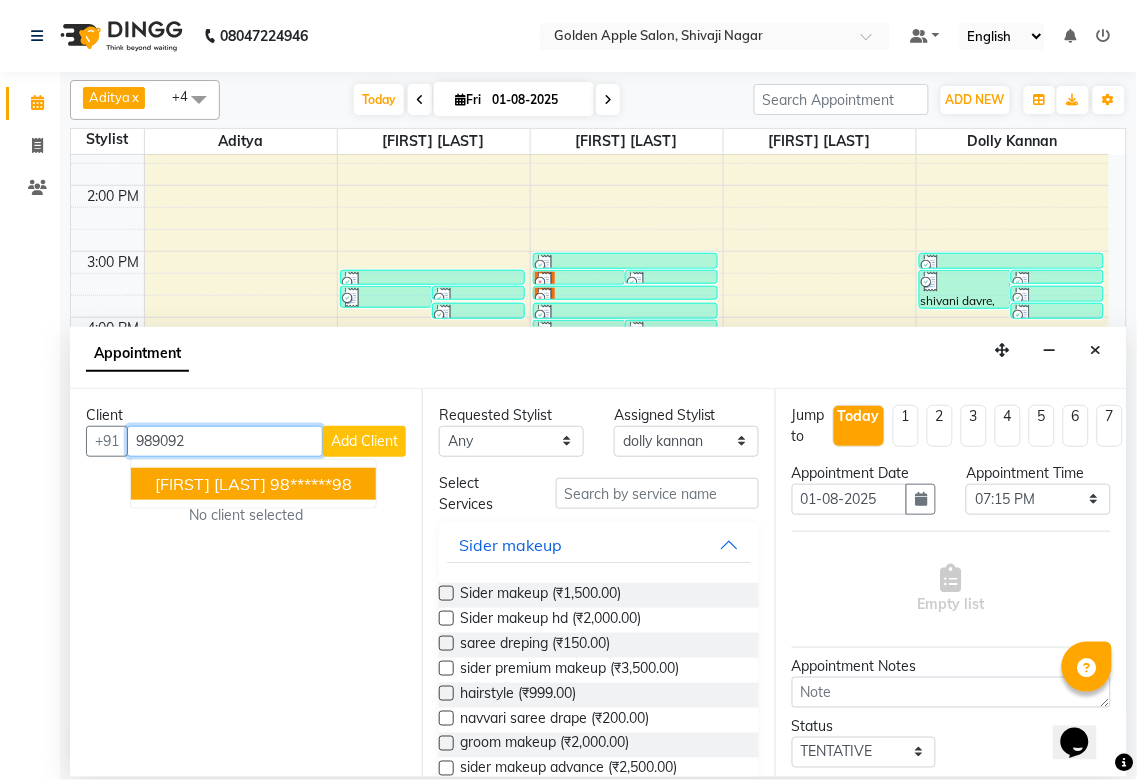 click on "[FIRST] [LAST]" at bounding box center [210, 484] 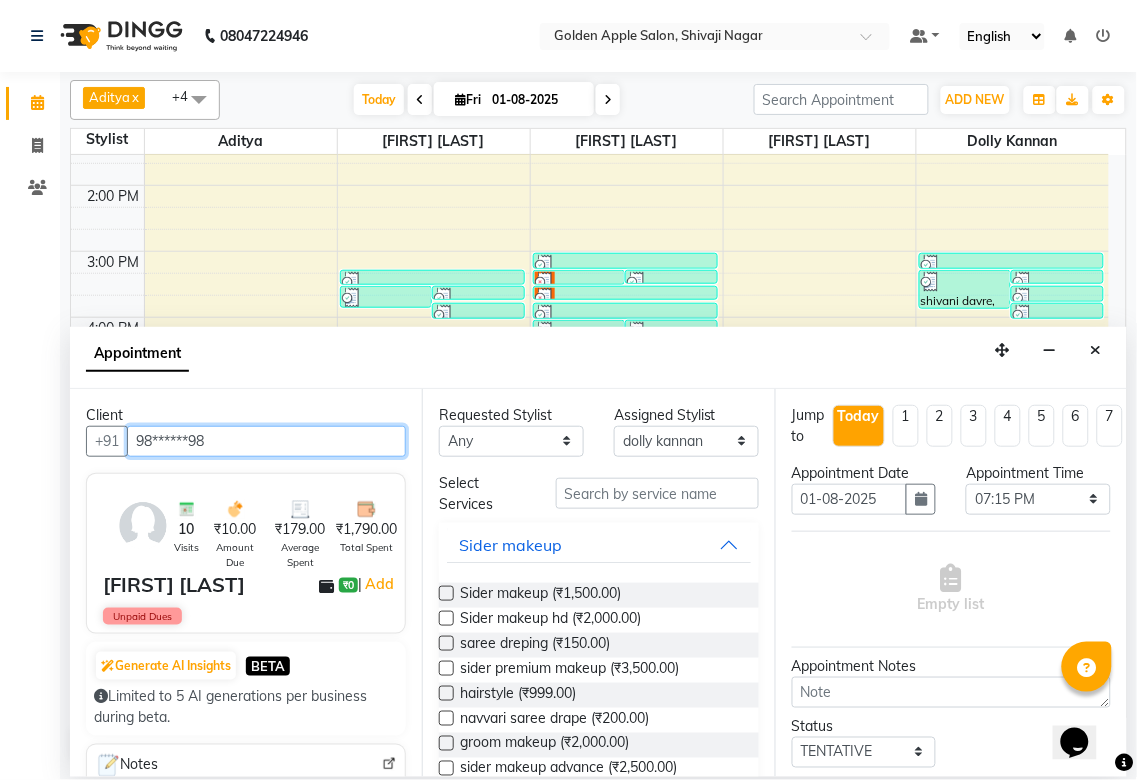 type on "98******98" 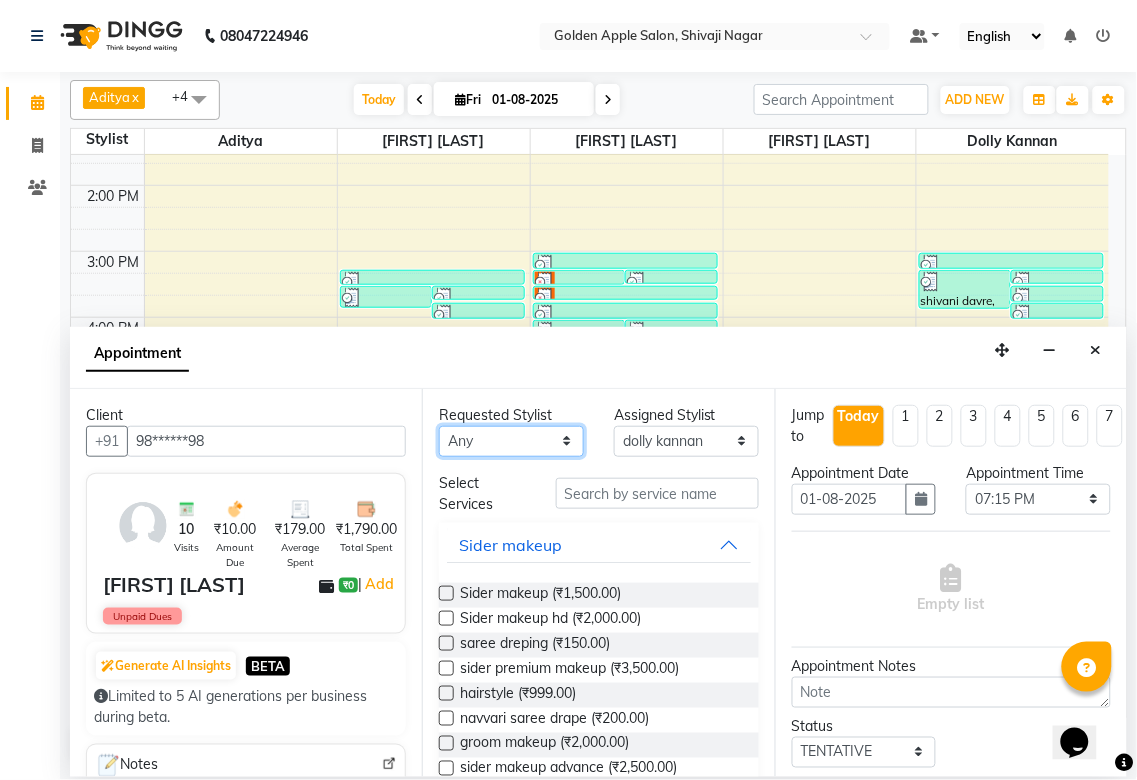 click on "Any Aditya Anjali  BAHIWAL Aparana Satarrdekar ashwini jopale dolly kannan  Harshika Hire operator vijay ahire" at bounding box center [511, 441] 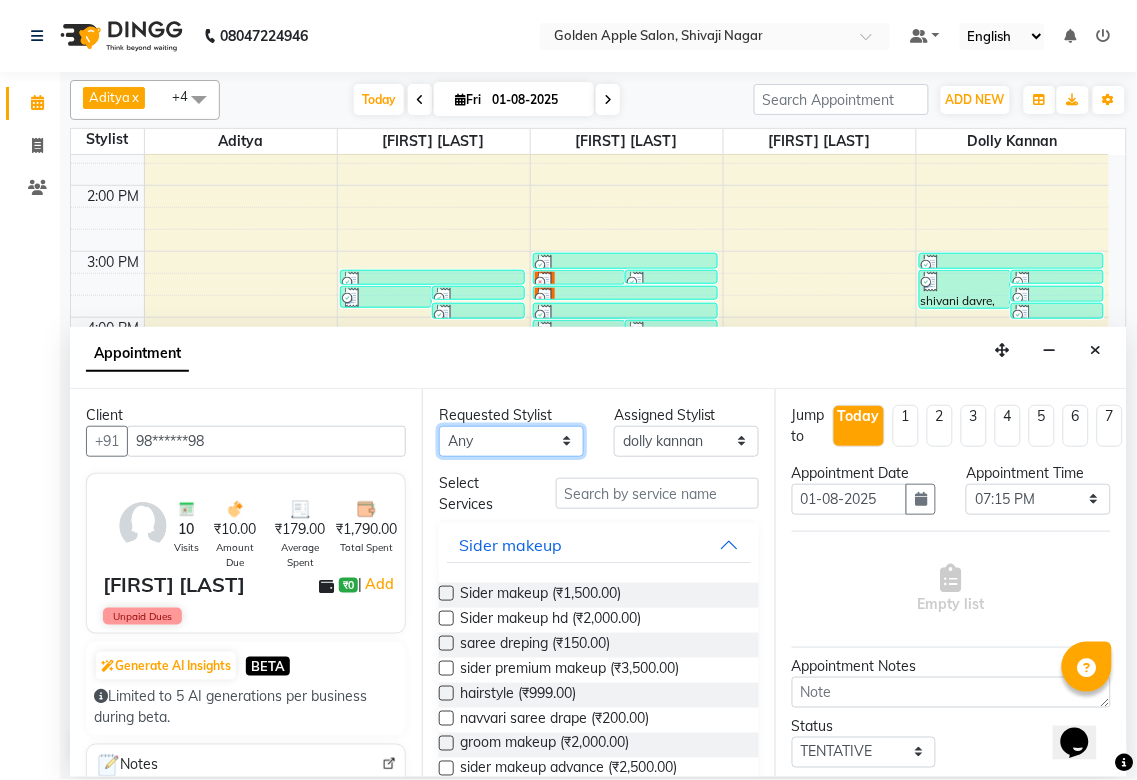 select on "87844" 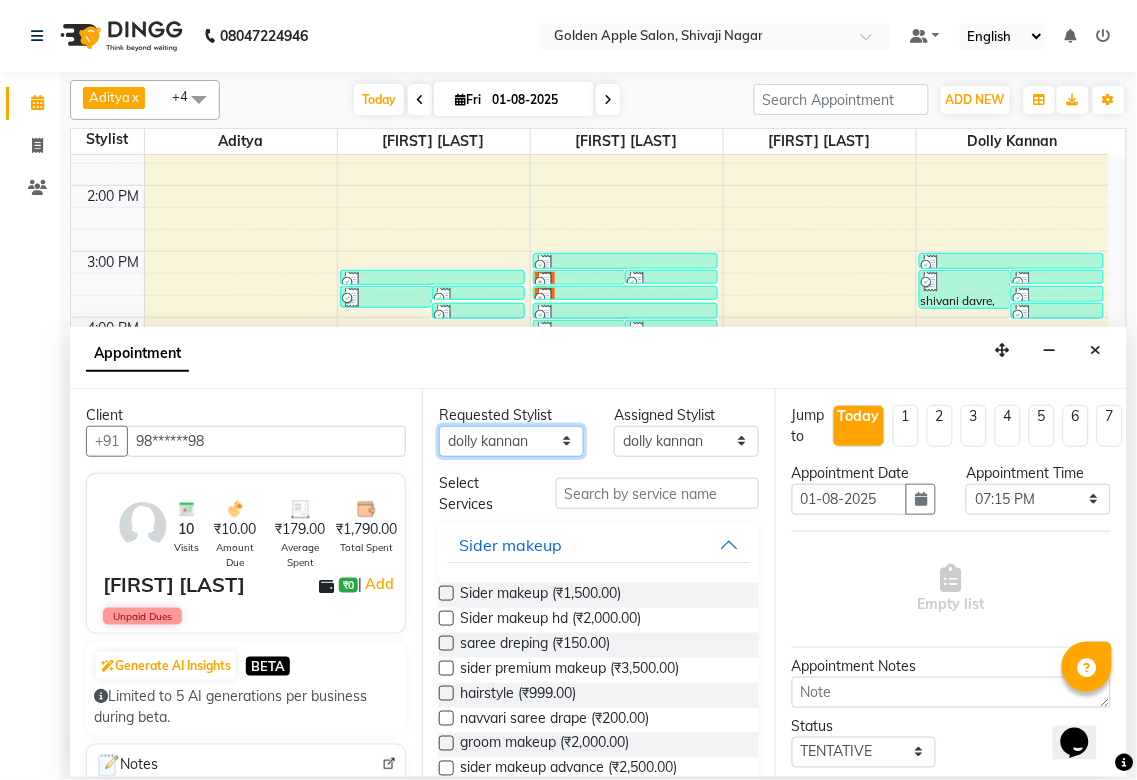 click on "Any Aditya Anjali  BAHIWAL Aparana Satarrdekar ashwini jopale dolly kannan  Harshika Hire operator vijay ahire" at bounding box center (511, 441) 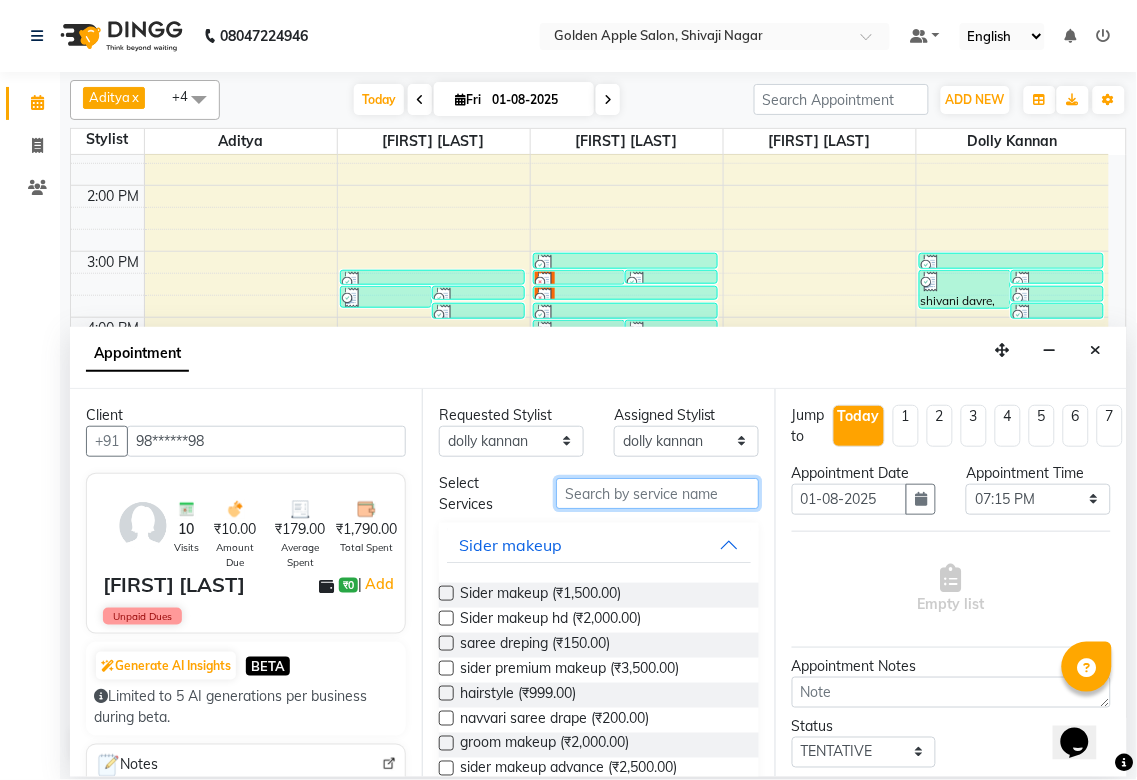 click at bounding box center (657, 493) 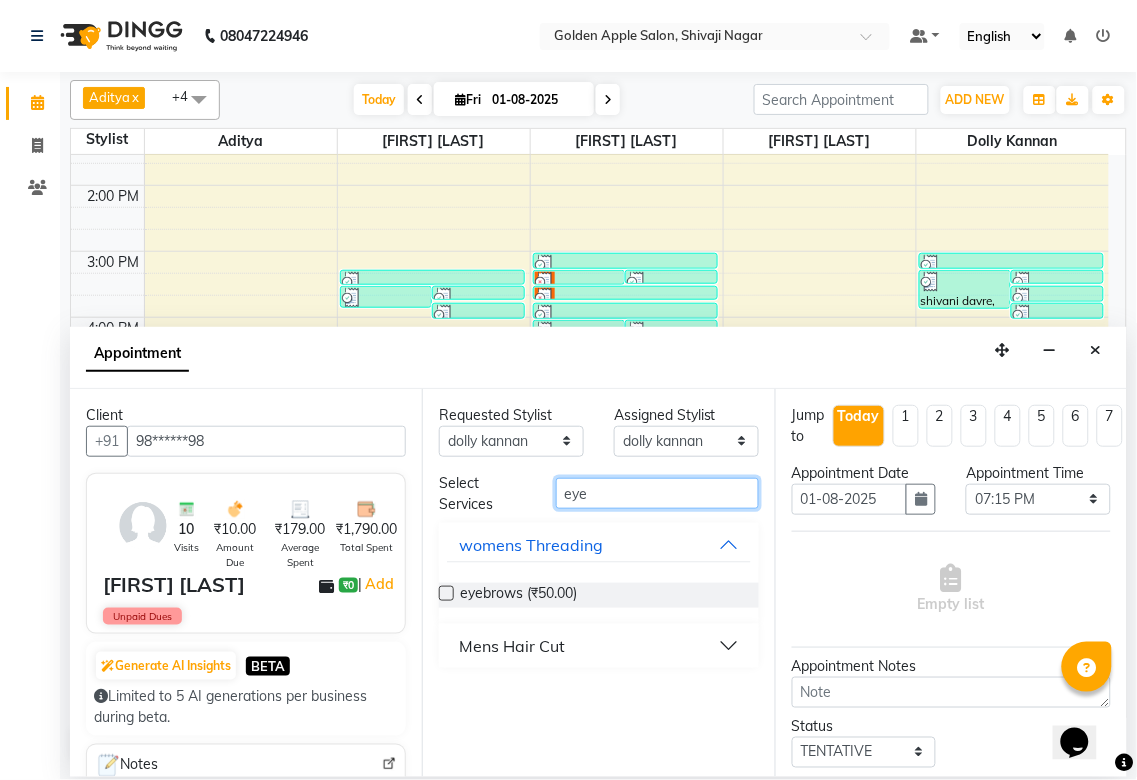 type on "eye" 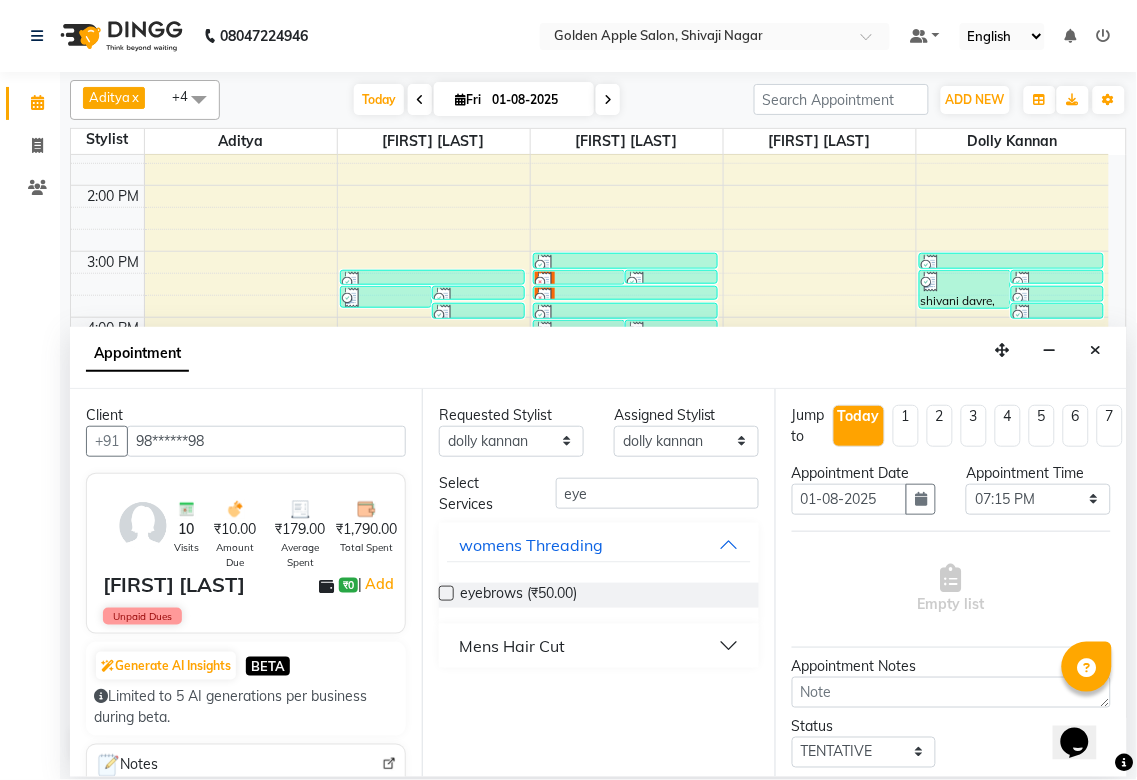 click at bounding box center [446, 593] 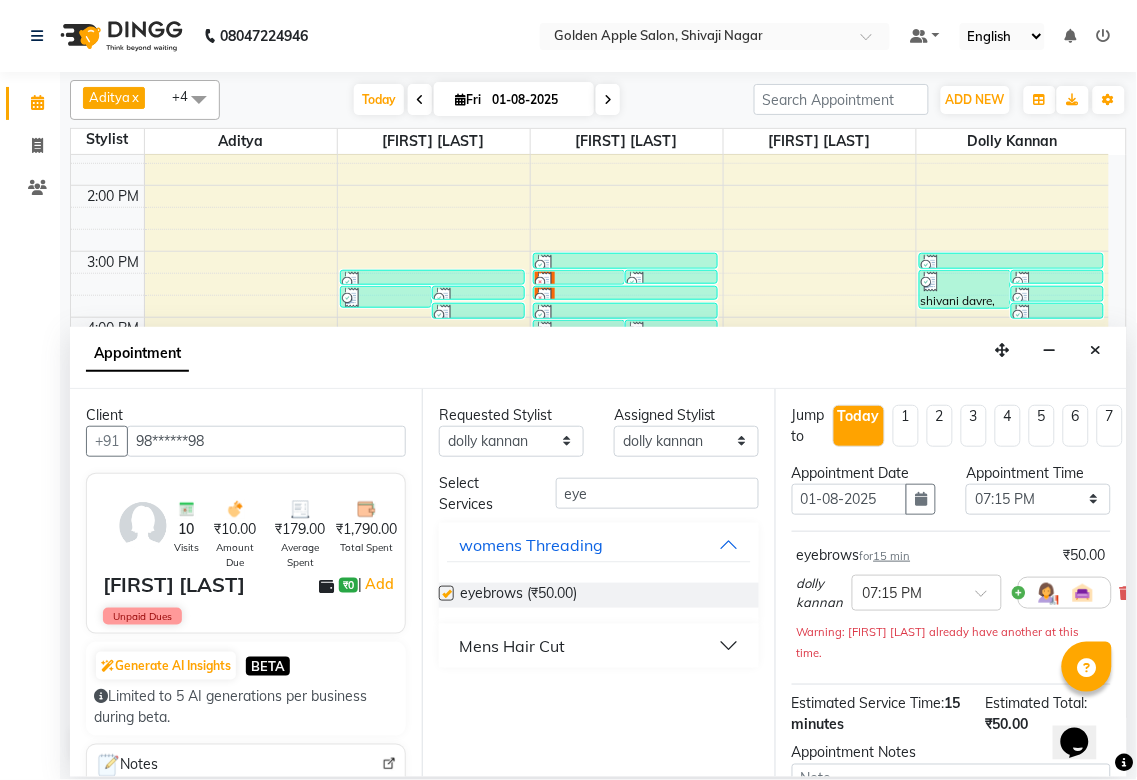 checkbox on "false" 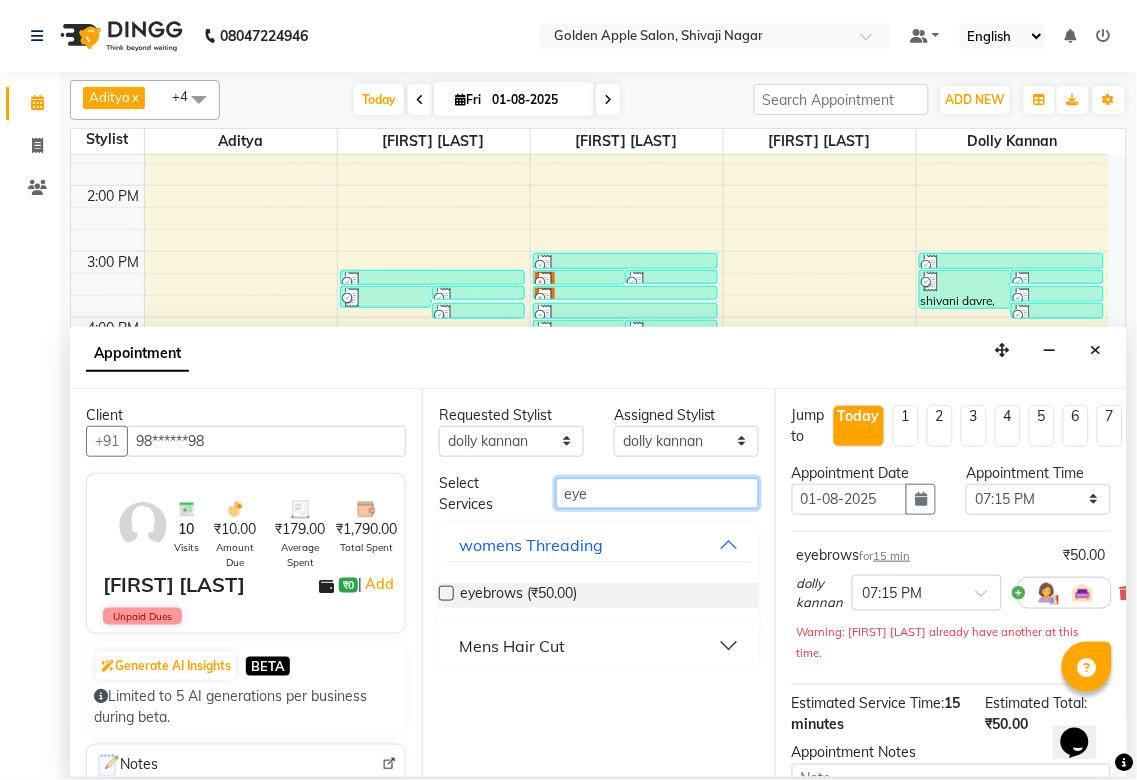 click on "eye" at bounding box center (657, 493) 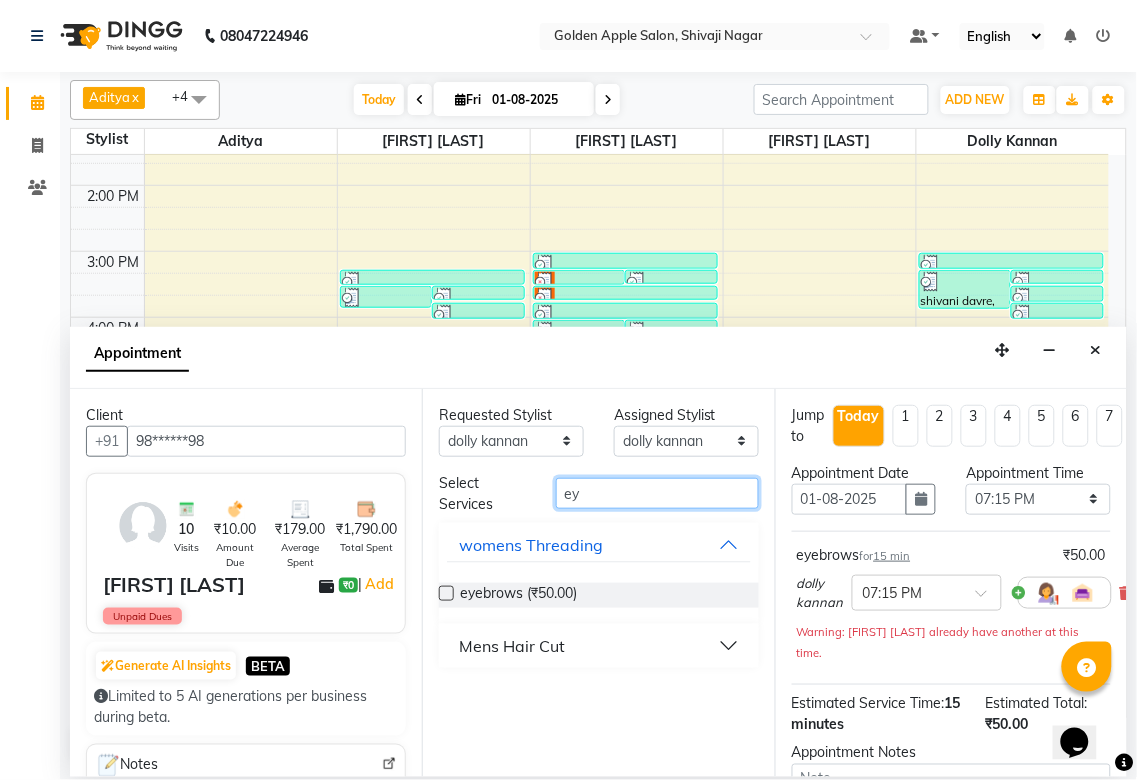 type on "e" 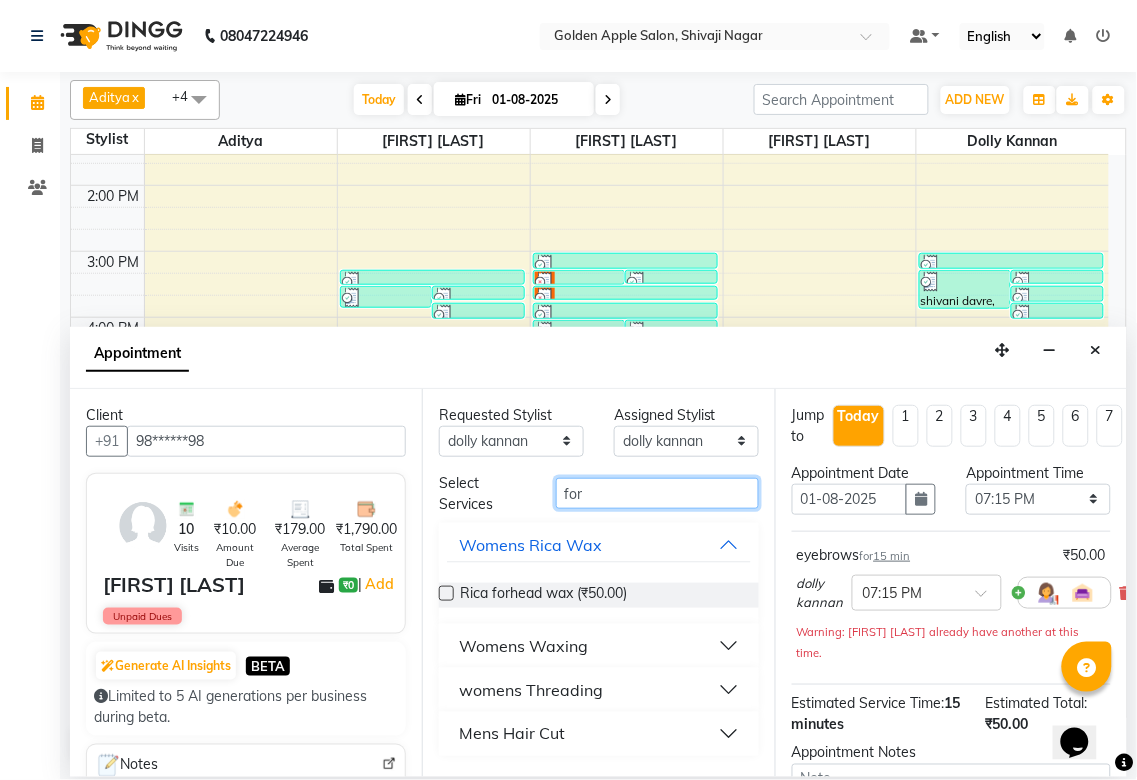 type on "for" 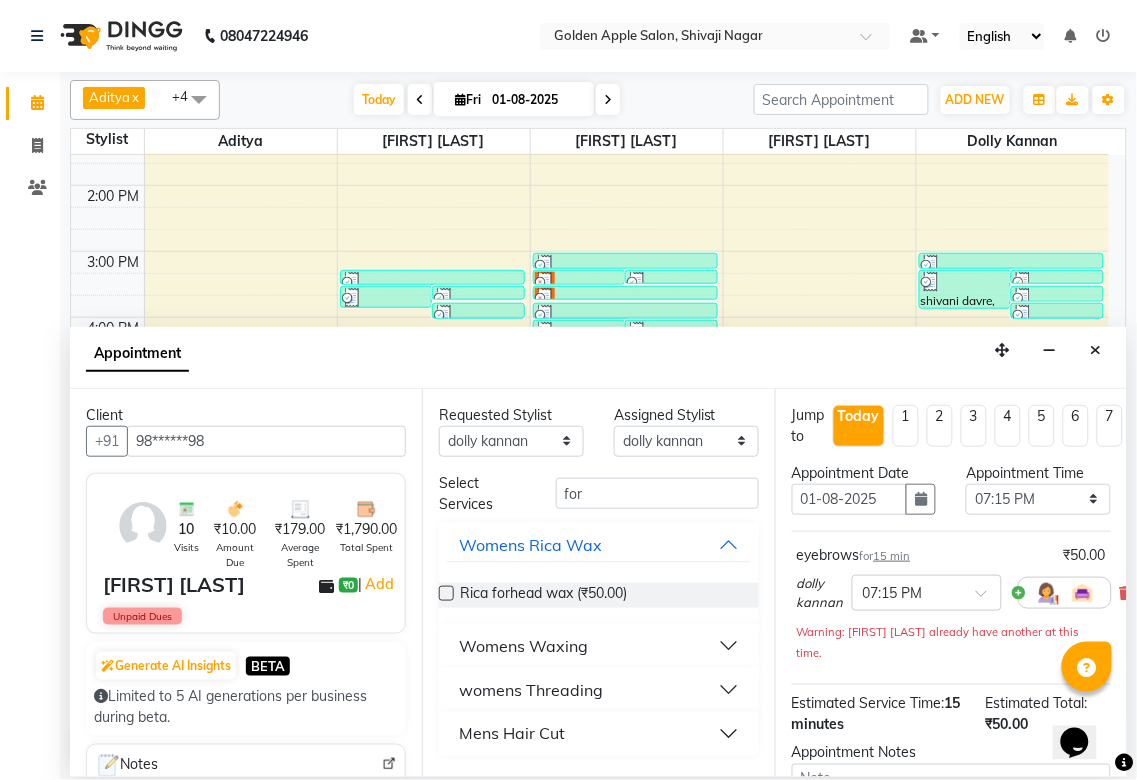 click on "womens Threading" at bounding box center [531, 690] 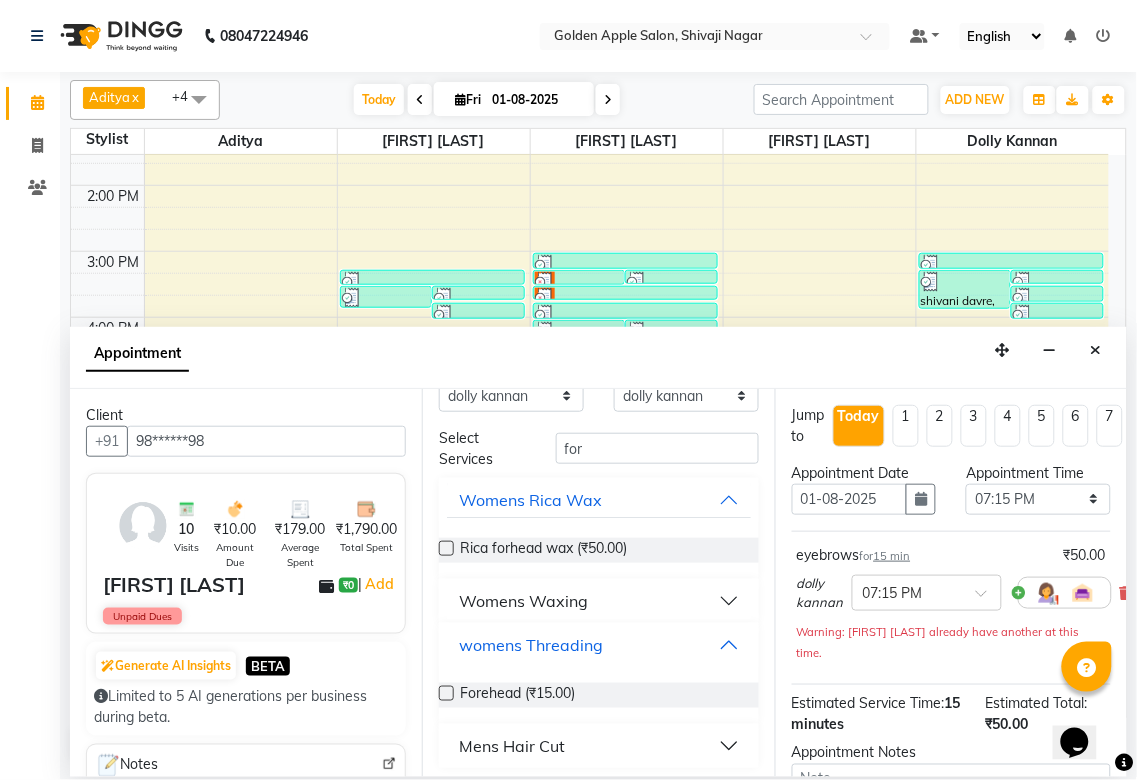 scroll, scrollTop: 46, scrollLeft: 0, axis: vertical 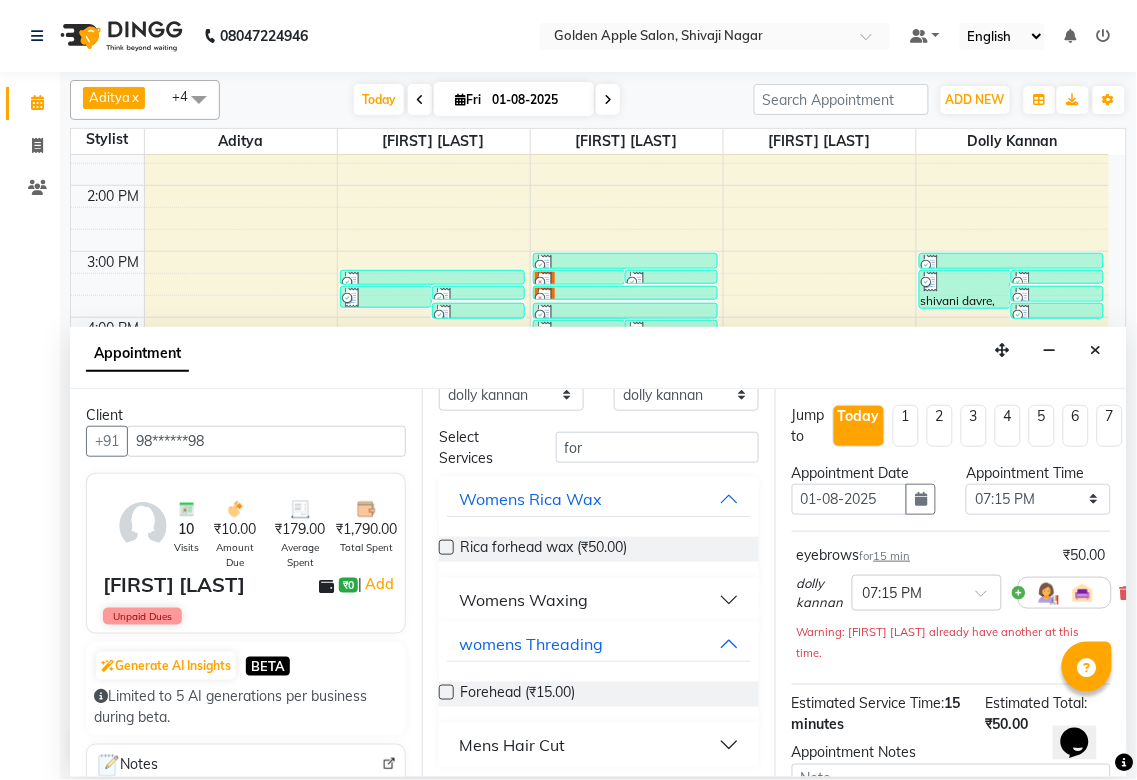 click at bounding box center (446, 692) 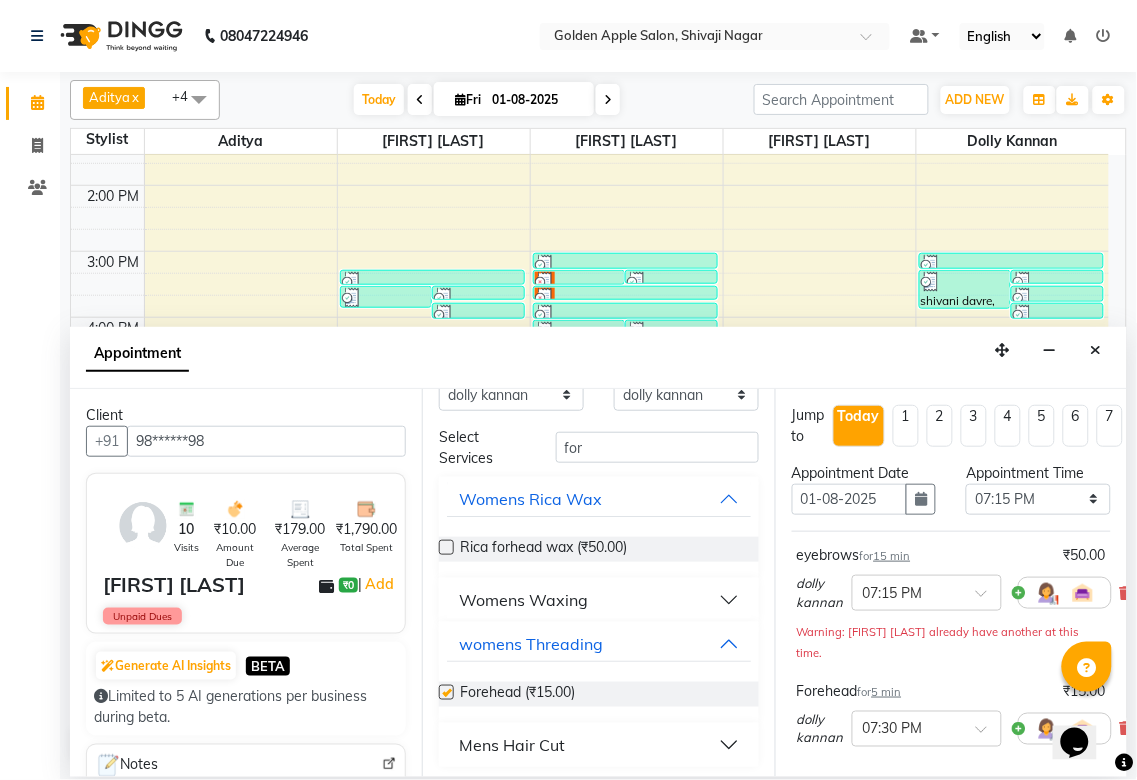 checkbox on "false" 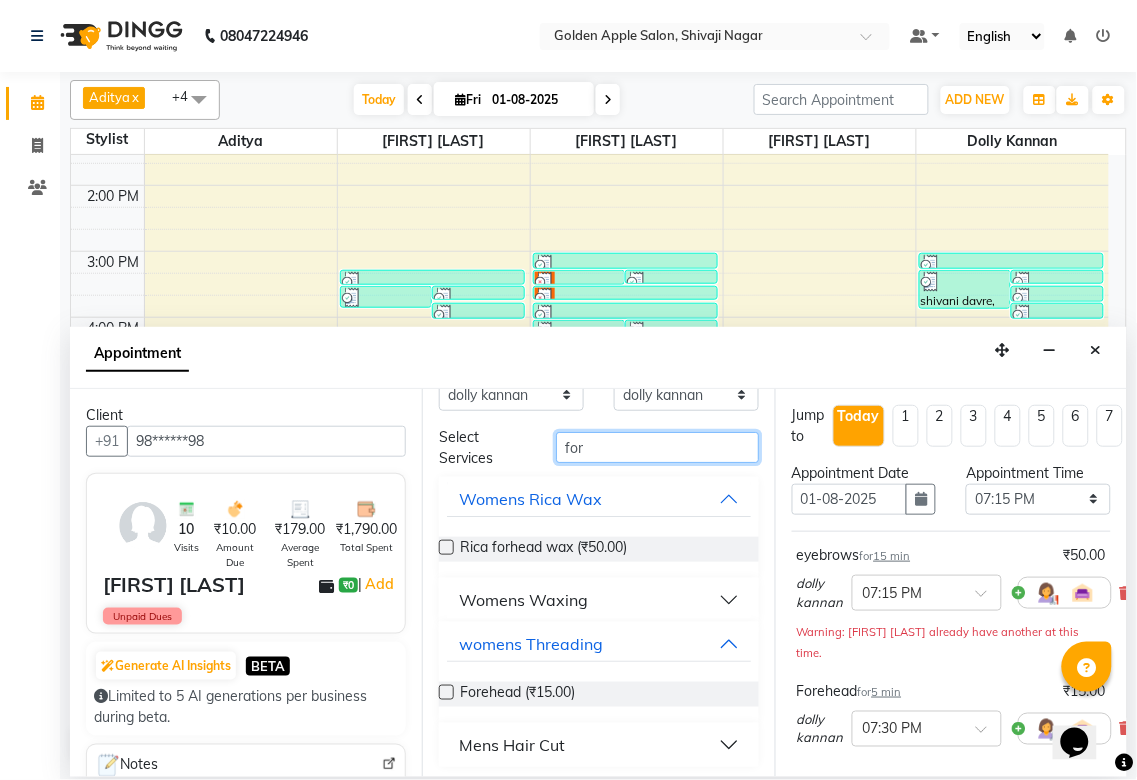 click on "for" at bounding box center [657, 447] 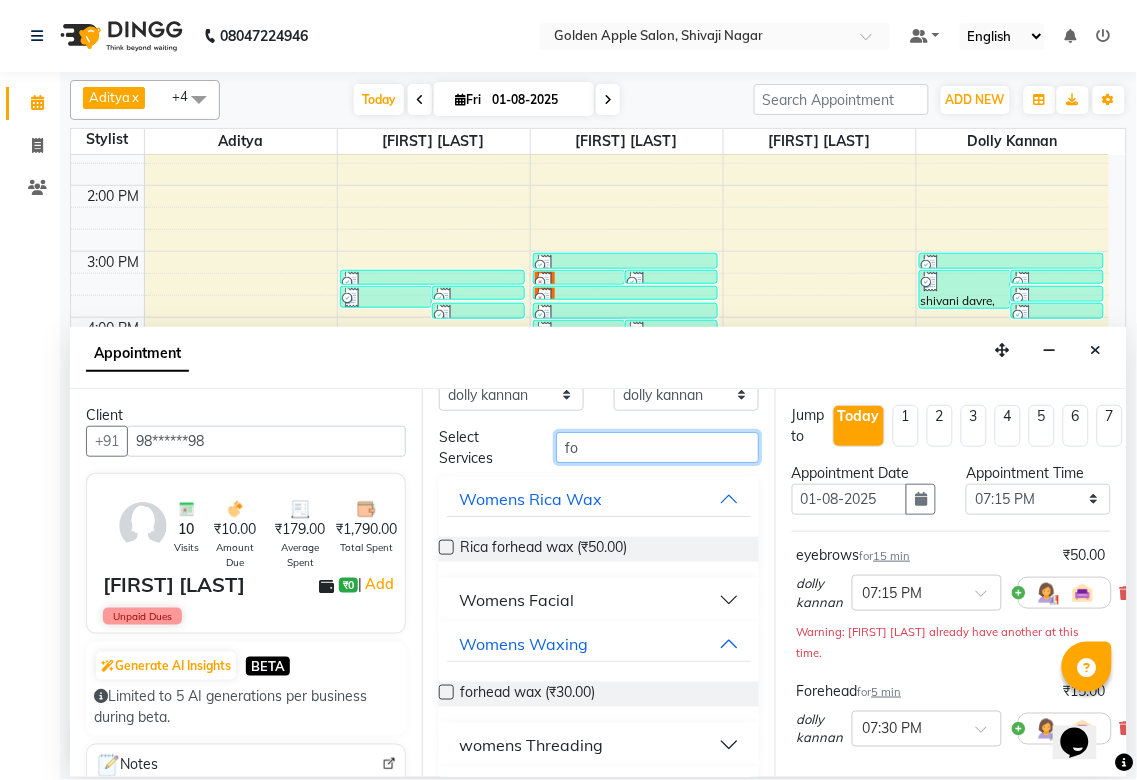 type on "f" 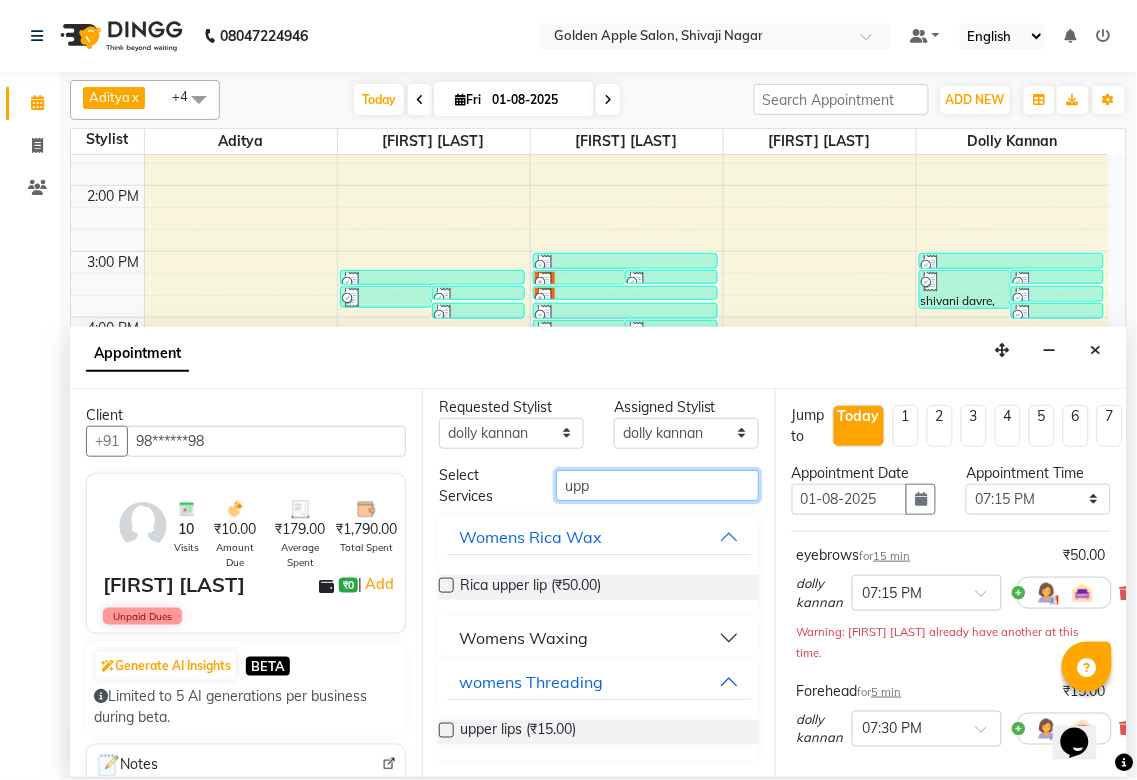 scroll, scrollTop: 7, scrollLeft: 0, axis: vertical 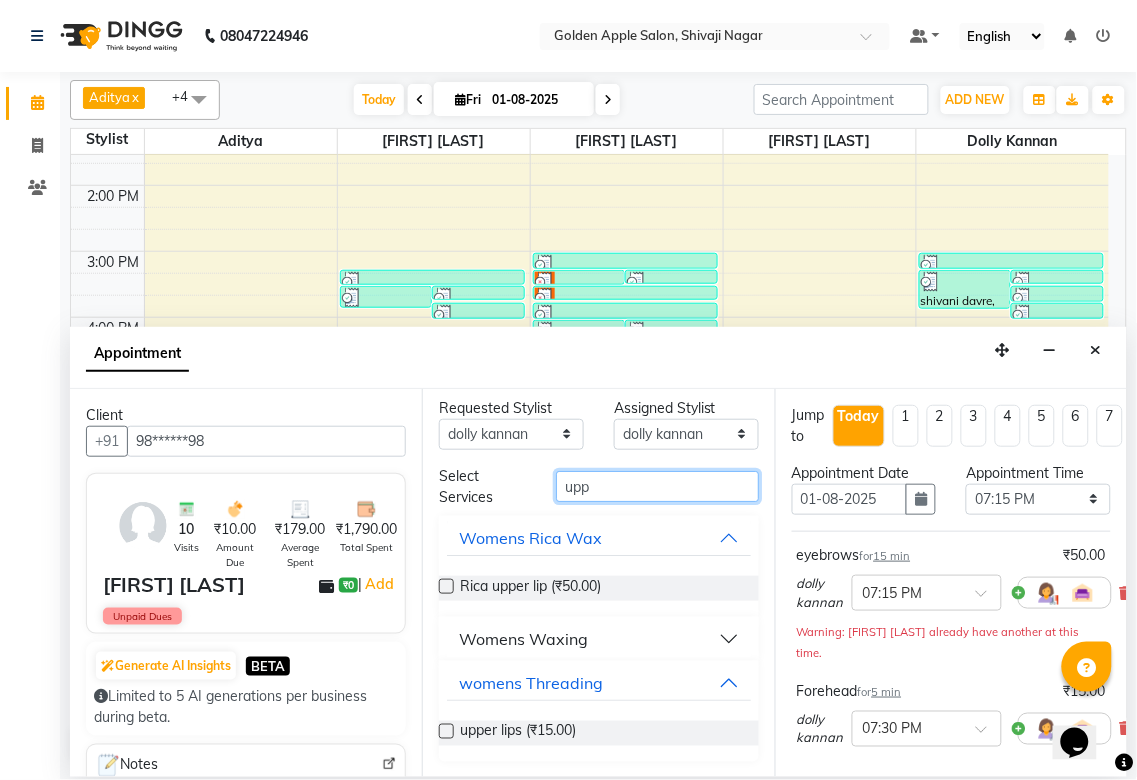 type on "upp" 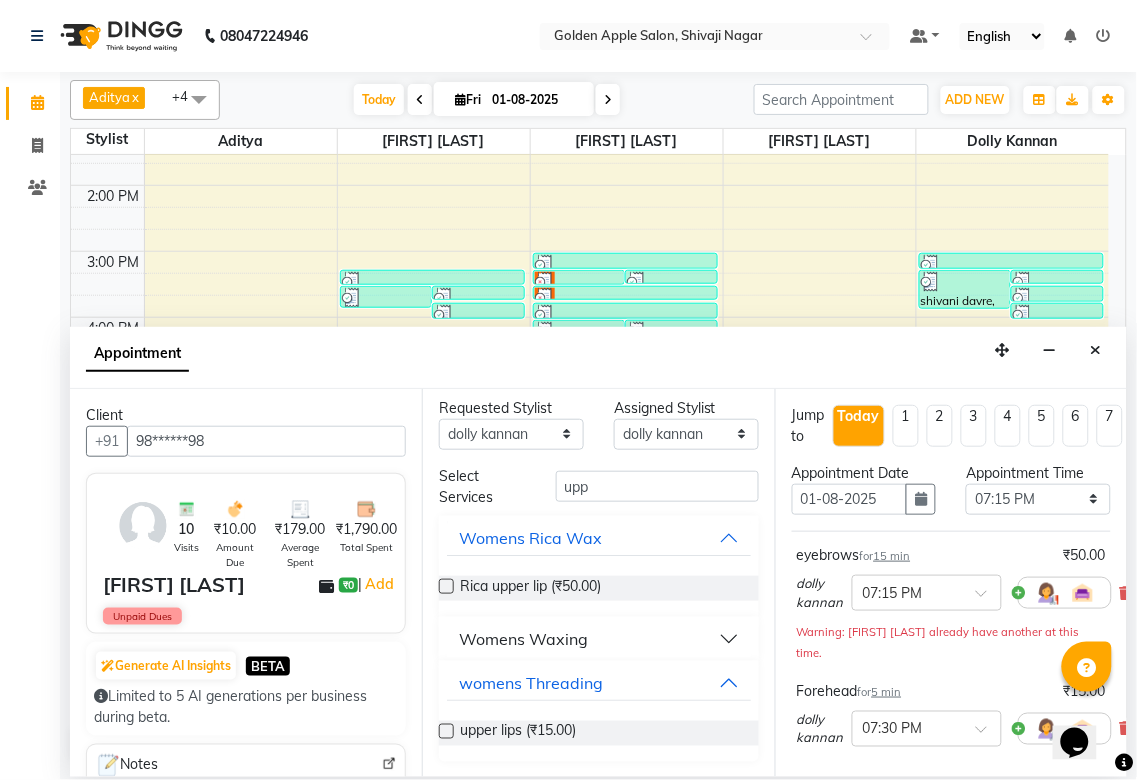 click at bounding box center [446, 586] 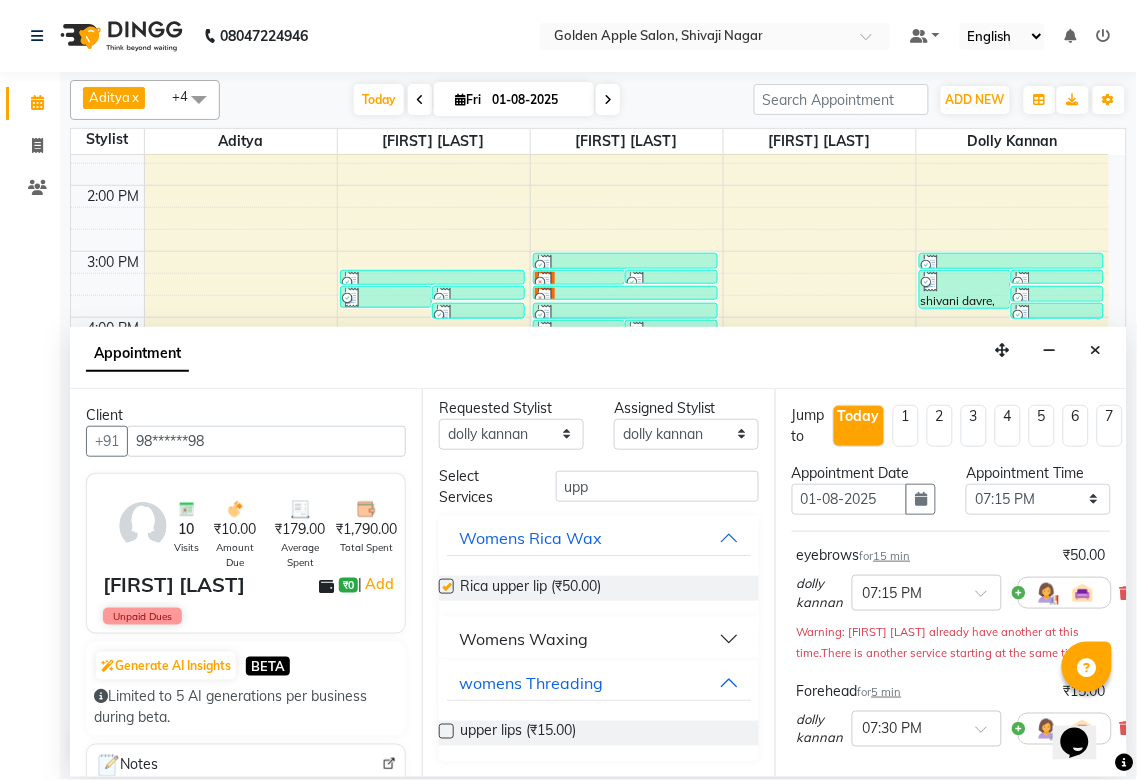 checkbox on "false" 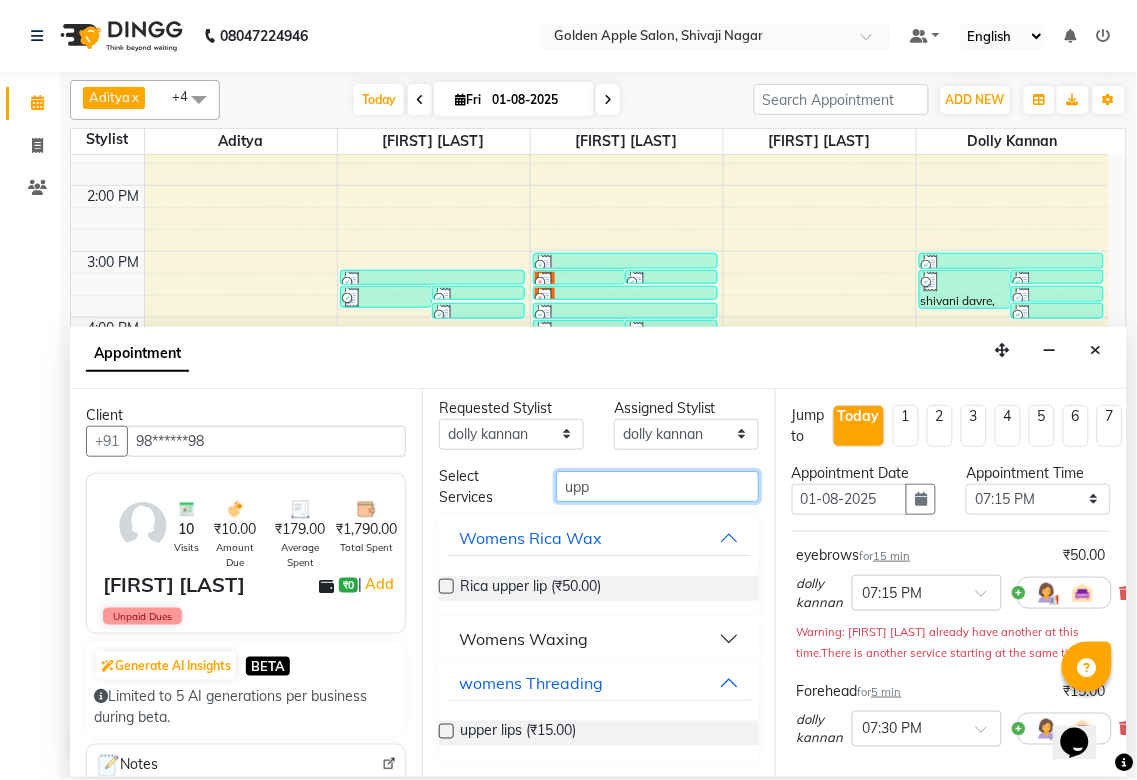 click on "upp" at bounding box center [657, 486] 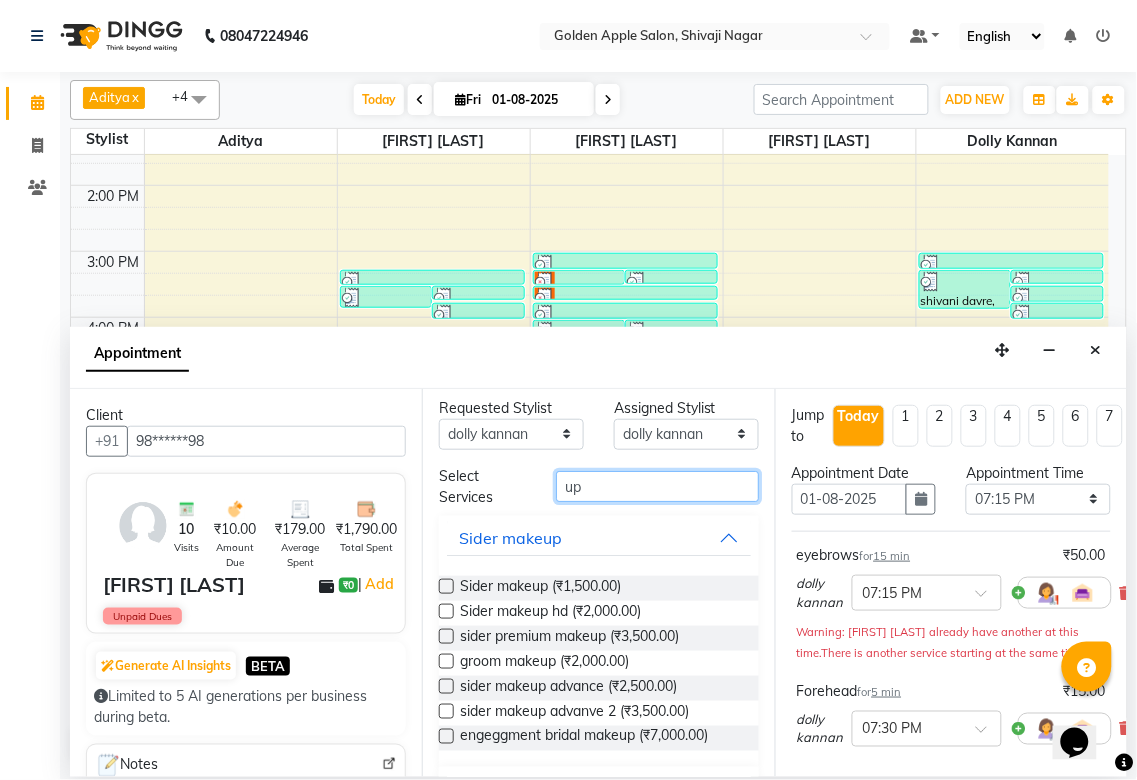 type on "u" 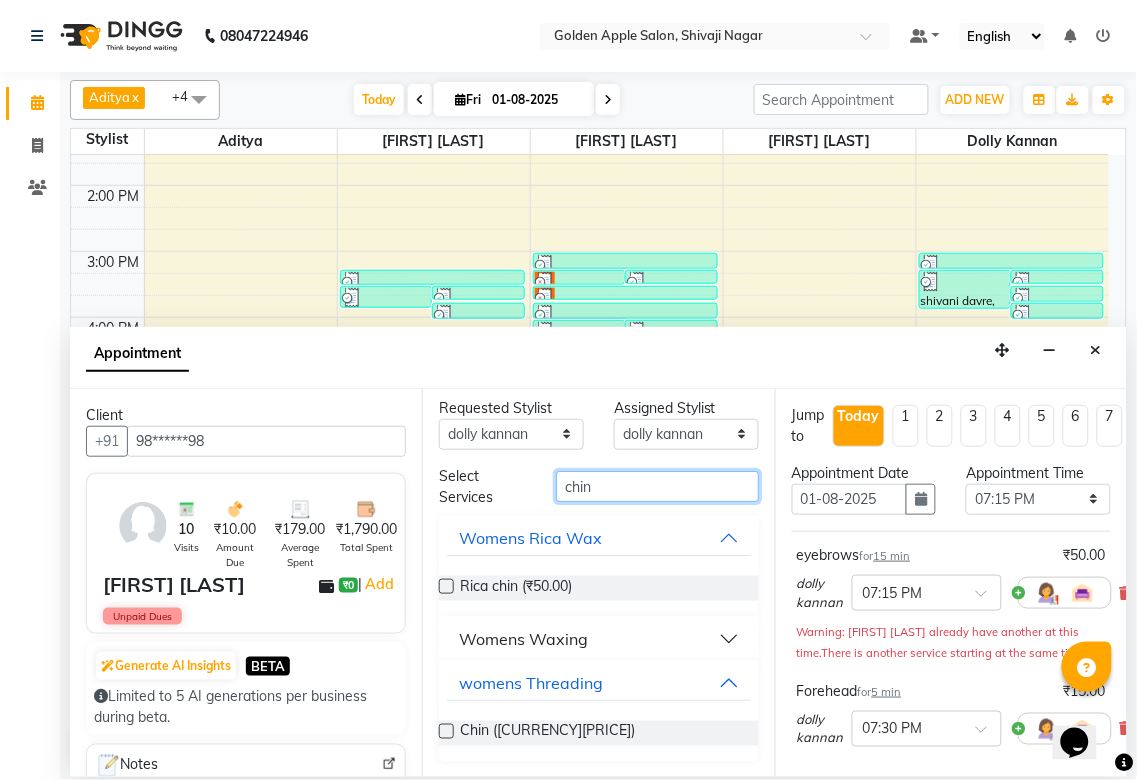 type on "chin" 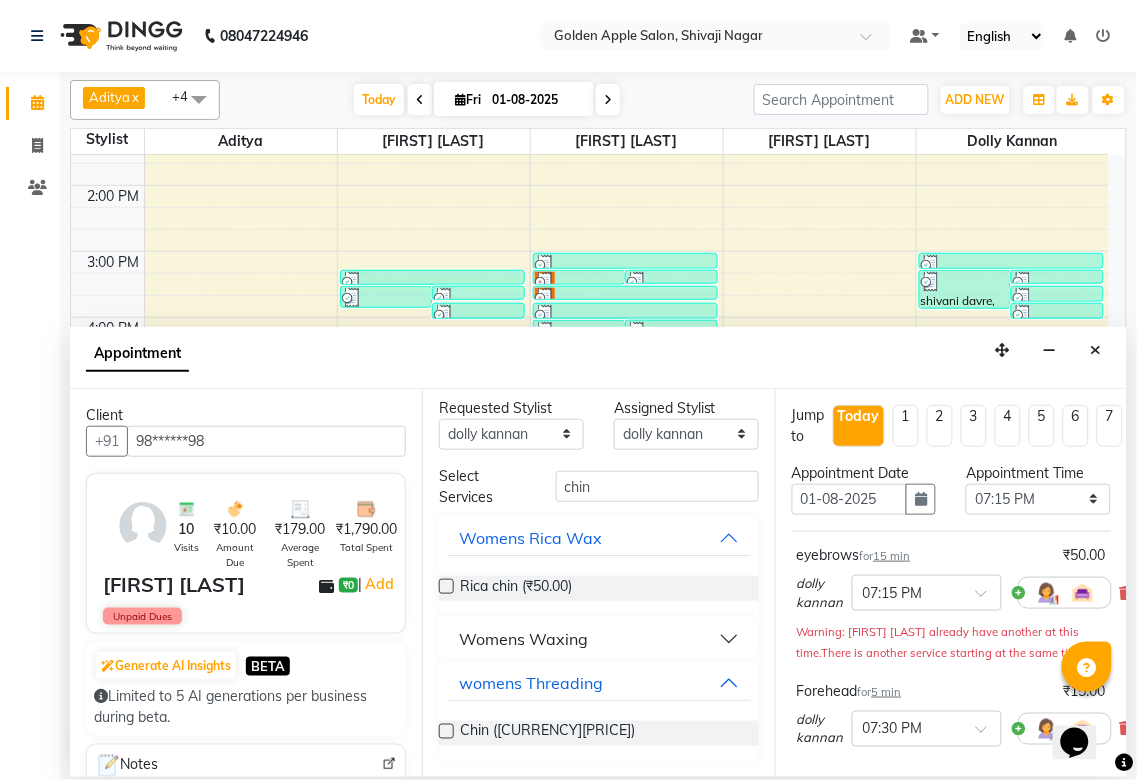 click at bounding box center (446, 731) 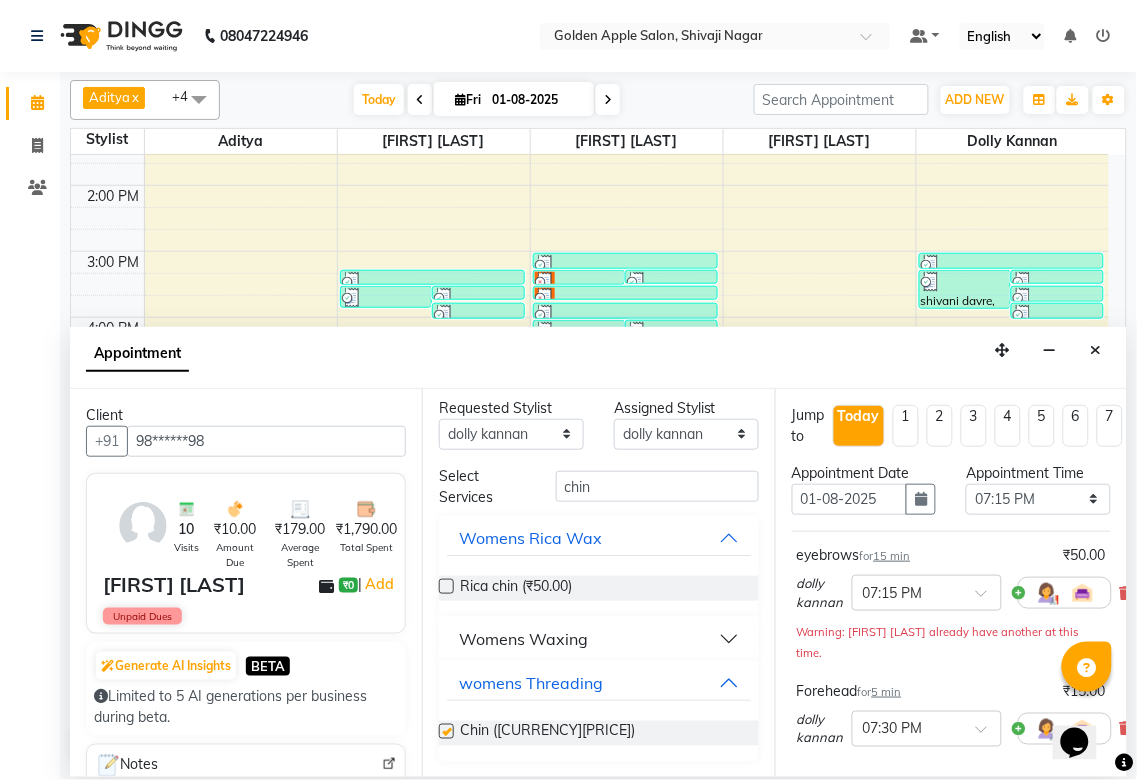 checkbox on "false" 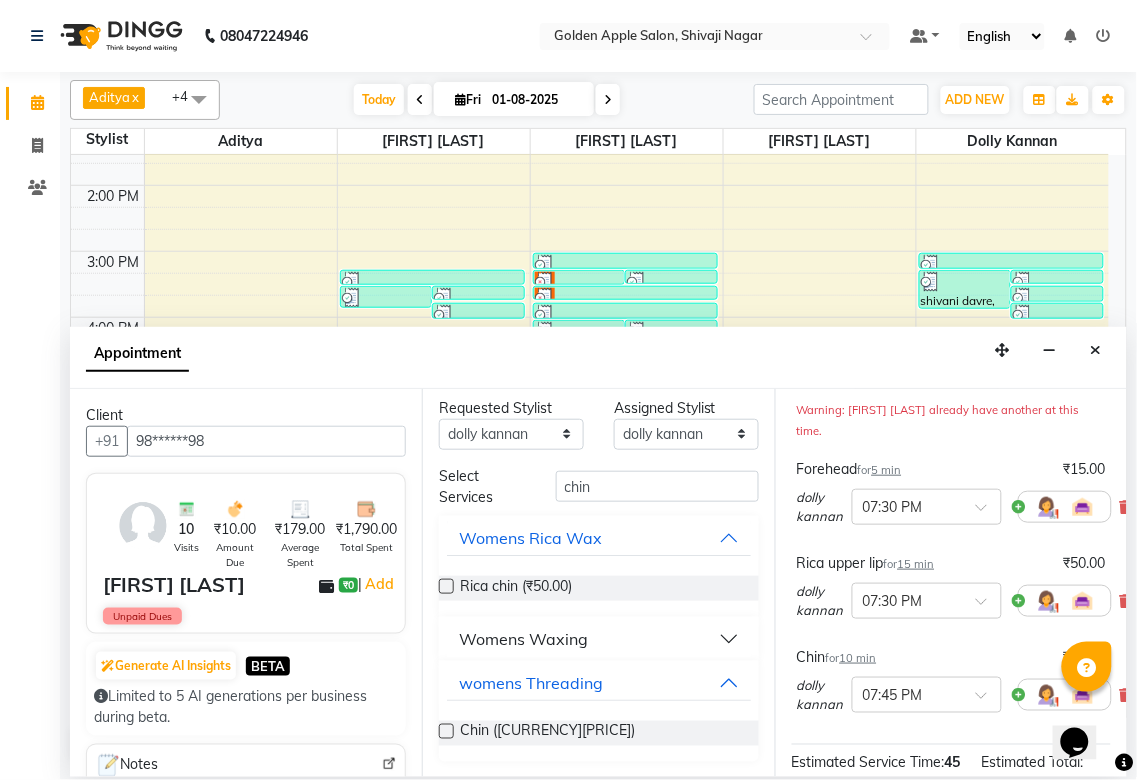 scroll, scrollTop: 444, scrollLeft: 0, axis: vertical 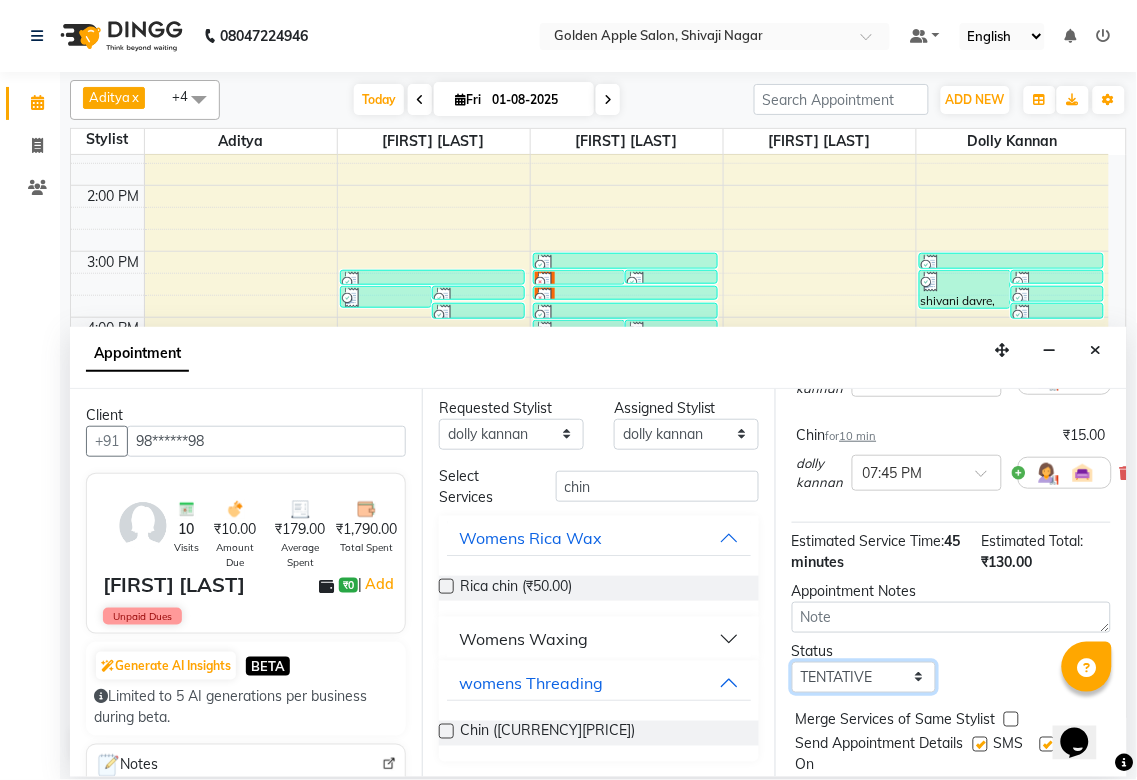 click on "Select TENTATIVE CONFIRM CHECK-IN UPCOMING" at bounding box center (864, 677) 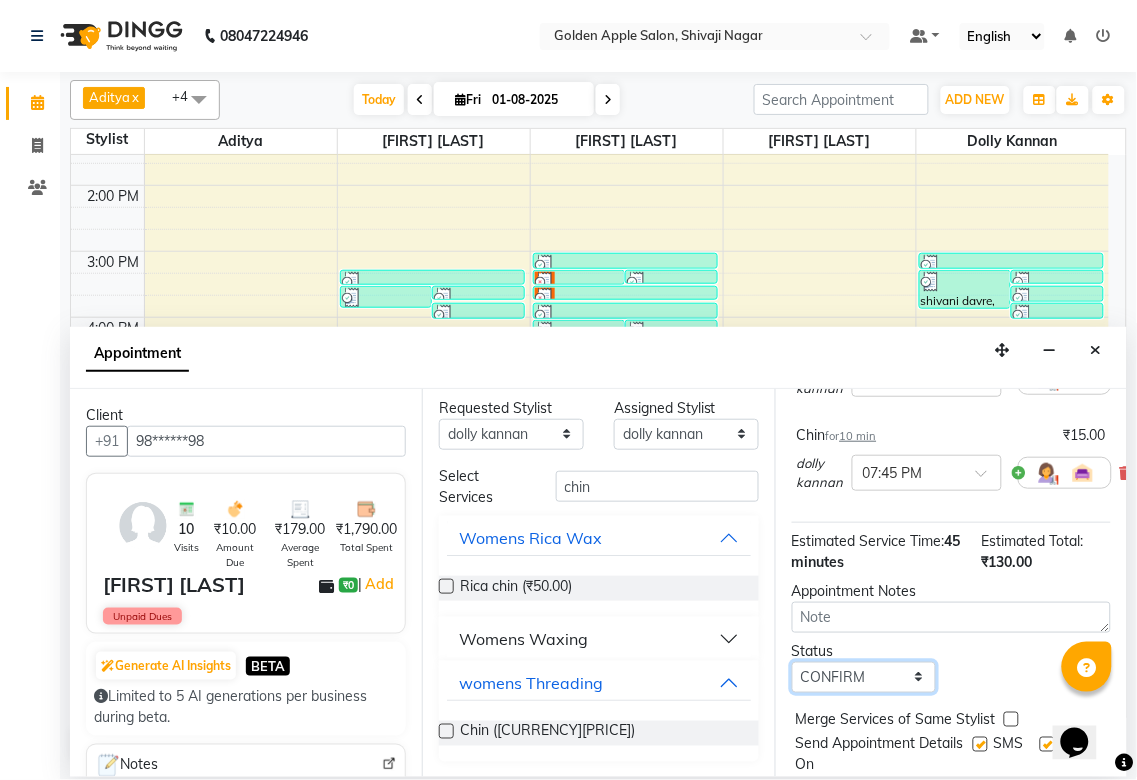 click on "Select TENTATIVE CONFIRM CHECK-IN UPCOMING" at bounding box center (864, 677) 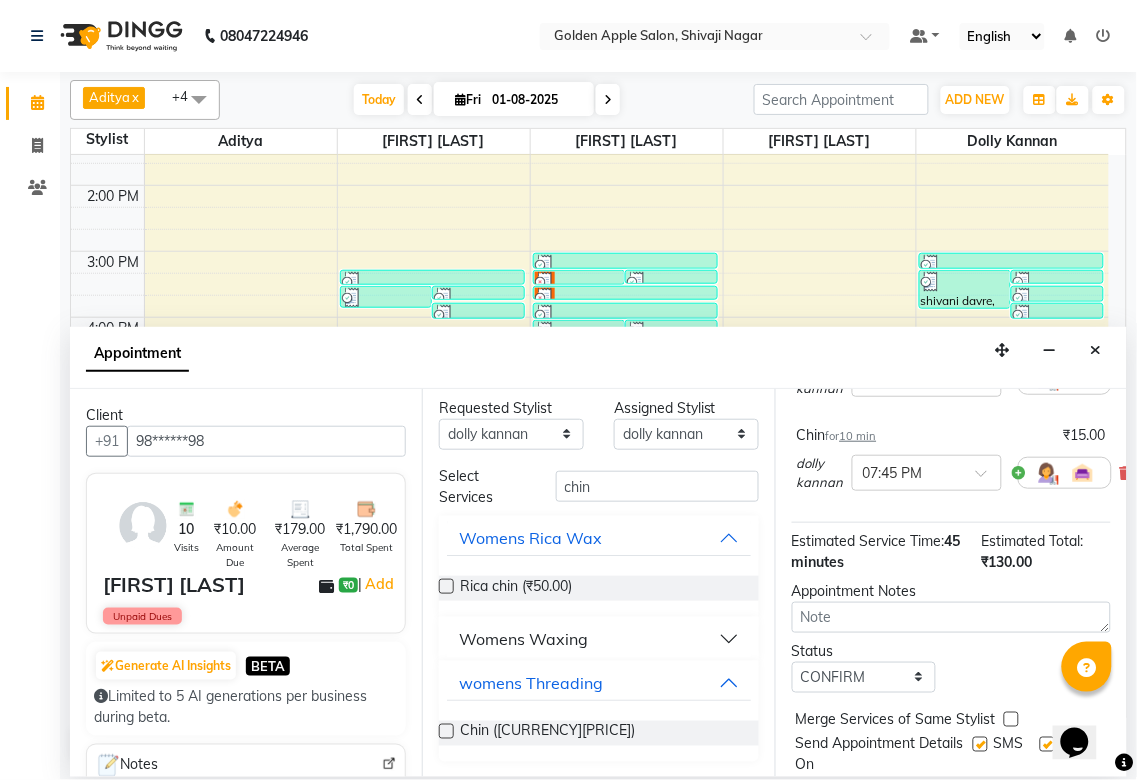 click at bounding box center (980, 744) 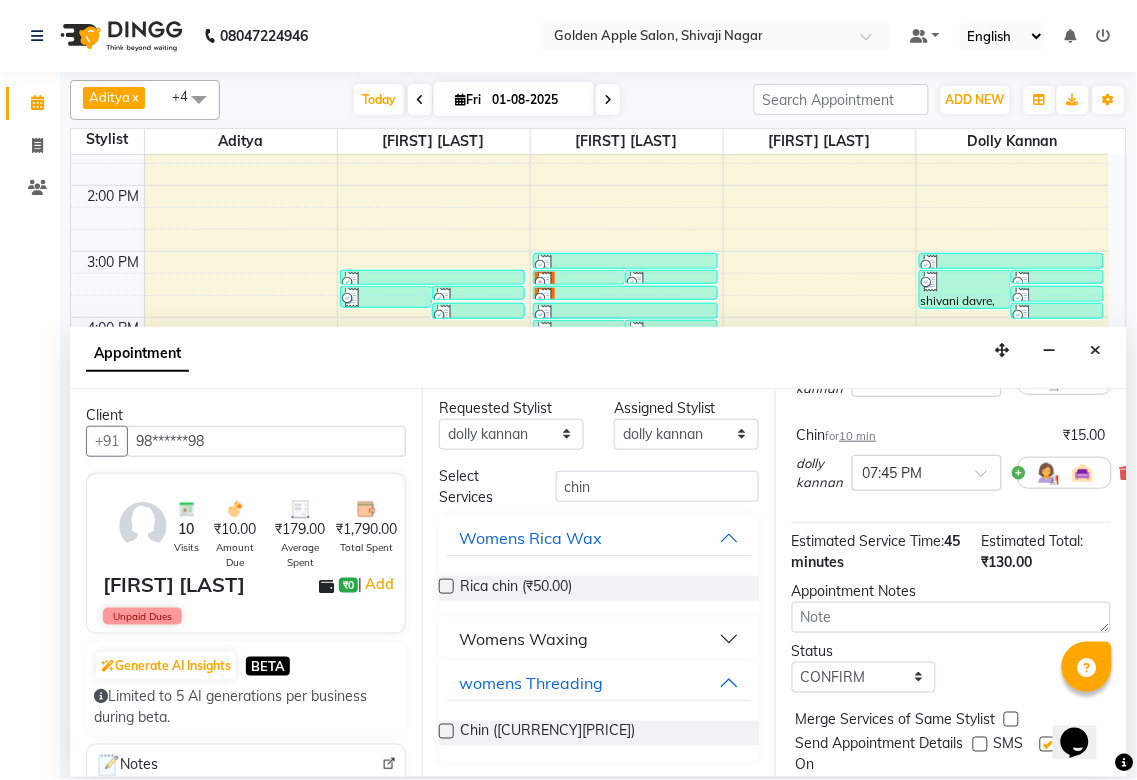 click at bounding box center (1047, 744) 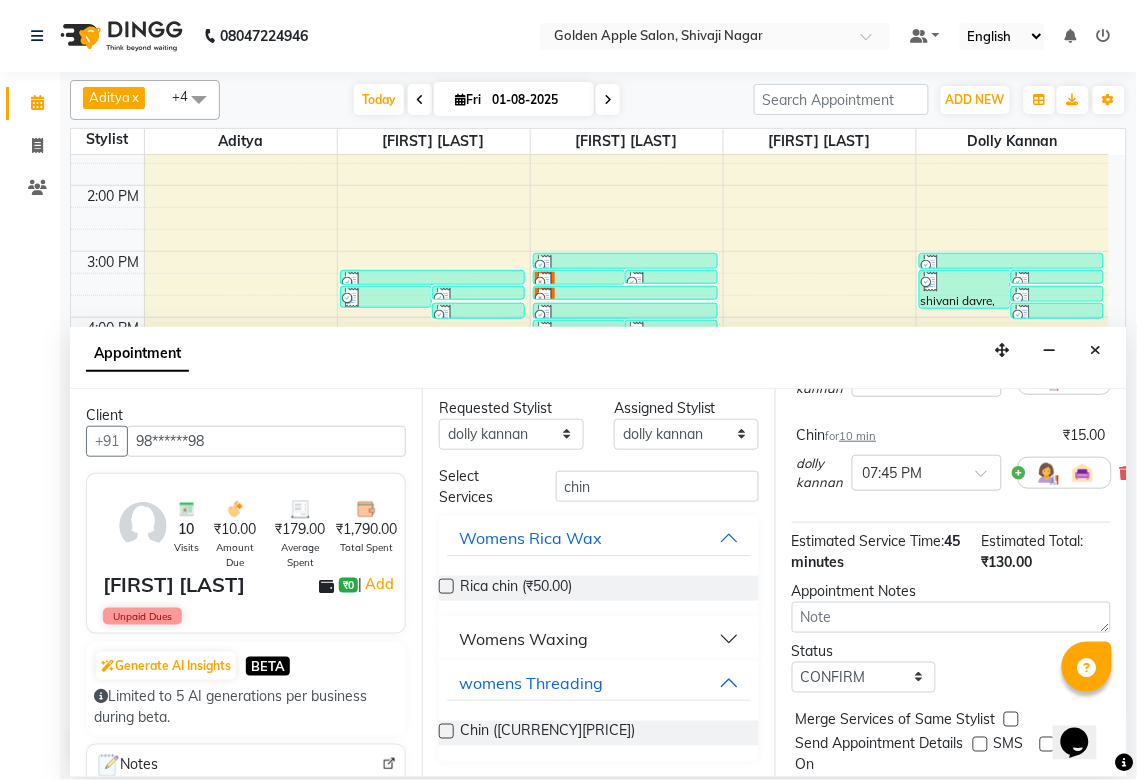 scroll, scrollTop: 498, scrollLeft: 0, axis: vertical 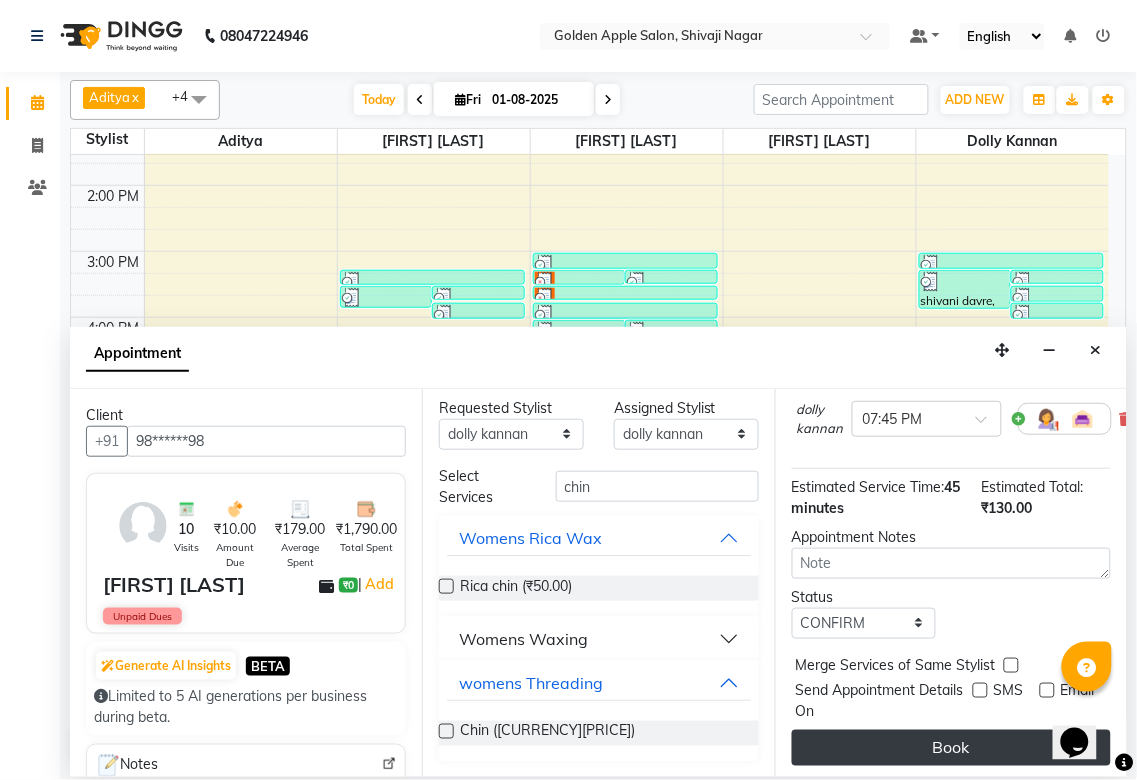 click on "Book" at bounding box center (951, 748) 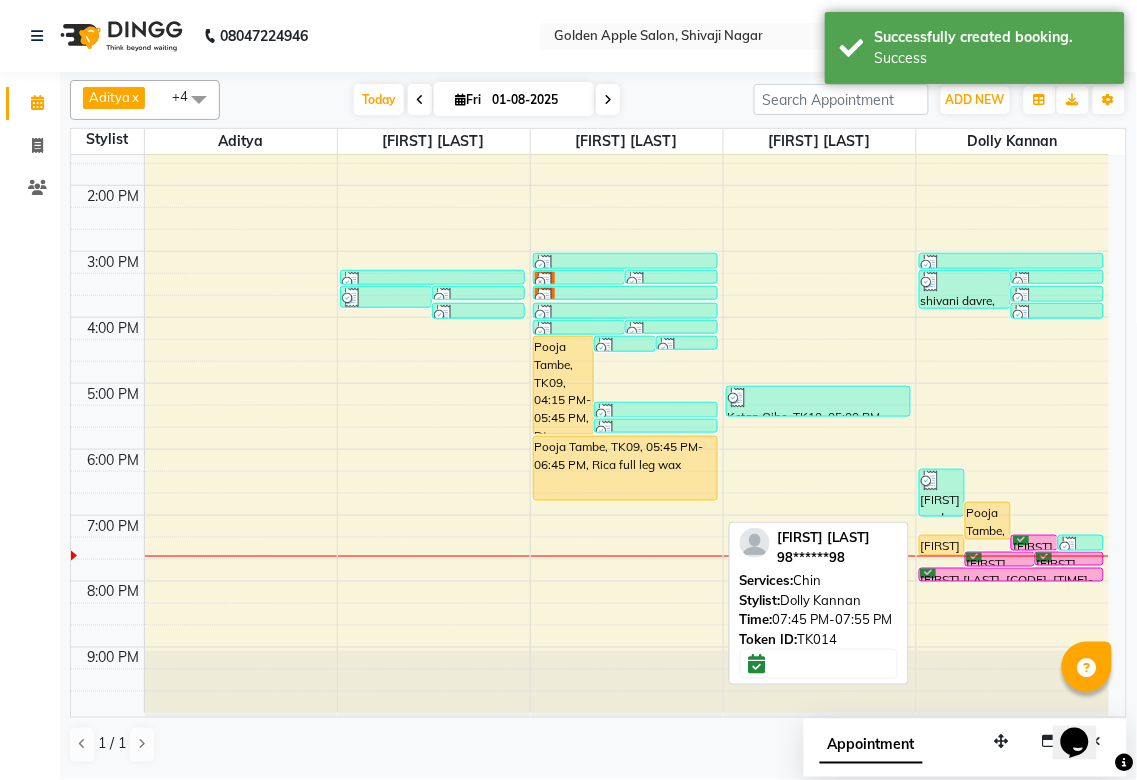 click on "[FIRST] [LAST], [CODE], [TIME]-[TIME], Chin" at bounding box center [1012, 575] 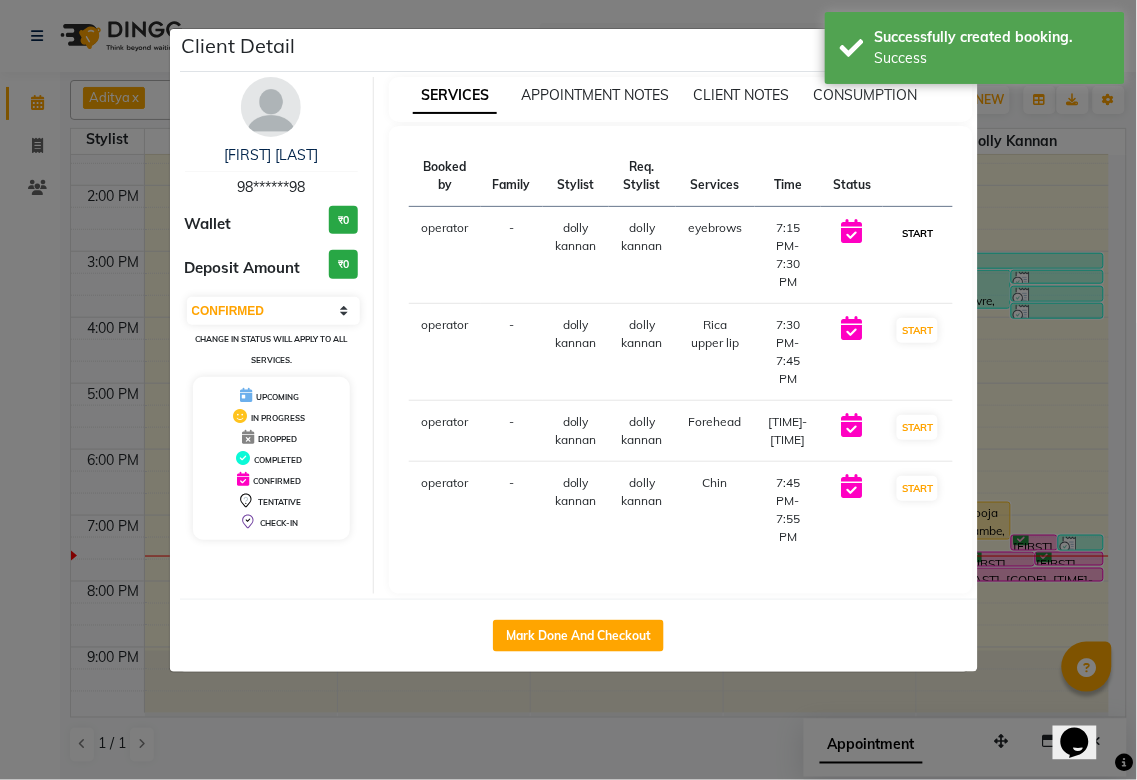click on "START" at bounding box center [917, 233] 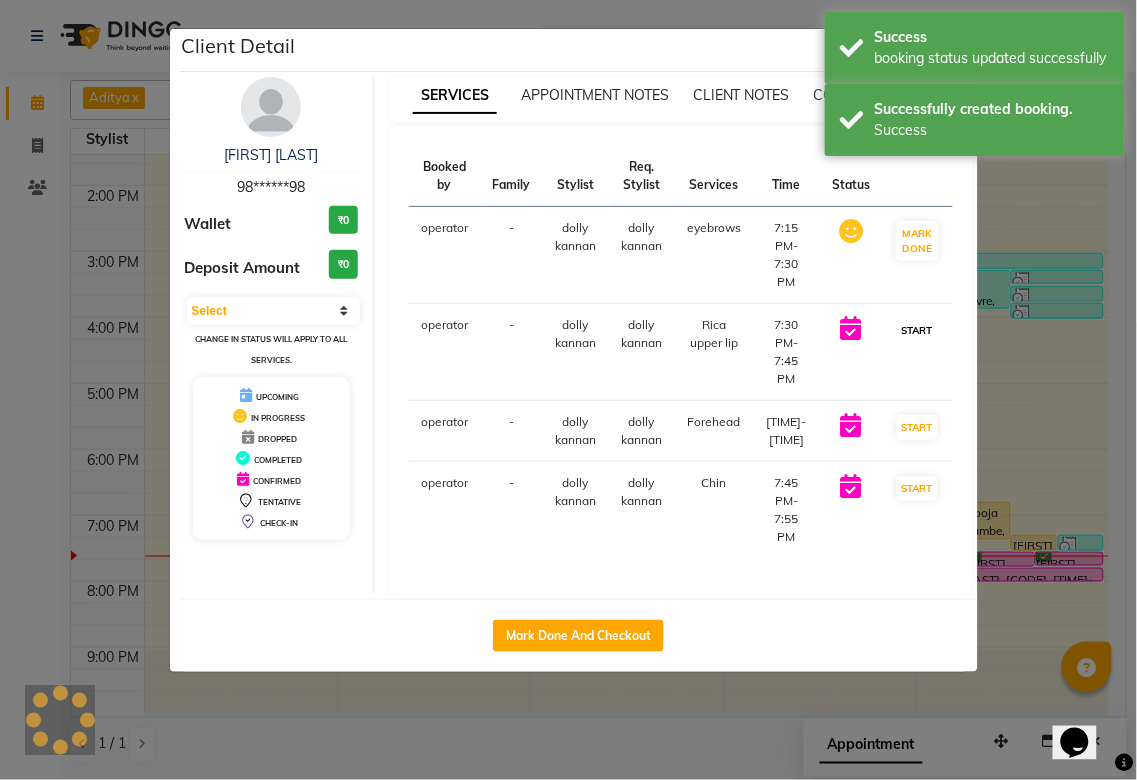 click on "START" at bounding box center (917, 330) 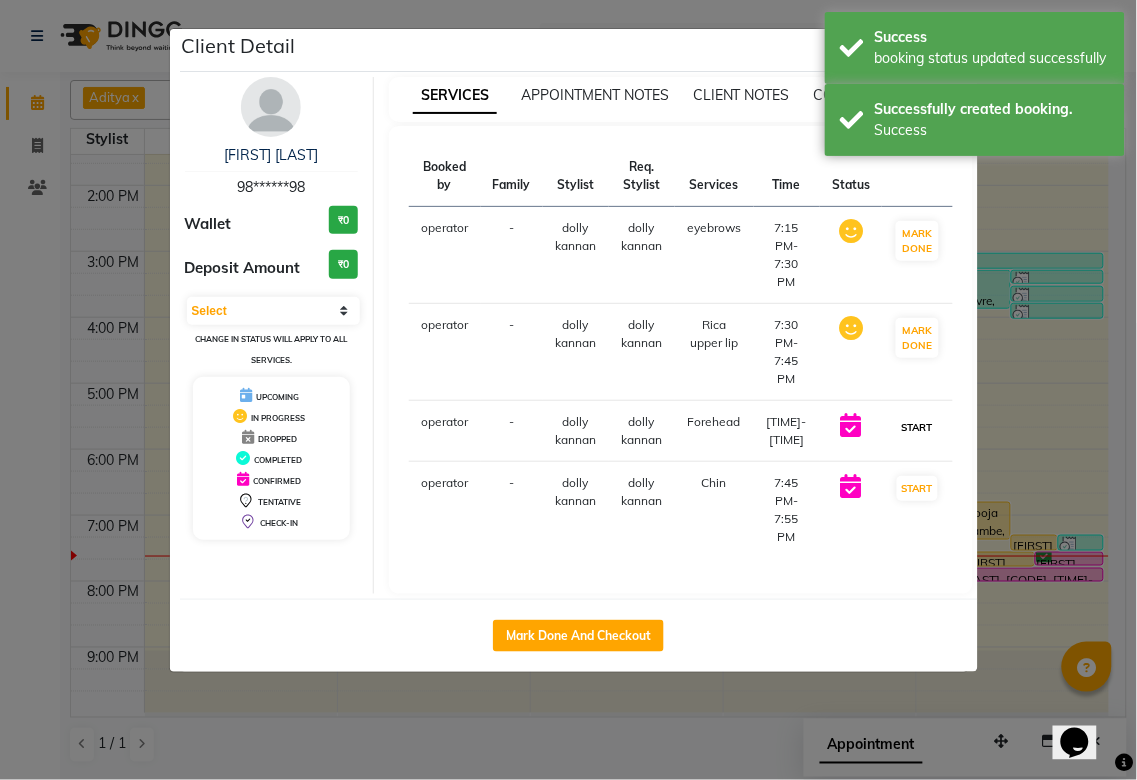 click on "START" at bounding box center [917, 427] 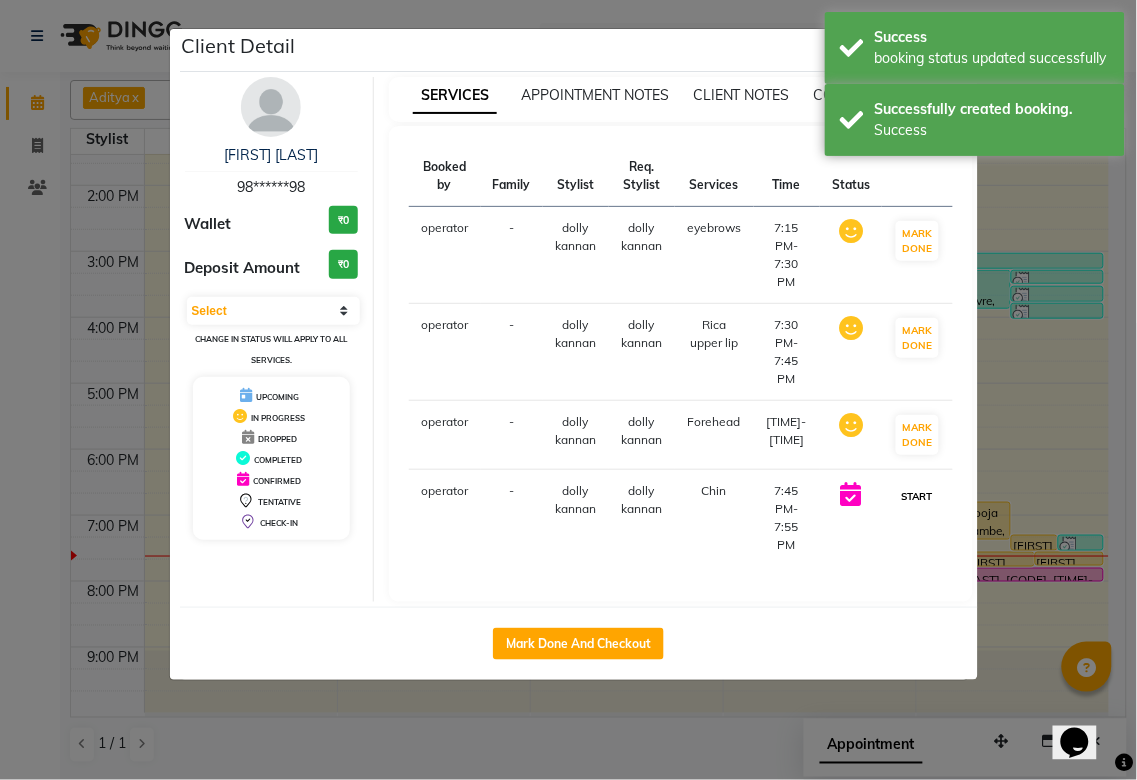 click on "START" at bounding box center [917, 496] 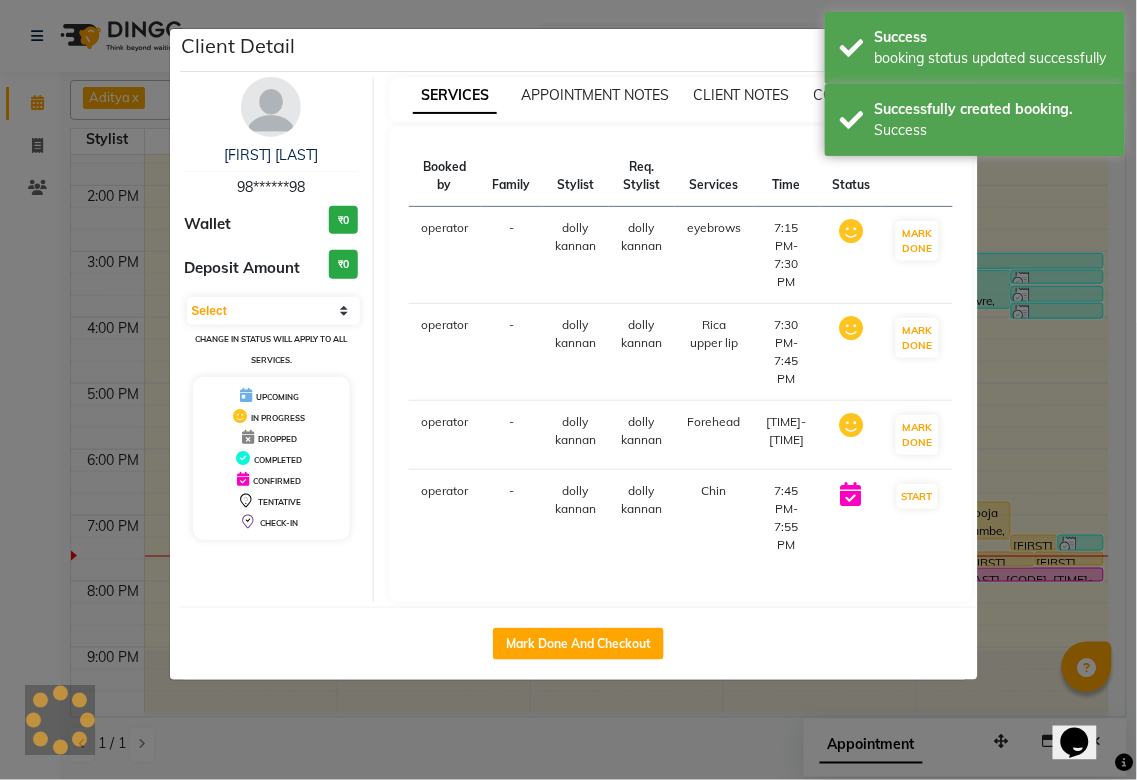 select on "1" 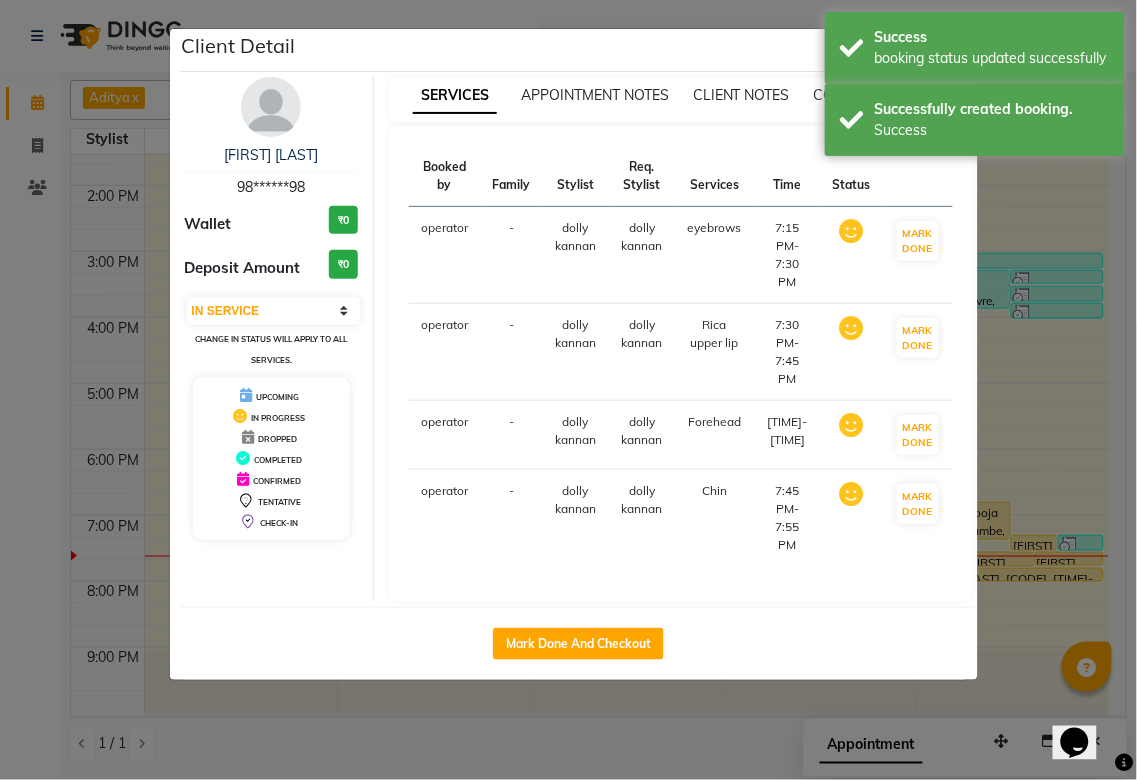 click on "Client Detail  [FIRST] [LAST]   [PHONE] Wallet [CURRENCY][PRICE] Deposit Amount  [CURRENCY][PRICE]  Select IN SERVICE CONFIRMED TENTATIVE CHECK IN MARK DONE DROPPED UPCOMING Change in status will apply to all services. UPCOMING IN PROGRESS DROPPED COMPLETED CONFIRMED TENTATIVE CHECK-IN SERVICES APPOINTMENT NOTES CLIENT NOTES CONSUMPTION Booked by Family Stylist Req. Stylist Services Time Status  operator  - [FIRST] [LAST]   [FIRST] [LAST]   eyebrows   [TIME]-[TIME]   MARK DONE   operator  - [FIRST] [LAST]   [FIRST] [LAST]   Rica upper lip   [TIME]-[TIME]   MARK DONE   operator  - [FIRST] [LAST]   [FIRST] [LAST]   Forehead   [TIME]-[TIME]   MARK DONE   operator  - [FIRST] [LAST]   [FIRST] [LAST]   Chin   [TIME]-[TIME]   MARK DONE   Mark Done And Checkout" 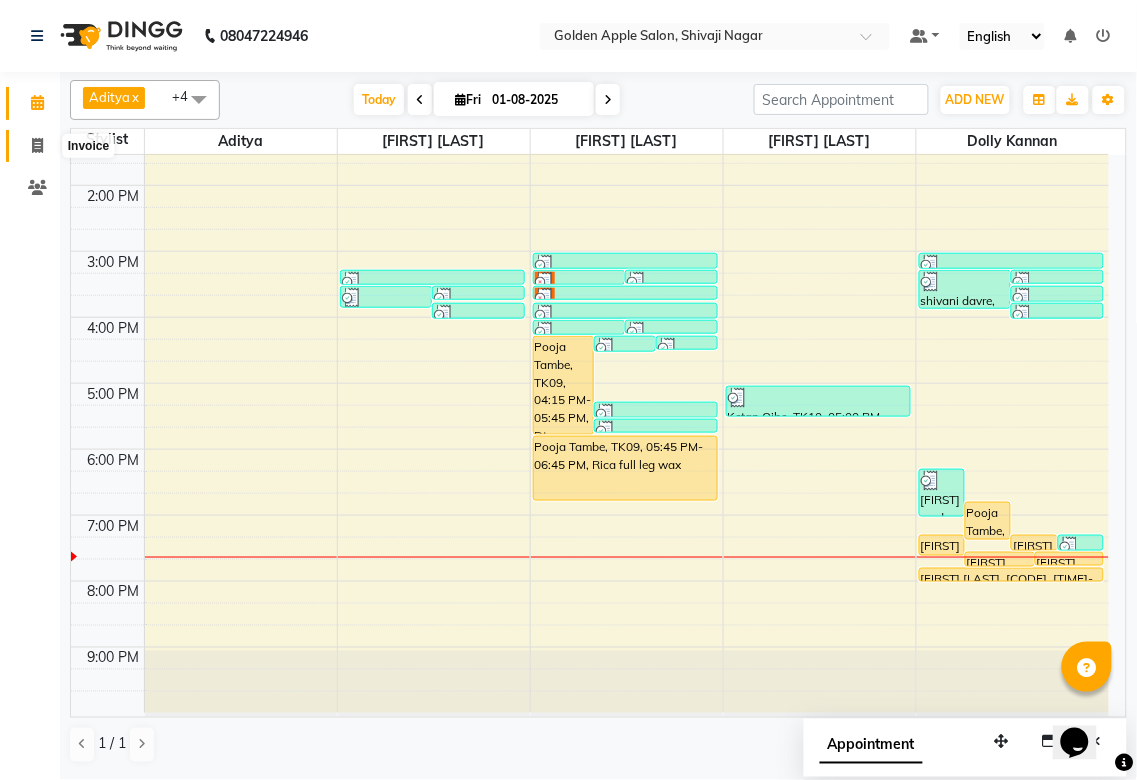 click 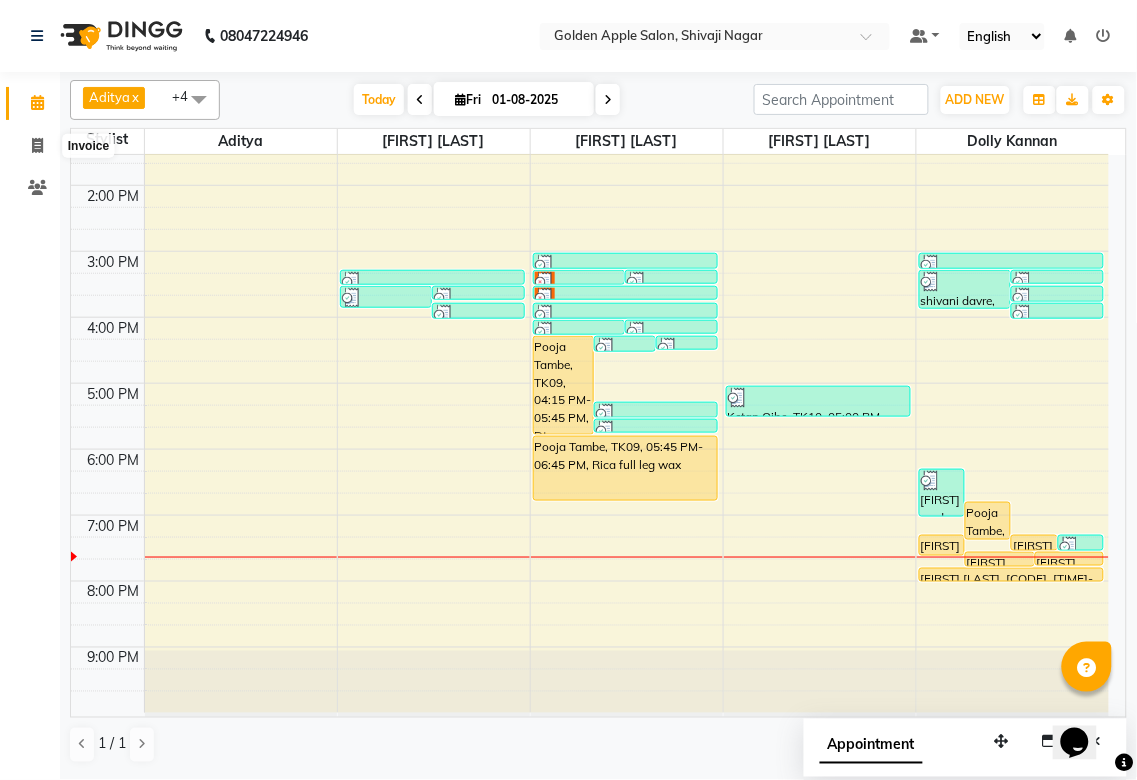 select on "6072" 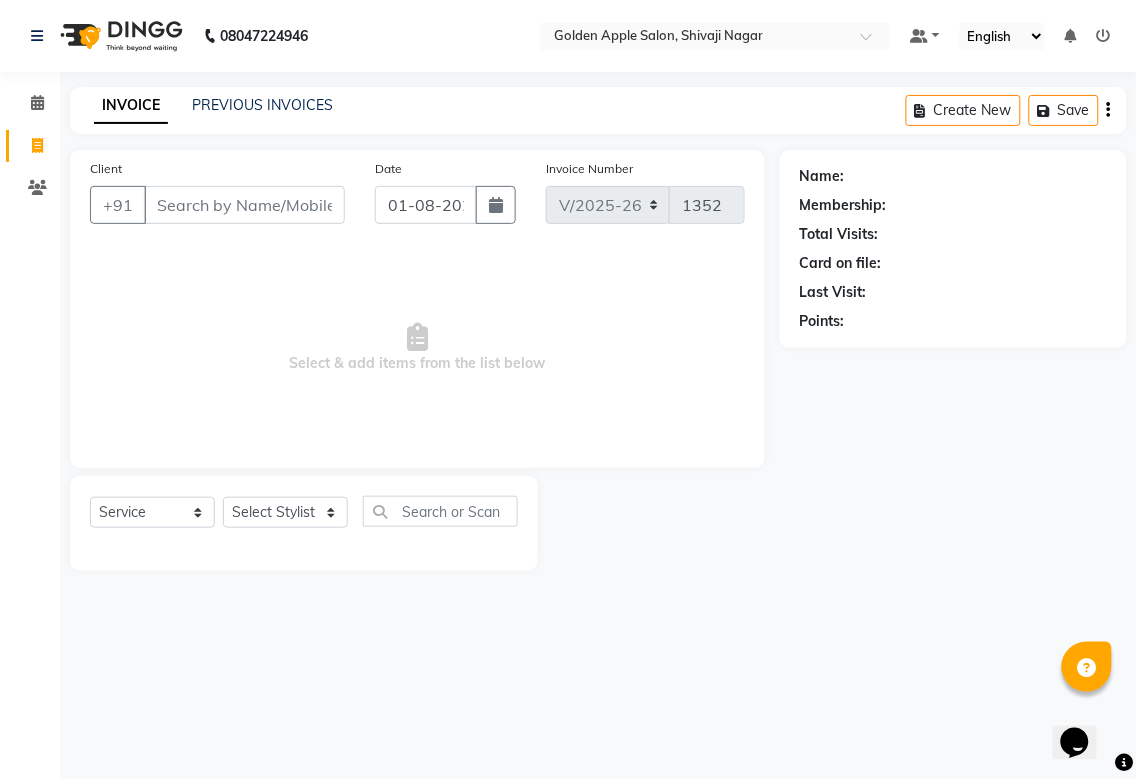 click on "PREVIOUS INVOICES" 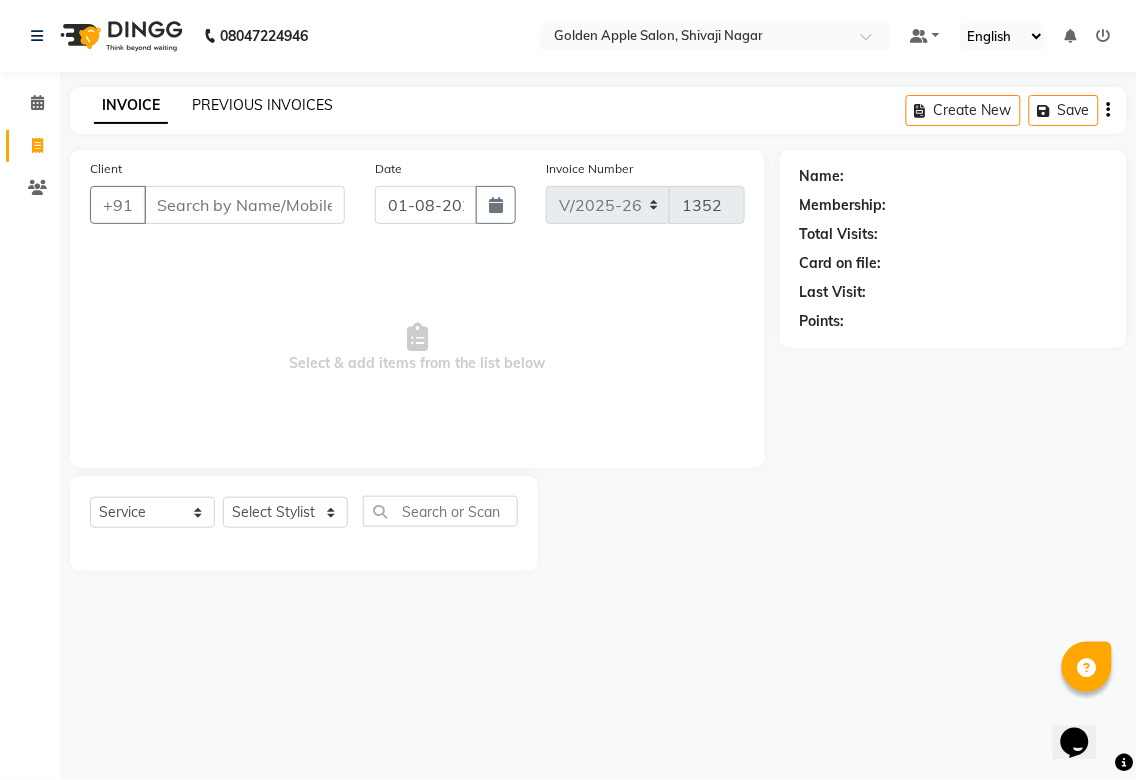 click on "PREVIOUS INVOICES" 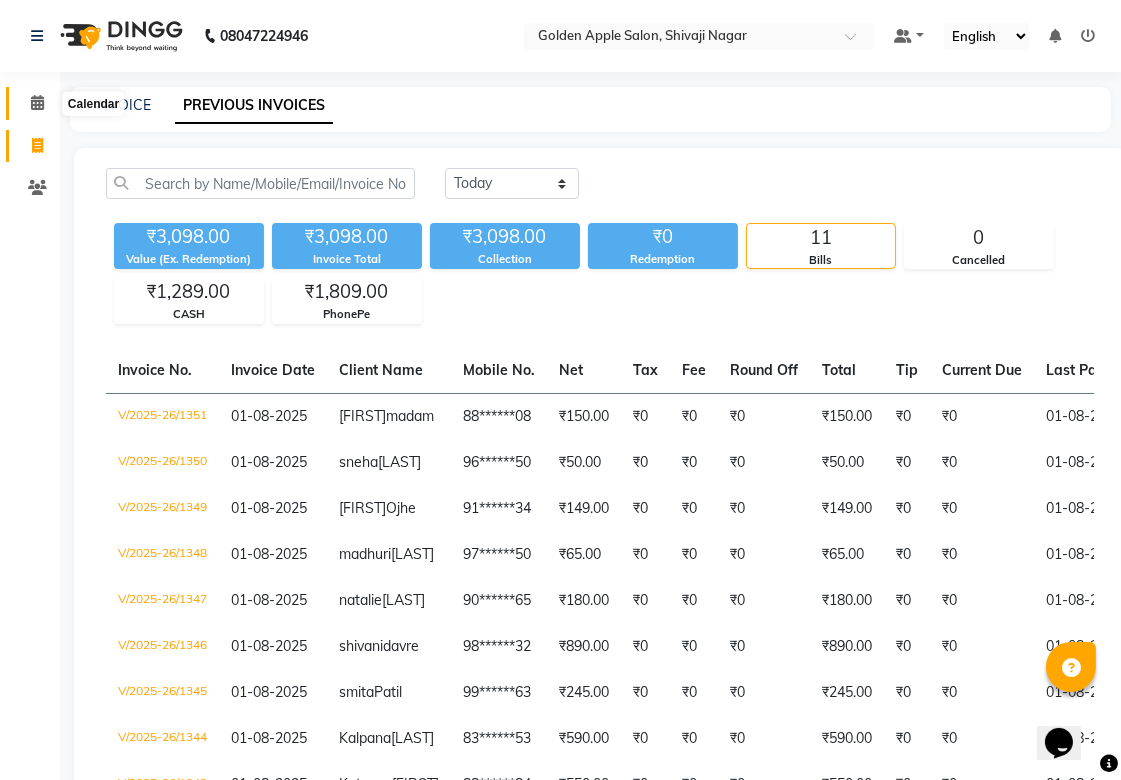 click 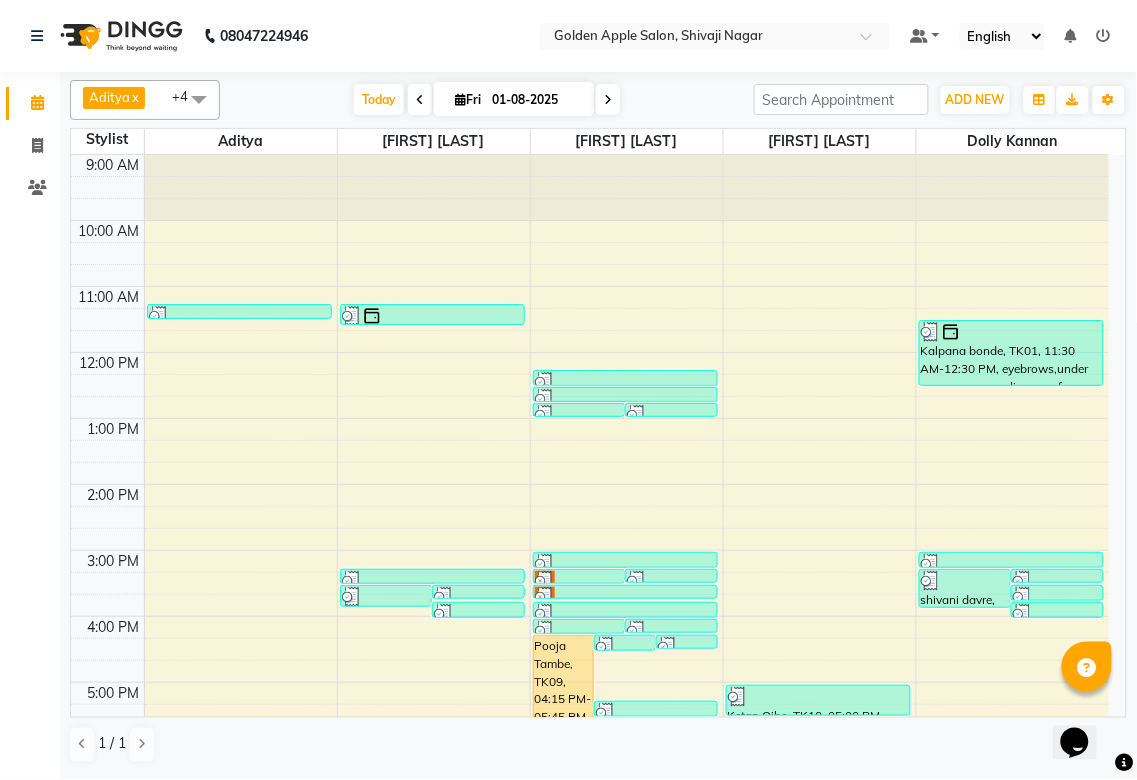 scroll, scrollTop: 300, scrollLeft: 0, axis: vertical 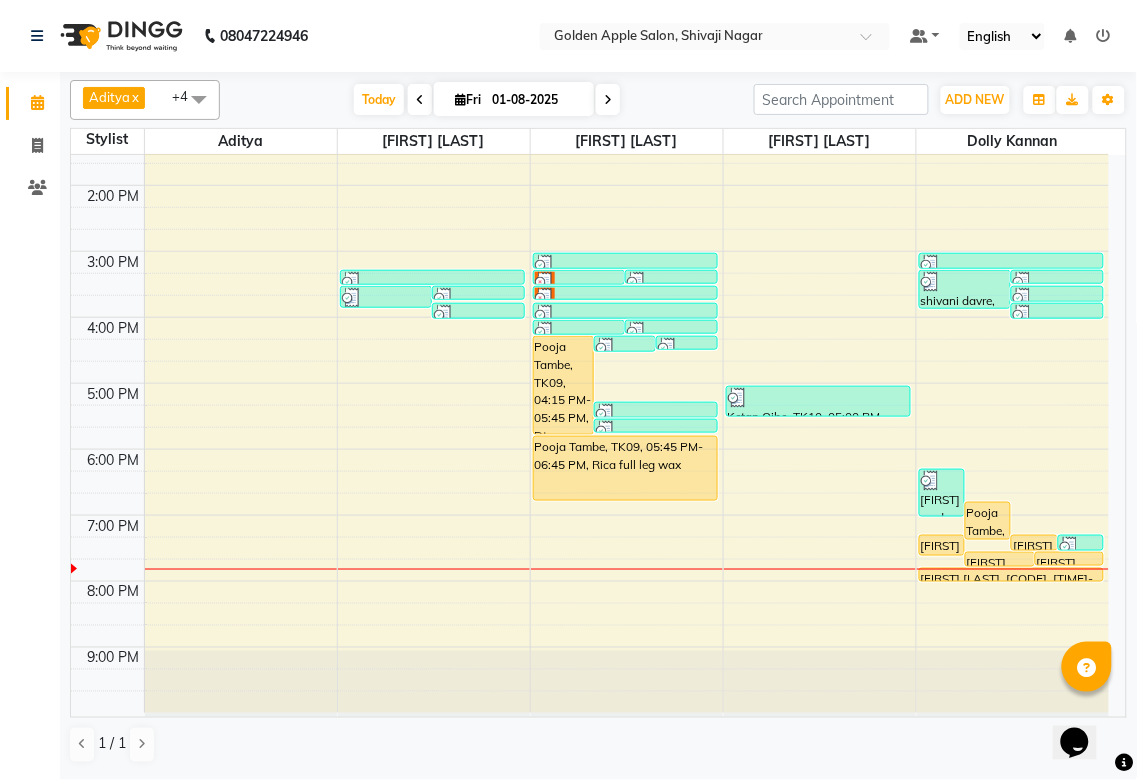 click on "[TIME] [TIME] [TIME] [TIME] [TIME] [TIME] [TIME] [TIME] [TIME] [TIME] [TIME] [TIME]     [FIRST] [LAST], [CODE], [TIME]-[TIME], Mens Beared      [FIRST] [LAST], [CODE], [TIME]-[TIME], Hand wax     [FIRST] [LAST], [CODE], [TIME]-[TIME], upper lips,eyebrows,Forehead     [FIRST] [LAST], [CODE], [TIME]-[TIME], under arms wax     [FIRST] [LAST], [CODE], [TIME]-[TIME], Hand wax     [FIRST] [LAST], [CODE], [TIME]-[TIME], eyebrows    [FIRST] [LAST], [CODE], [TIME]-[TIME], Dtan brightning with Glycol     [FIRST] [LAST], [CODE], [TIME]-[TIME], eyebrows     [FIRST] [LAST], [CODE], [TIME]-[TIME], Forehead     [FIRST] [LAST], [CODE], [TIME]-[TIME], eyebrows     [FIRST] [LAST], [CODE], [TIME]-[TIME], upper lips     [FIRST] madam, [CODE], [TIME]-[TIME], upper lips     [FIRST] madam, [CODE], [TIME]-[TIME], Forehead     [FIRST] [LAST], [CODE], [TIME]-[TIME], eyebrows     [FIRST] [LAST], [CODE], [TIME]-[TIME], upper lips     [FIRST] [LAST], [CODE], [TIME]-[TIME], Rica upper lip" at bounding box center [590, 284] 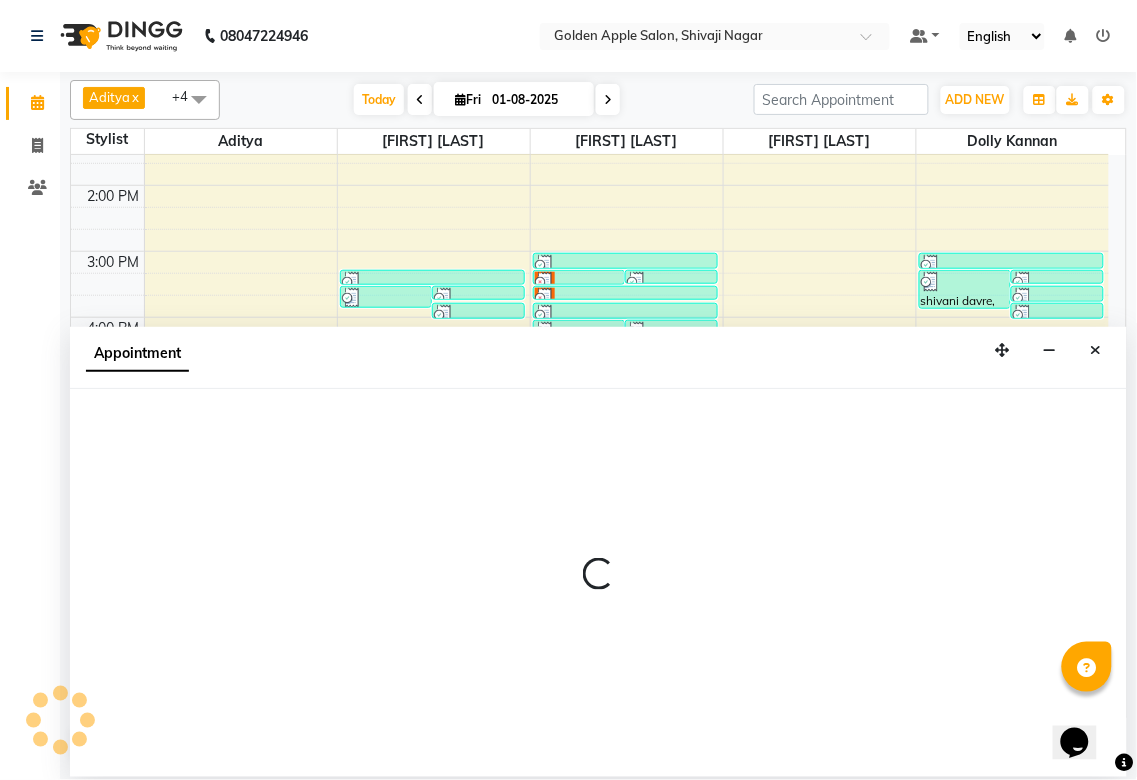select on "87745" 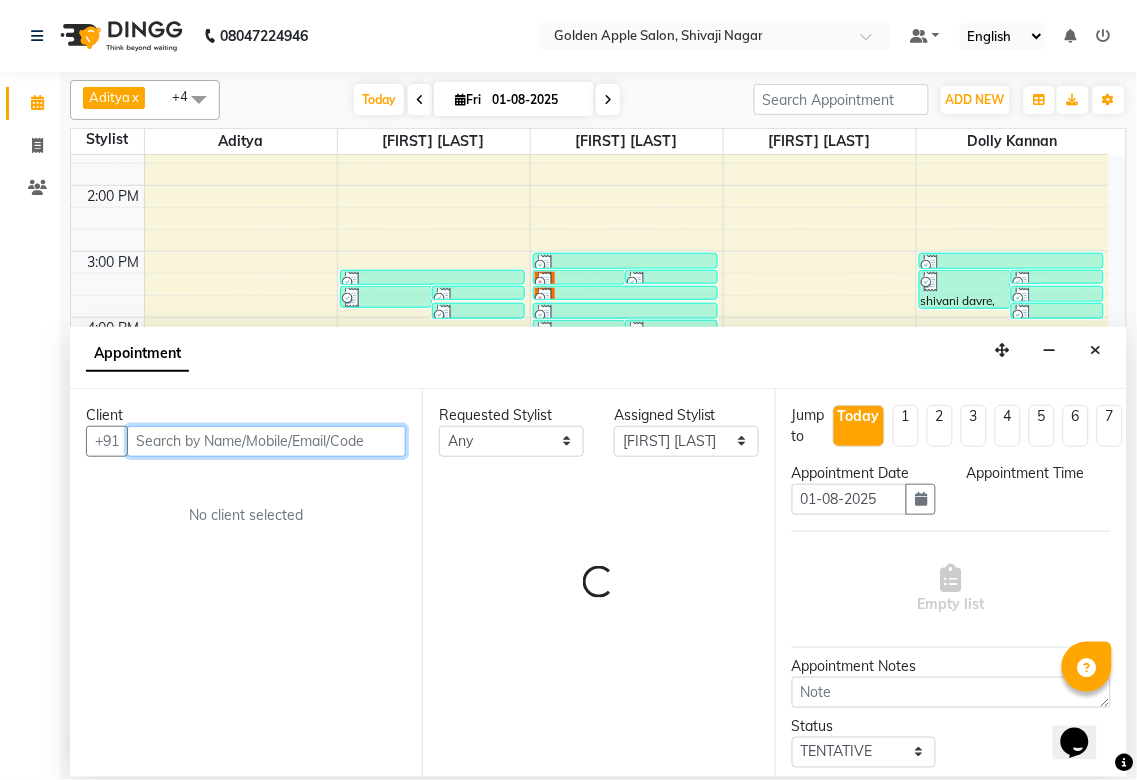 select on "1185" 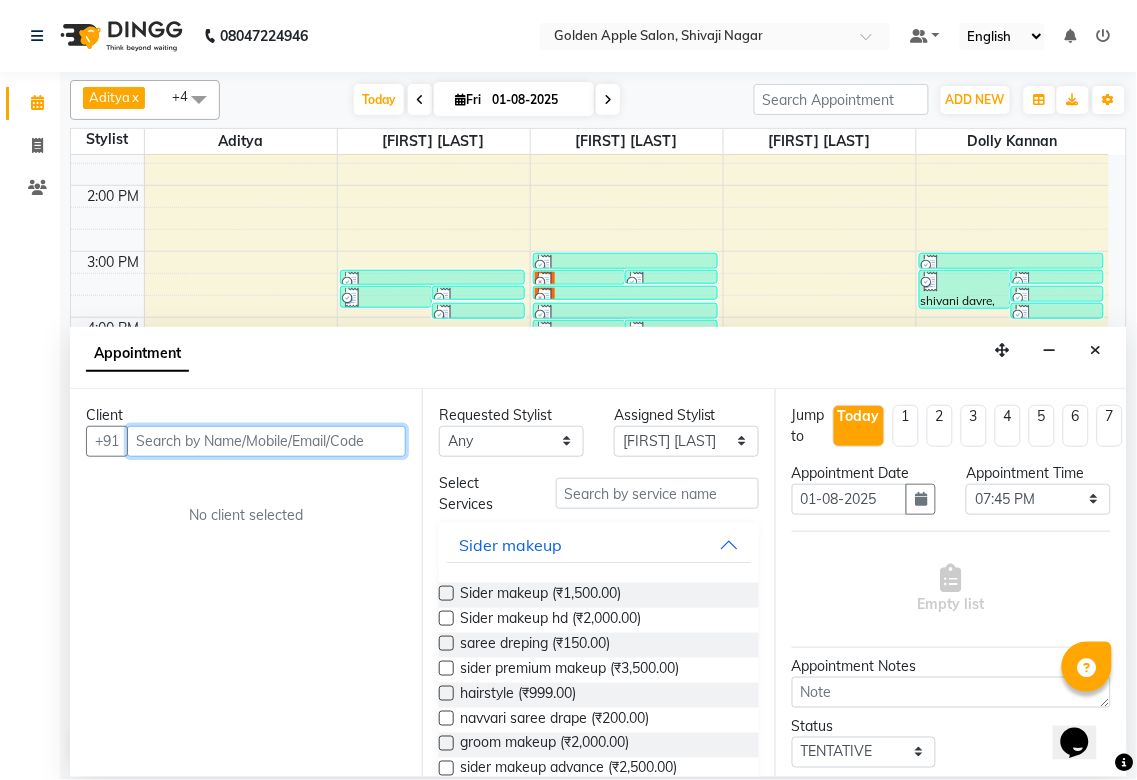 click at bounding box center [266, 441] 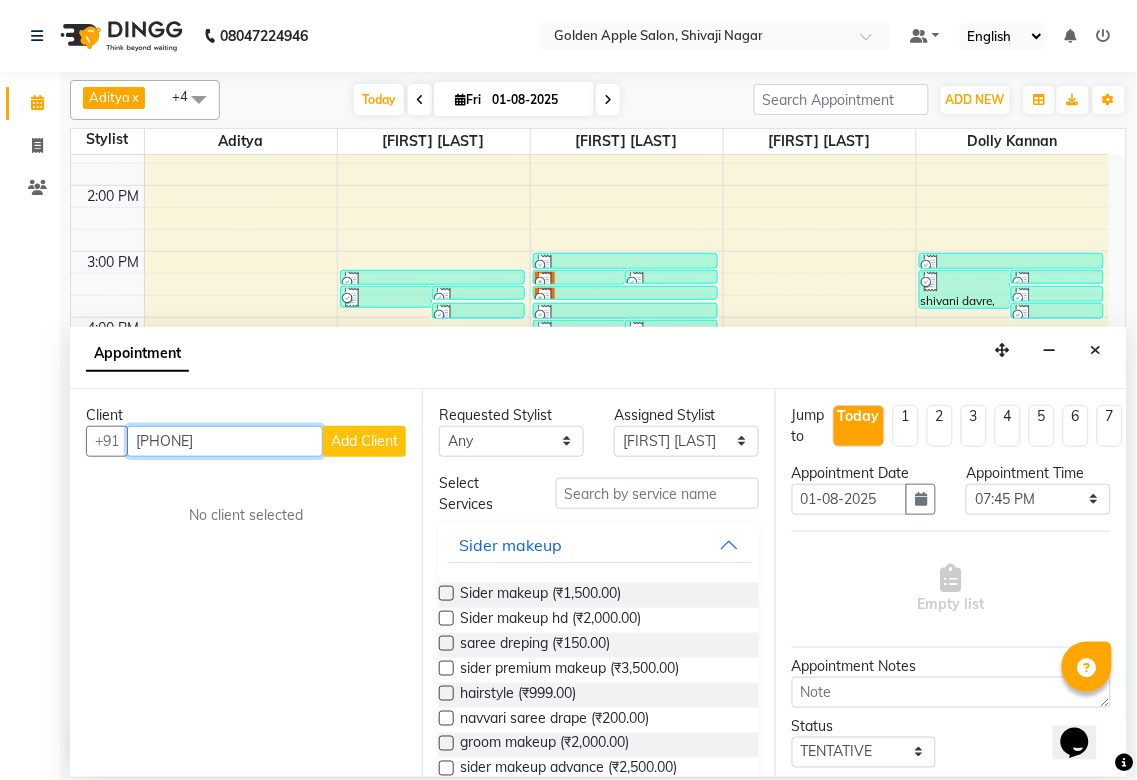 type on "[PHONE]" 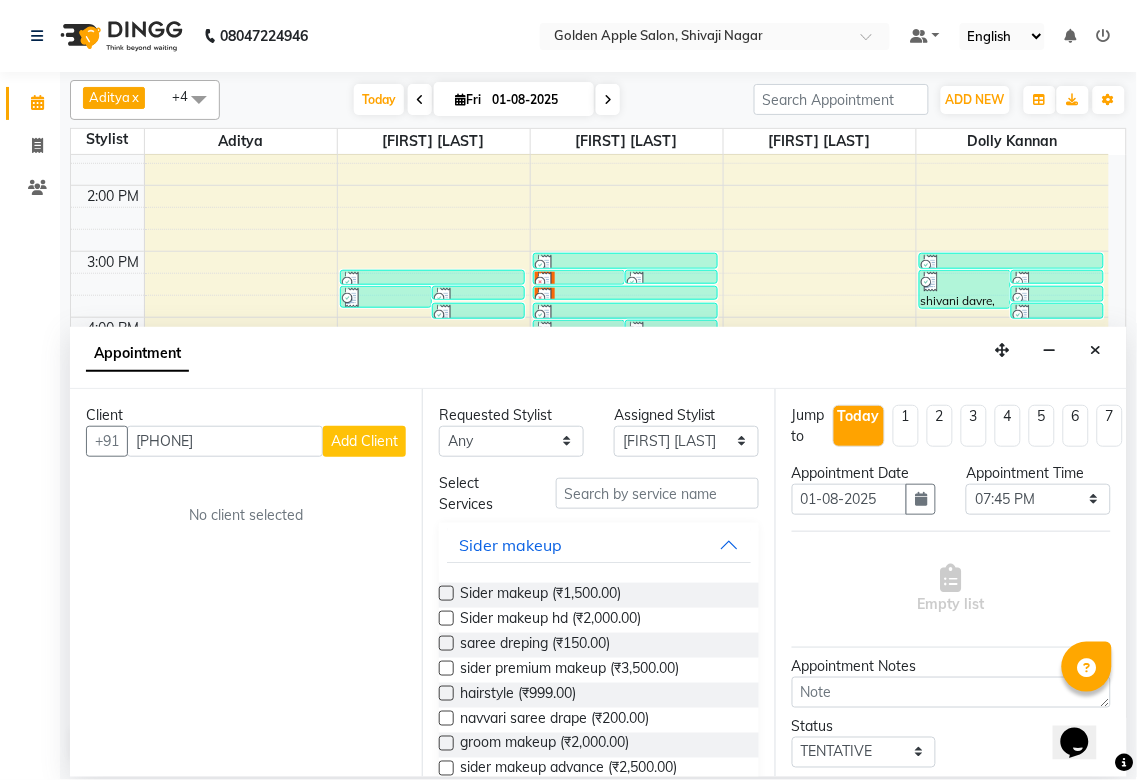 click on "Add Client" at bounding box center (364, 441) 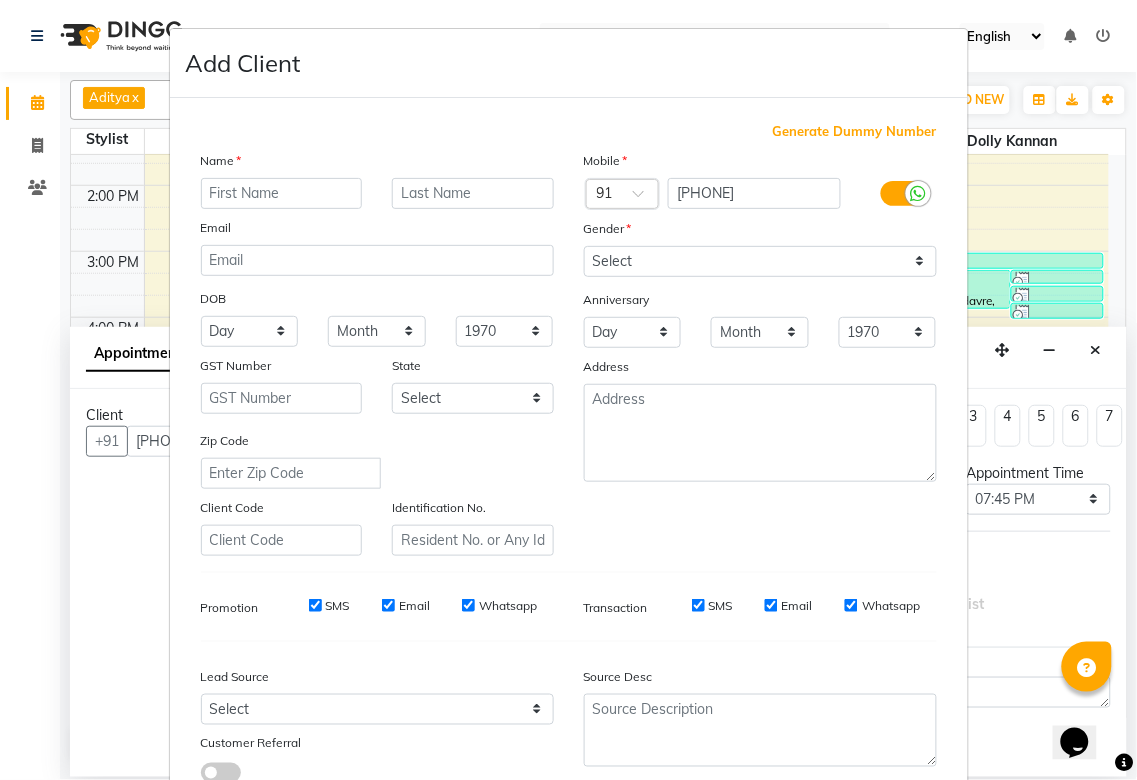 click at bounding box center [282, 193] 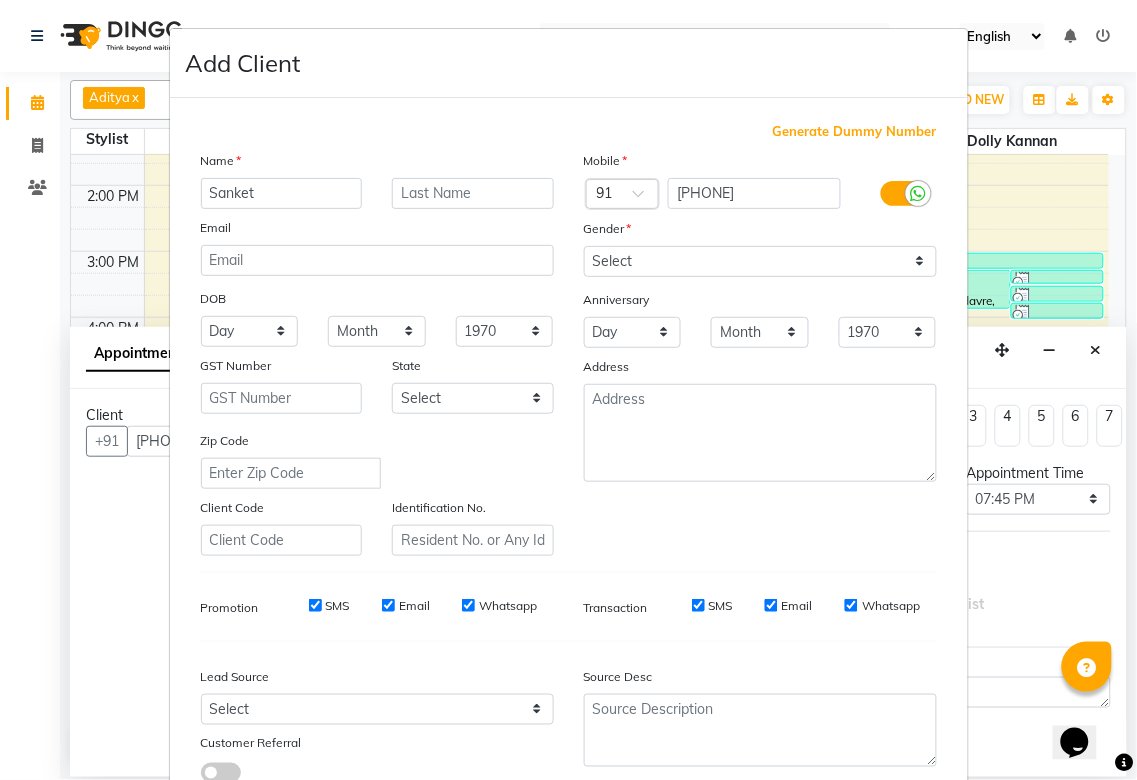 type on "Sanket" 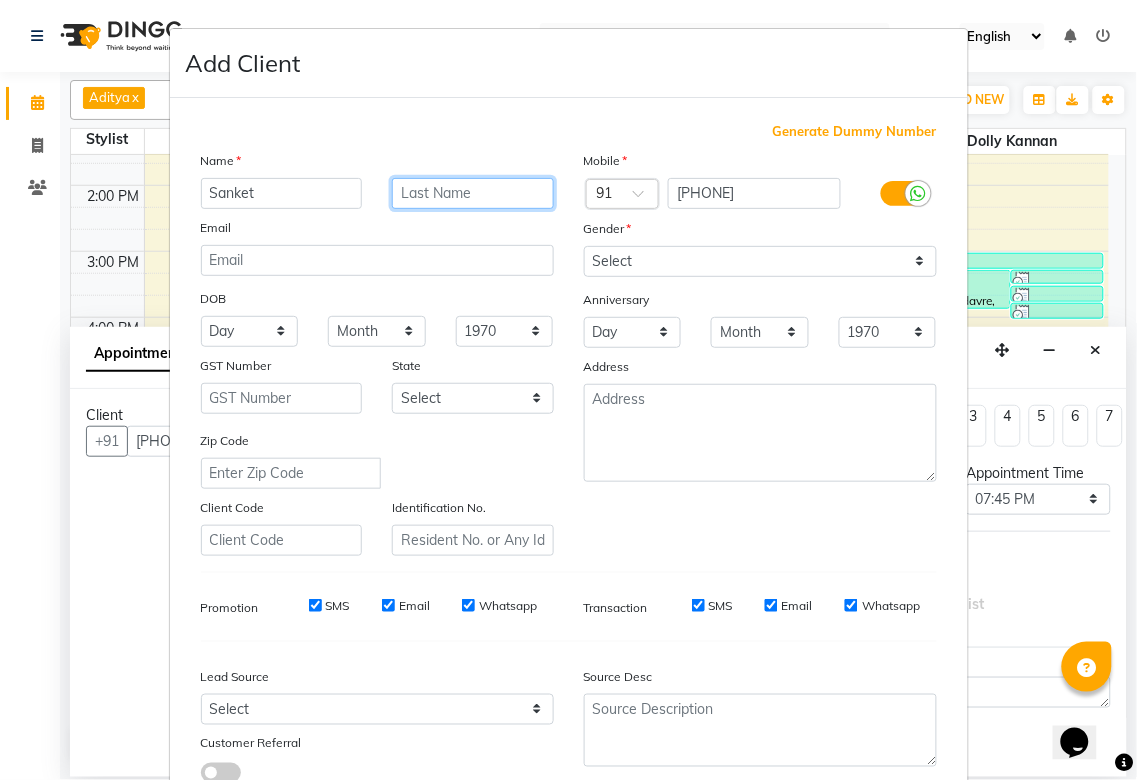 click at bounding box center [473, 193] 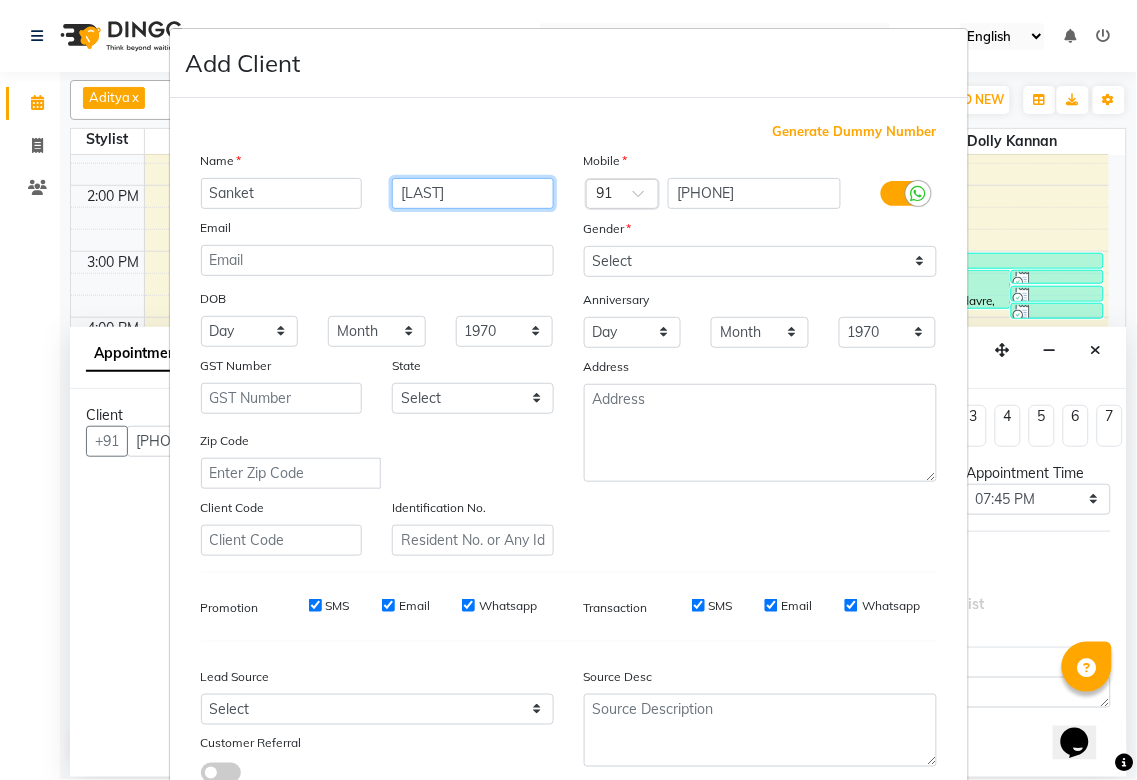 type on "[LAST]" 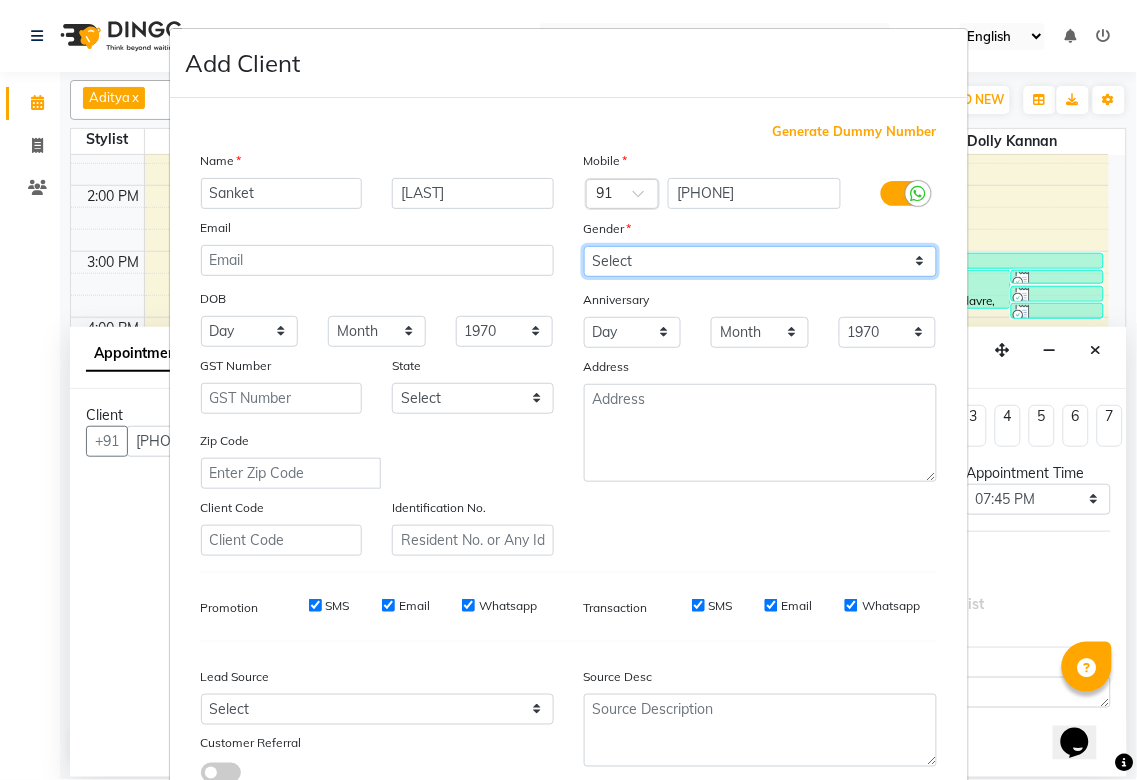 click on "Select Male Female Other Prefer Not To Say" at bounding box center (760, 261) 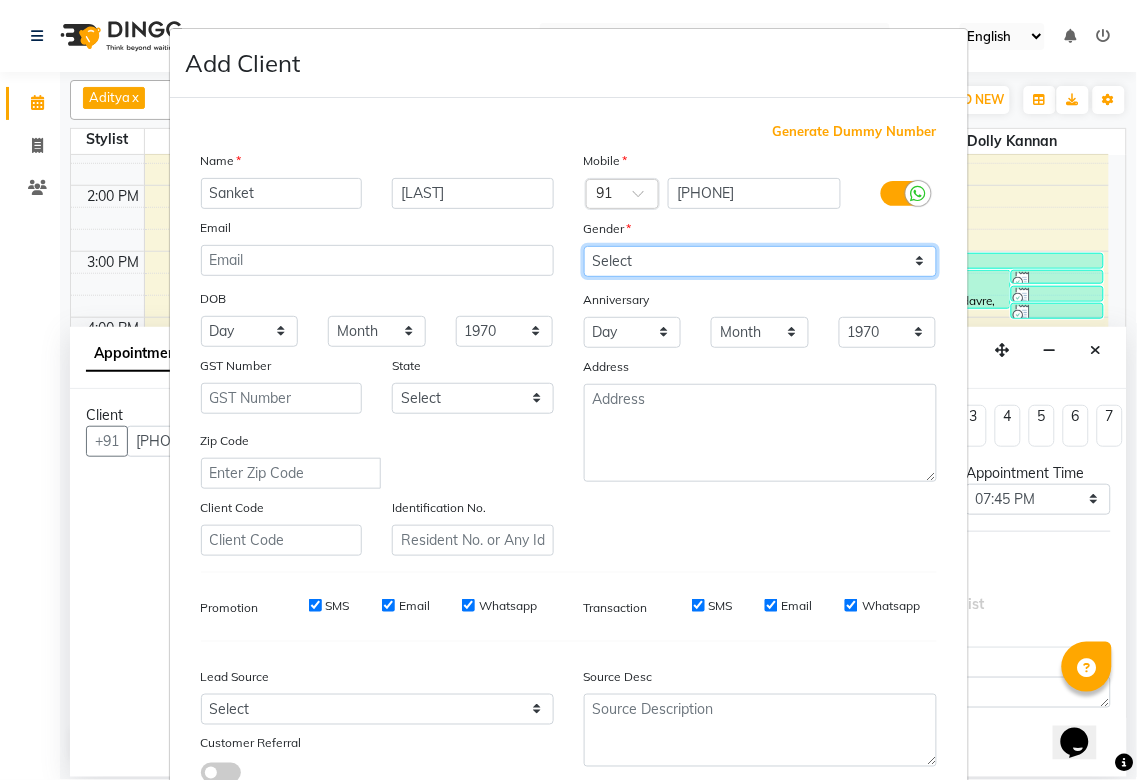 select on "male" 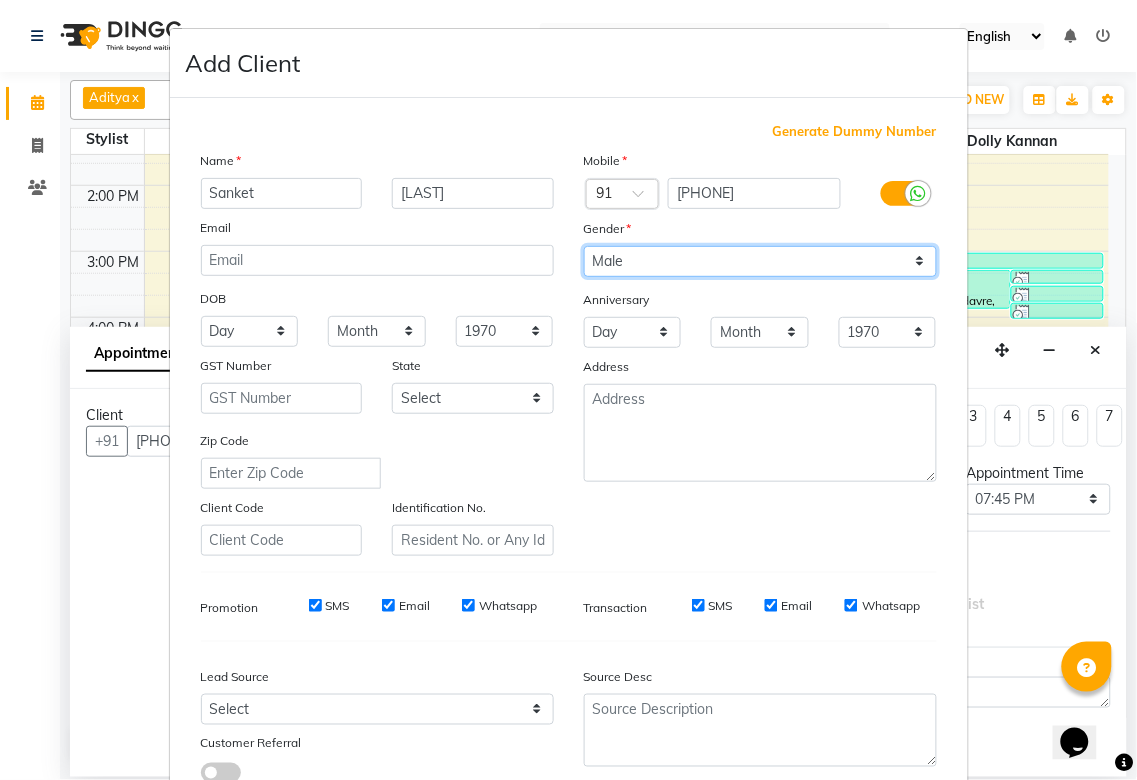 click on "Select Male Female Other Prefer Not To Say" at bounding box center (760, 261) 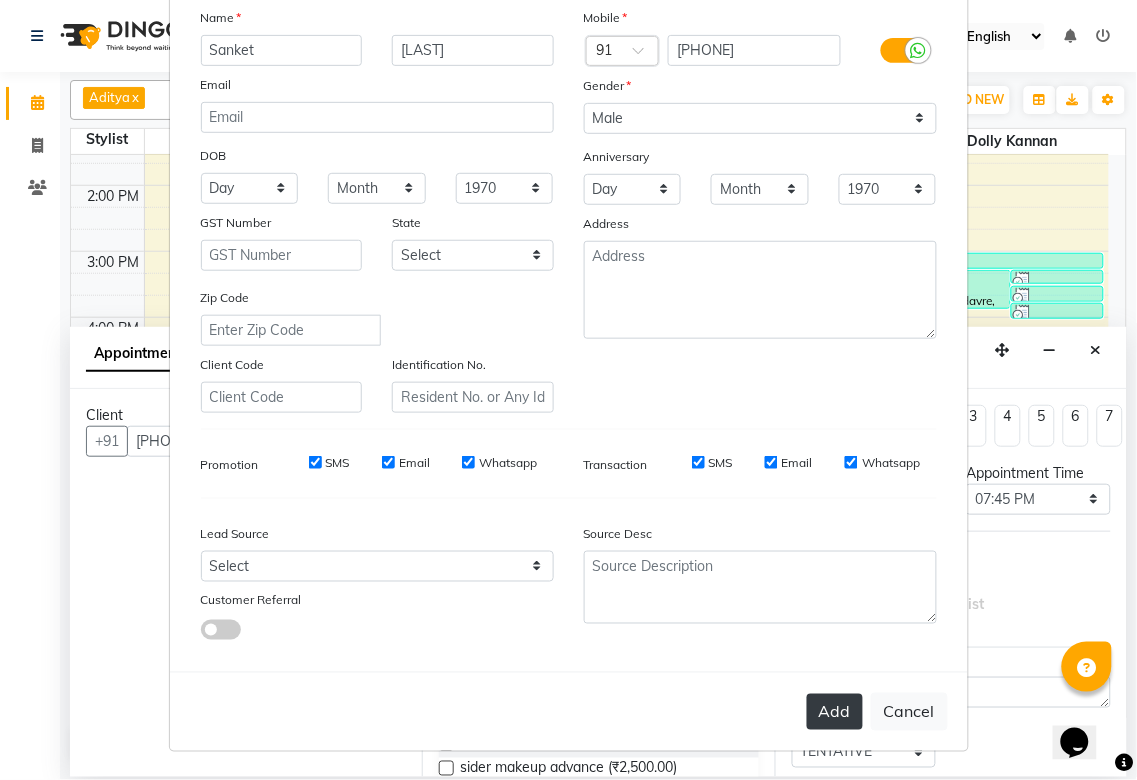 click on "Add" at bounding box center (835, 712) 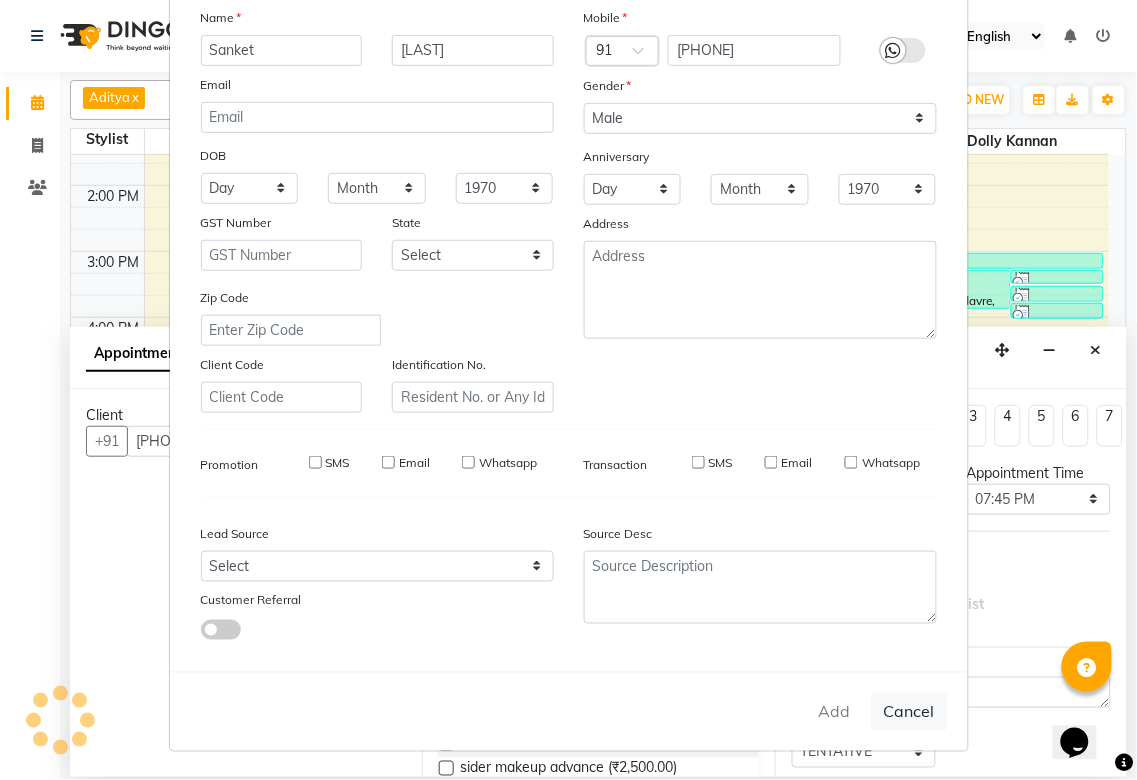 type on "93******89" 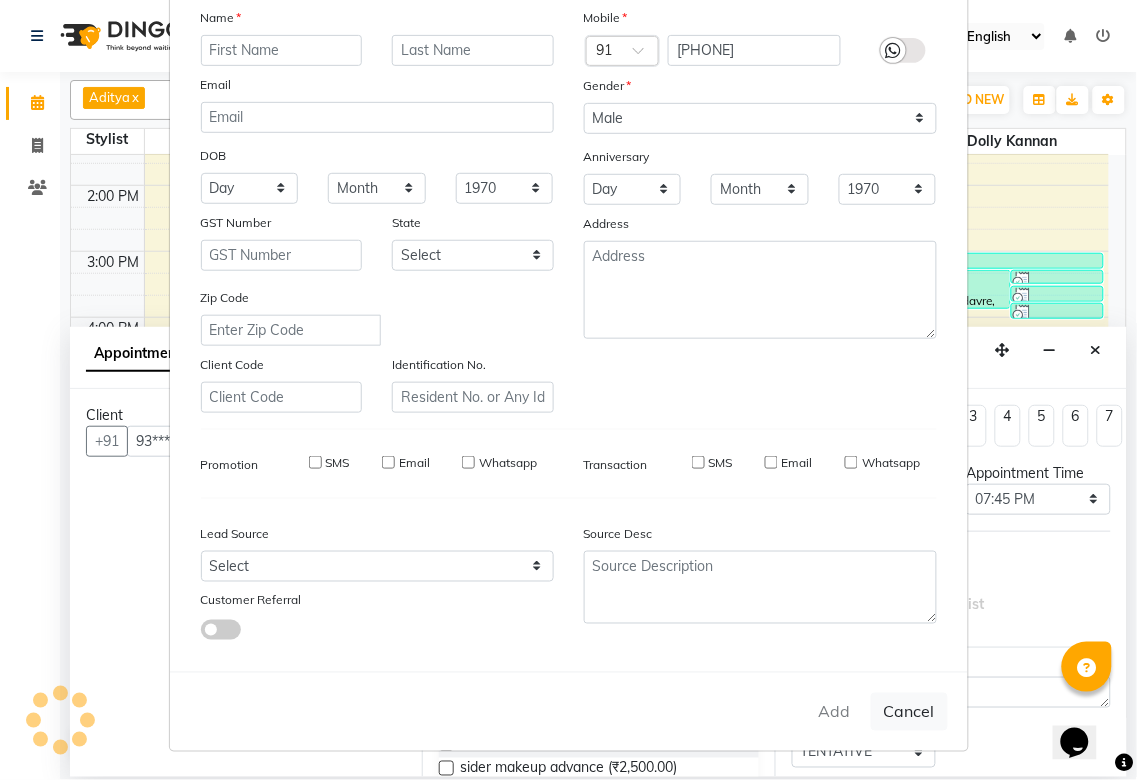 select 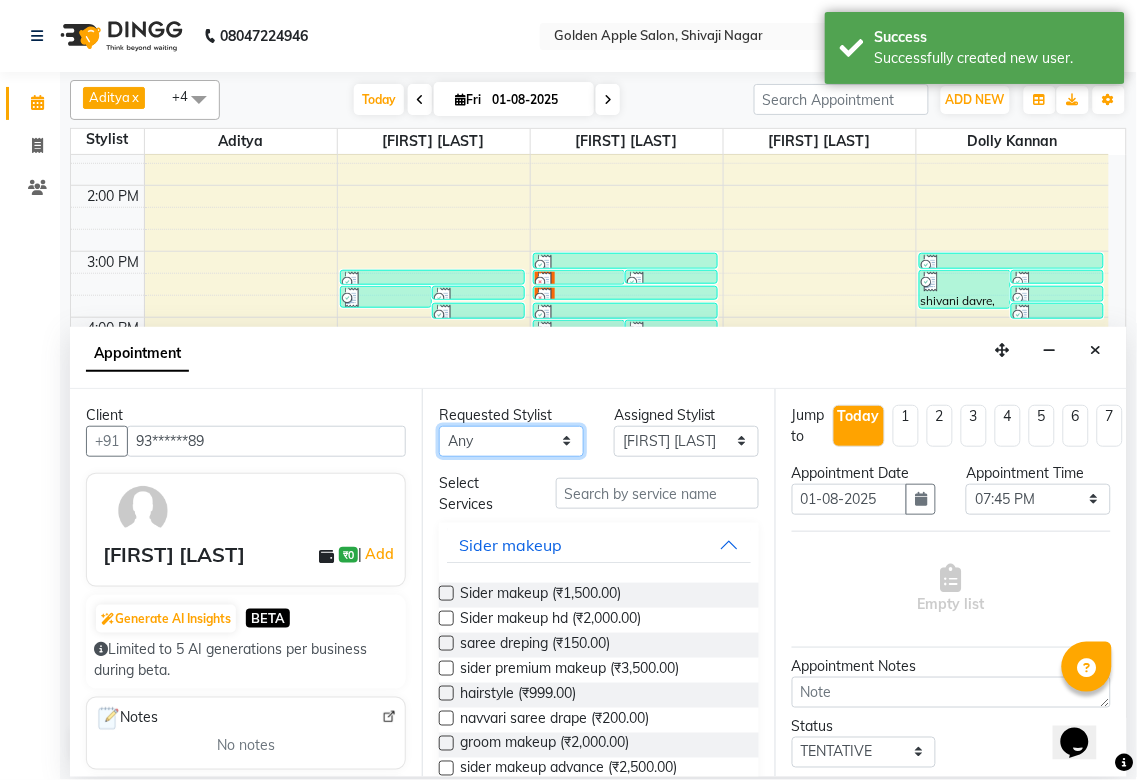 click on "Any Aditya Anjali  BAHIWAL Aparana Satarrdekar ashwini jopale dolly kannan  Harshika Hire operator vijay ahire" at bounding box center (511, 441) 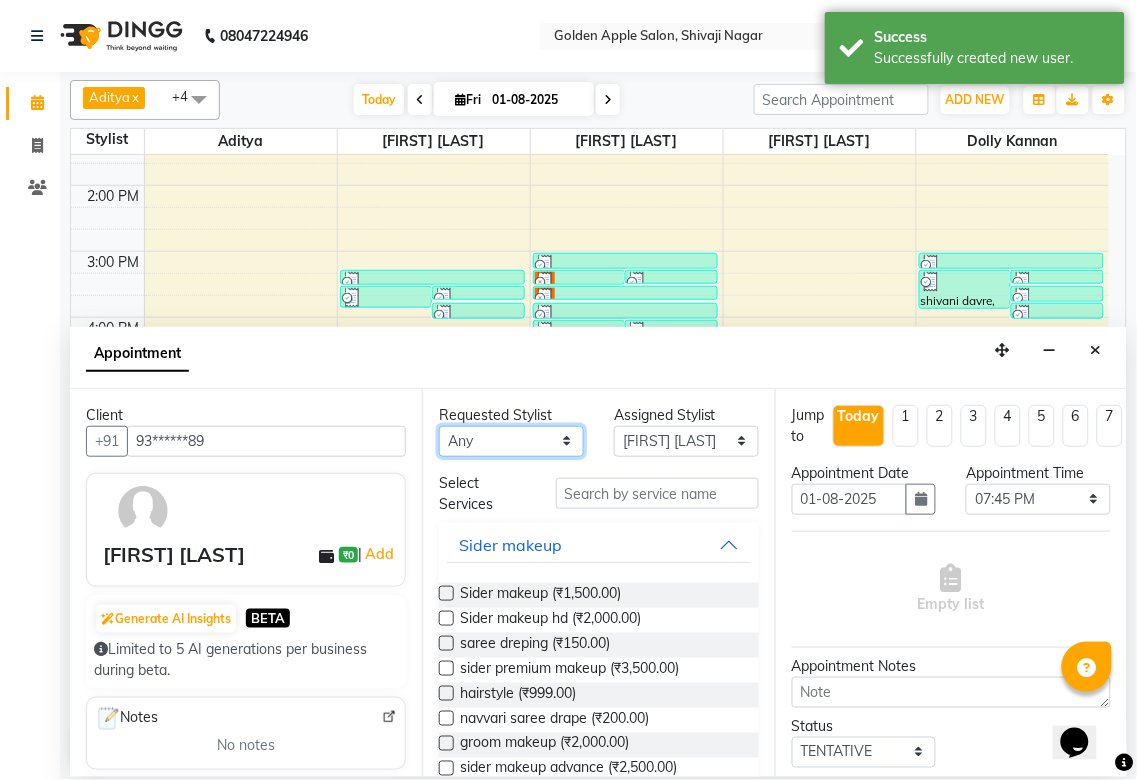 select on "87745" 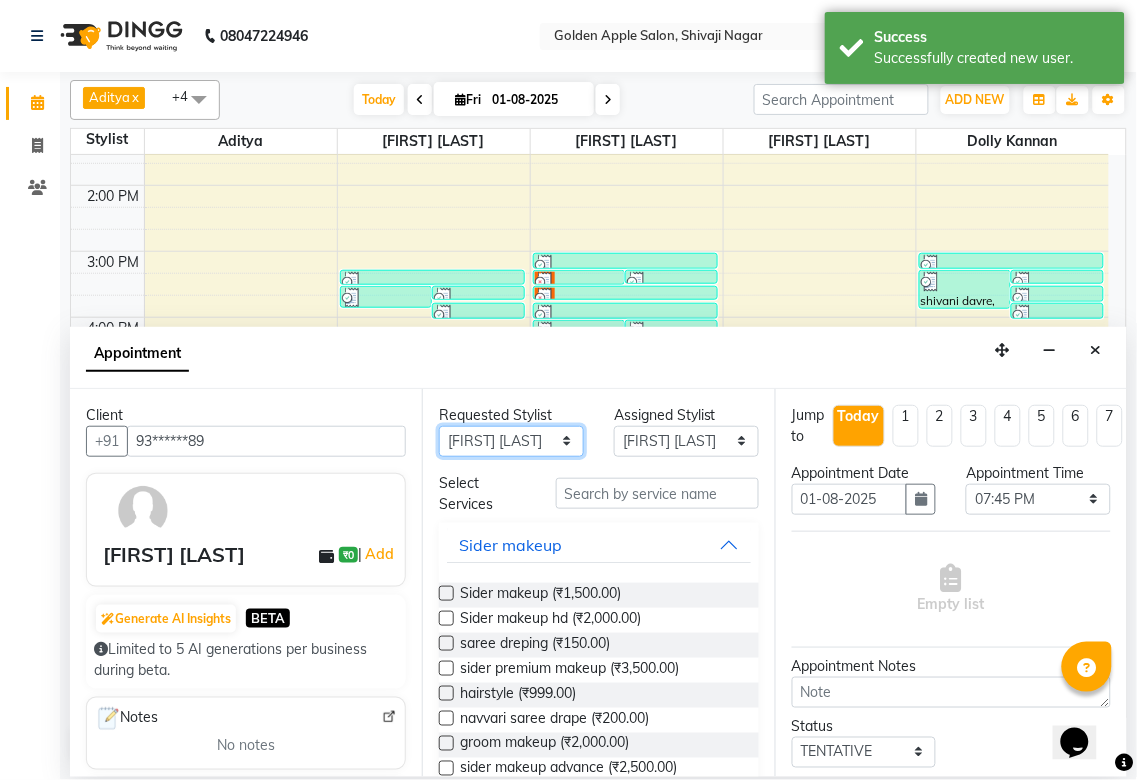 click on "Any Aditya Anjali  BAHIWAL Aparana Satarrdekar ashwini jopale dolly kannan  Harshika Hire operator vijay ahire" at bounding box center [511, 441] 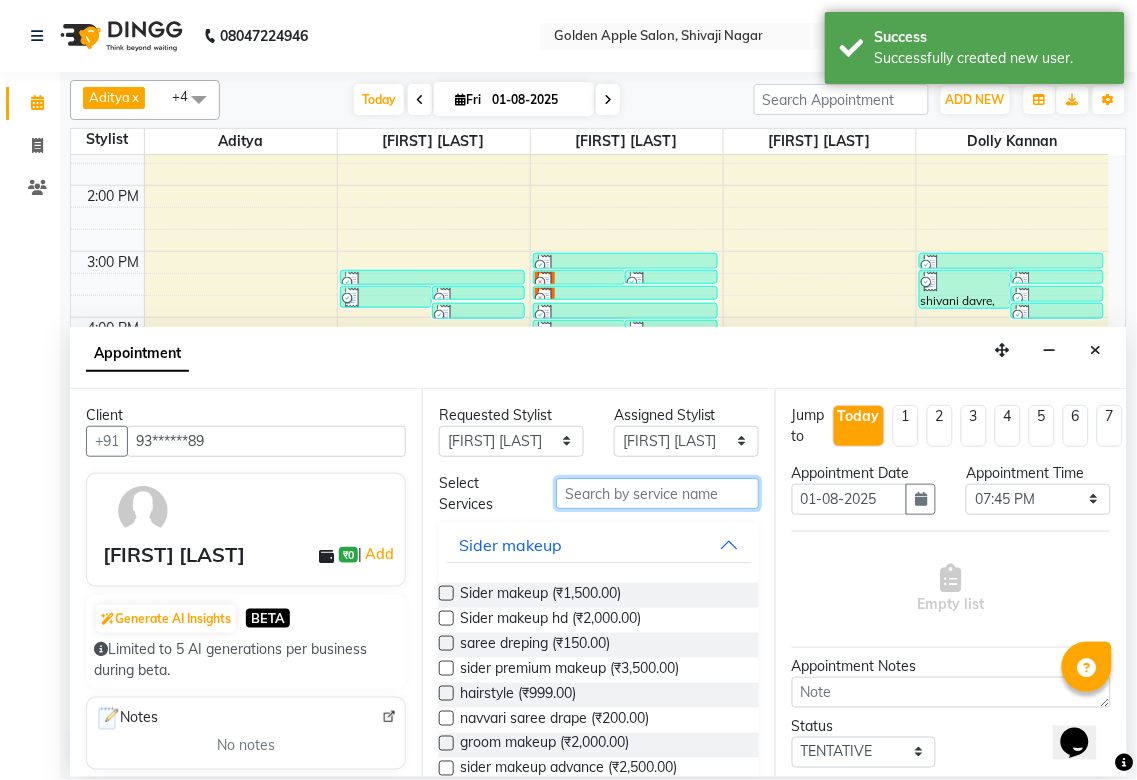 click at bounding box center (657, 493) 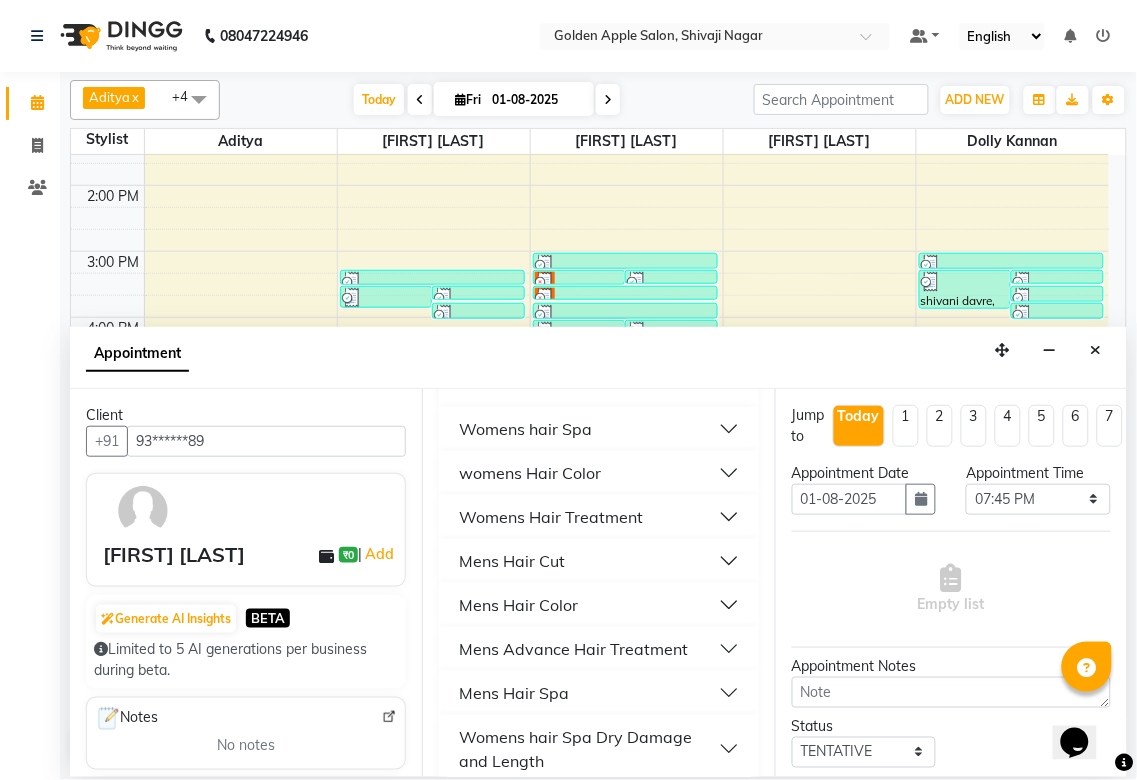 scroll, scrollTop: 333, scrollLeft: 0, axis: vertical 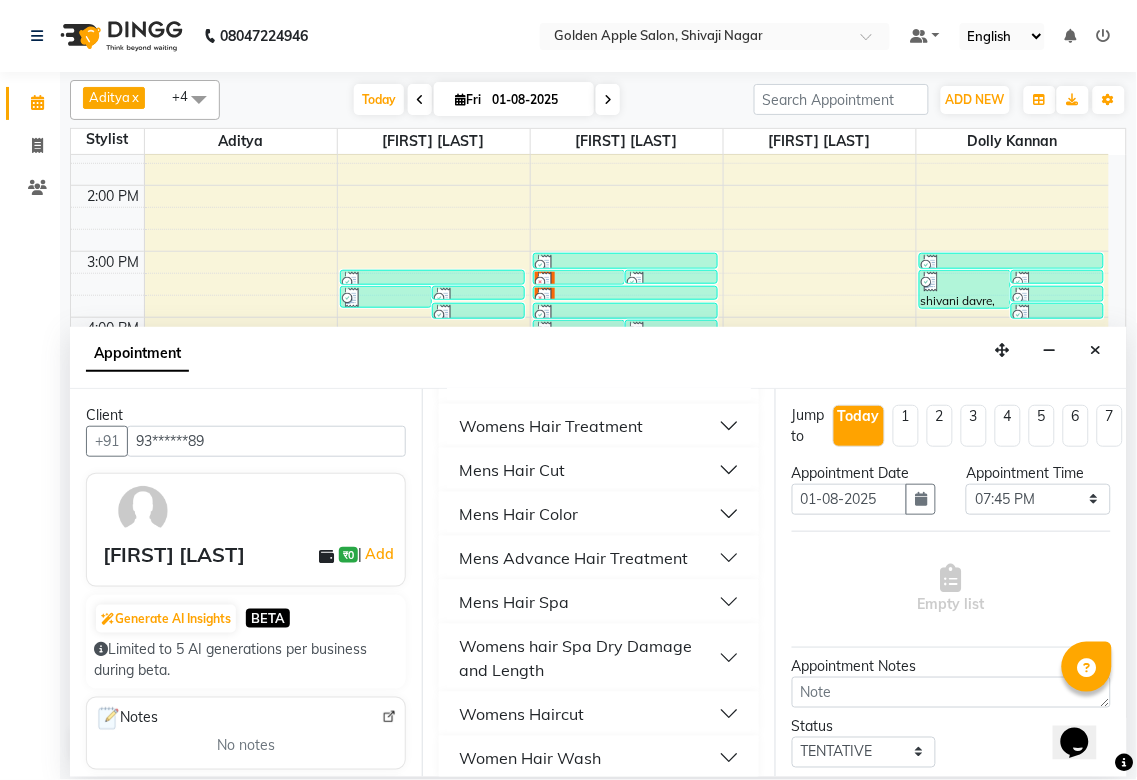 type on "hair" 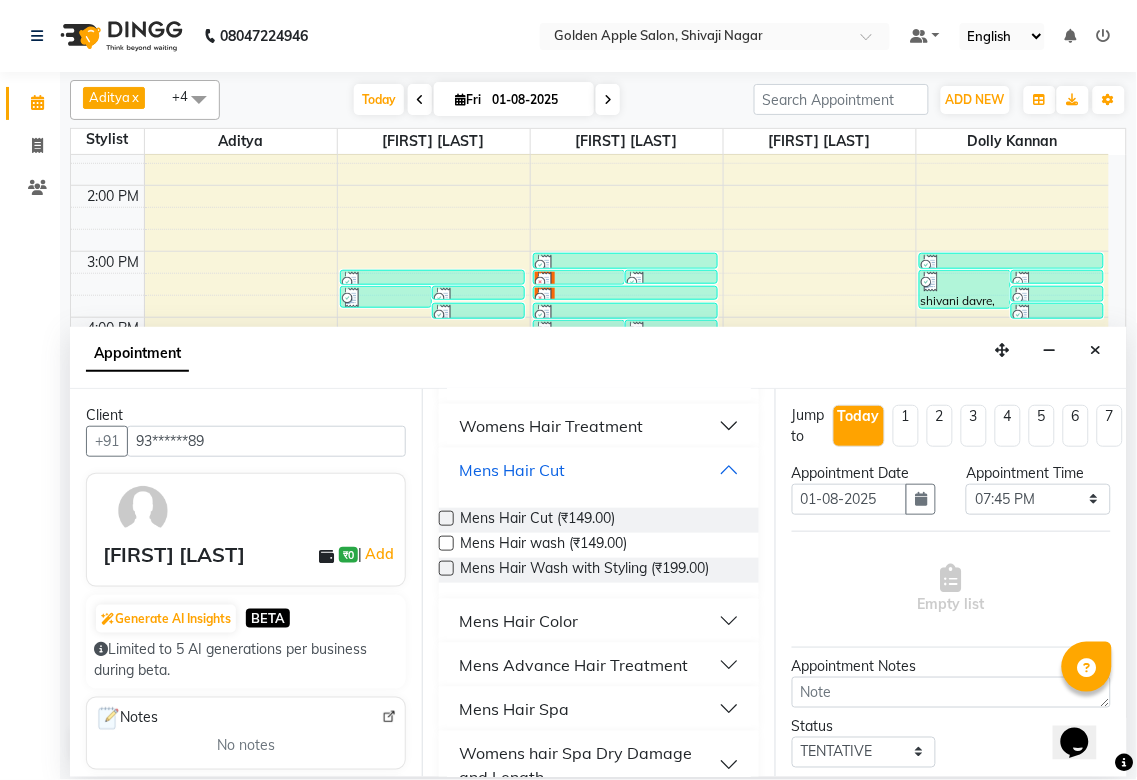 scroll, scrollTop: 444, scrollLeft: 0, axis: vertical 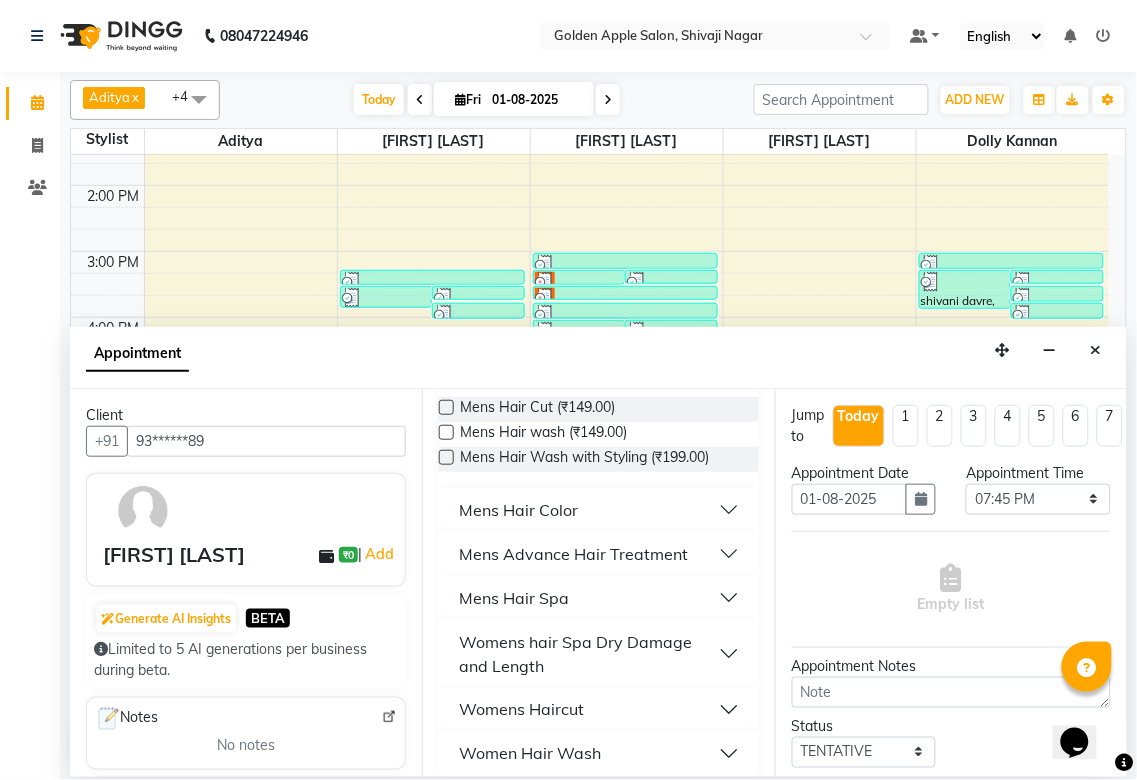 click at bounding box center [446, 407] 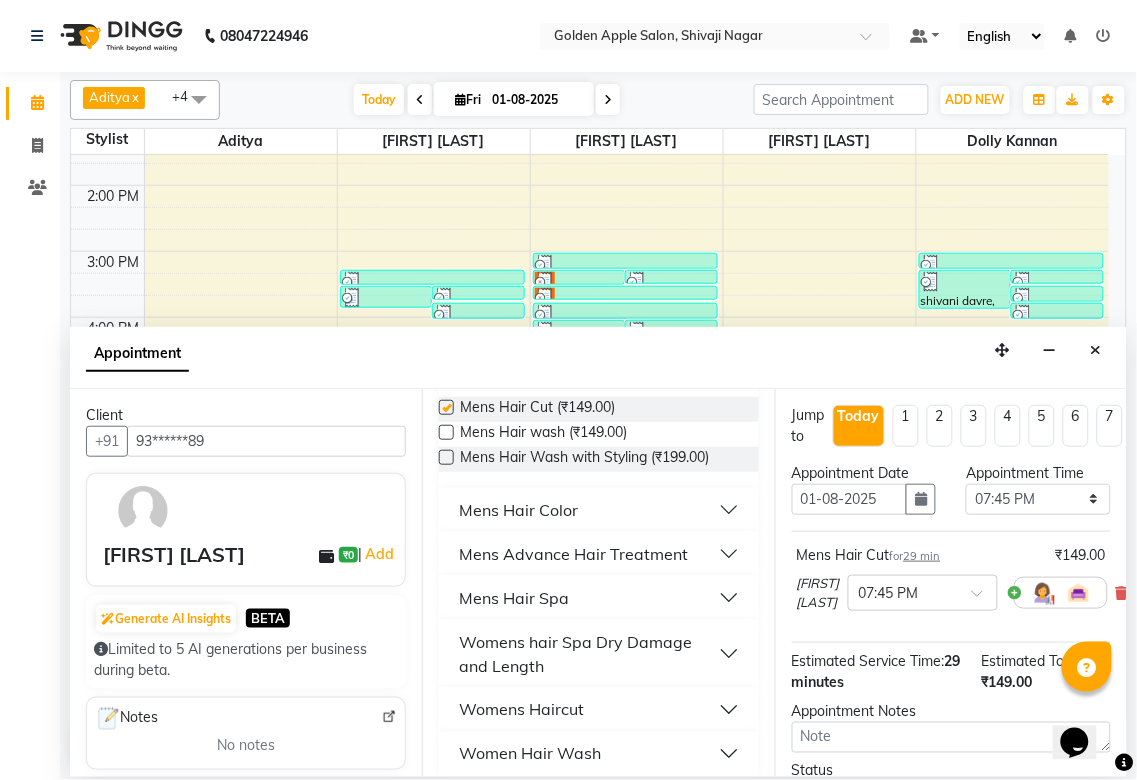 checkbox on "false" 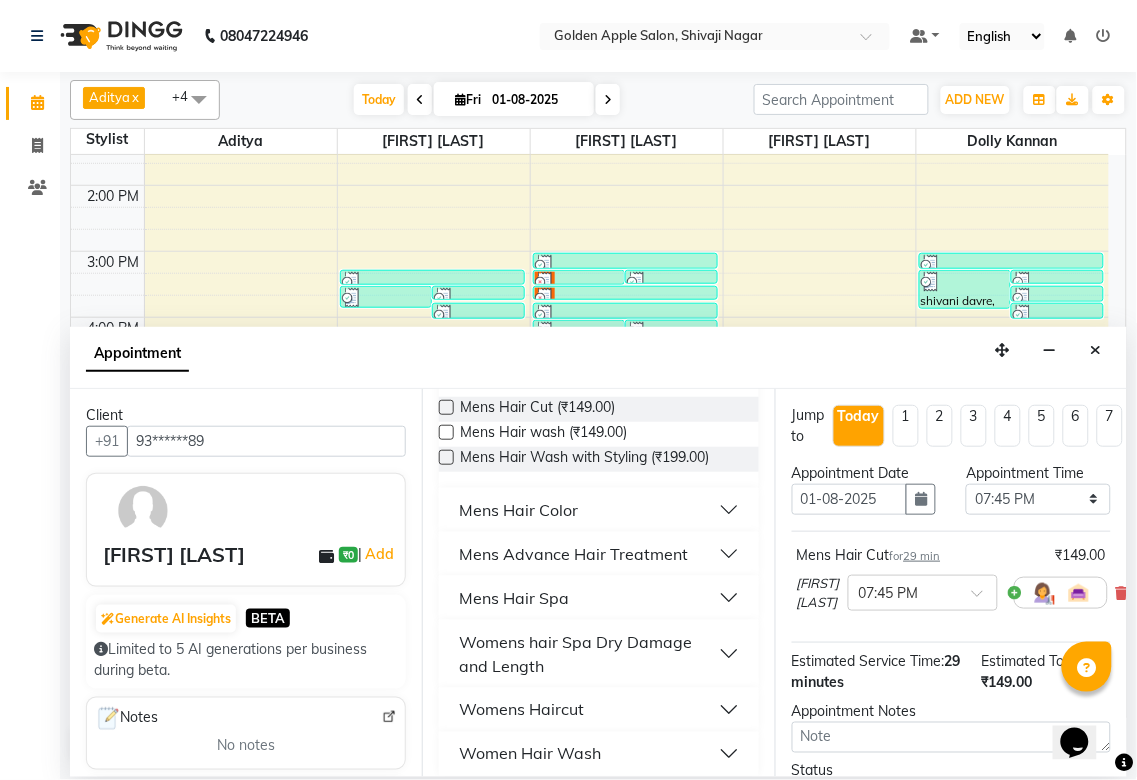 scroll, scrollTop: 0, scrollLeft: 0, axis: both 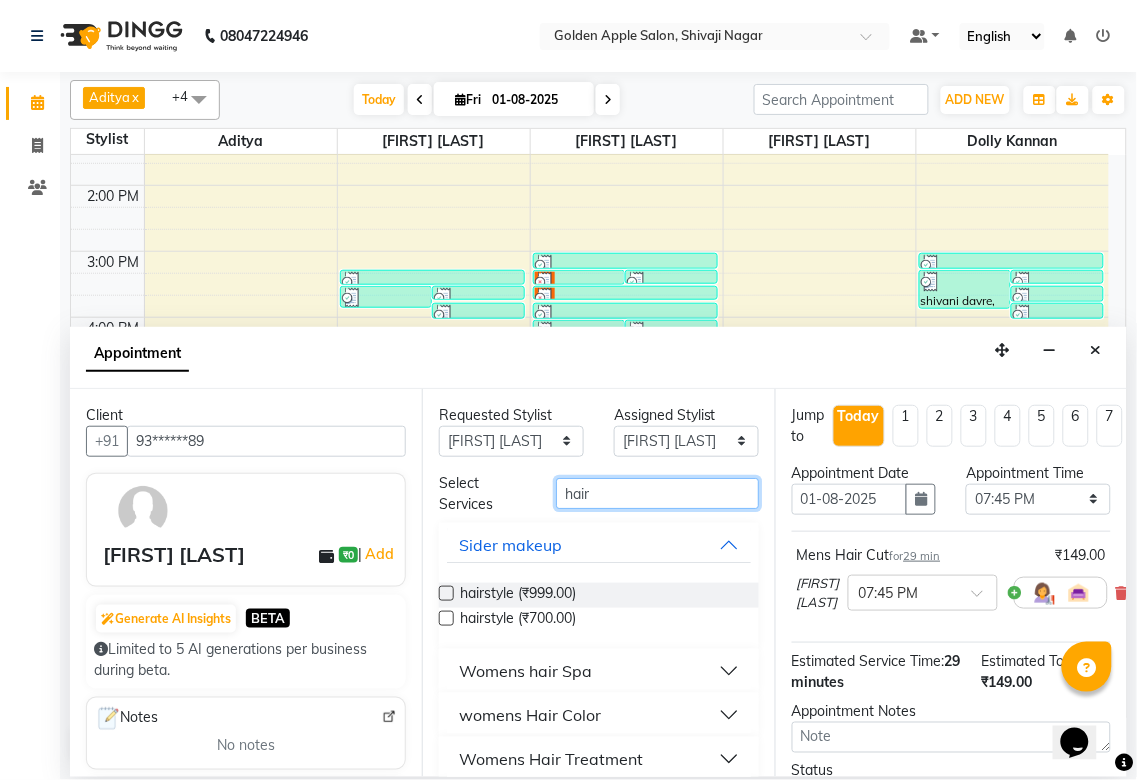 click on "hair" at bounding box center [657, 493] 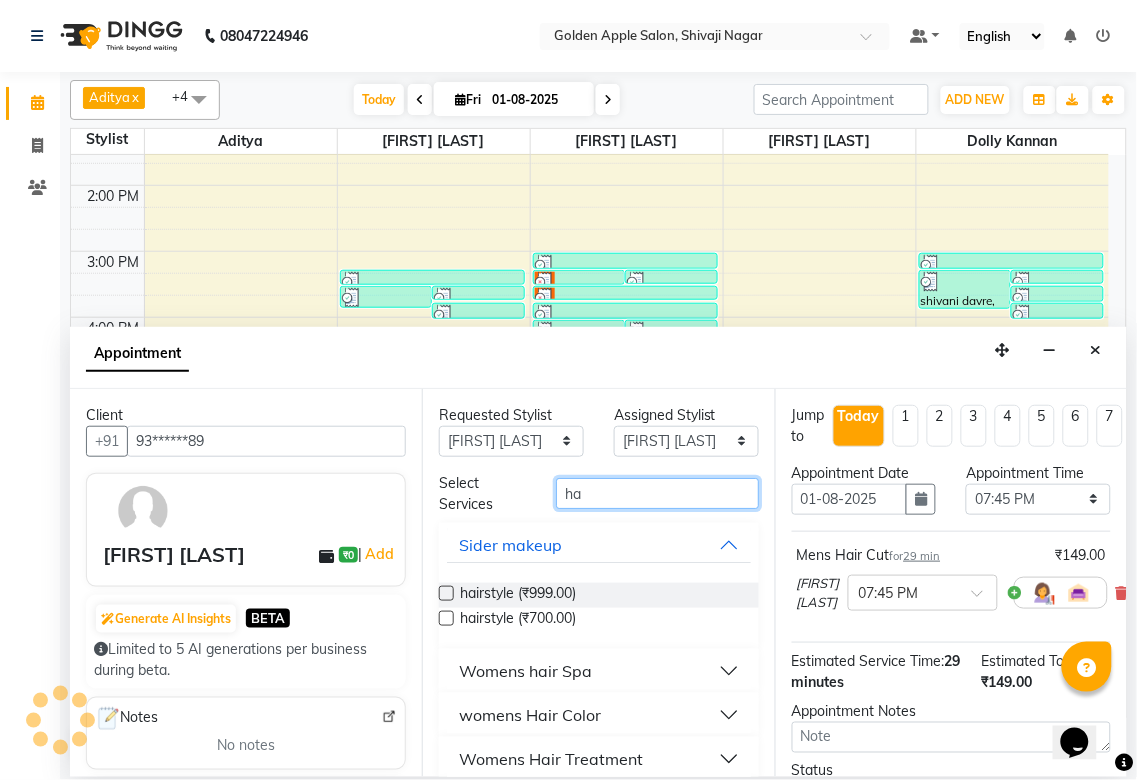 type on "h" 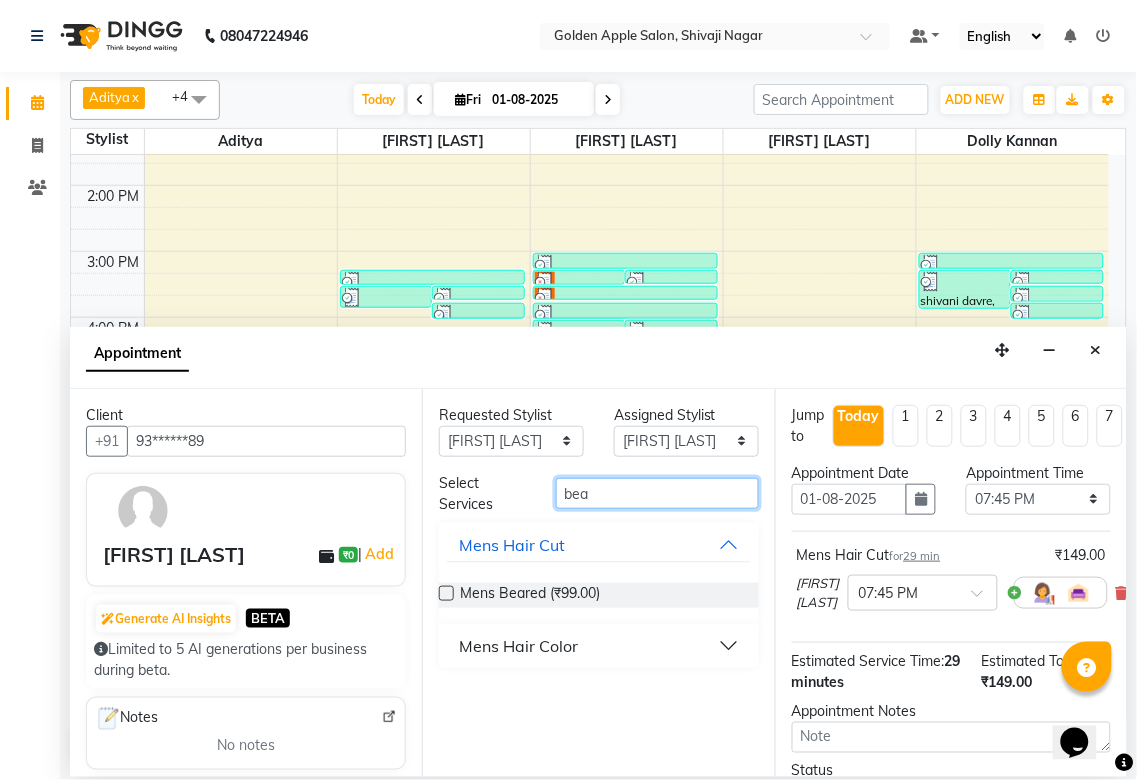 type on "bea" 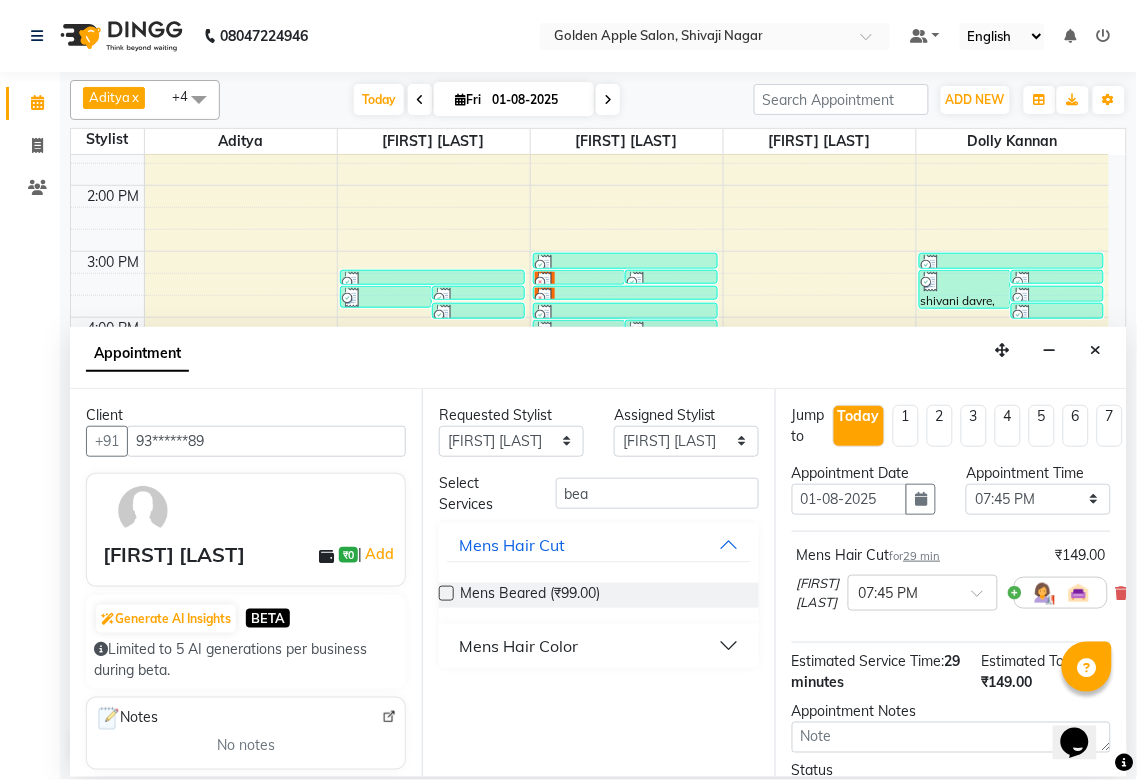 click at bounding box center (446, 593) 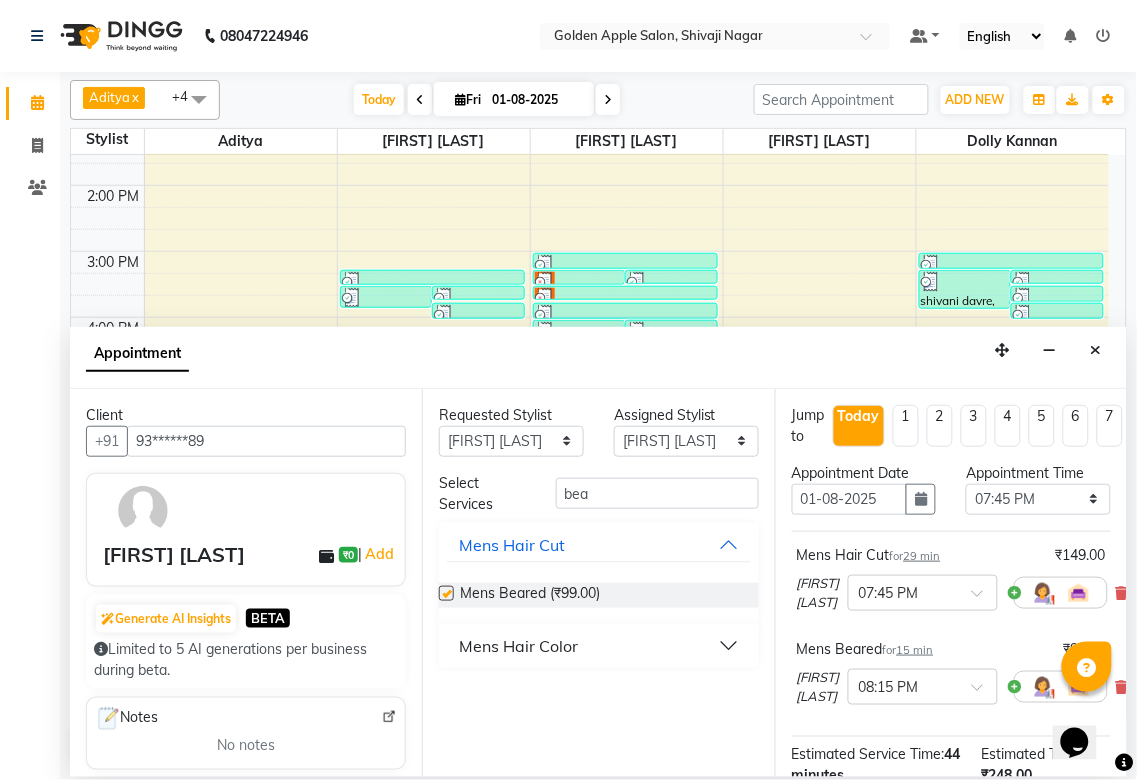 checkbox on "false" 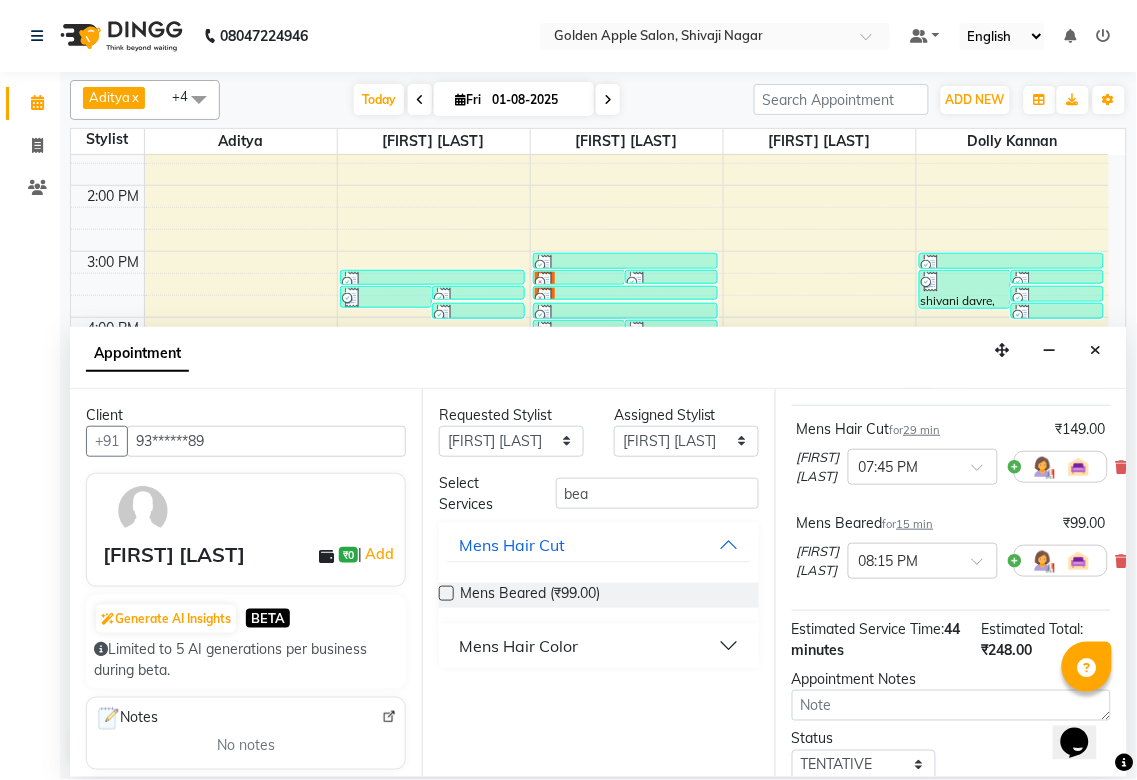 scroll, scrollTop: 222, scrollLeft: 0, axis: vertical 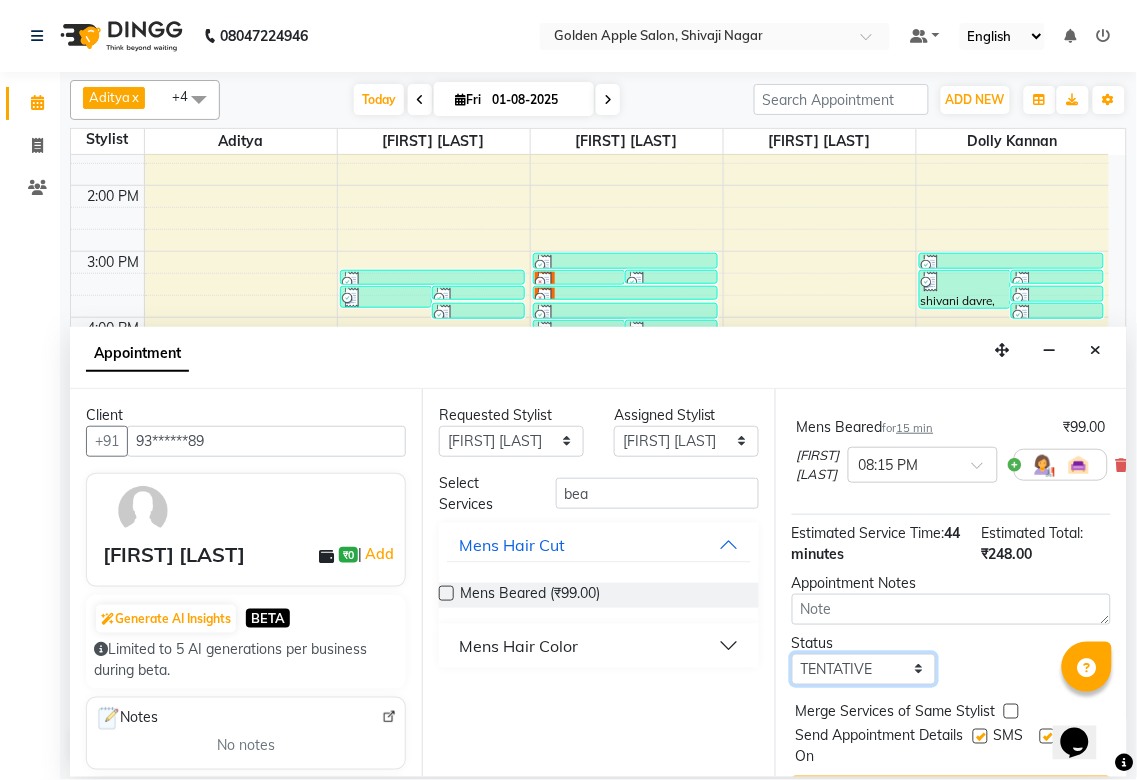 click on "Select TENTATIVE CONFIRM CHECK-IN UPCOMING" at bounding box center (864, 669) 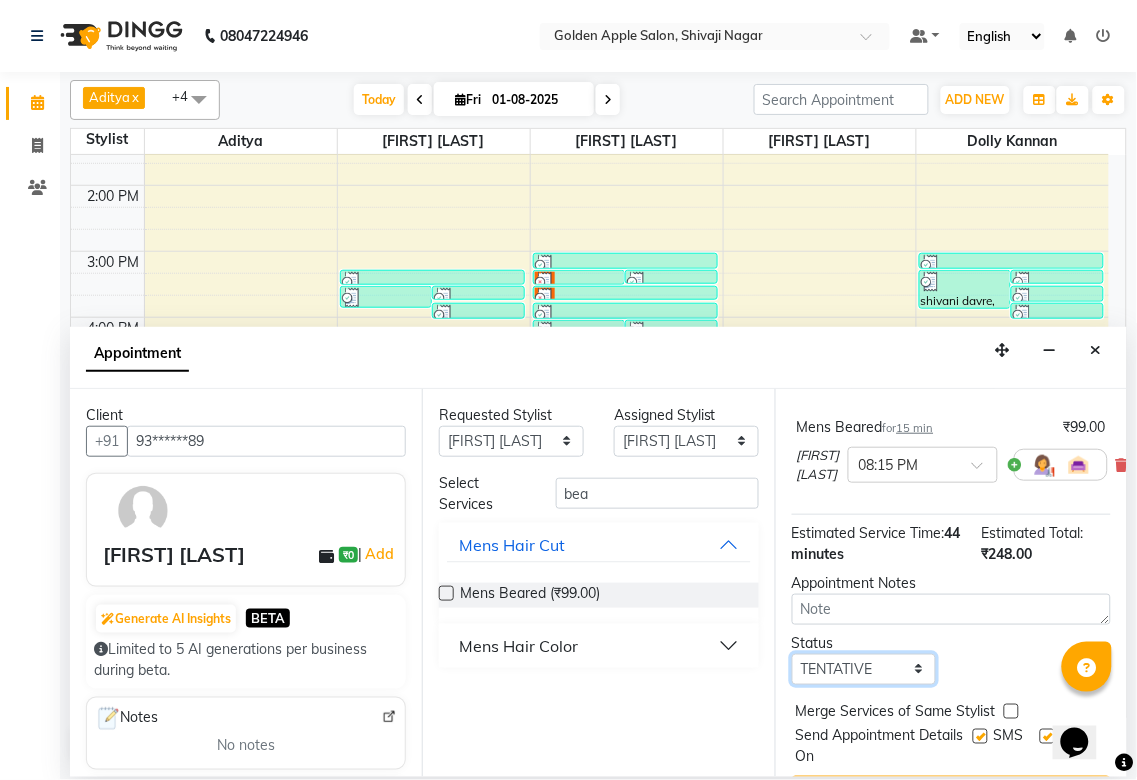 select on "confirm booking" 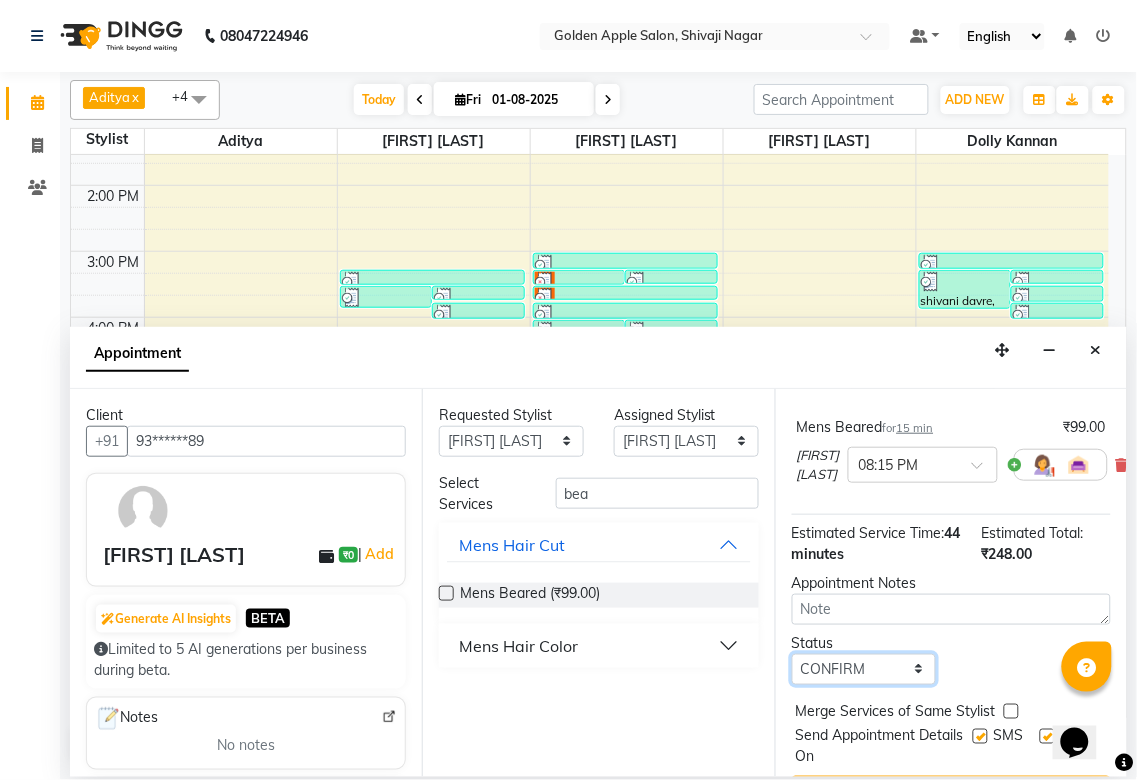 click on "Select TENTATIVE CONFIRM CHECK-IN UPCOMING" at bounding box center (864, 669) 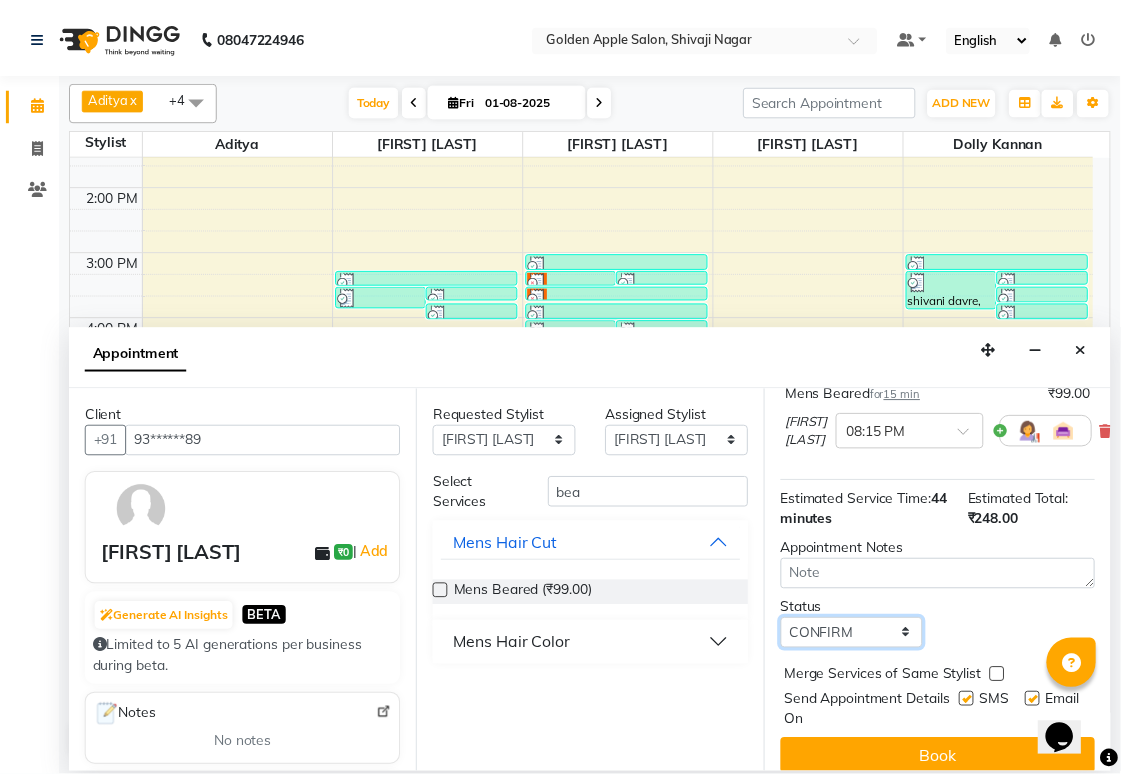 scroll, scrollTop: 290, scrollLeft: 0, axis: vertical 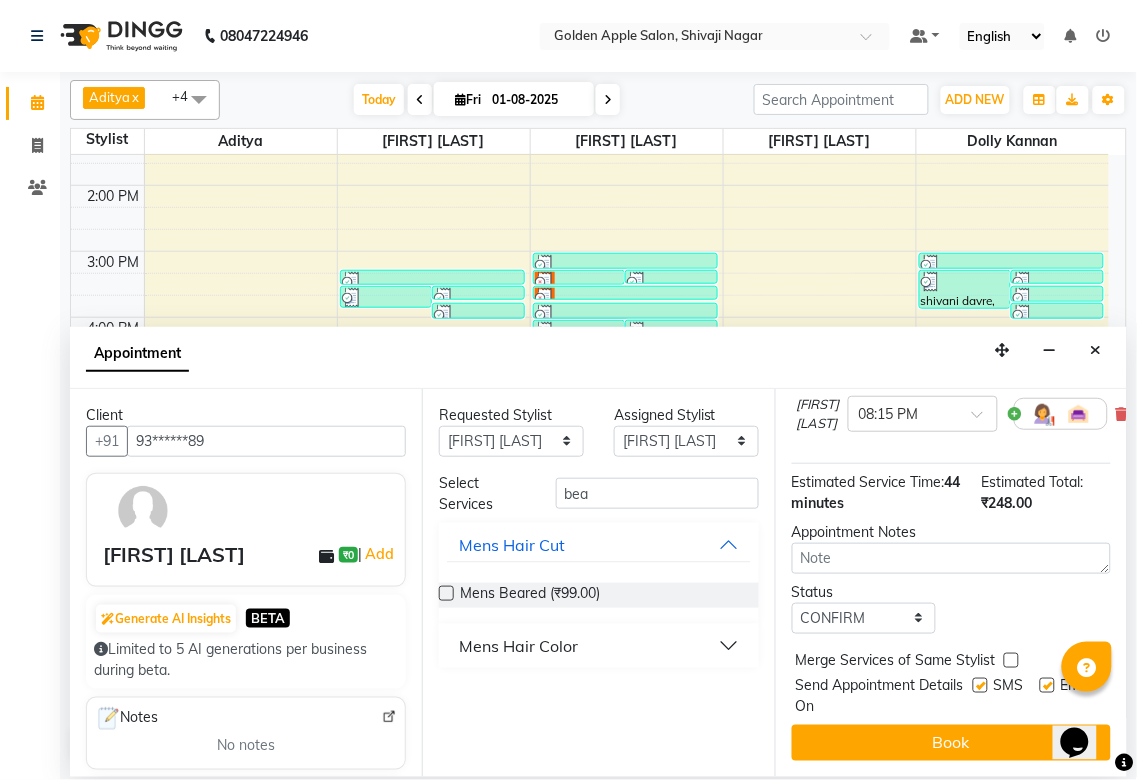 click at bounding box center (980, 685) 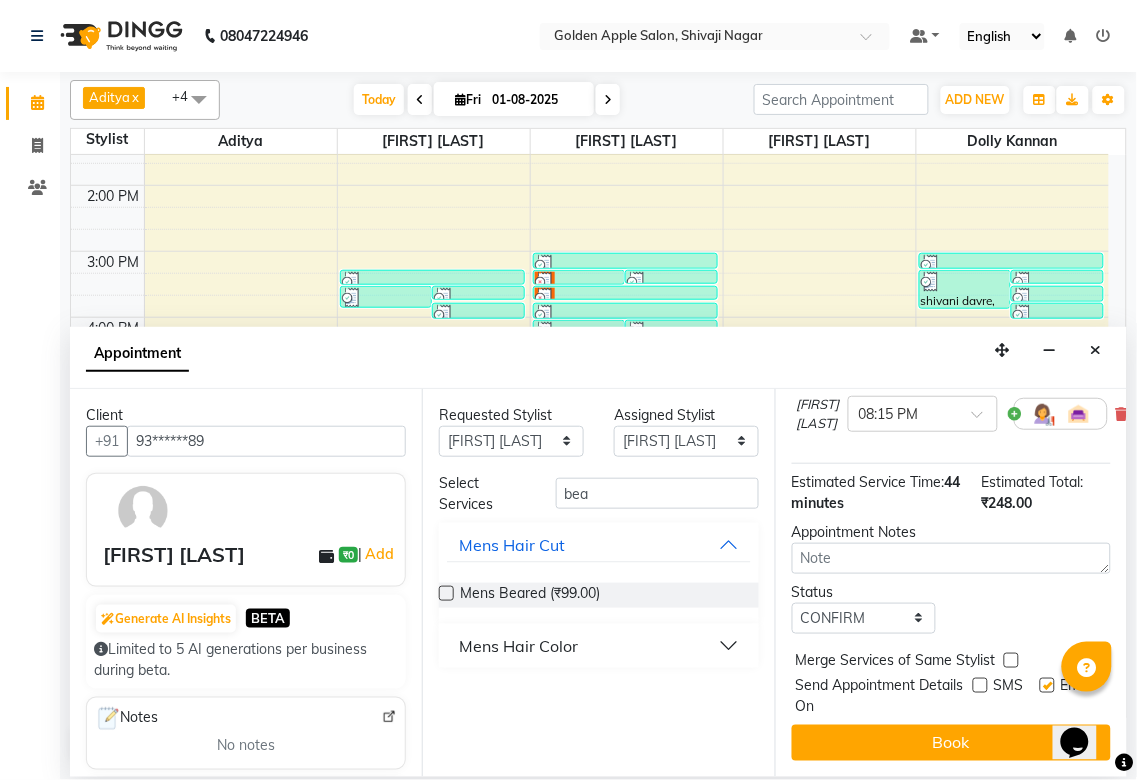 click at bounding box center [1047, 685] 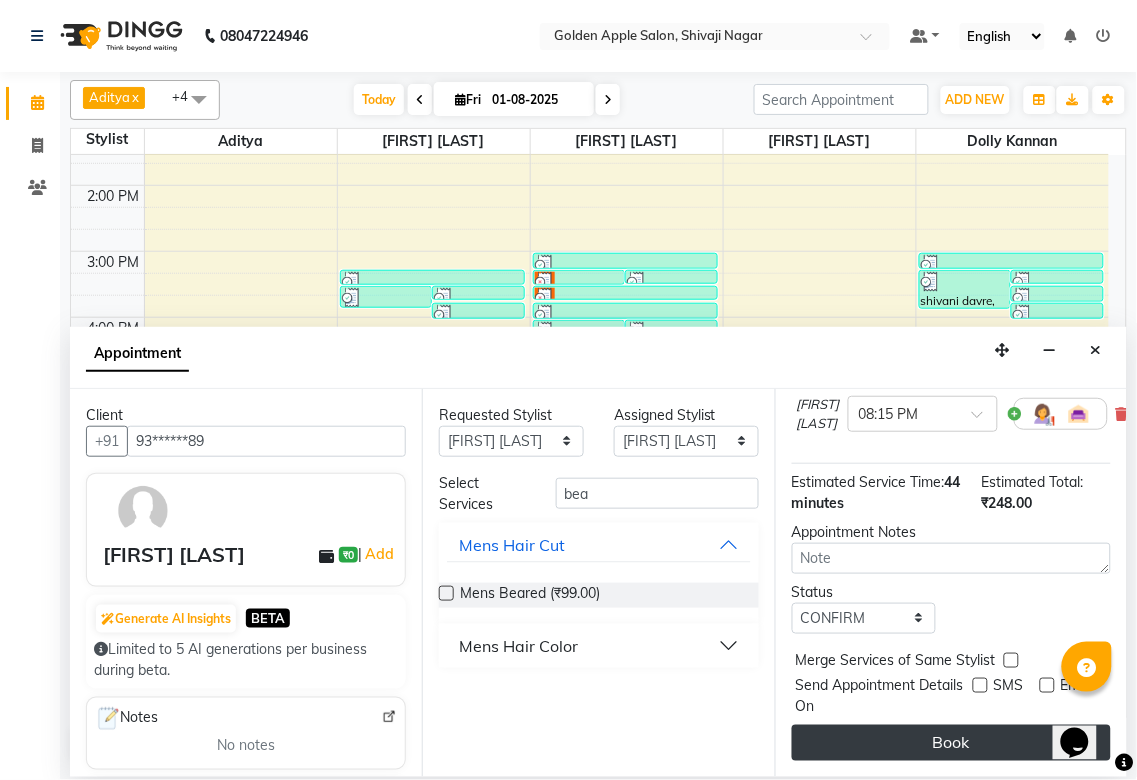 click on "Book" at bounding box center (951, 743) 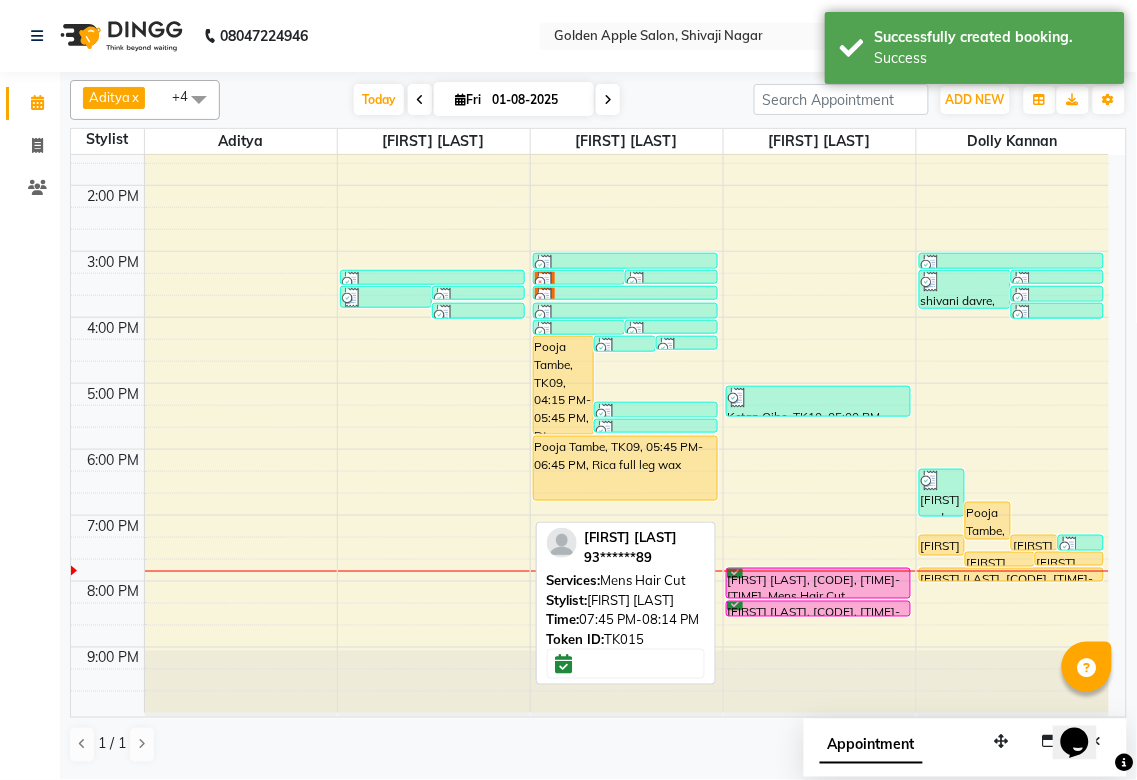 click on "[FIRST] [LAST], [CODE], [TIME]-[TIME], Mens Hair Cut" at bounding box center [818, 583] 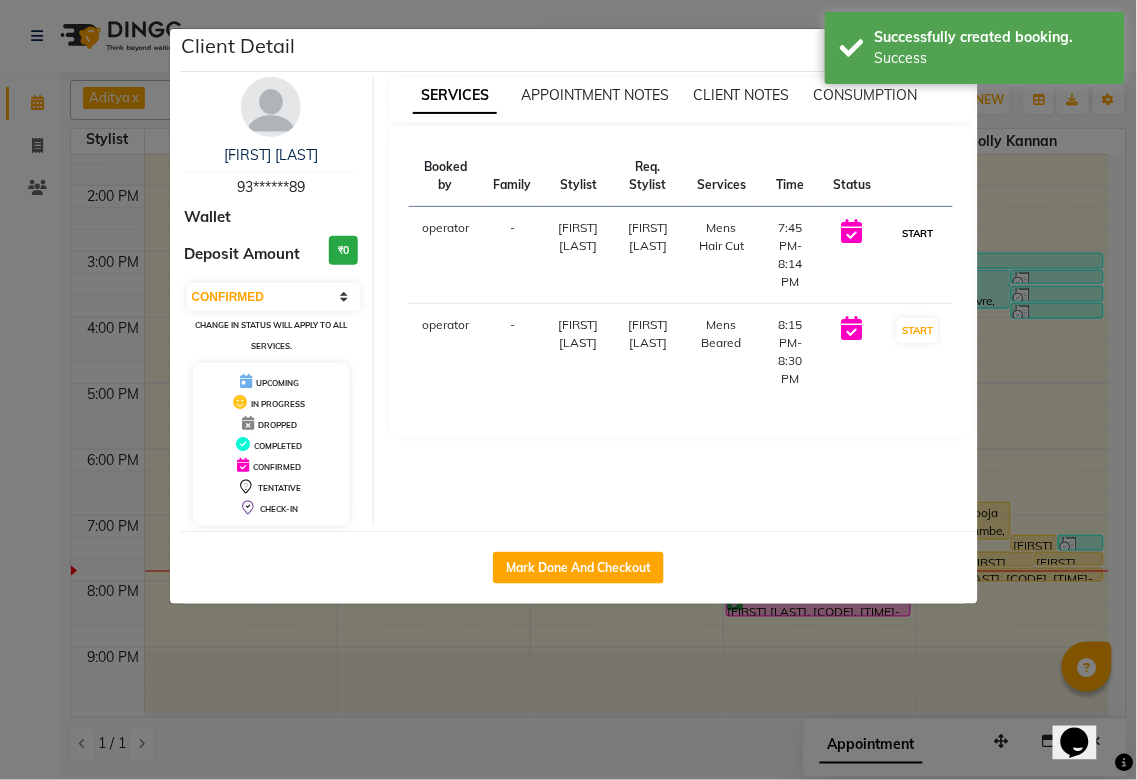 click on "START" at bounding box center [917, 233] 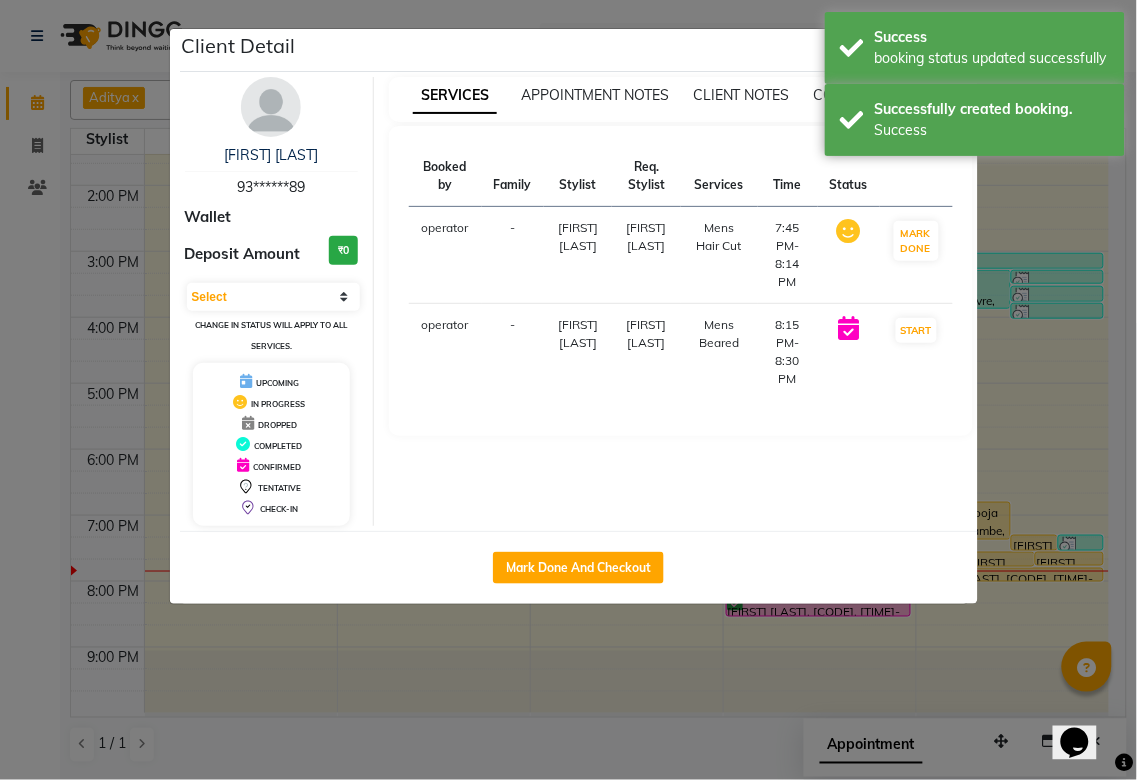 click on "START" at bounding box center [916, 330] 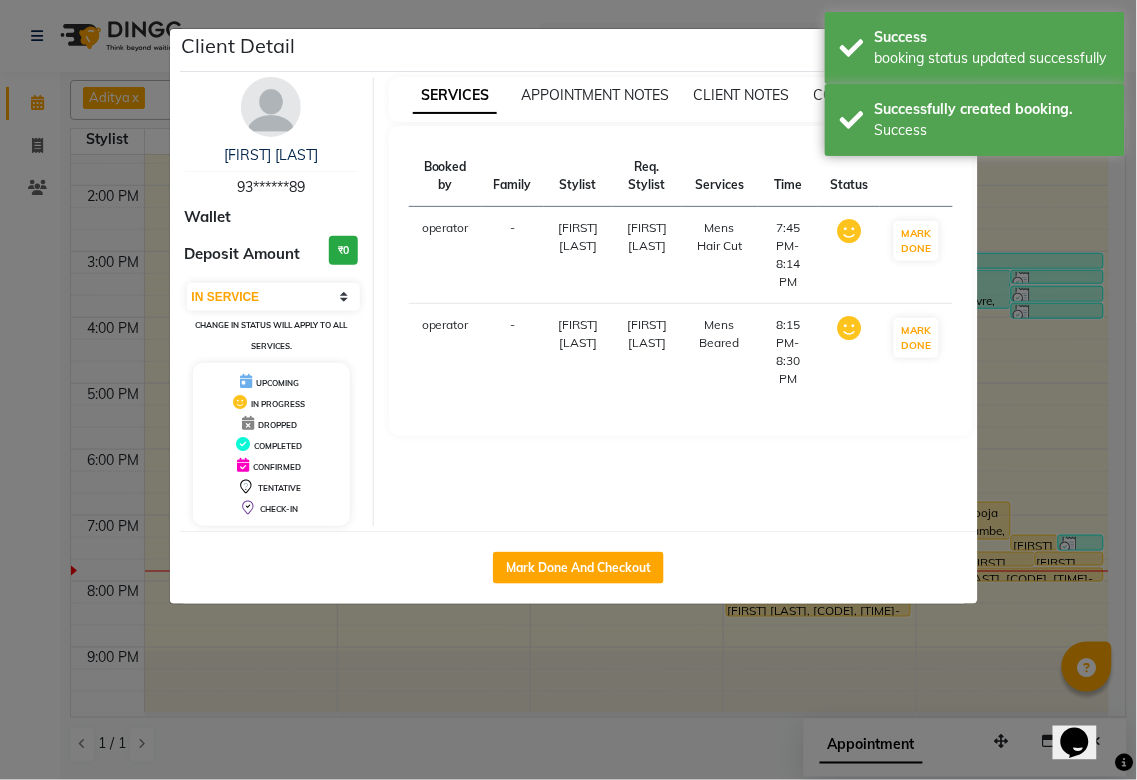 click on "Client Detail  [FIRST] [LAST]   [PHONE] Wallet Deposit Amount  [CURRENCY][PRICE]  Select IN SERVICE CONFIRMED TENTATIVE CHECK IN MARK DONE DROPPED UPCOMING Change in status will apply to all services. UPCOMING IN PROGRESS DROPPED COMPLETED CONFIRMED TENTATIVE CHECK-IN SERVICES APPOINTMENT NOTES CLIENT NOTES CONSUMPTION Booked by Family Stylist Req. Stylist Services Time Status  operator  - [FIRST] [LAST]   [FIRST] [LAST]   Mens Hair Cut   [TIME]-[TIME]   MARK DONE   operator  - [FIRST] [LAST]   [FIRST] [LAST]   Mens Beared    [TIME]-[TIME]   MARK DONE   Mark Done And Checkout" 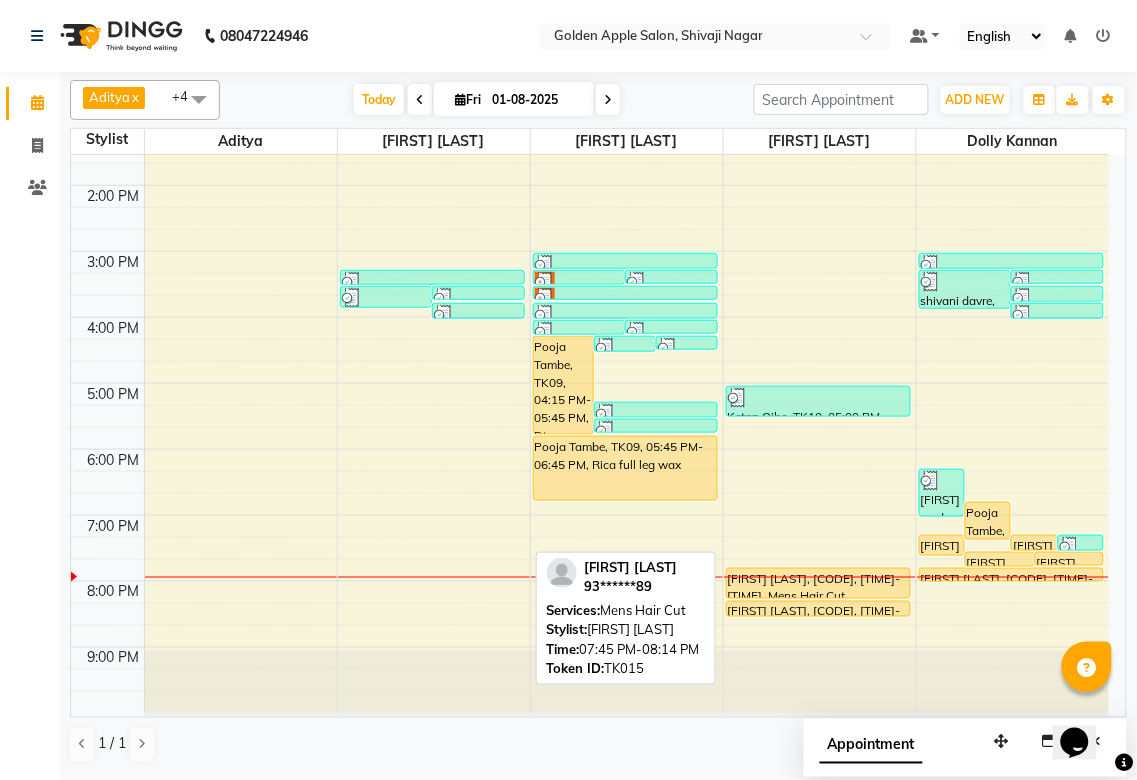 click on "[FIRST] [LAST], [CODE], [TIME]-[TIME], Mens Hair Cut" at bounding box center (818, 583) 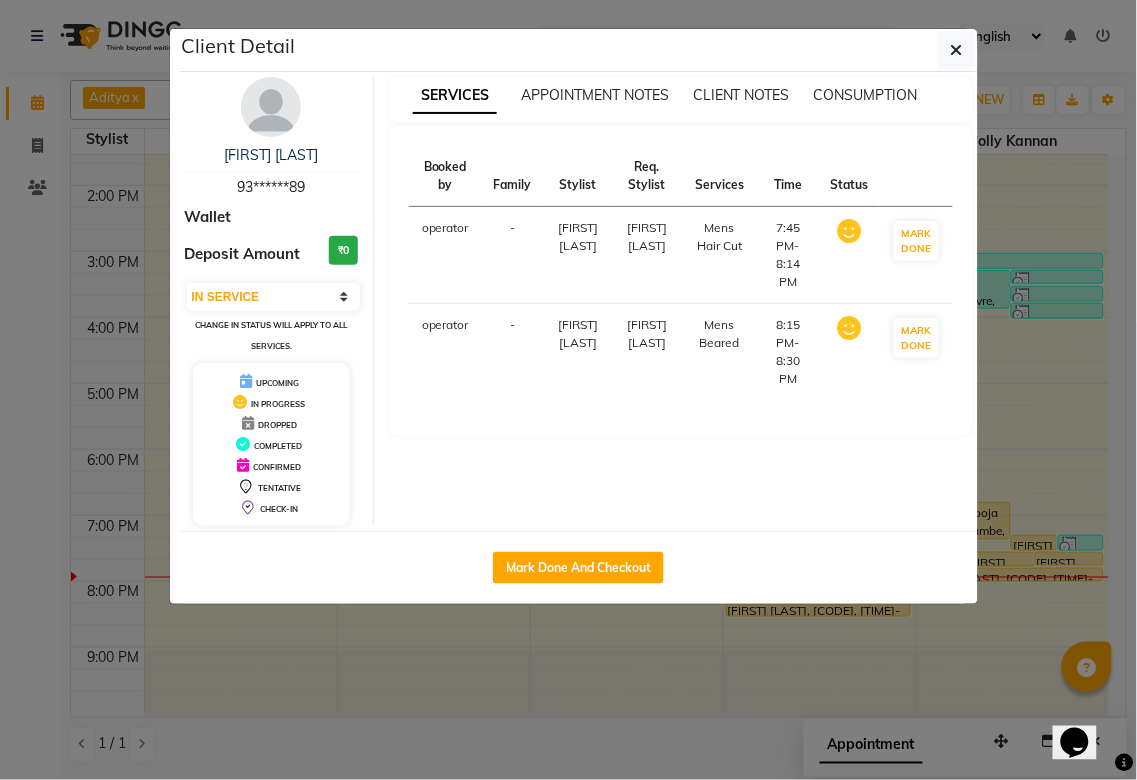 click on "Client Detail  [FIRST] [LAST]   [PHONE] Wallet Deposit Amount  [CURRENCY][PRICE]  Select IN SERVICE CONFIRMED TENTATIVE CHECK IN MARK DONE DROPPED UPCOMING Change in status will apply to all services. UPCOMING IN PROGRESS DROPPED COMPLETED CONFIRMED TENTATIVE CHECK-IN SERVICES APPOINTMENT NOTES CLIENT NOTES CONSUMPTION Booked by Family Stylist Req. Stylist Services Time Status  operator  - [FIRST] [LAST]   [FIRST] [LAST]   Mens Hair Cut   [TIME]-[TIME]   MARK DONE   operator  - [FIRST] [LAST]   [FIRST] [LAST]   Mens Beared    [TIME]-[TIME]   MARK DONE   Mark Done And Checkout" 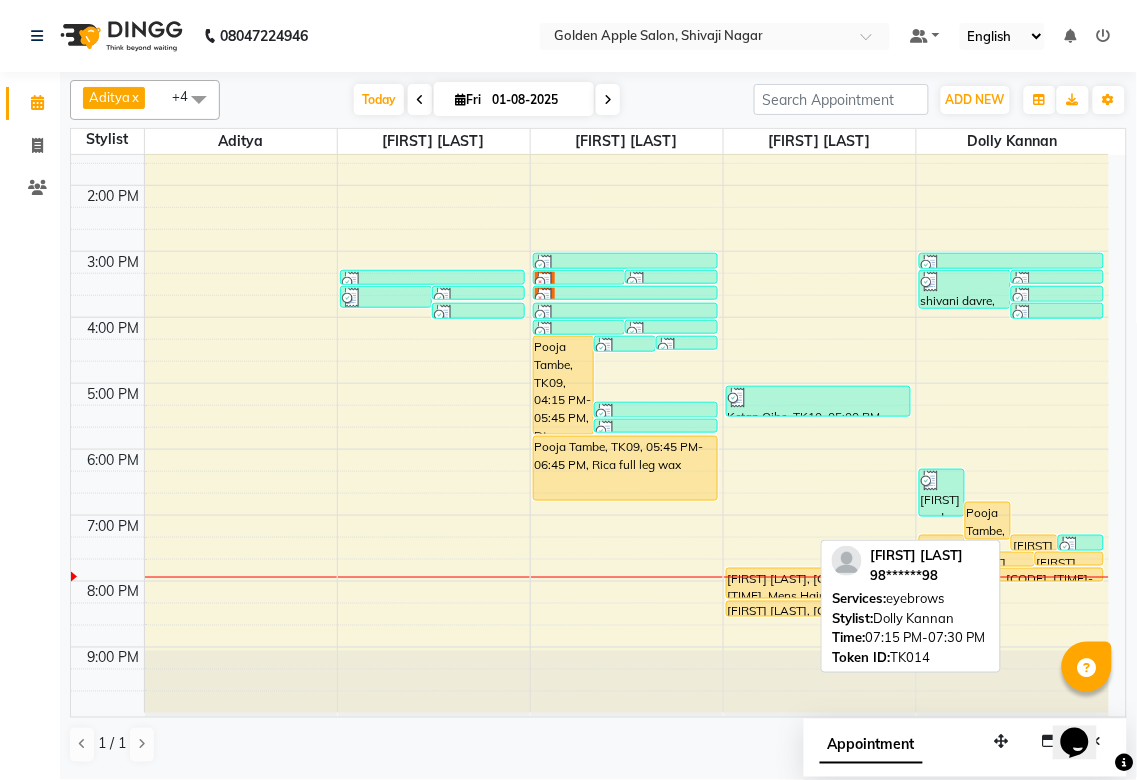 click on "[FIRST] [LAST], [CODE], [TIME]-[TIME], eyebrows" at bounding box center [1034, 543] 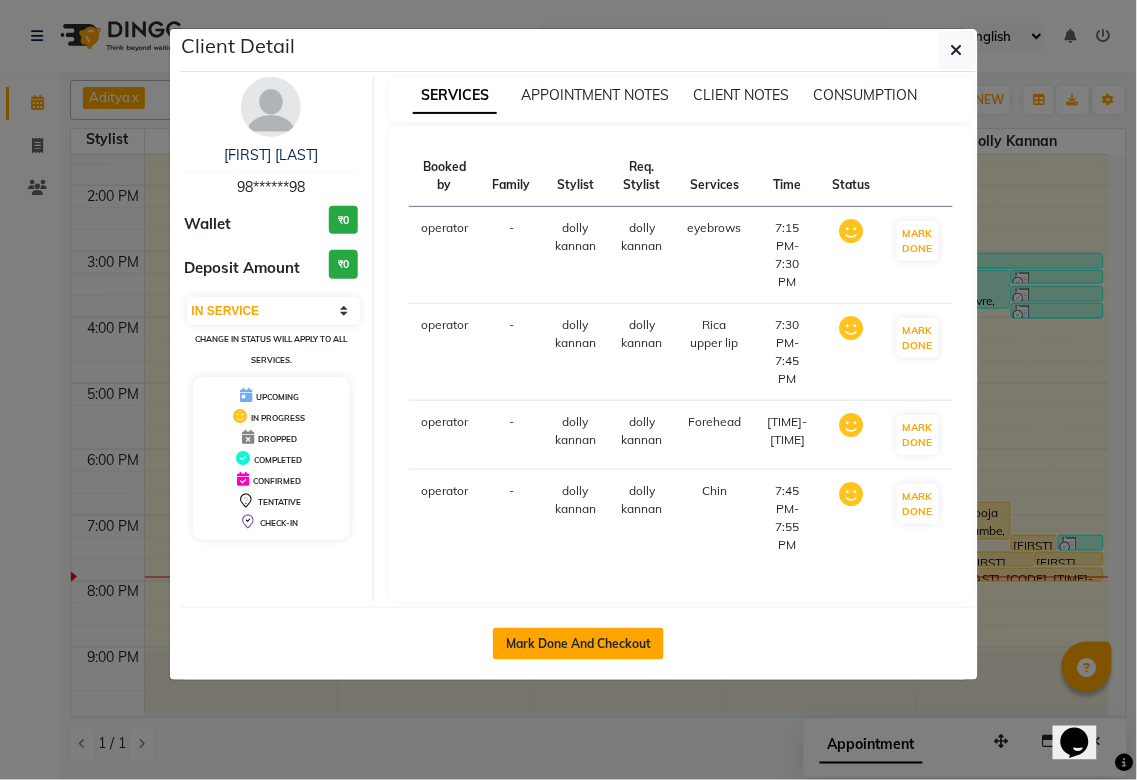 click on "Mark Done And Checkout" 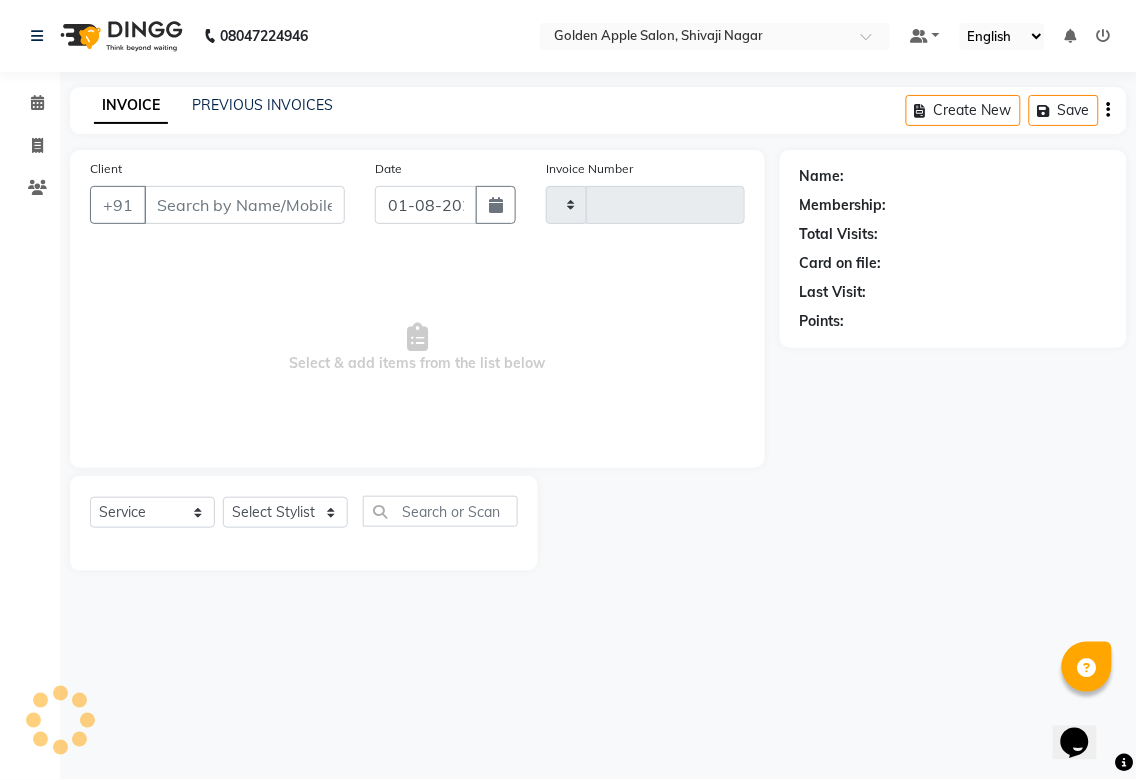 type on "98******98" 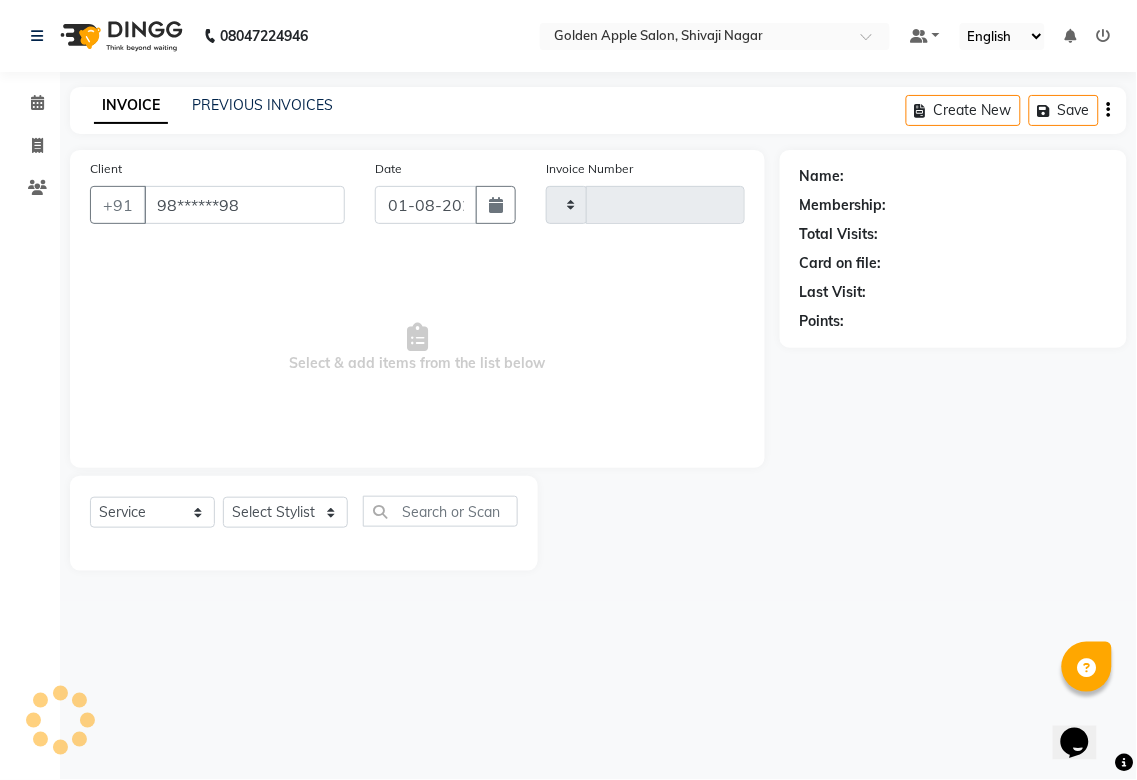 select on "87844" 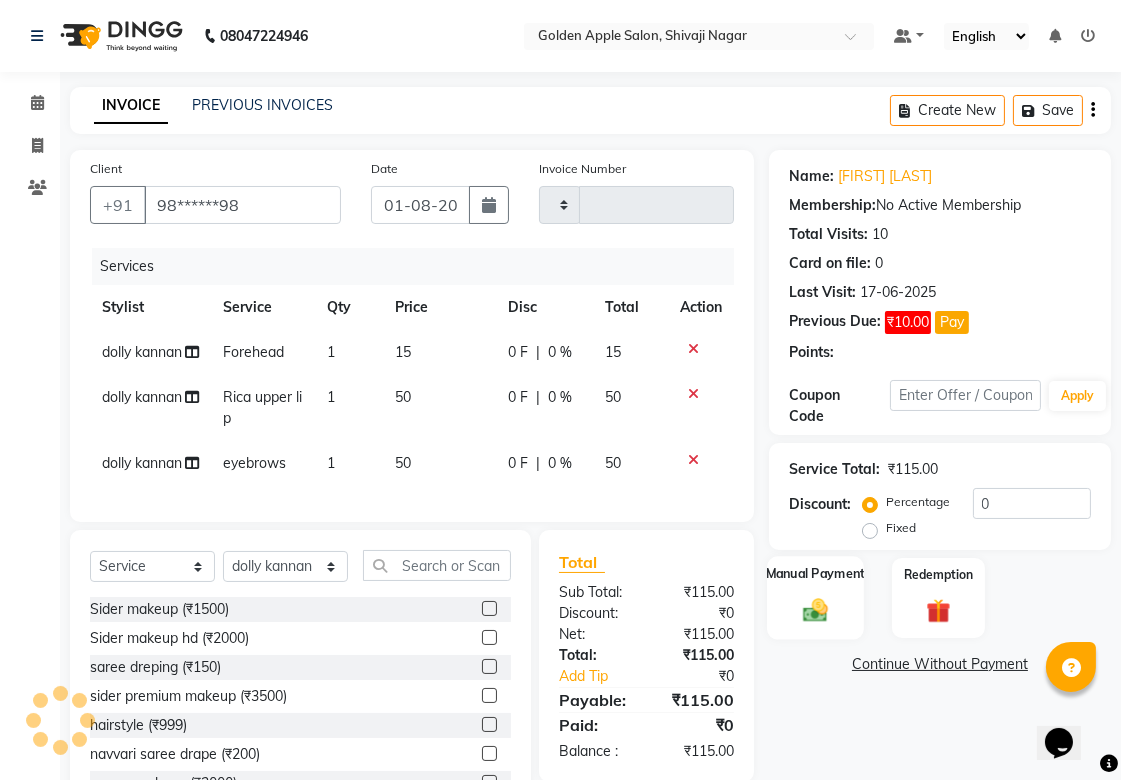 type on "1352" 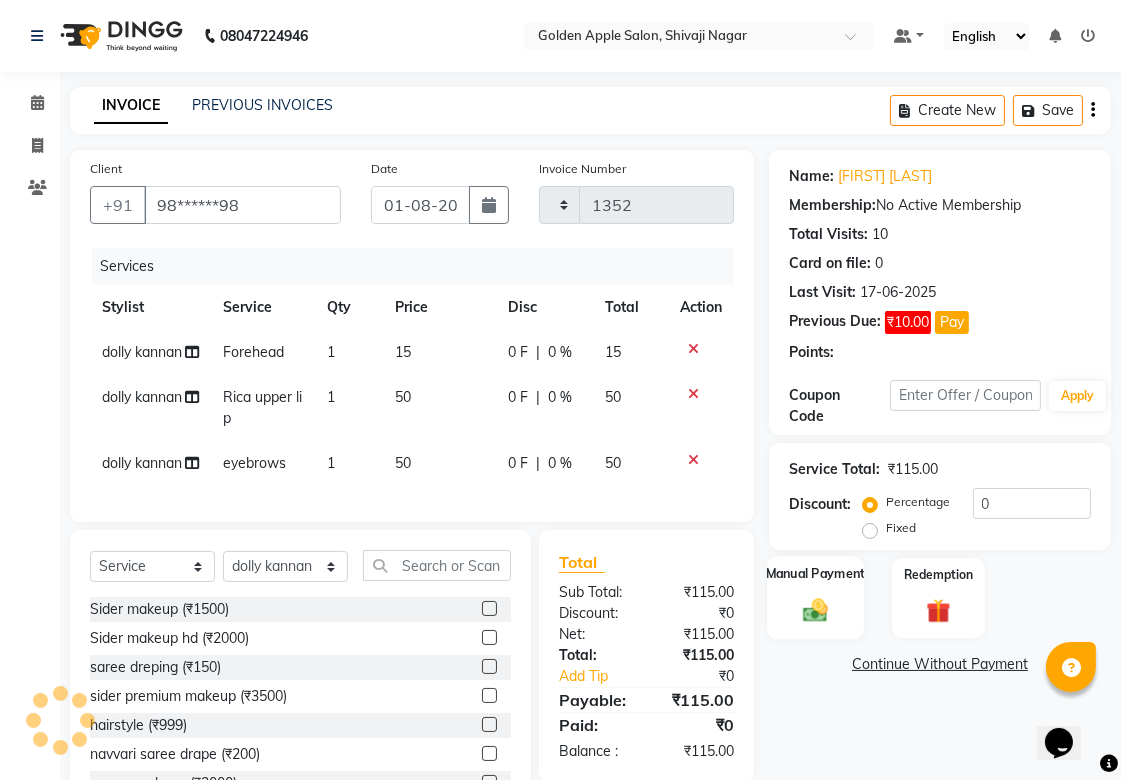 select on "6072" 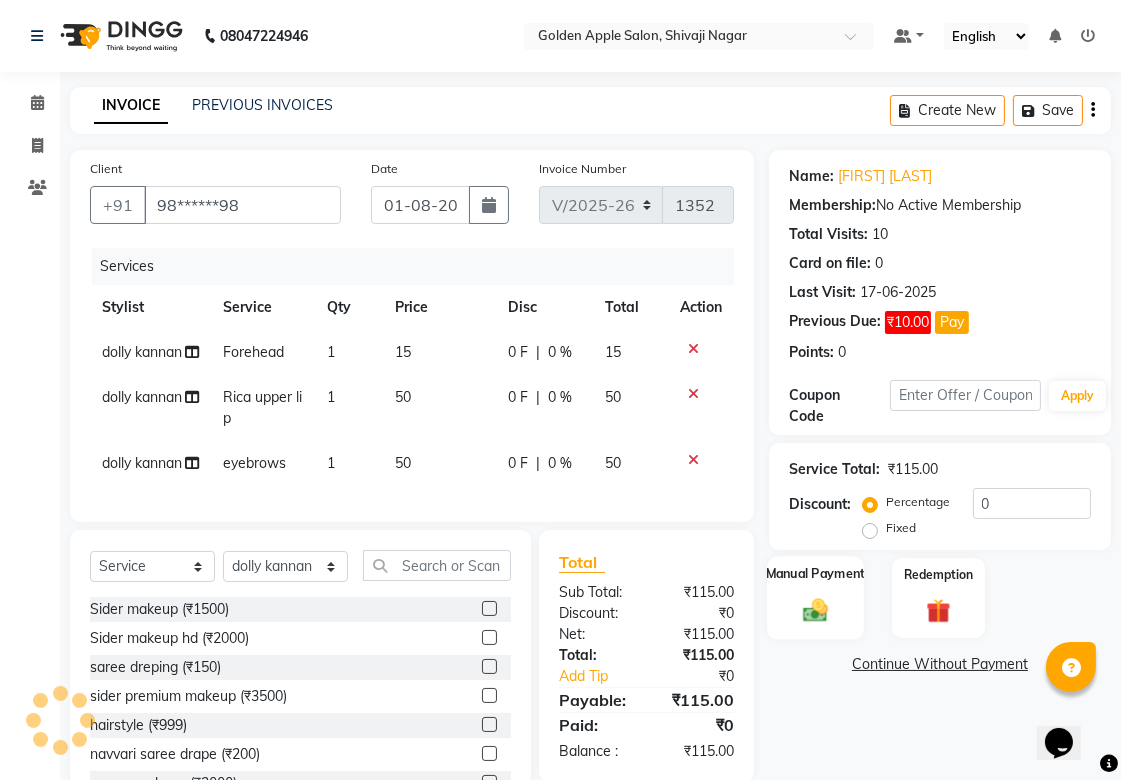scroll, scrollTop: 92, scrollLeft: 0, axis: vertical 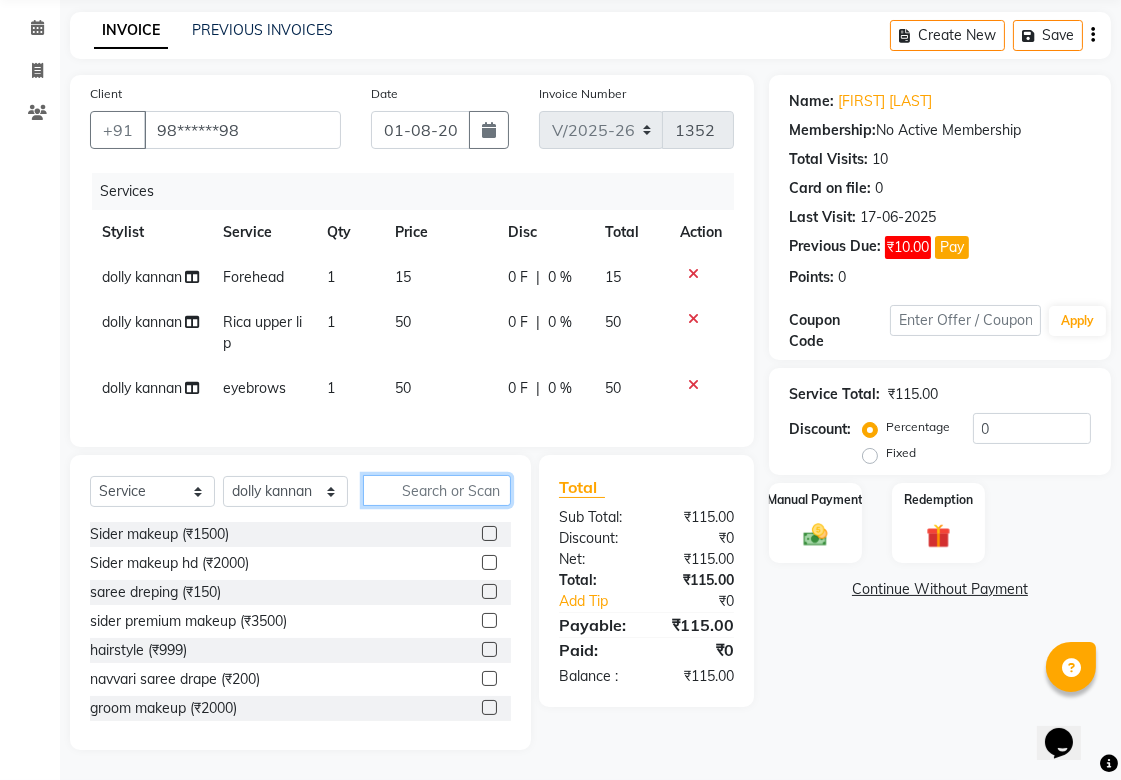 click 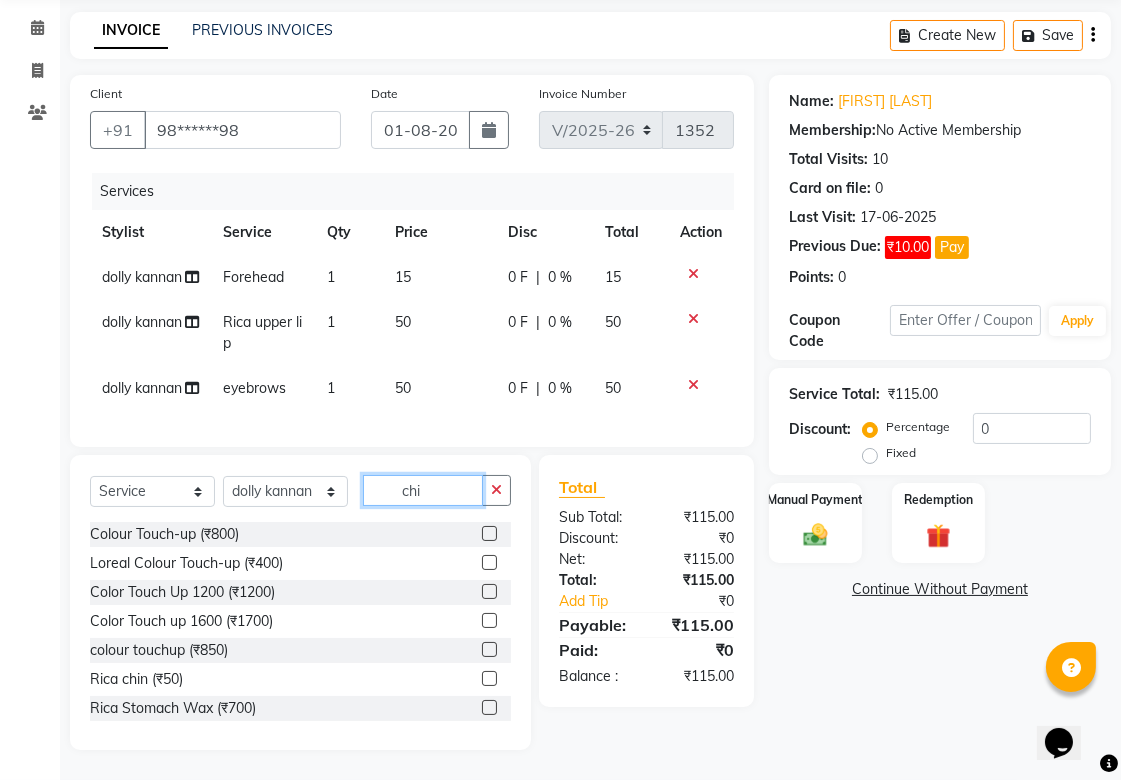 scroll, scrollTop: 48, scrollLeft: 0, axis: vertical 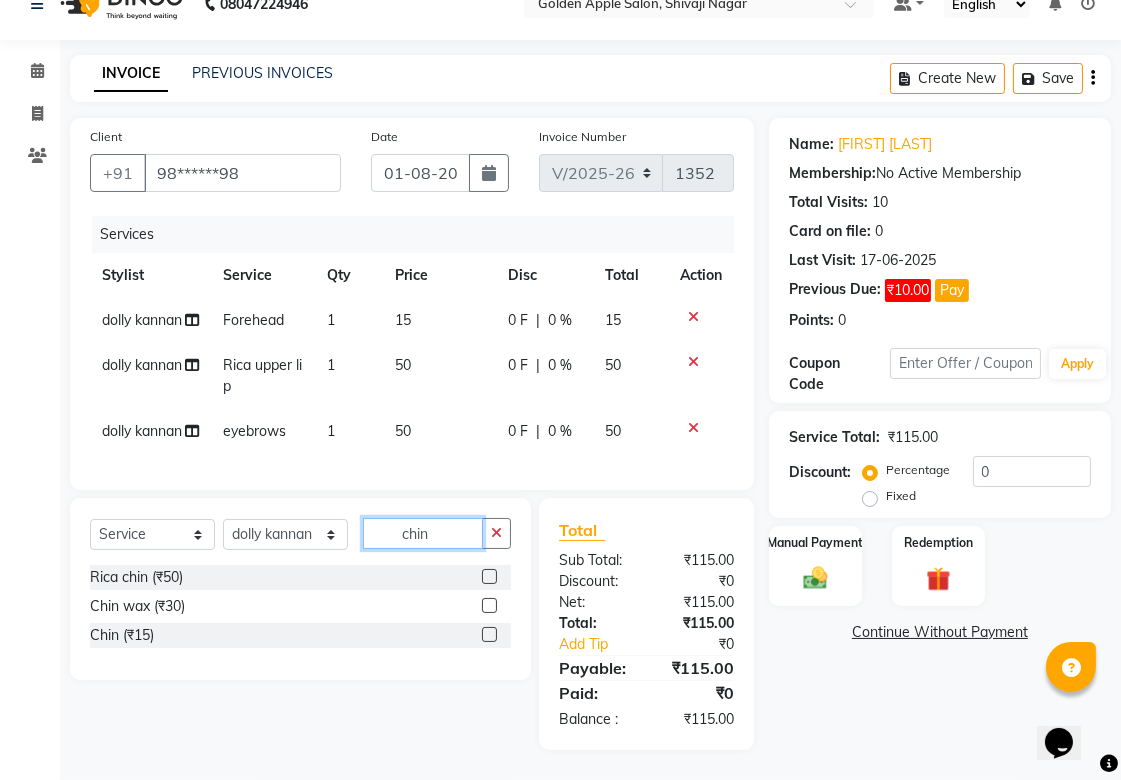 type on "chin" 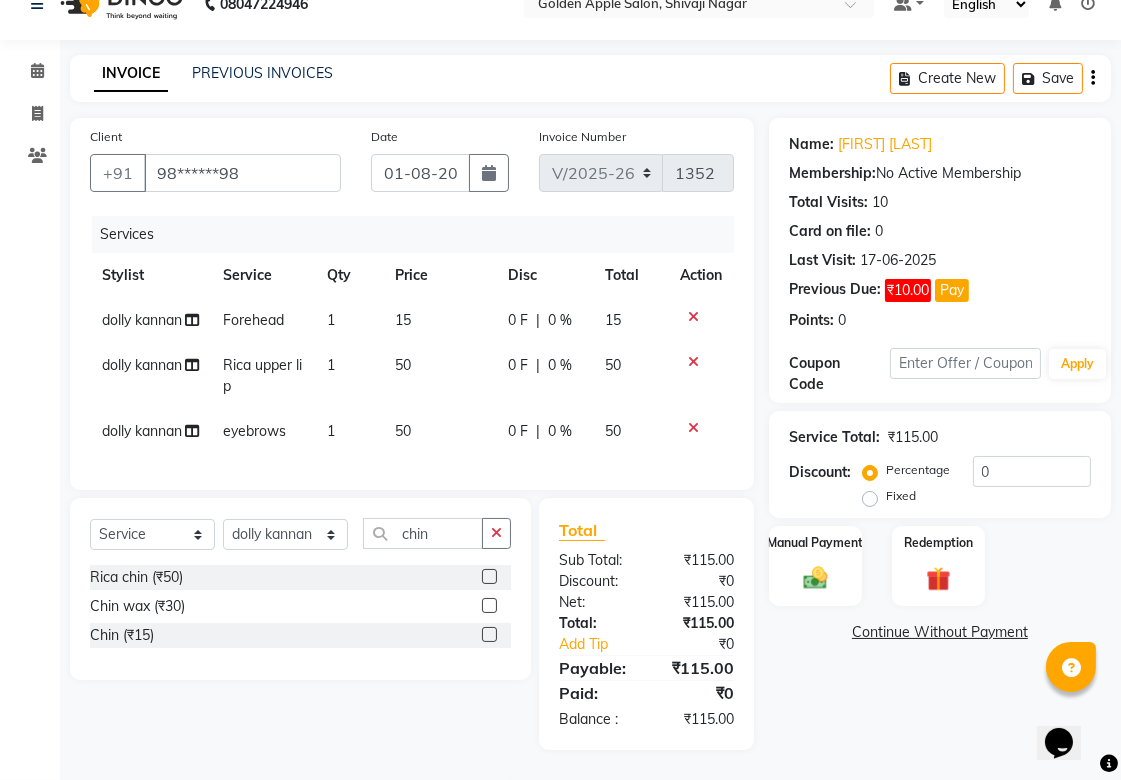 click 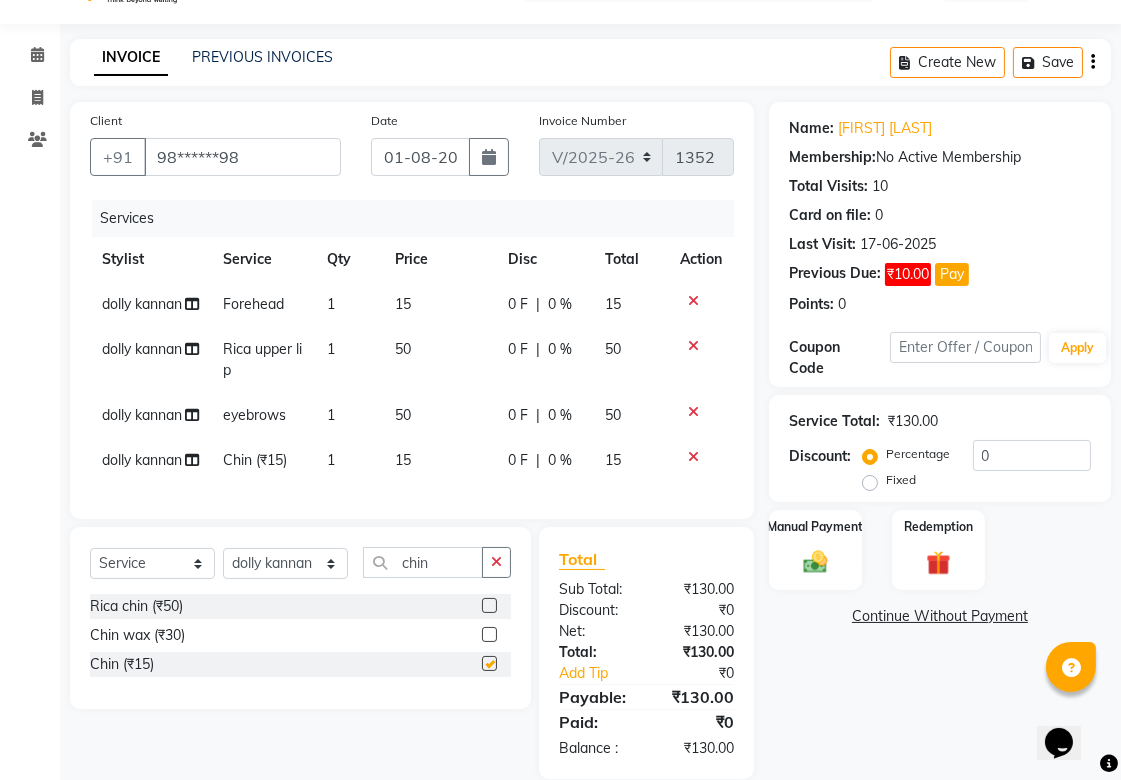 checkbox on "false" 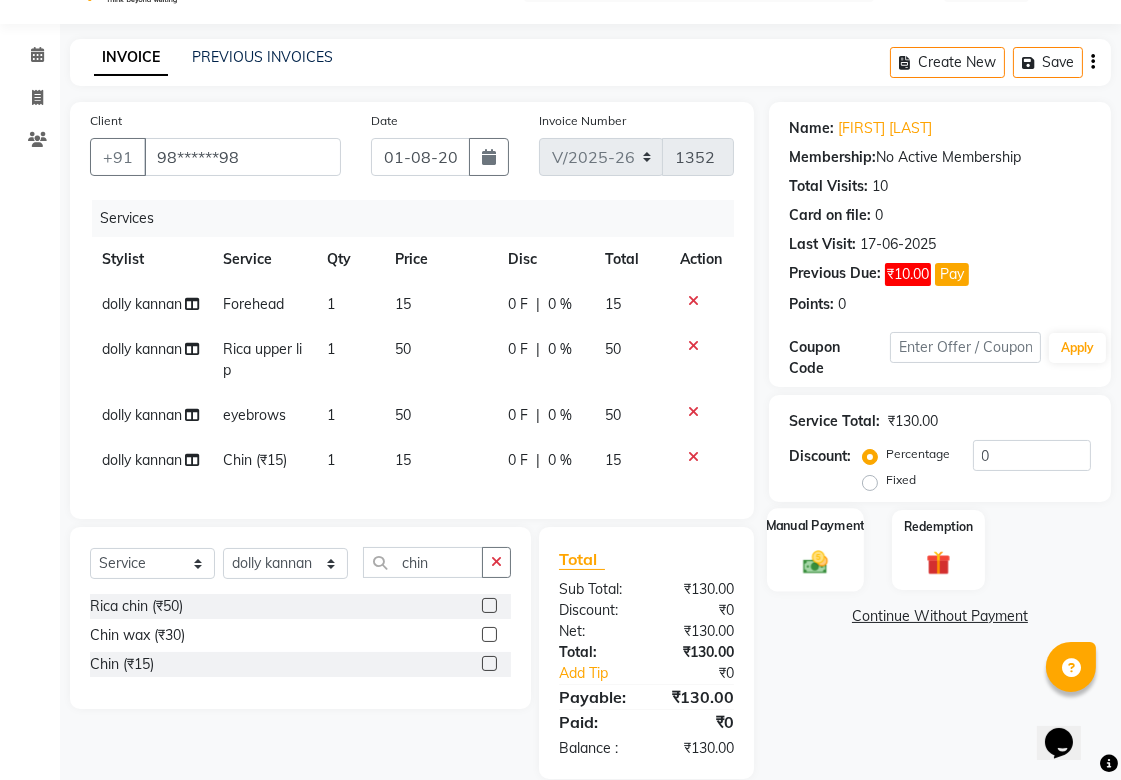 click 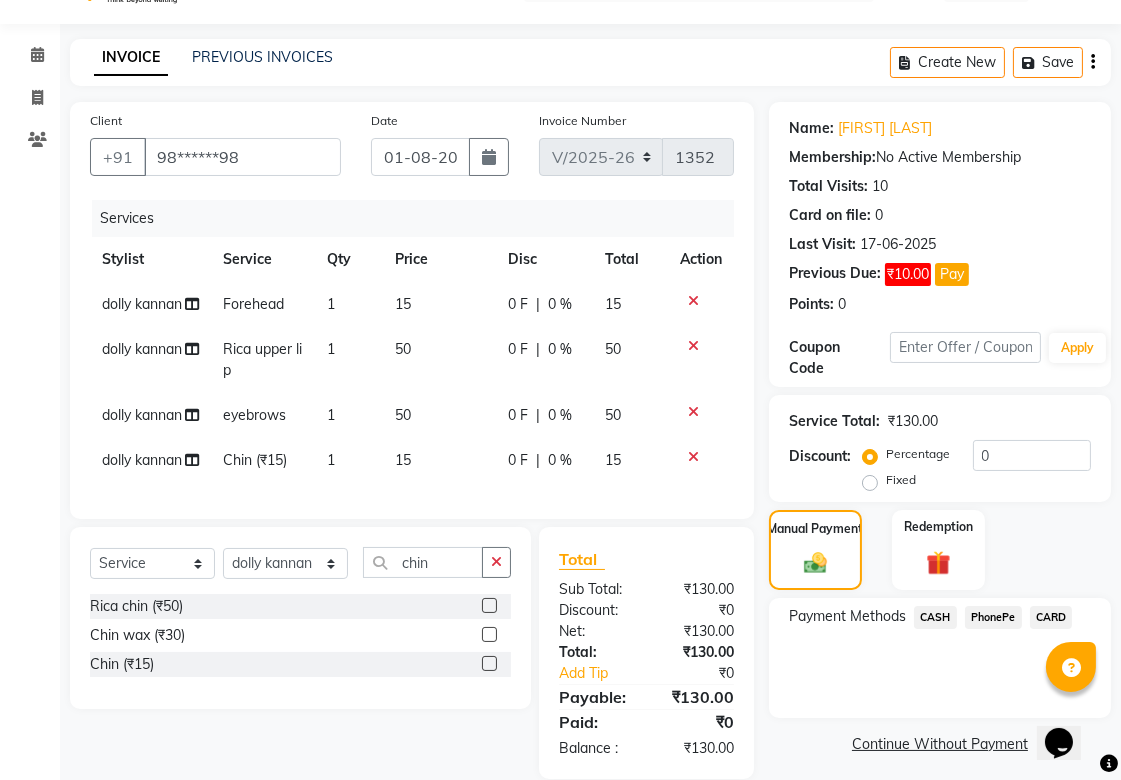 click on "CASH" 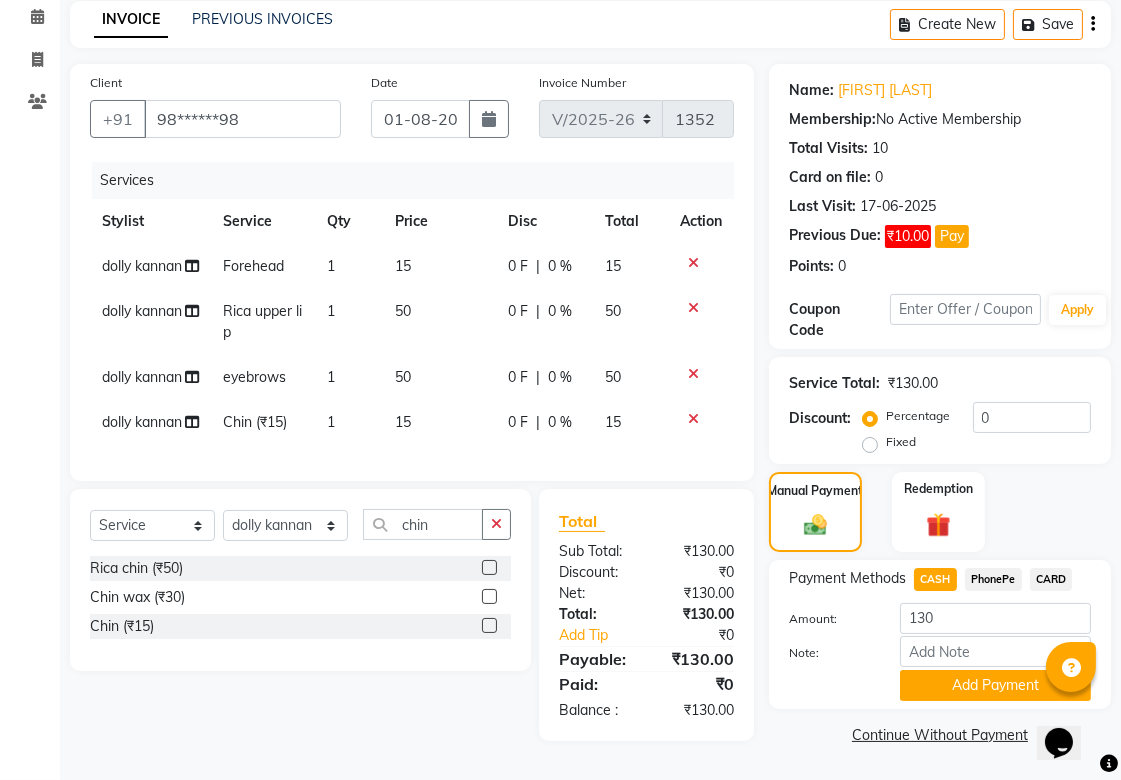 scroll, scrollTop: 94, scrollLeft: 0, axis: vertical 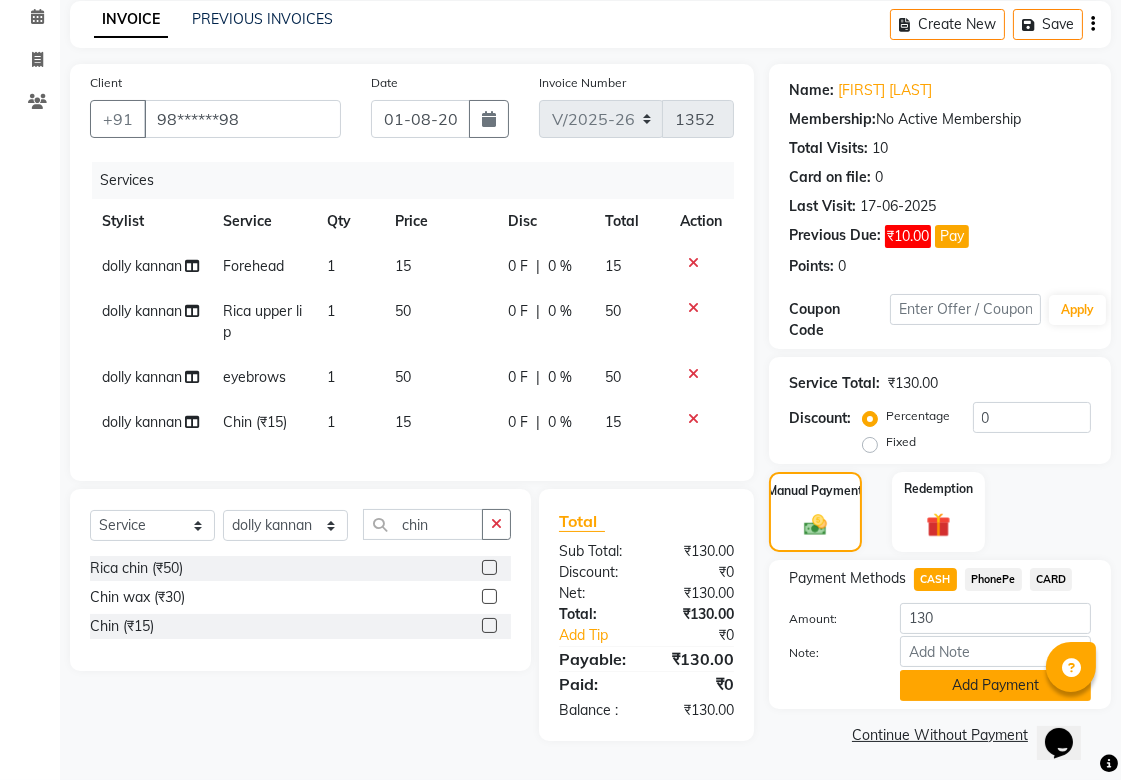 click on "Add Payment" 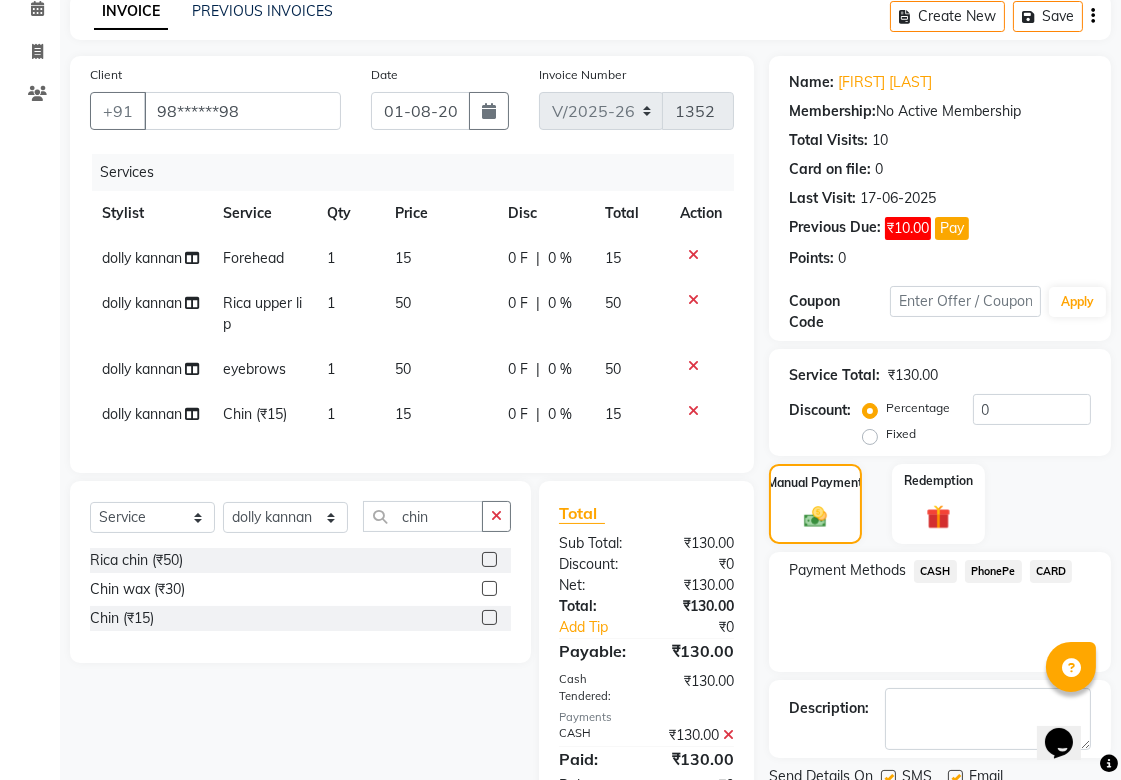 scroll, scrollTop: 197, scrollLeft: 0, axis: vertical 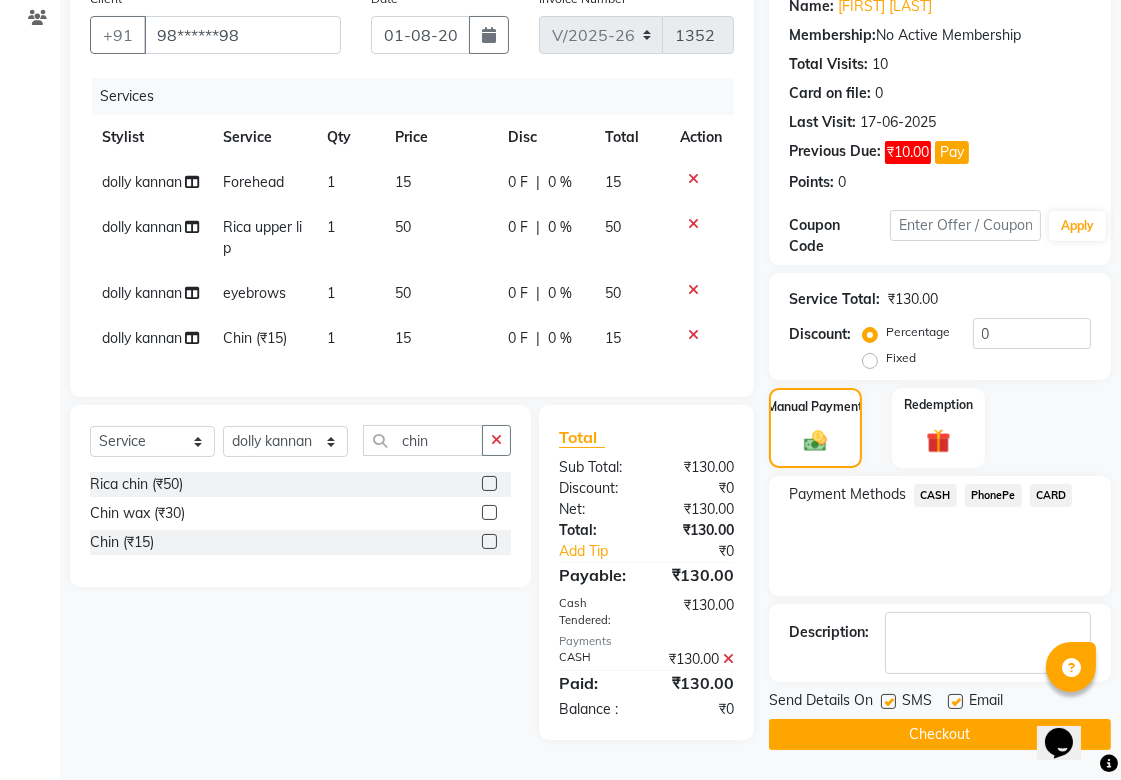 click on "Checkout" 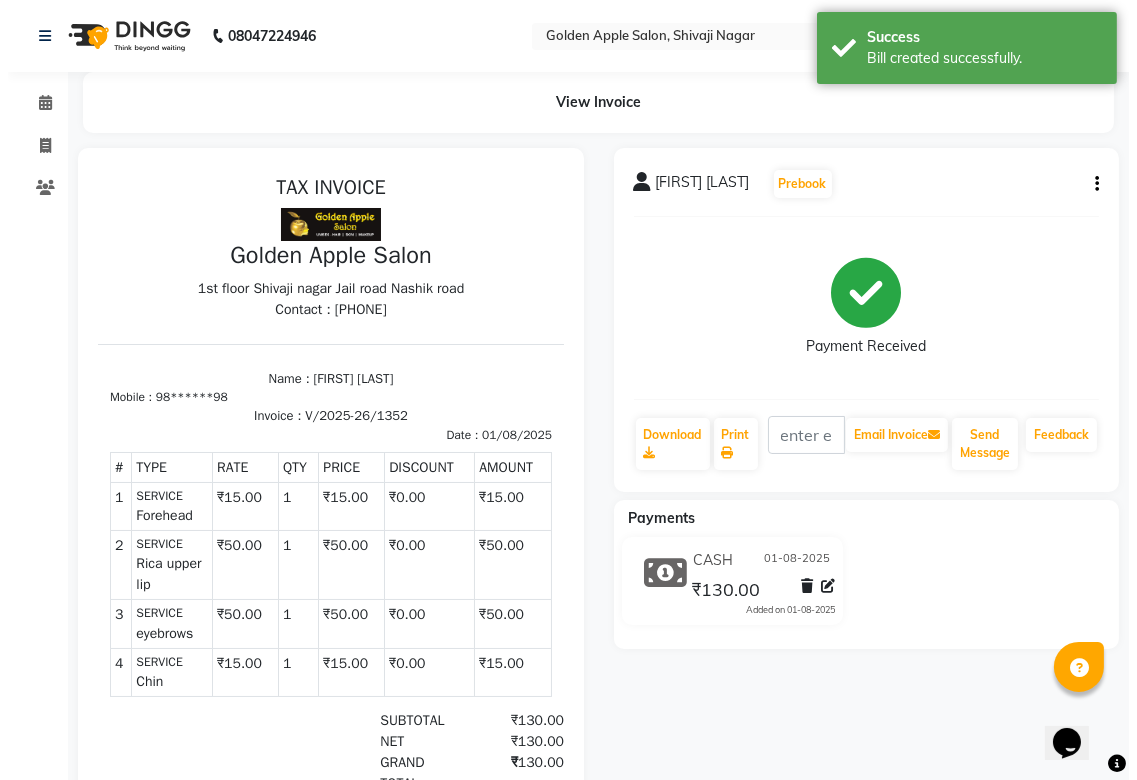 scroll, scrollTop: 0, scrollLeft: 0, axis: both 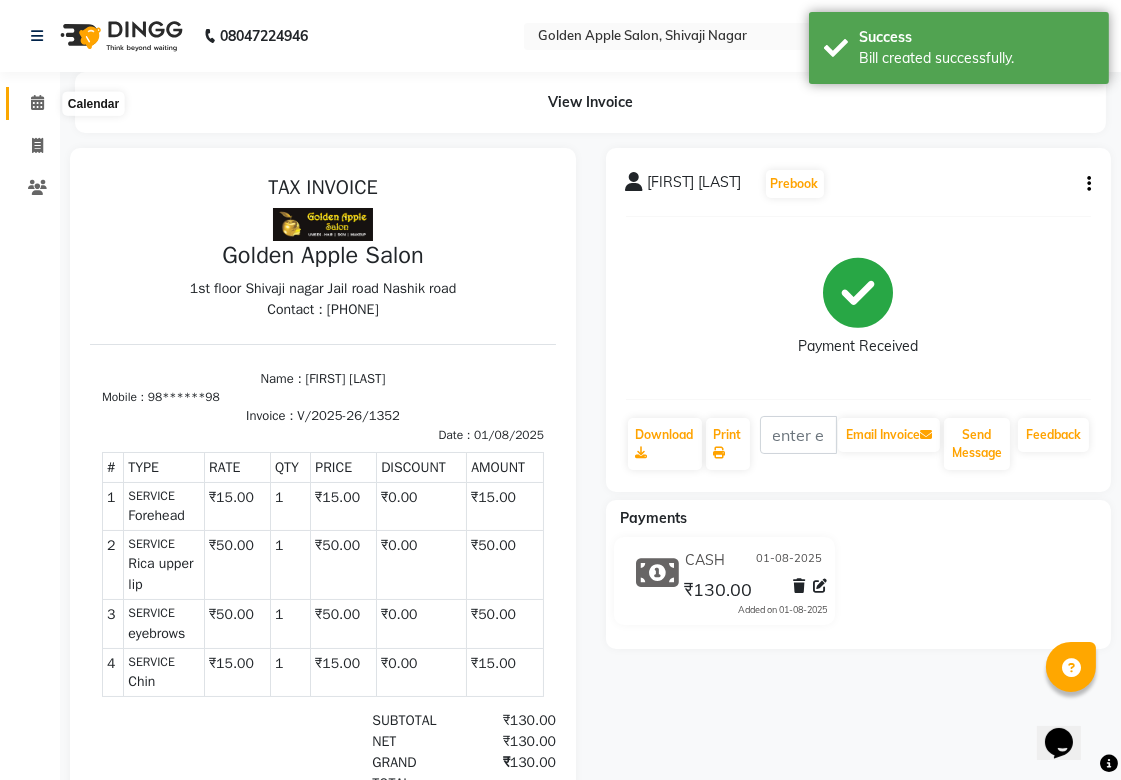 click 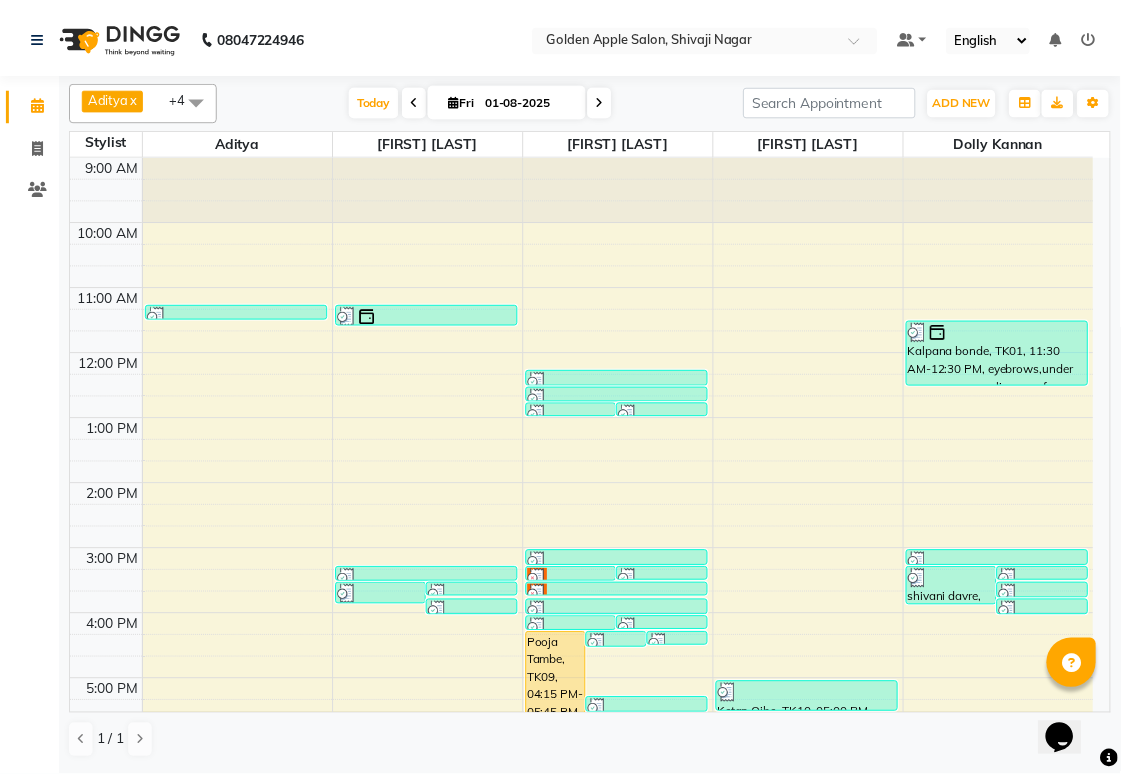 scroll, scrollTop: 222, scrollLeft: 0, axis: vertical 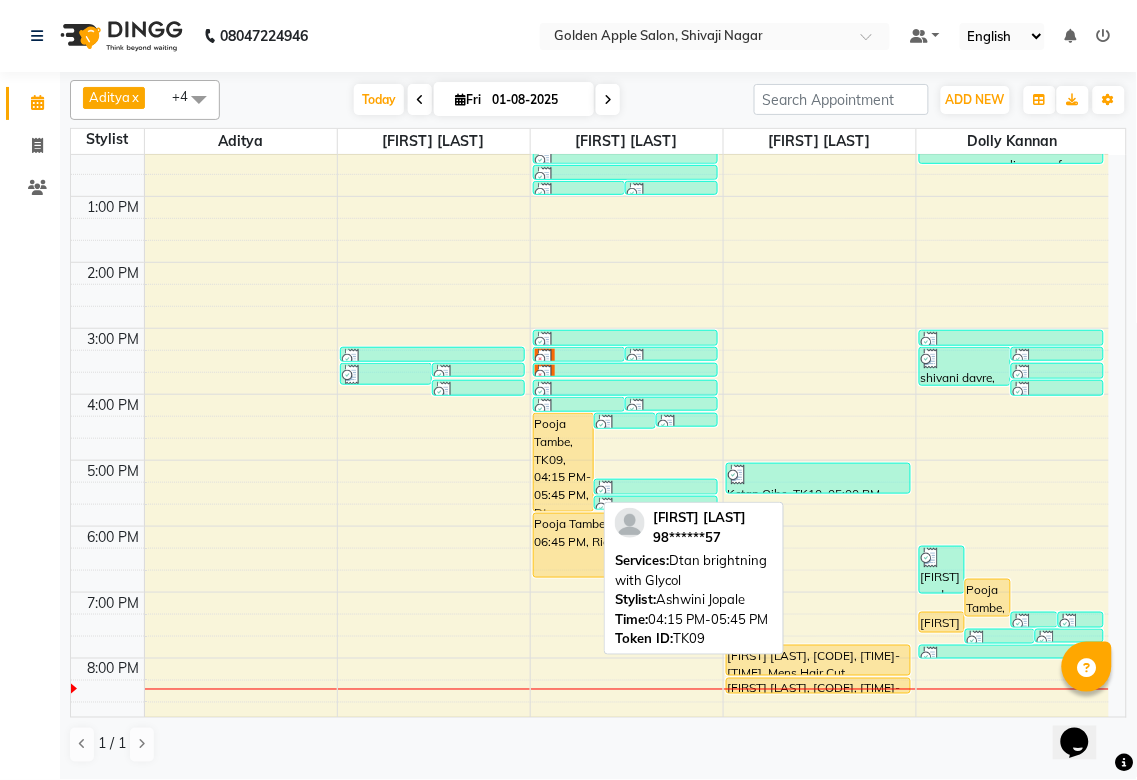 click on "Pooja Tambe, TK09, 04:15 PM-05:45 PM, Dtan brightning with Glycol" at bounding box center [564, 462] 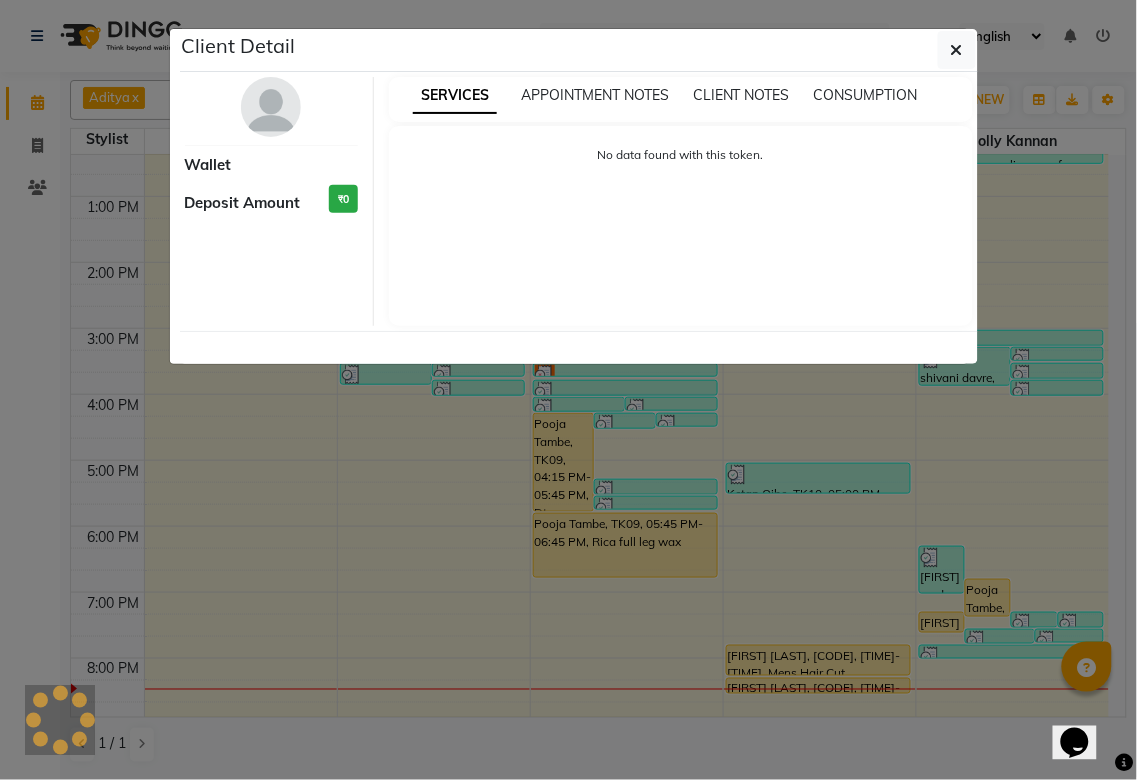 select on "1" 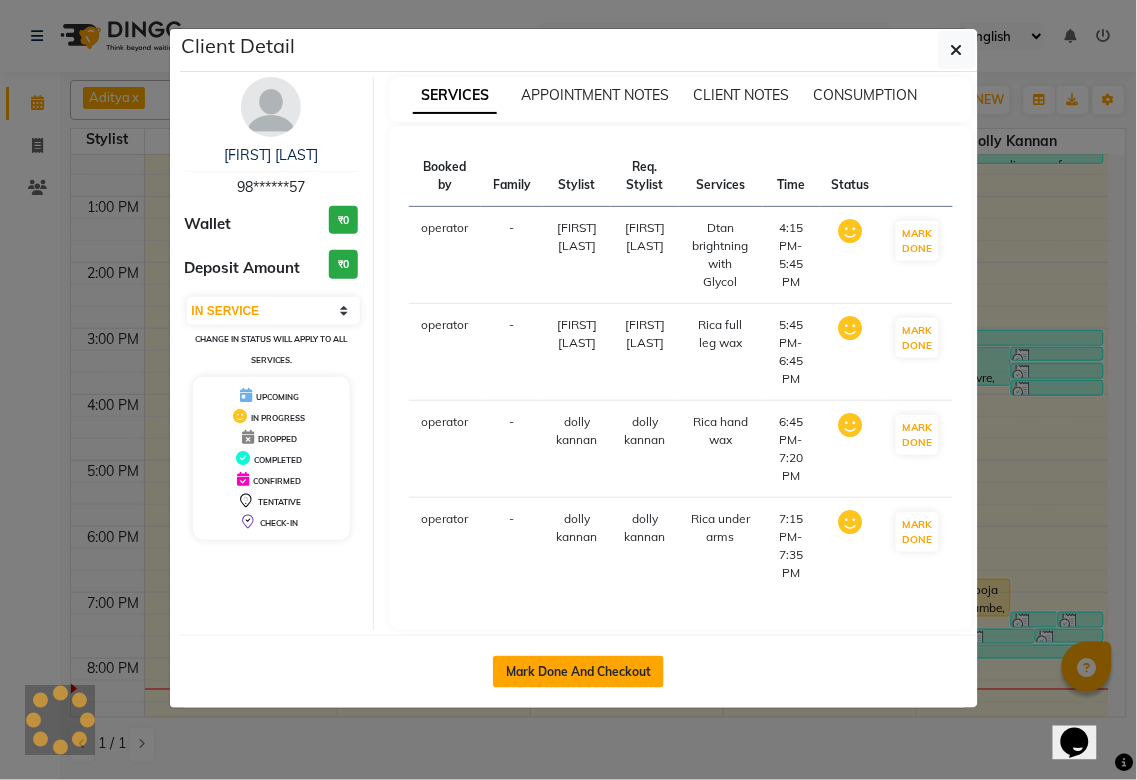 click on "Mark Done And Checkout" 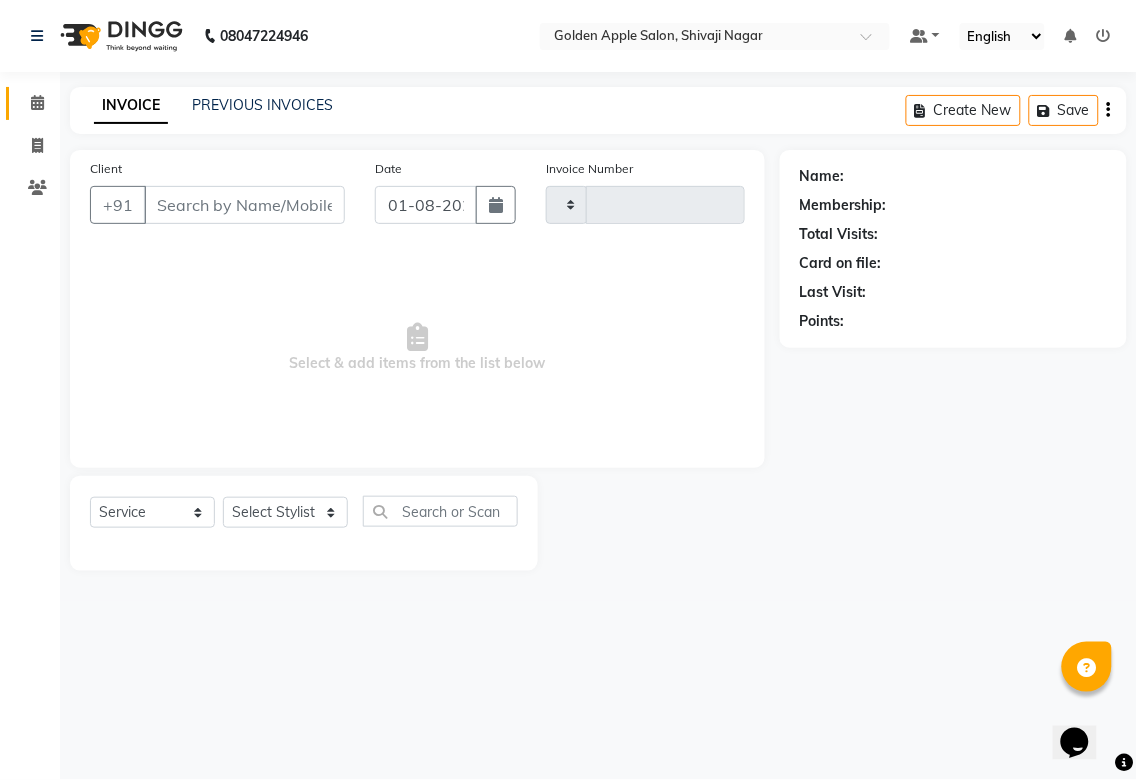 type on "1353" 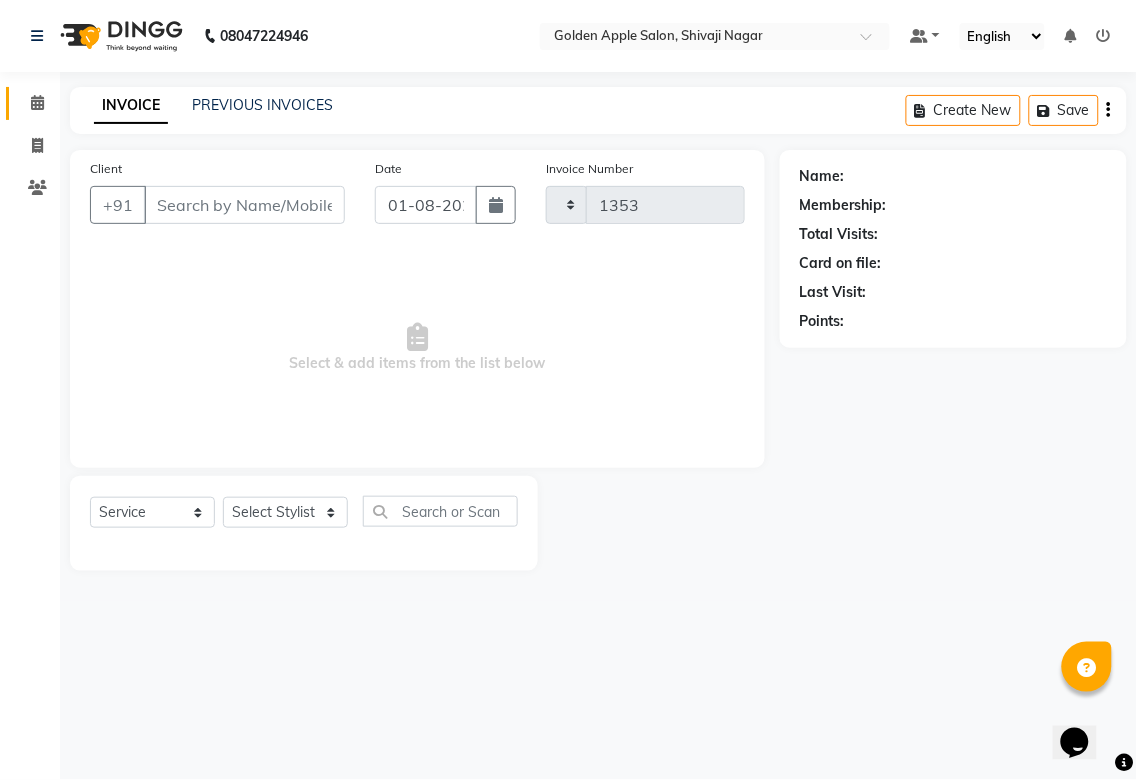 select on "6072" 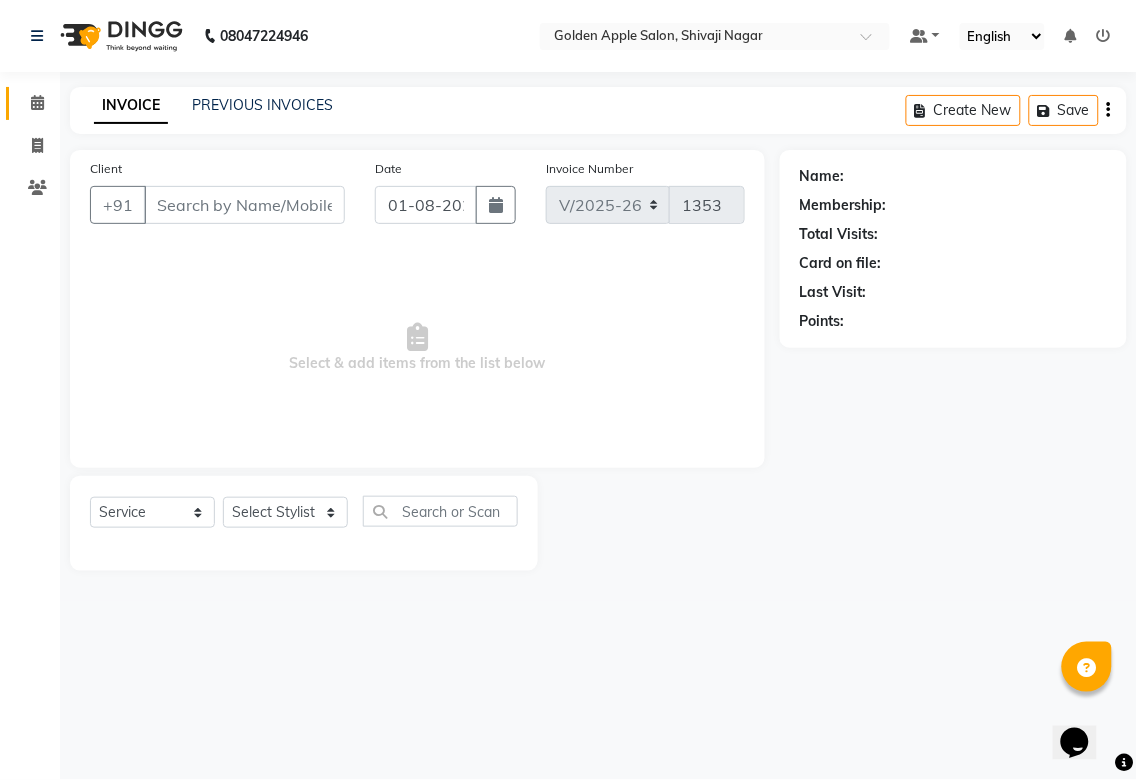 type on "98******57" 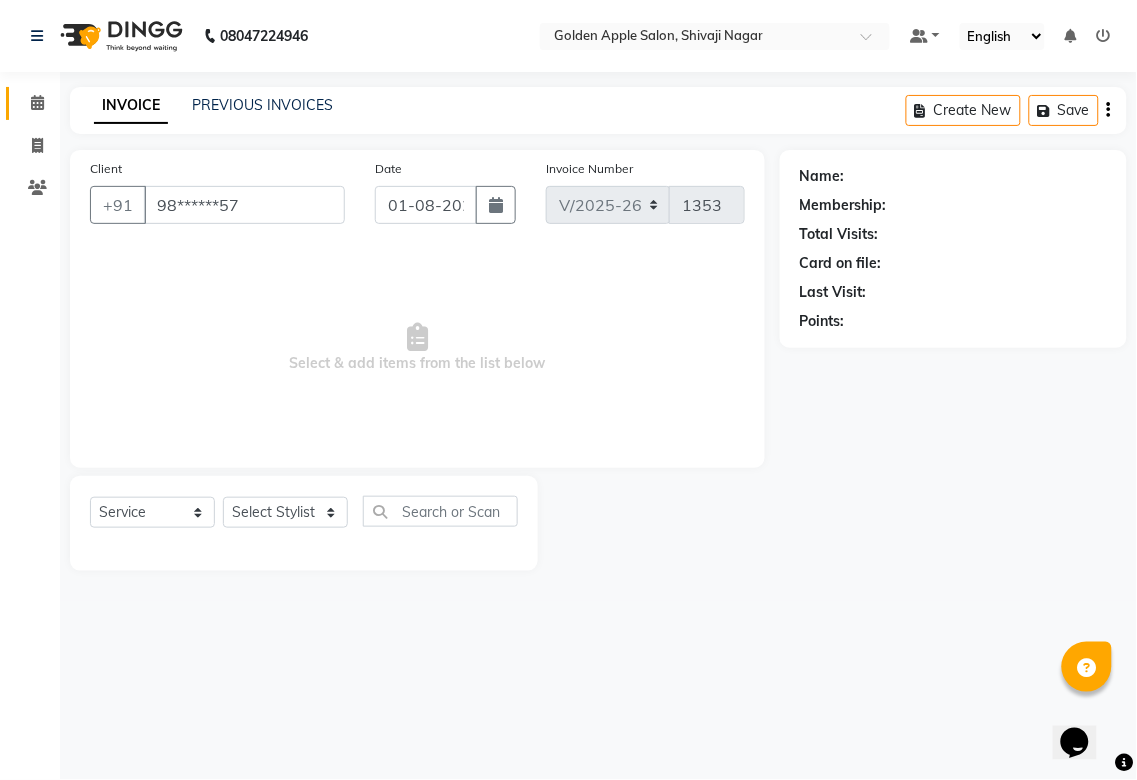 select on "87844" 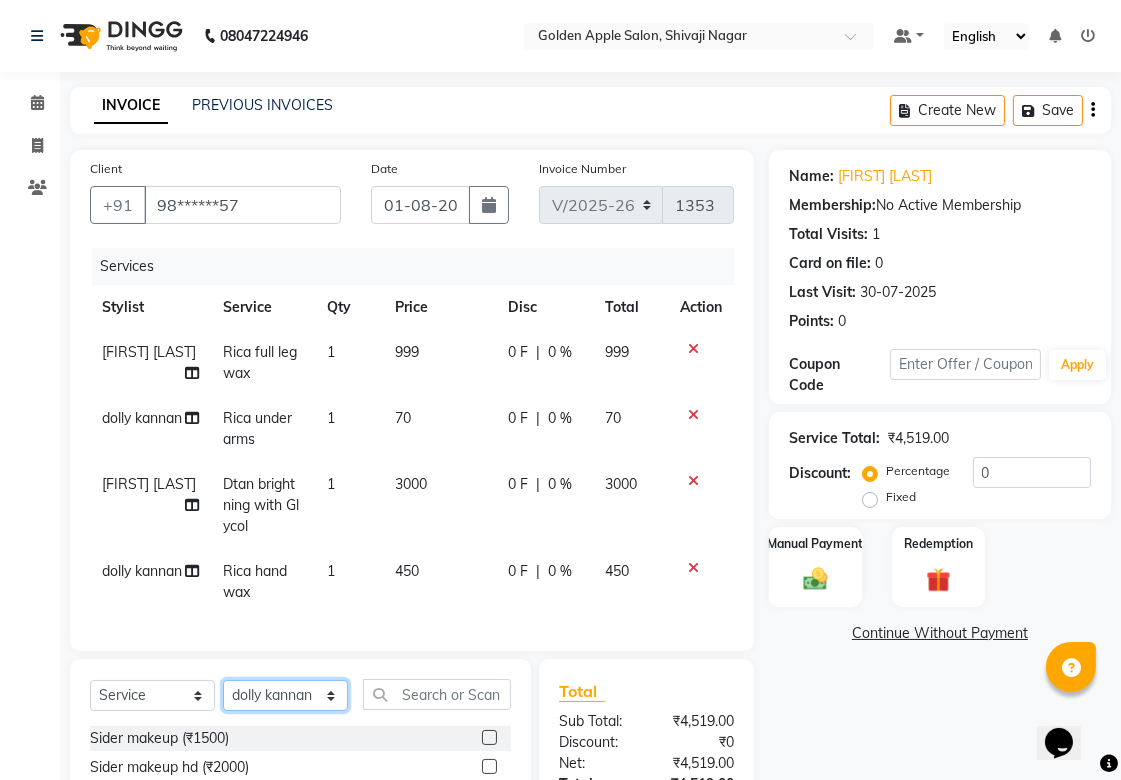 click on "Select Stylist Aditya Anjali  BAHIWAL Aparana Satarrdekar ashwini jopale dolly kannan  Harshika Hire operator vijay ahire" 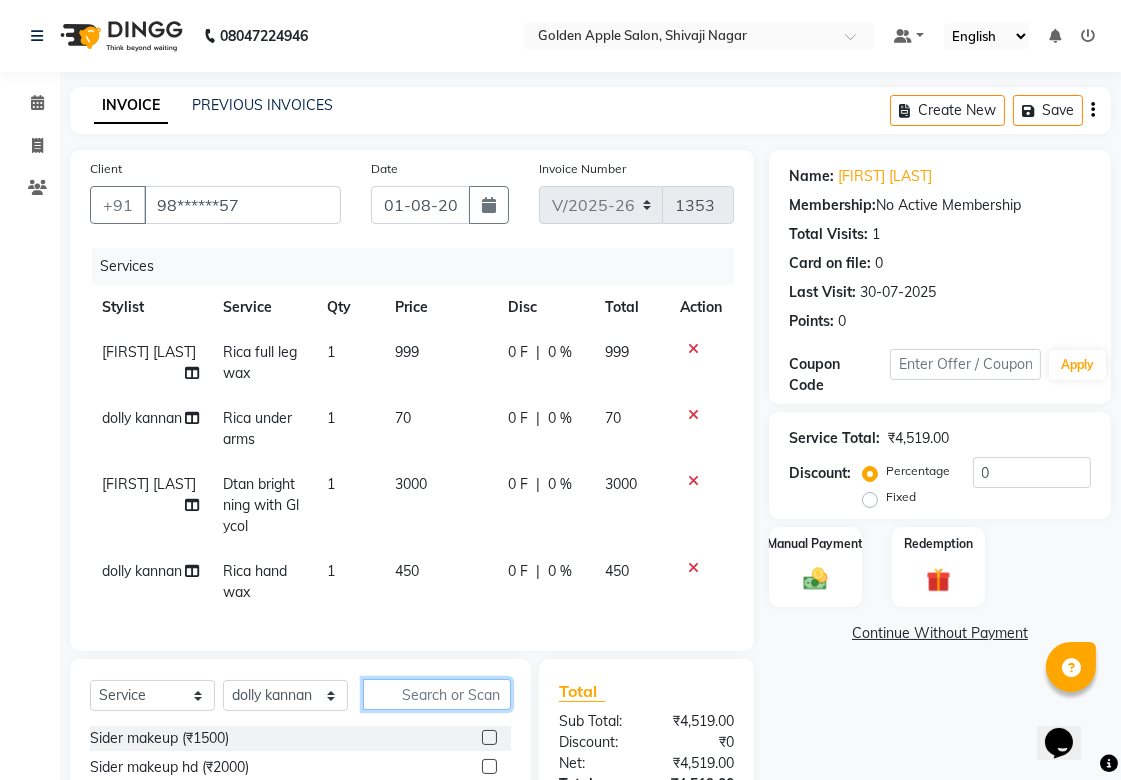 click 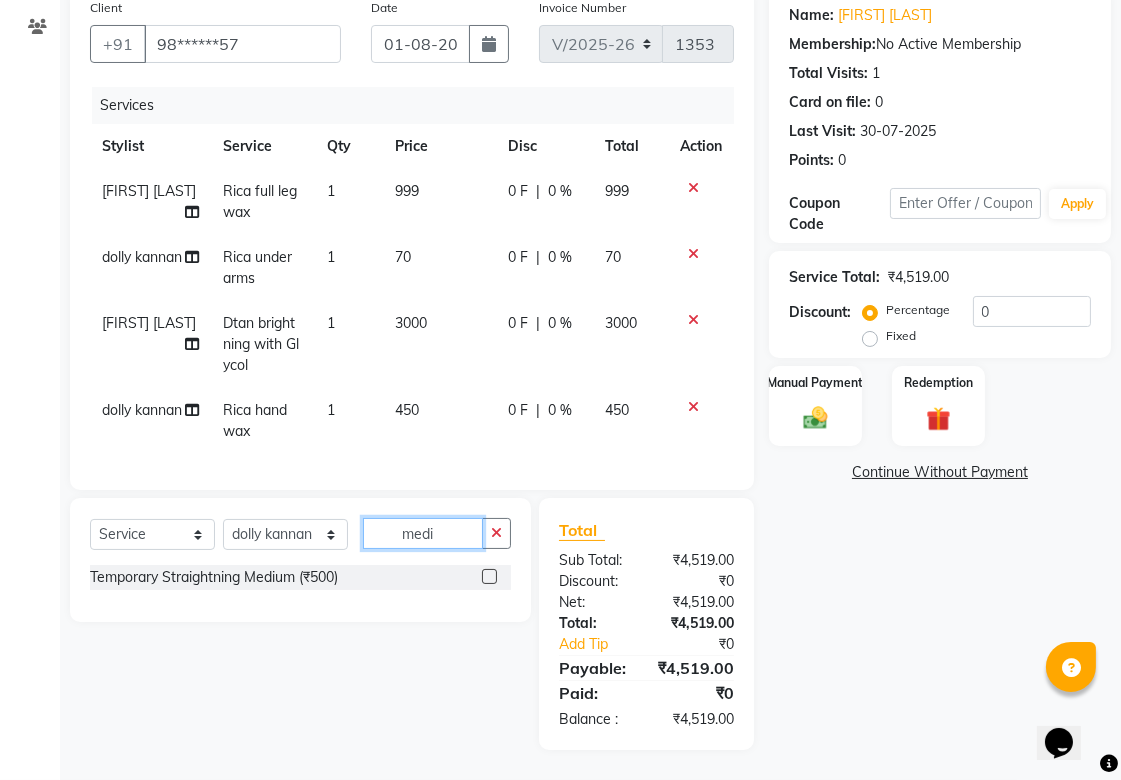 scroll, scrollTop: 202, scrollLeft: 0, axis: vertical 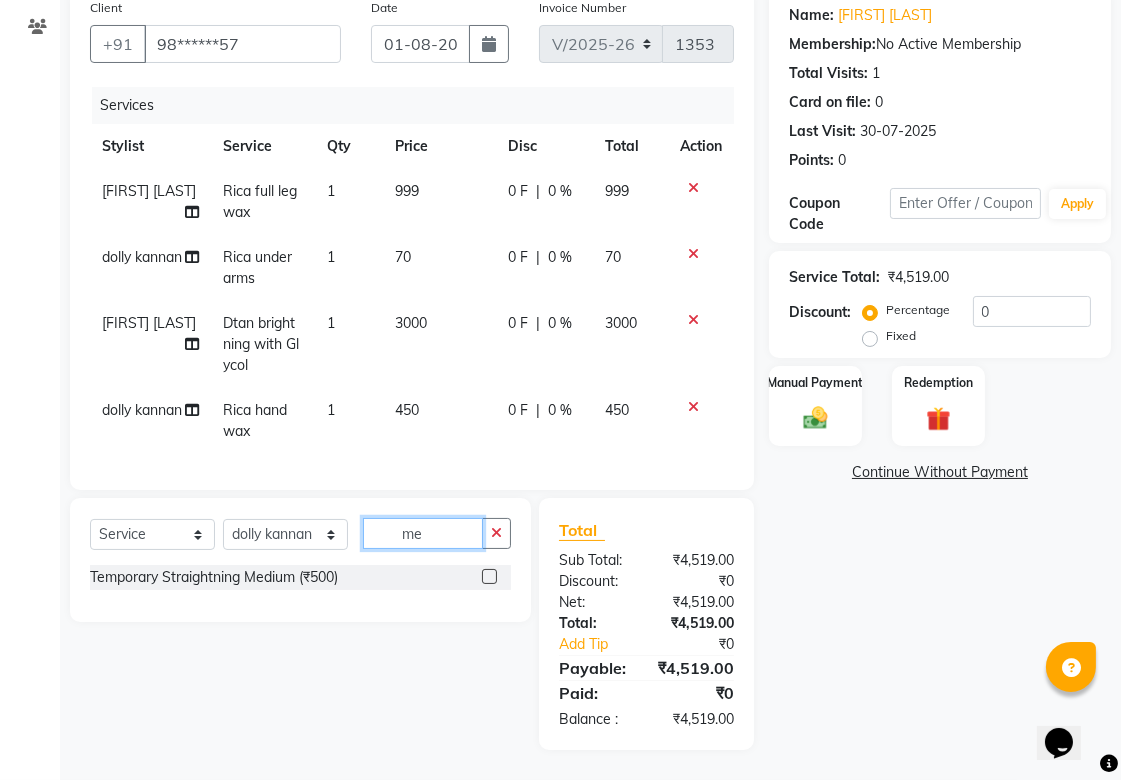 type on "m" 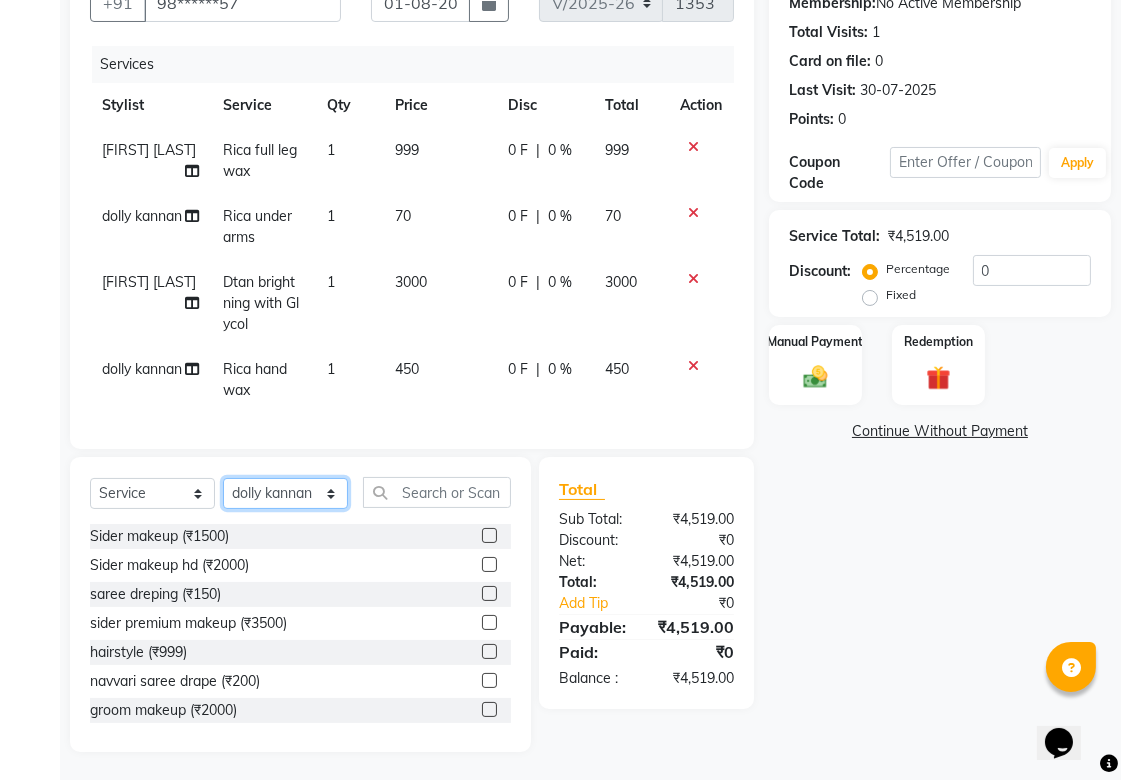 click on "Select Stylist Aditya Anjali  BAHIWAL Aparana Satarrdekar ashwini jopale dolly kannan  Harshika Hire operator vijay ahire" 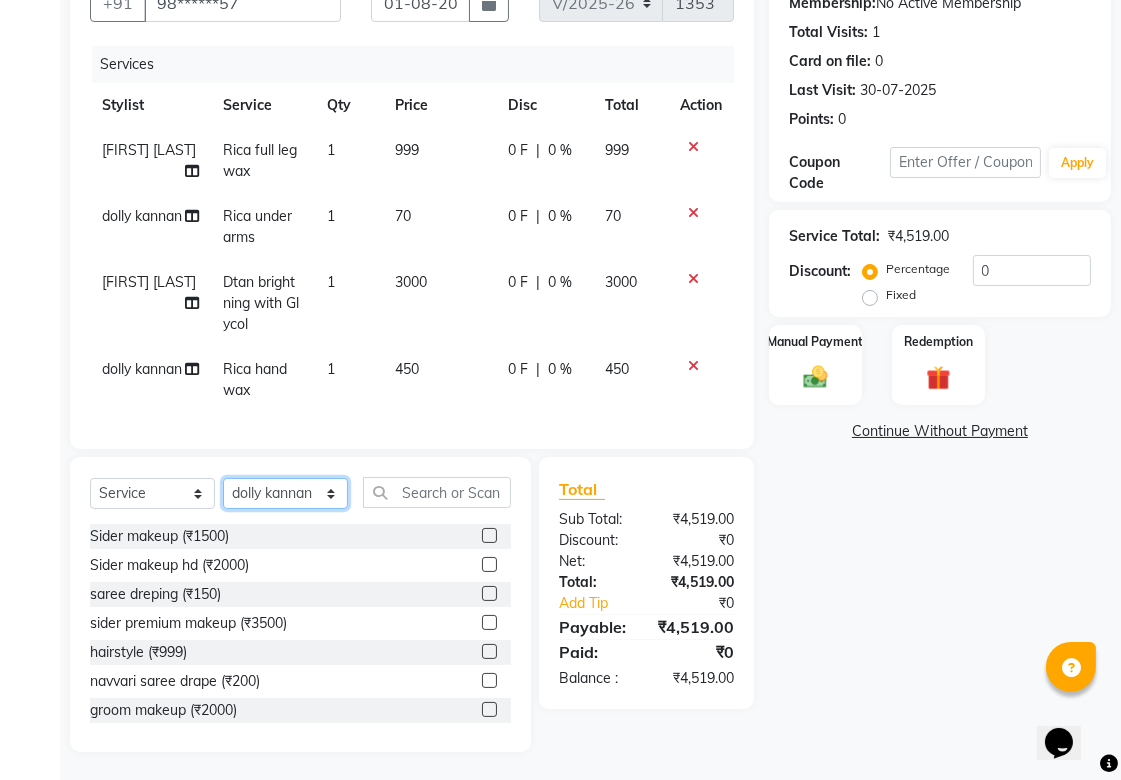 click on "Select Stylist Aditya Anjali  BAHIWAL Aparana Satarrdekar ashwini jopale dolly kannan  Harshika Hire operator vijay ahire" 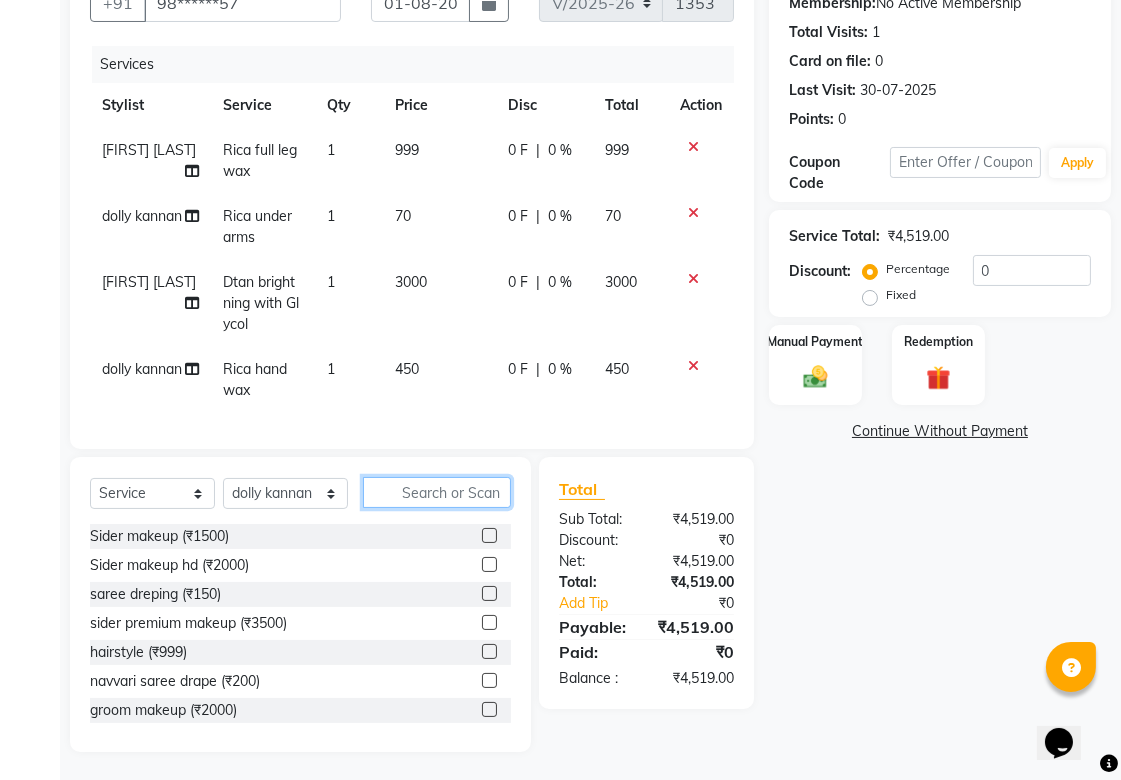 click 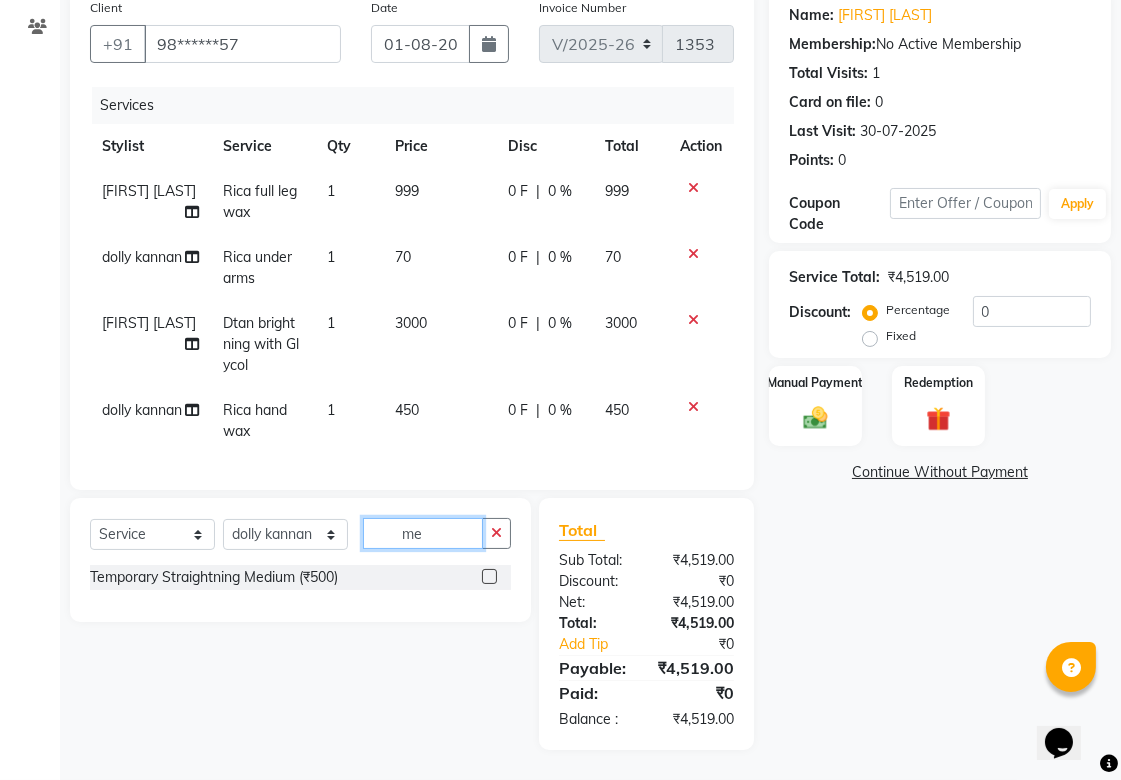 type on "m" 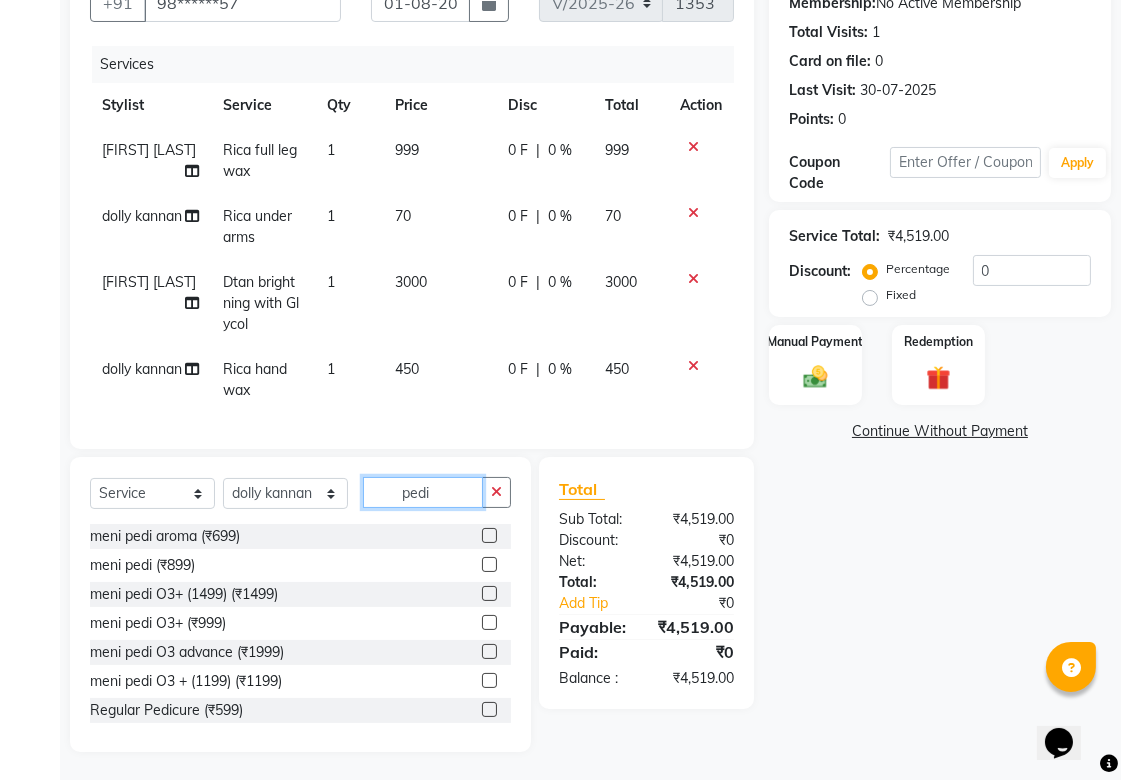 type on "pedi" 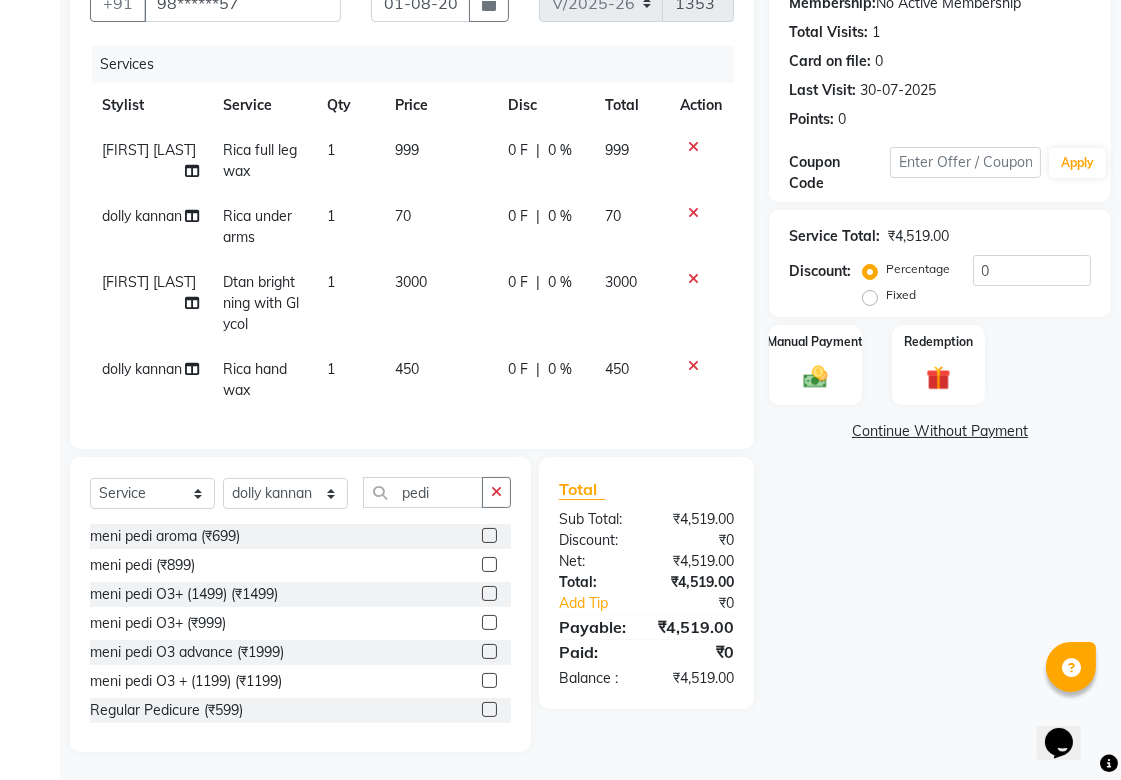 click 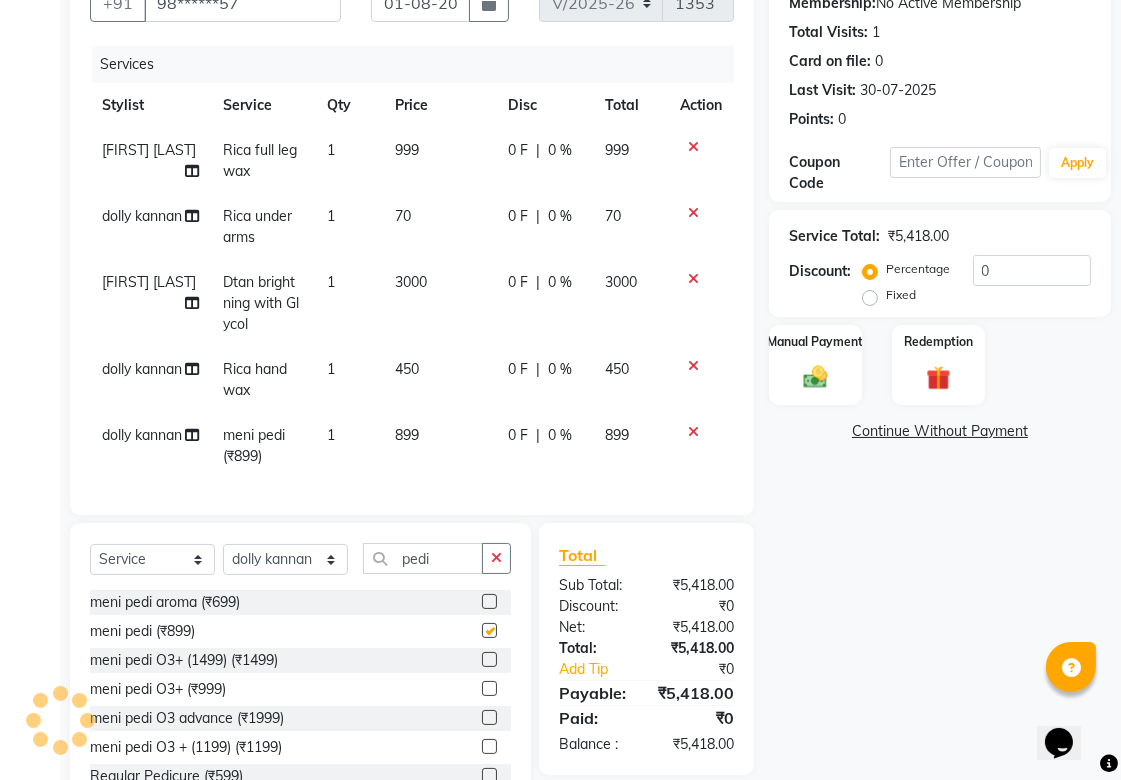 checkbox on "false" 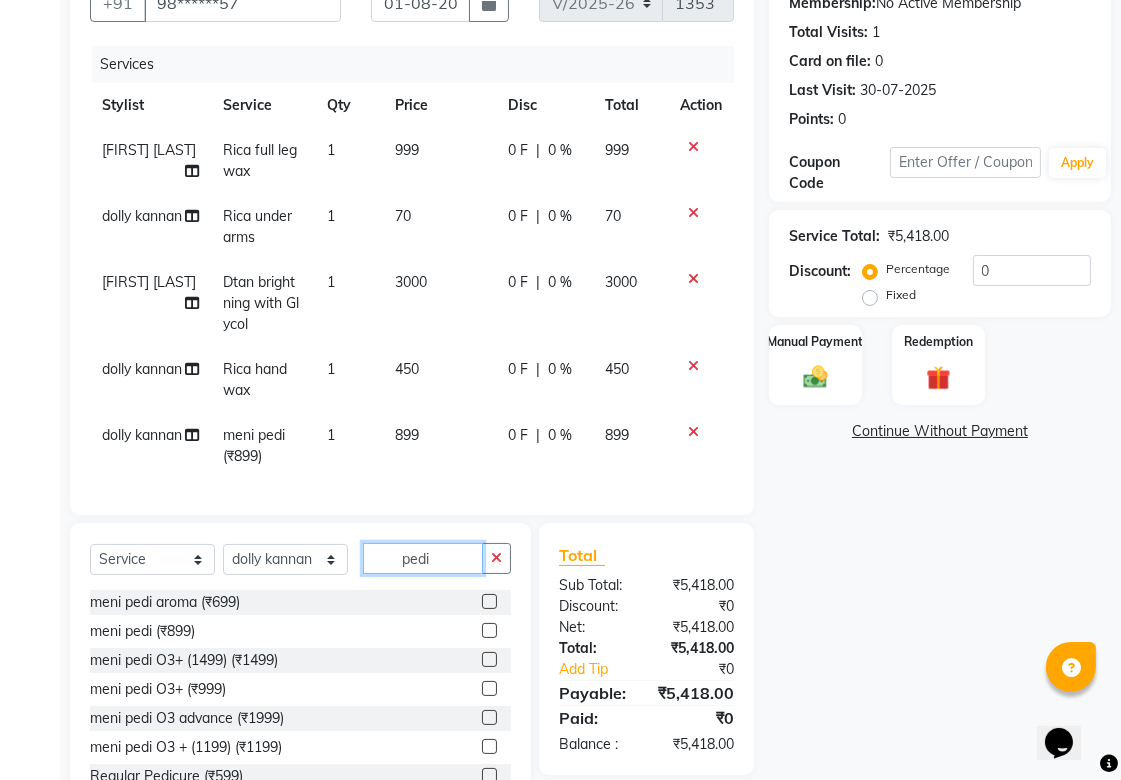 click on "pedi" 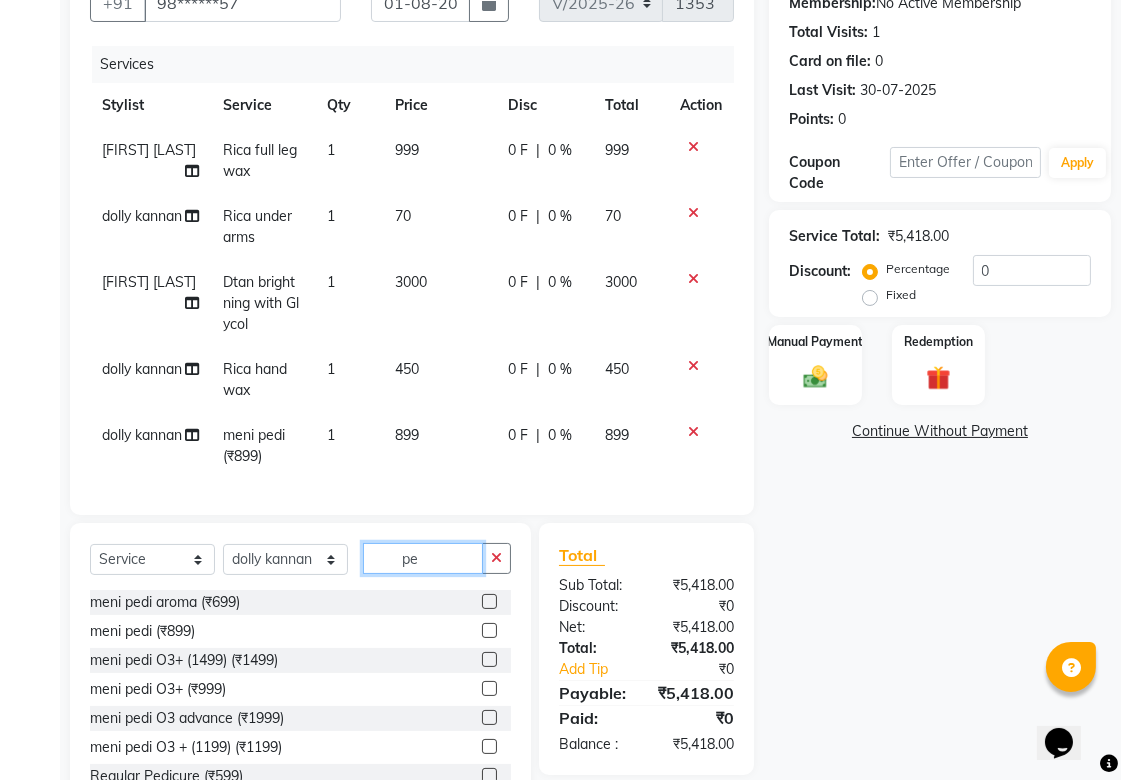type on "p" 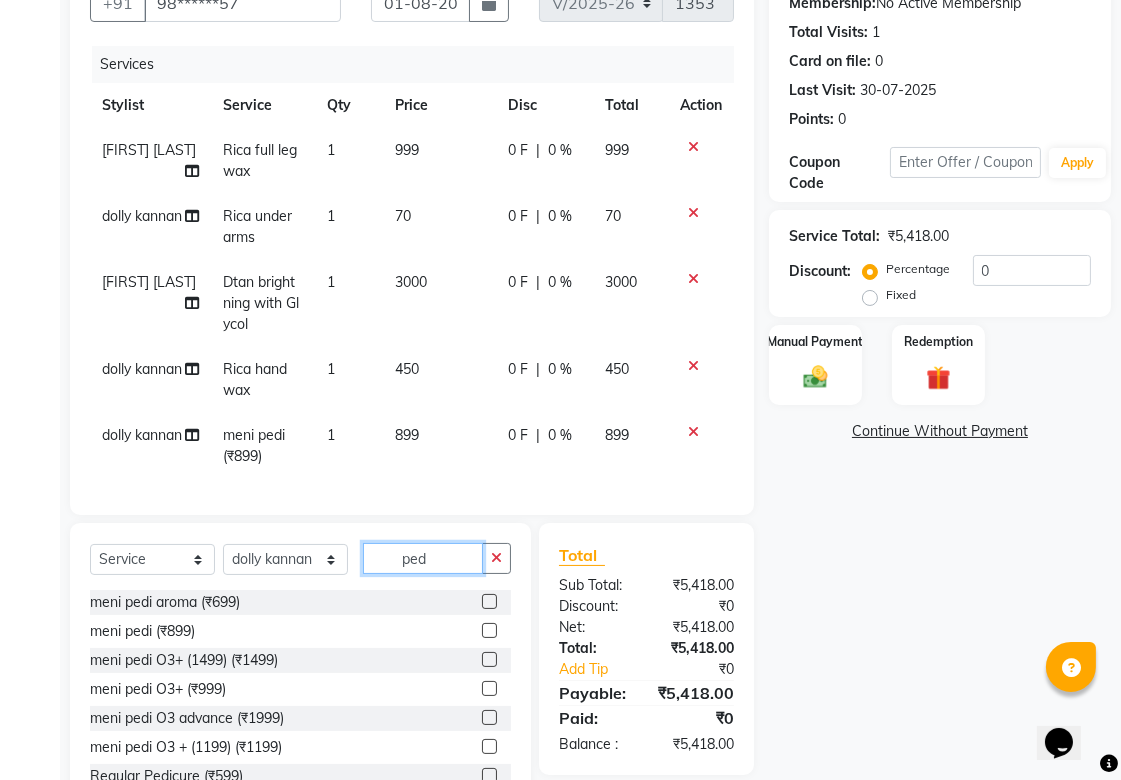 type on "pedi" 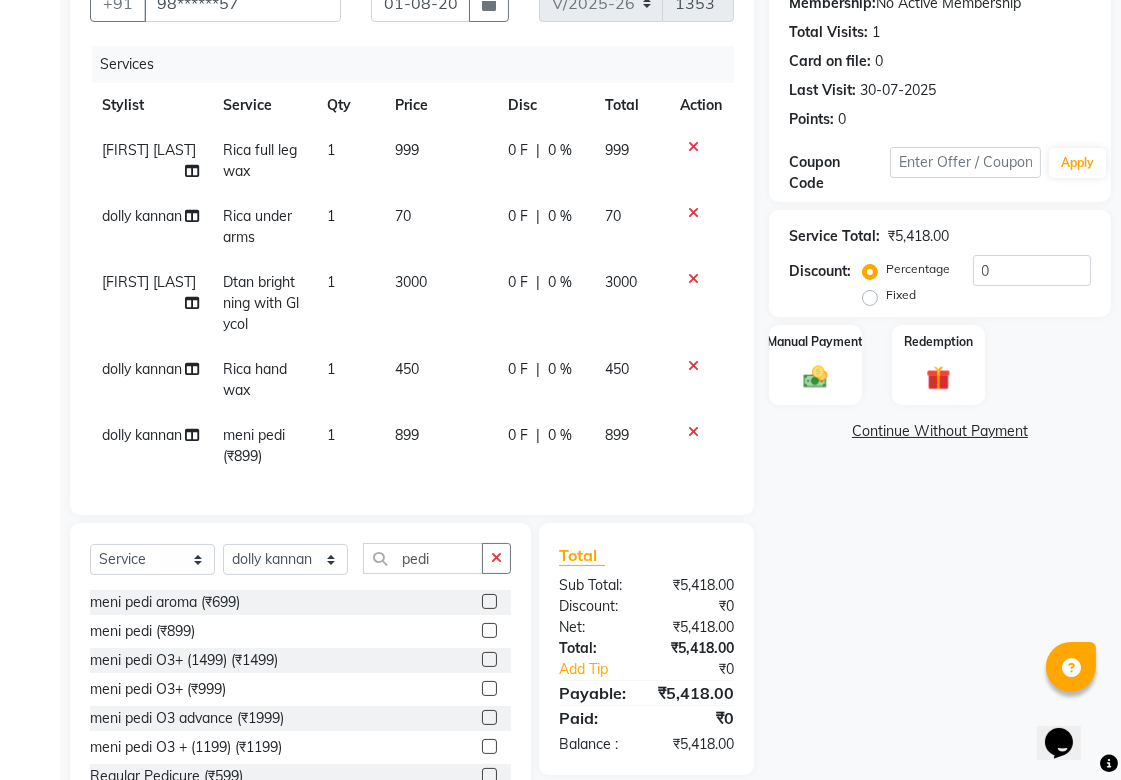click 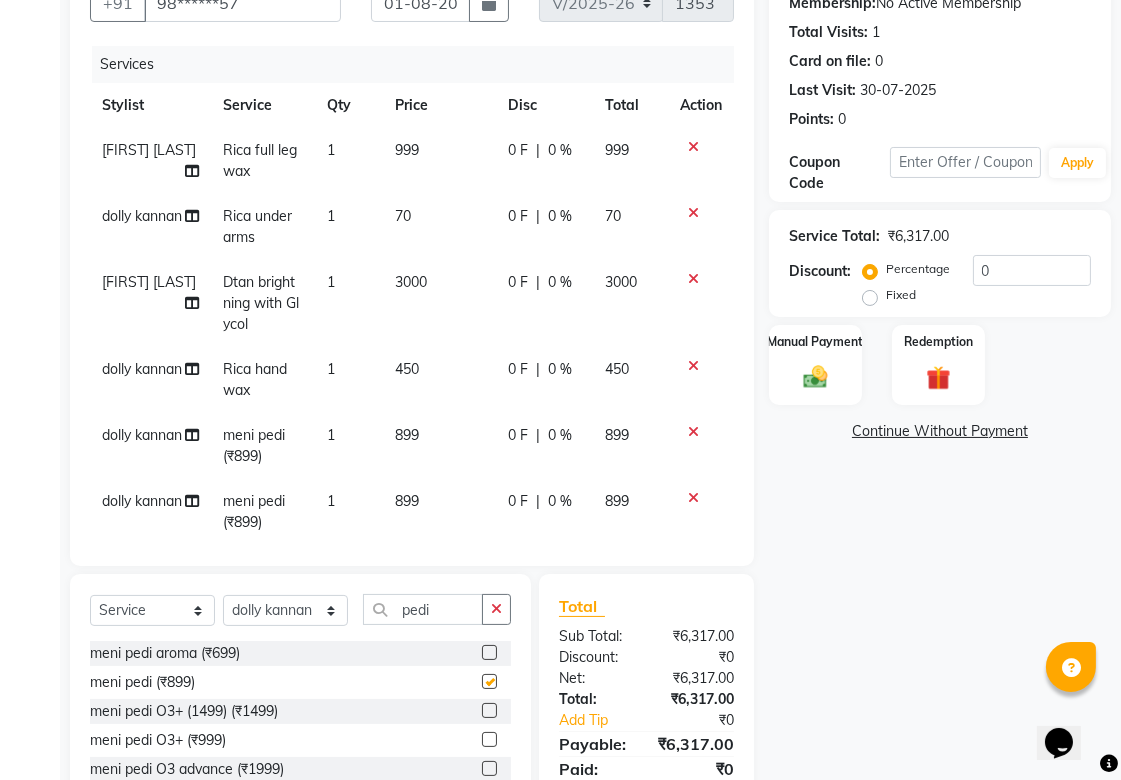 checkbox on "false" 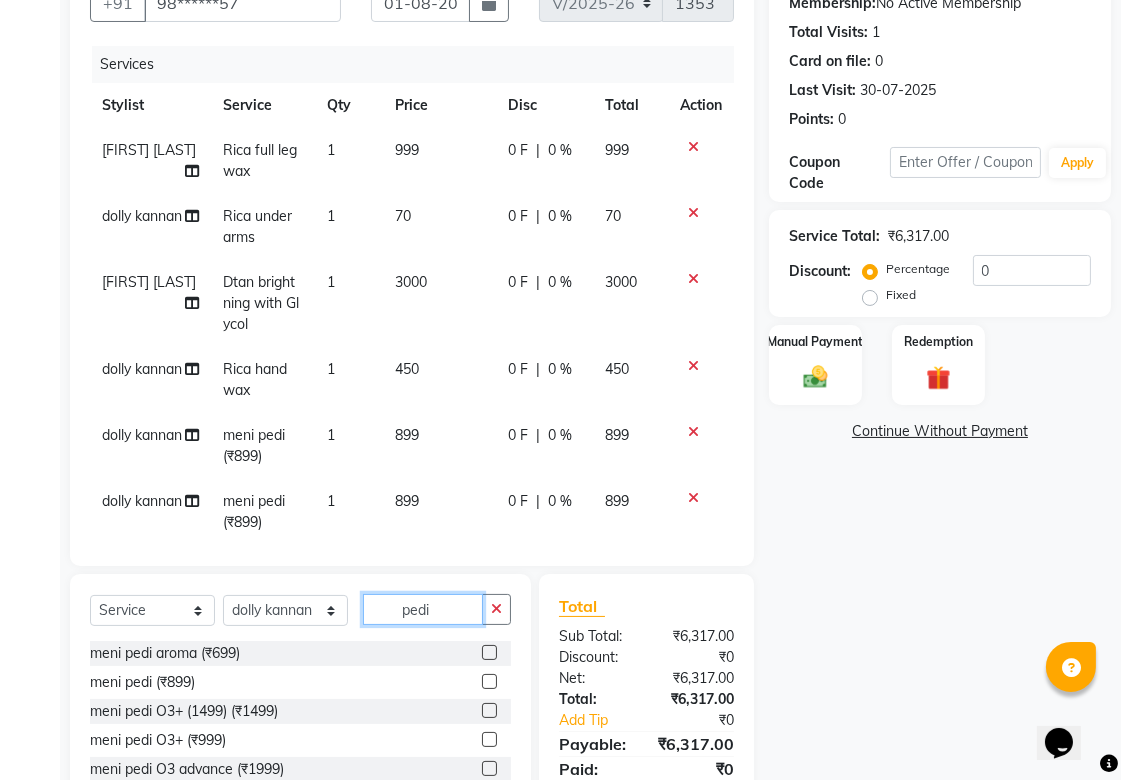 click on "pedi" 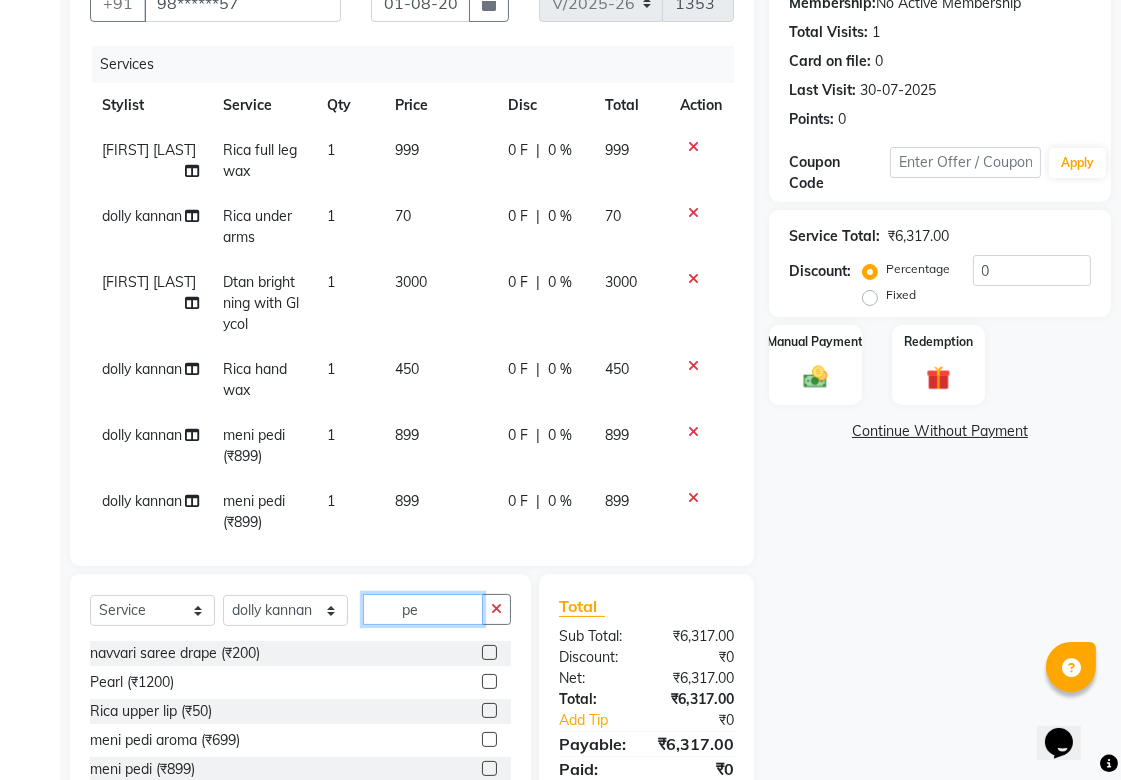 type on "p" 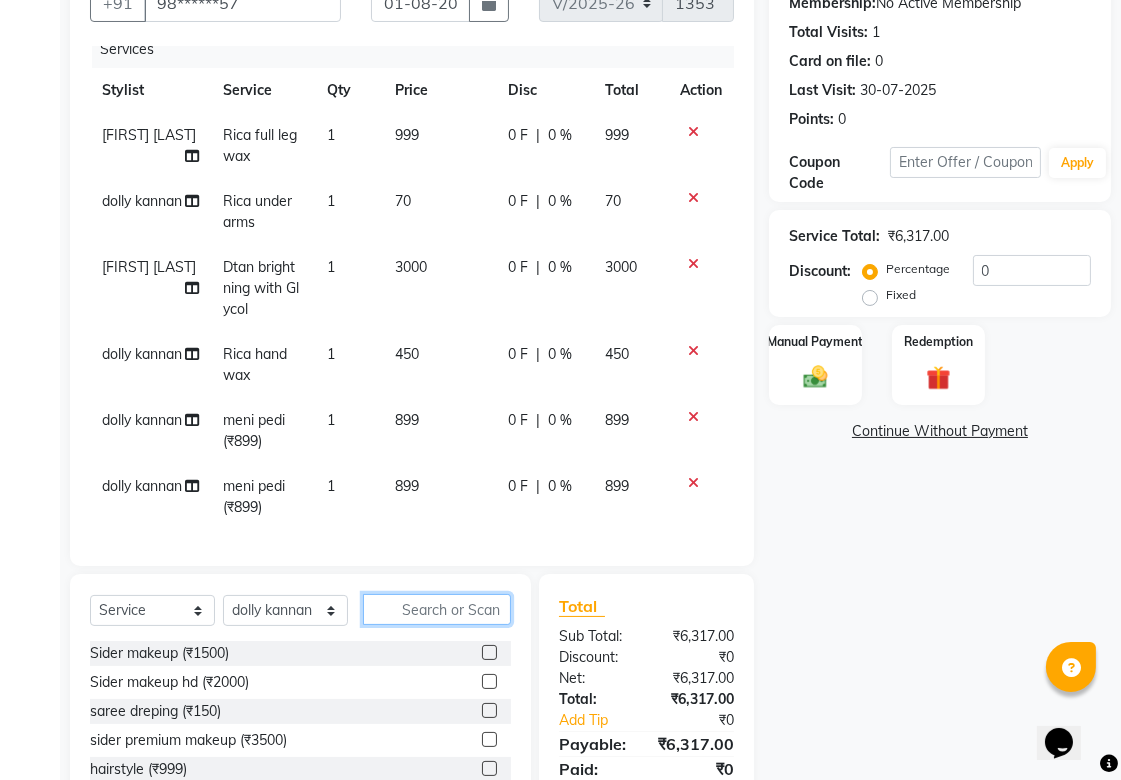 scroll, scrollTop: 31, scrollLeft: 0, axis: vertical 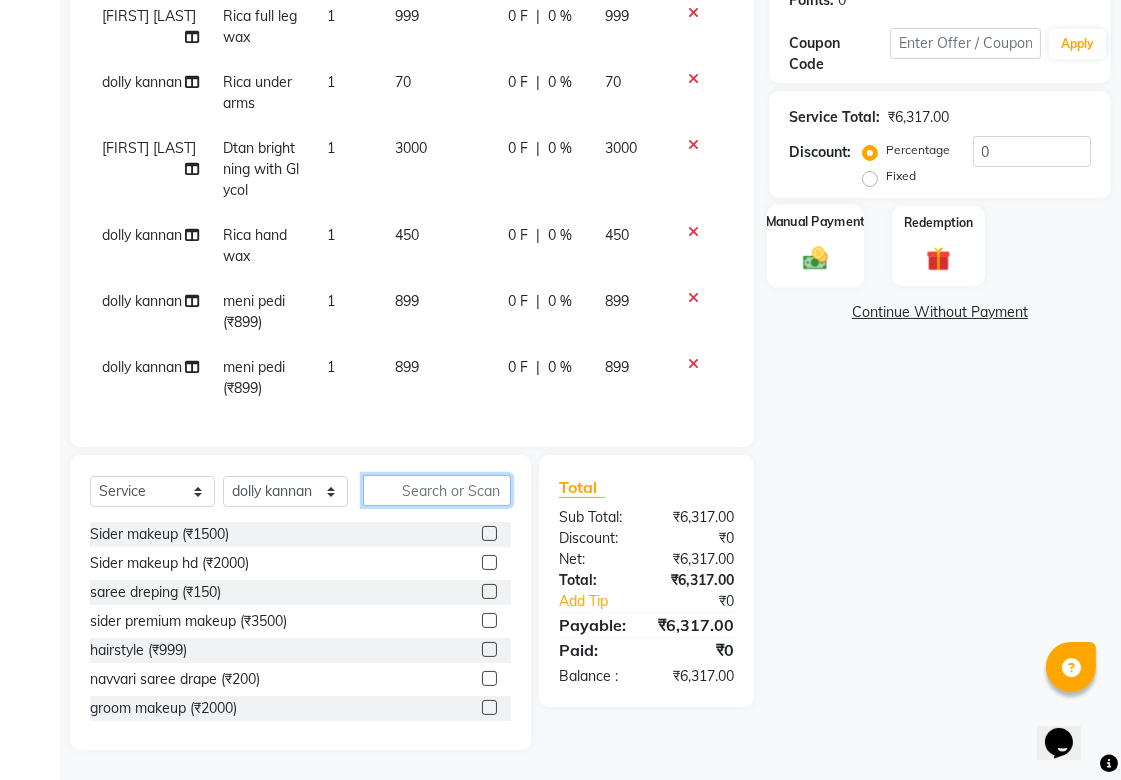 type 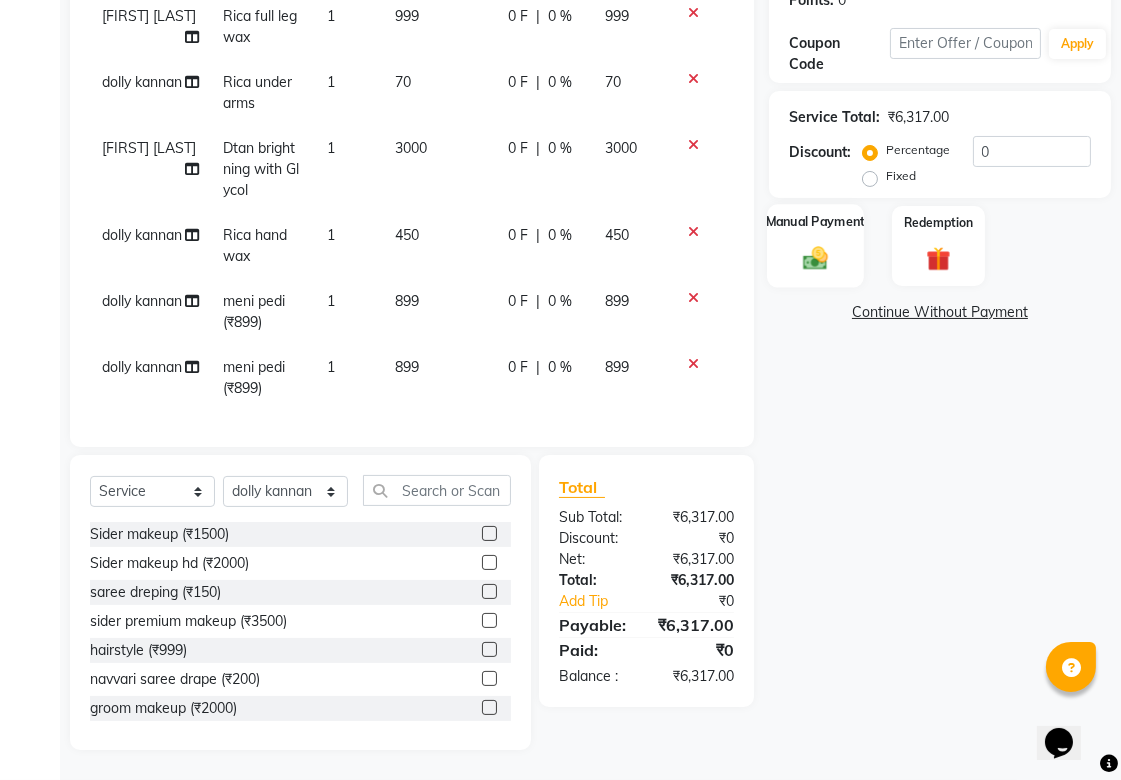 click on "Manual Payment" 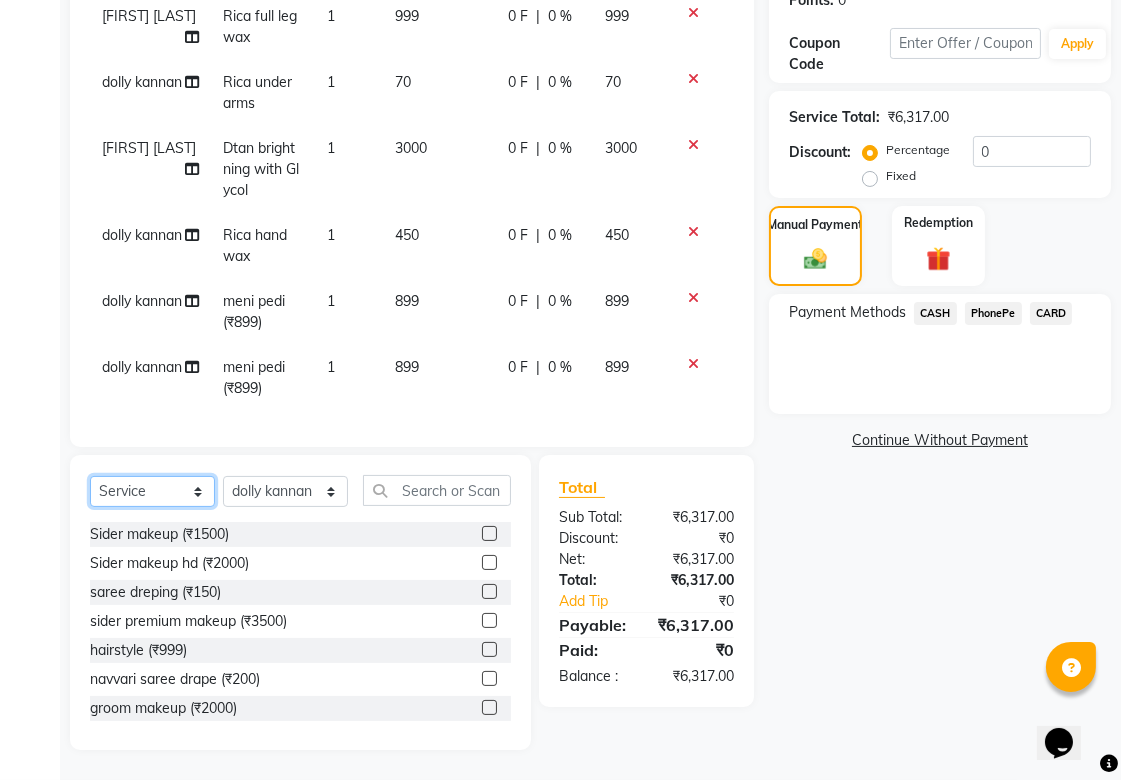 click on "Select  Service  Product  Membership  Package Voucher Prepaid Gift Card" 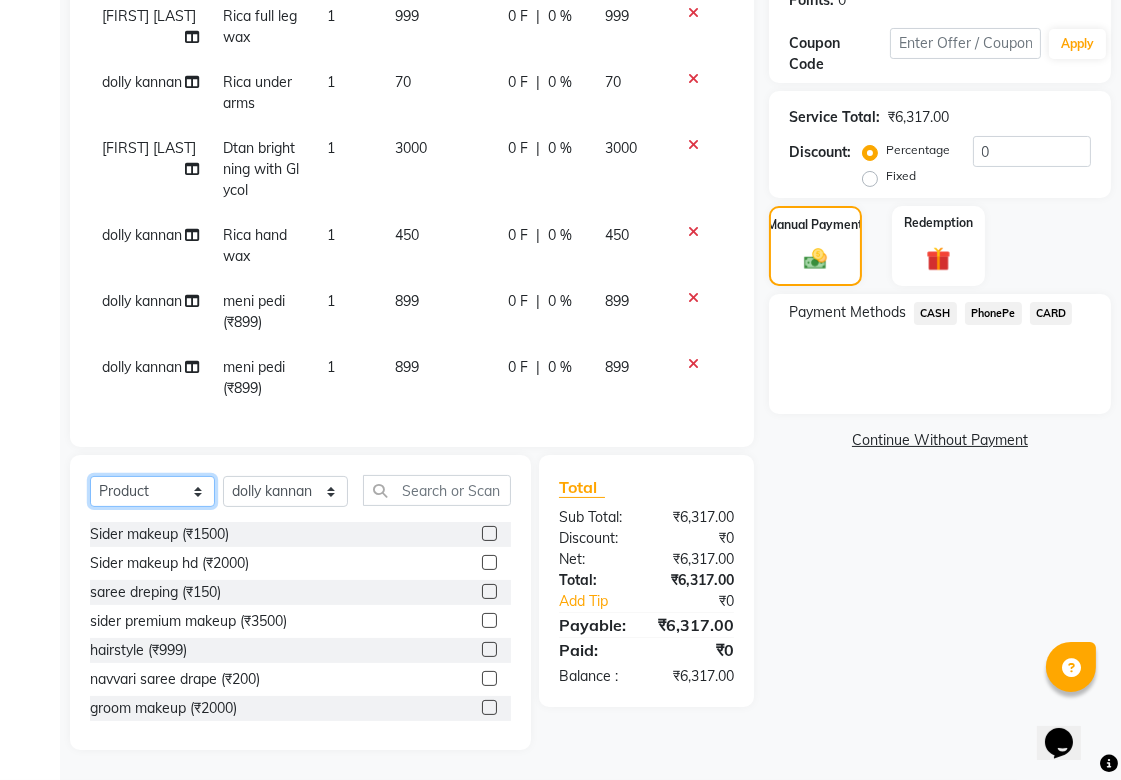 click on "Select  Service  Product  Membership  Package Voucher Prepaid Gift Card" 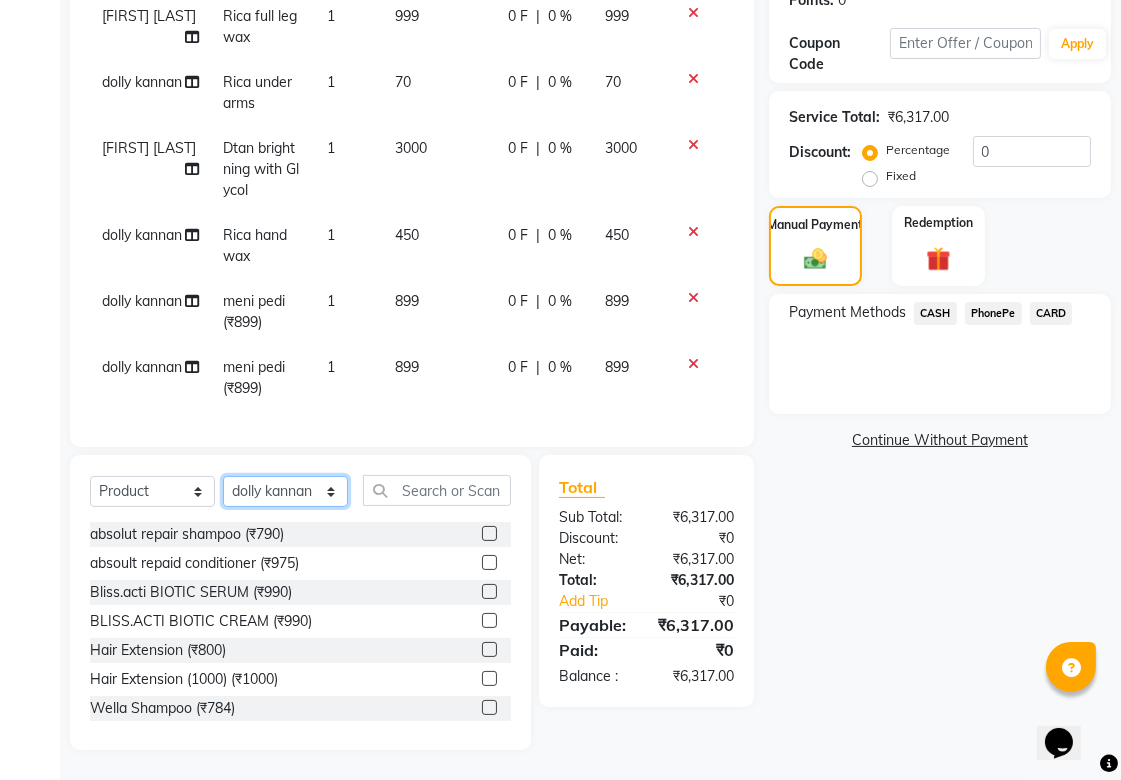 click on "Select Stylist Aditya Anjali  BAHIWAL Aparana Satarrdekar ashwini jopale dolly kannan  Harshika Hire operator vijay ahire" 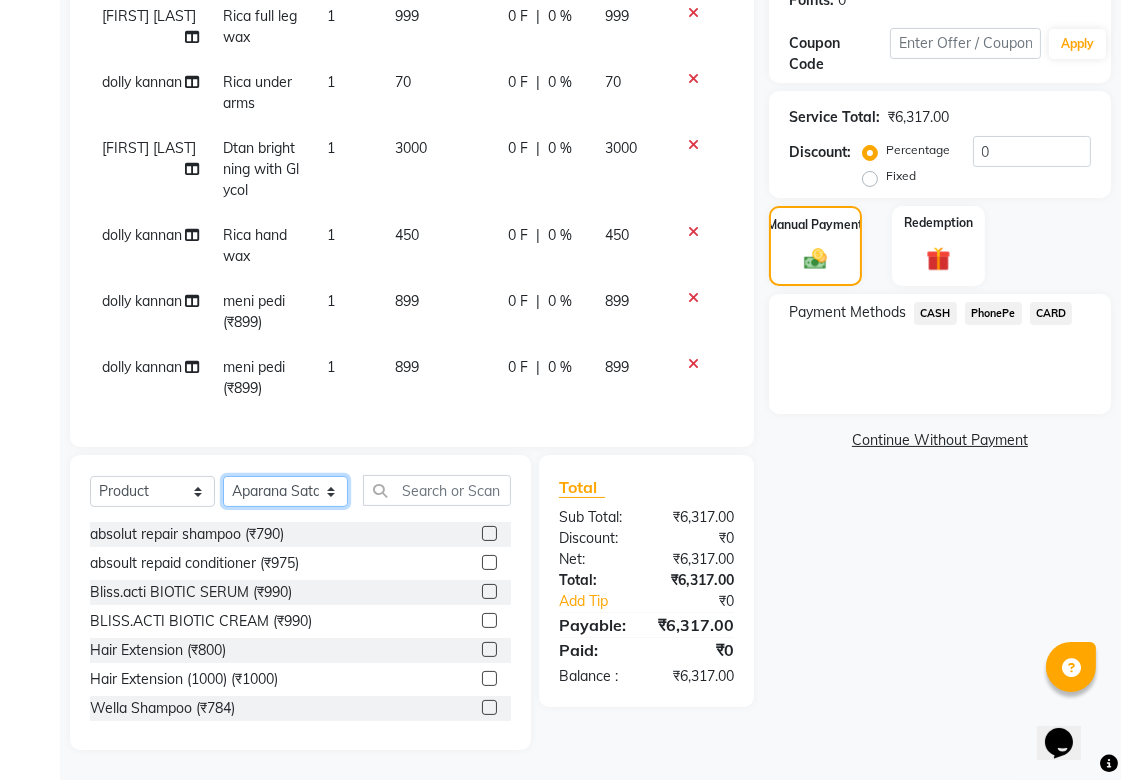 click on "Select Stylist Aditya Anjali  BAHIWAL Aparana Satarrdekar ashwini jopale dolly kannan  Harshika Hire operator vijay ahire" 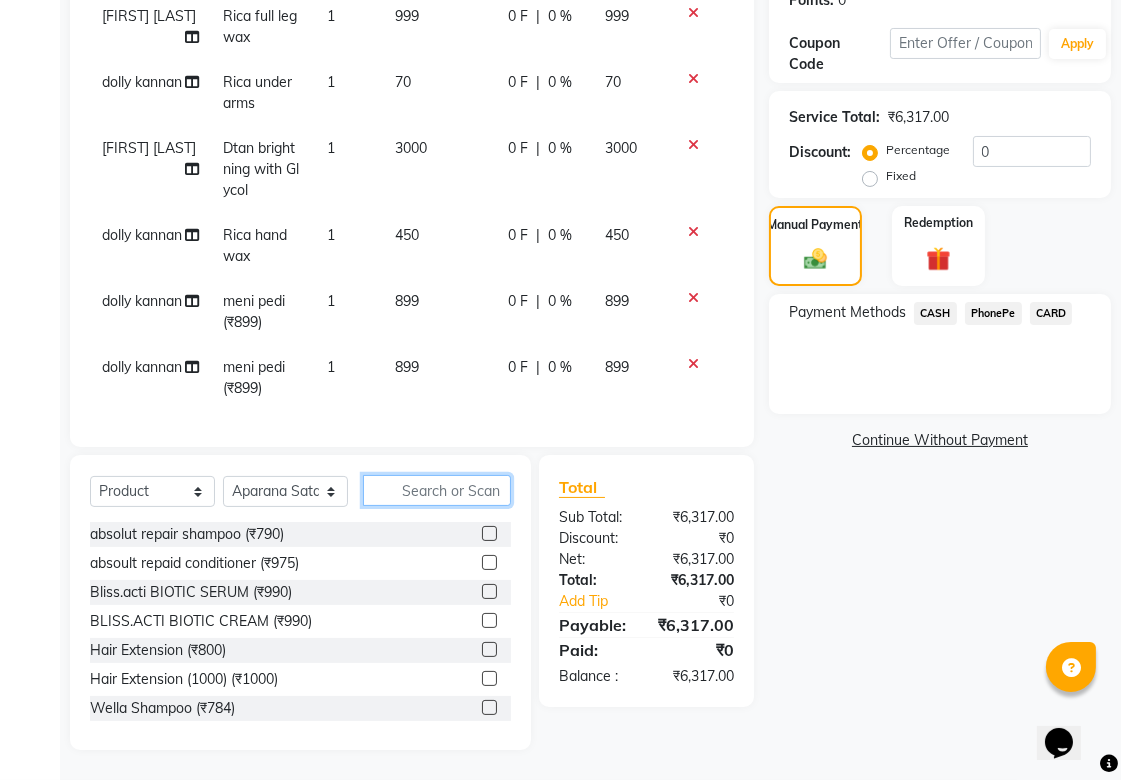 click 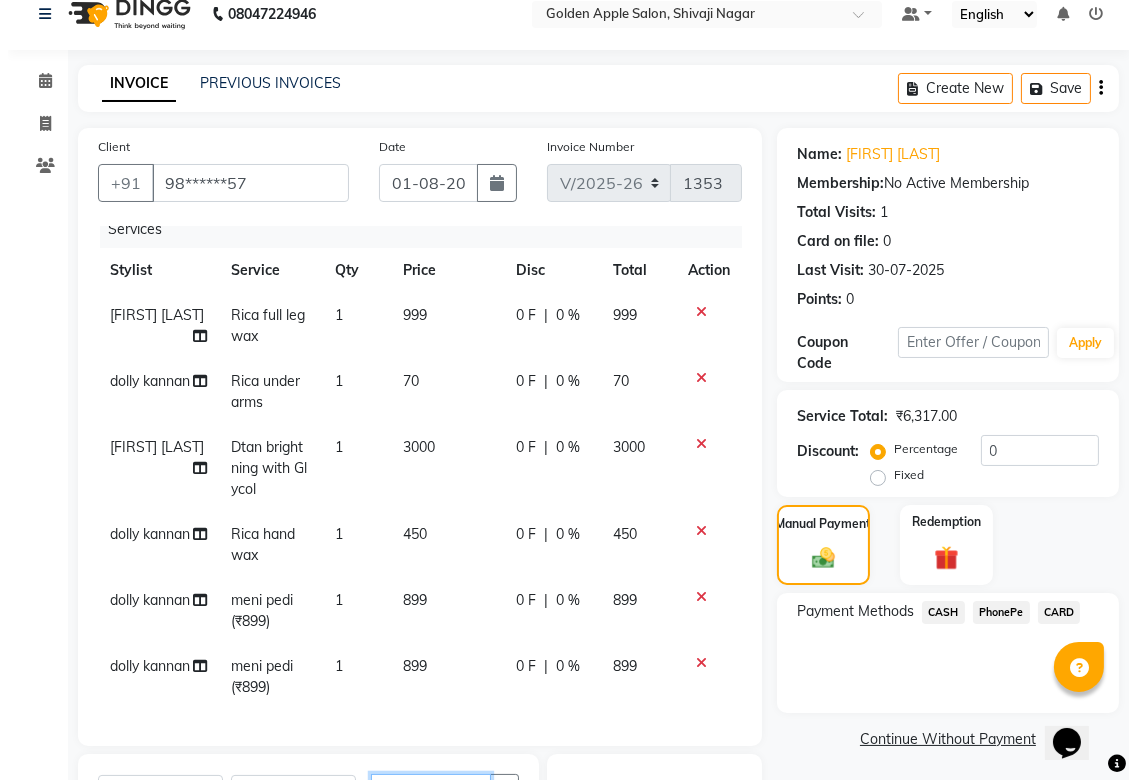 scroll, scrollTop: 0, scrollLeft: 0, axis: both 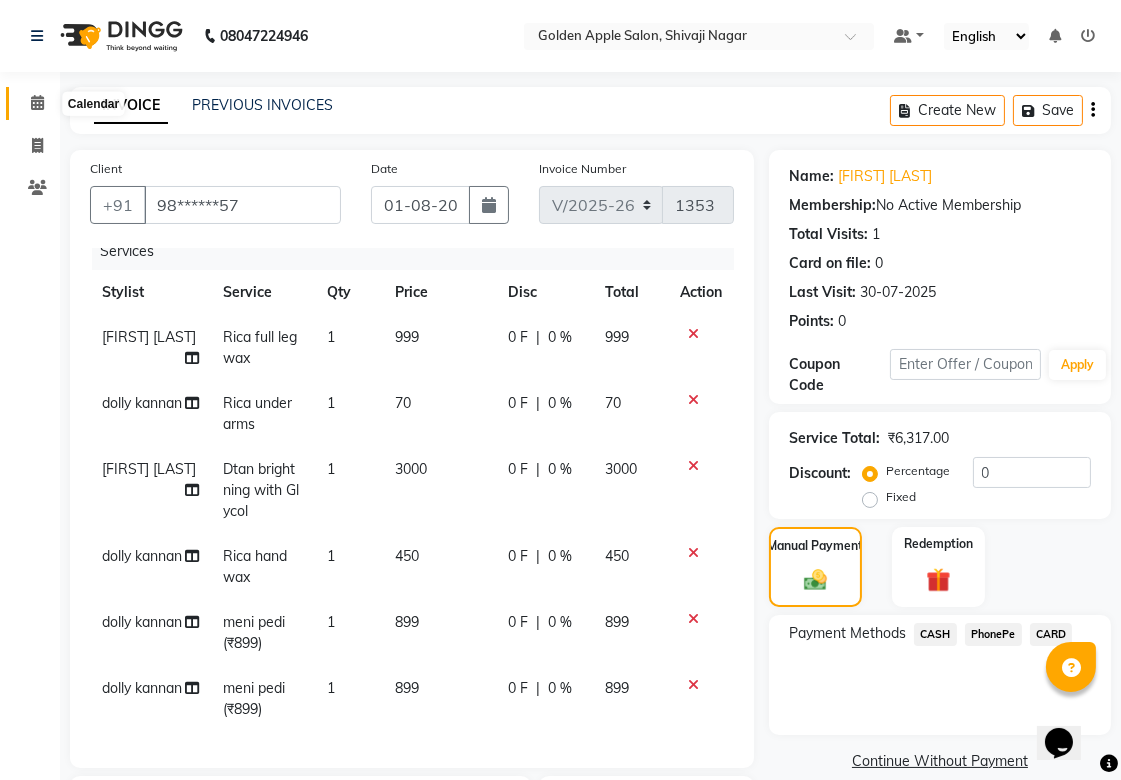 type on "flo" 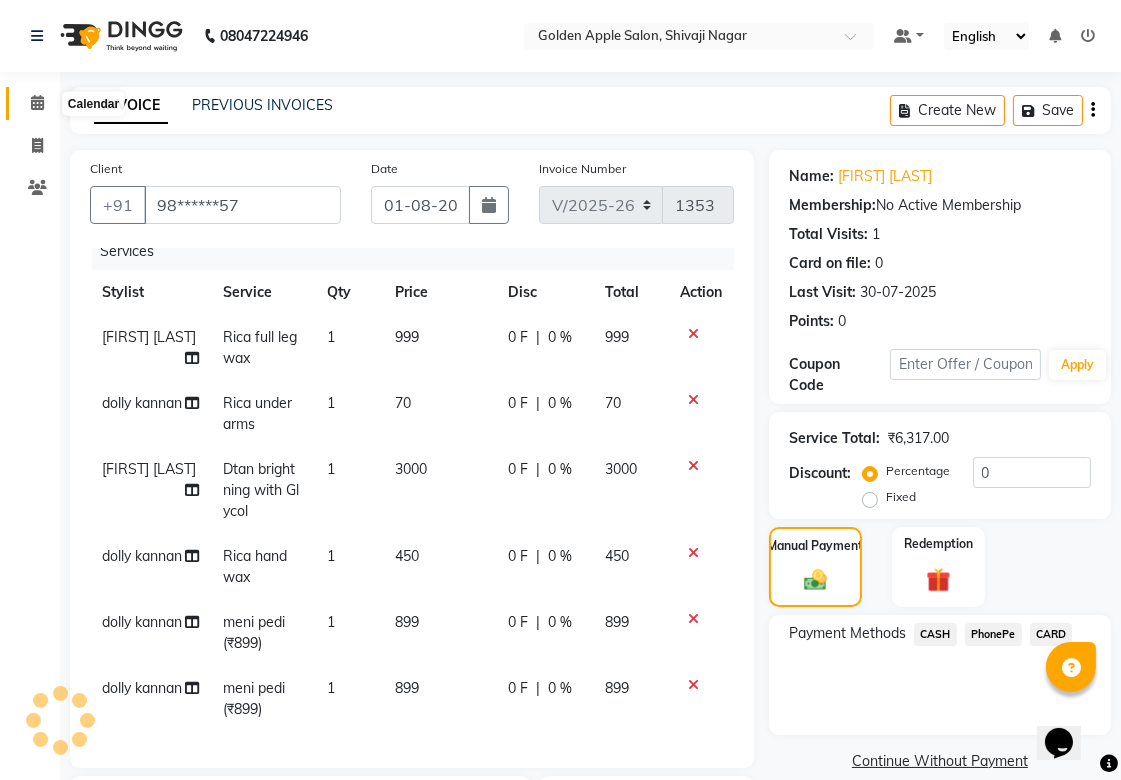 click 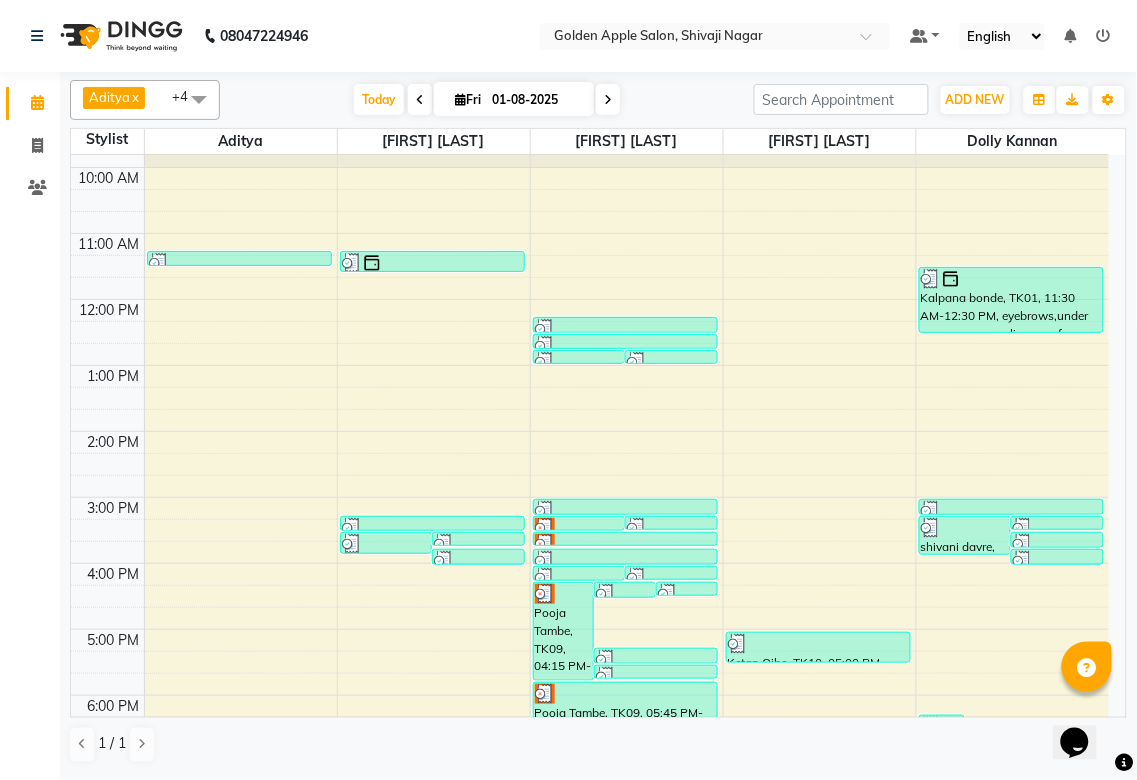 scroll, scrollTop: 0, scrollLeft: 0, axis: both 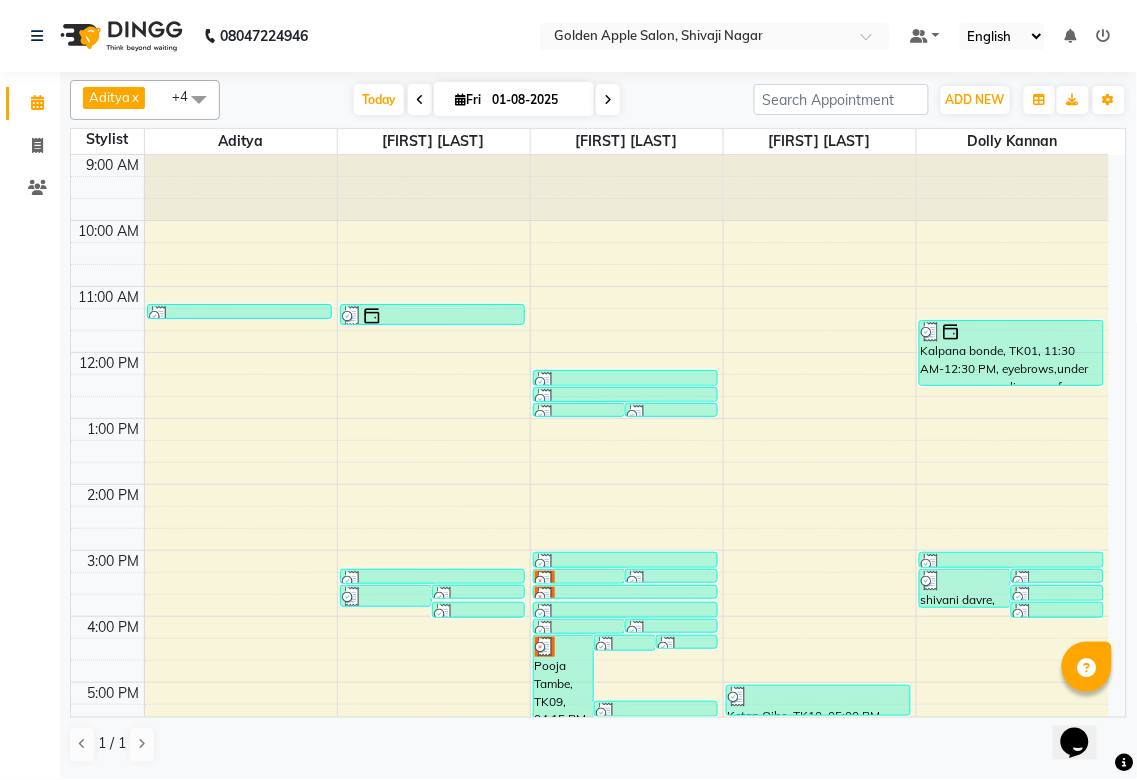 click at bounding box center (1104, 36) 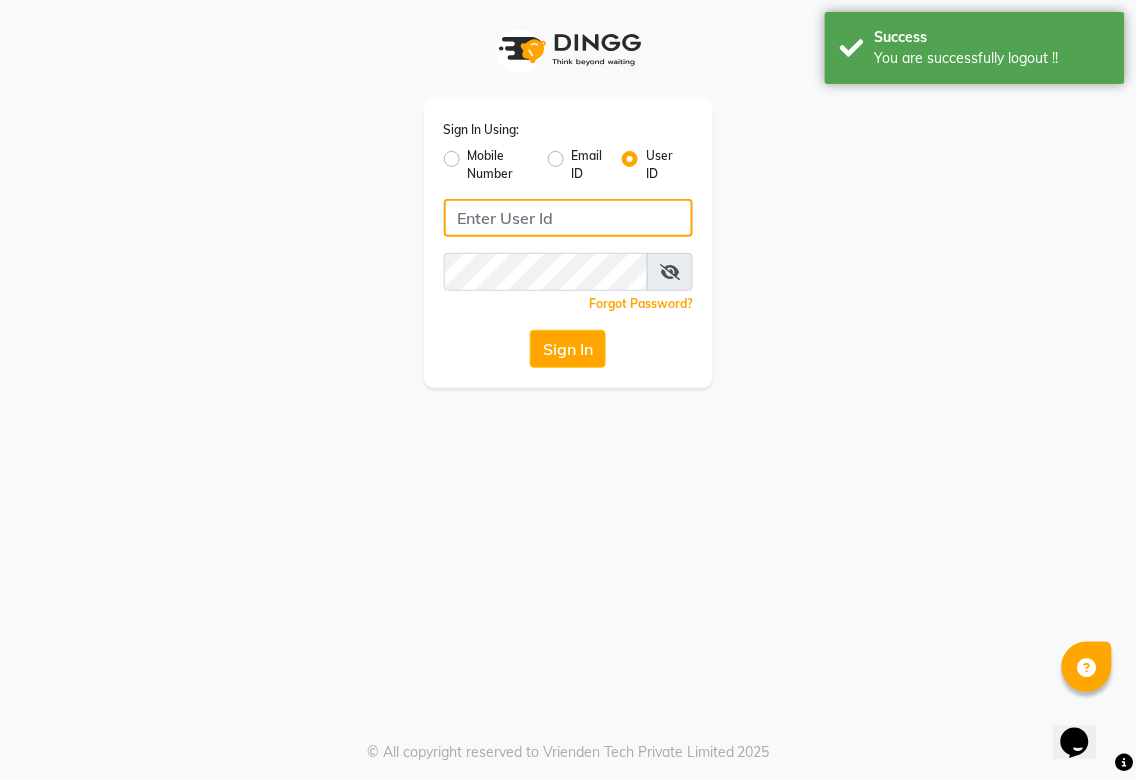 type on "987654321" 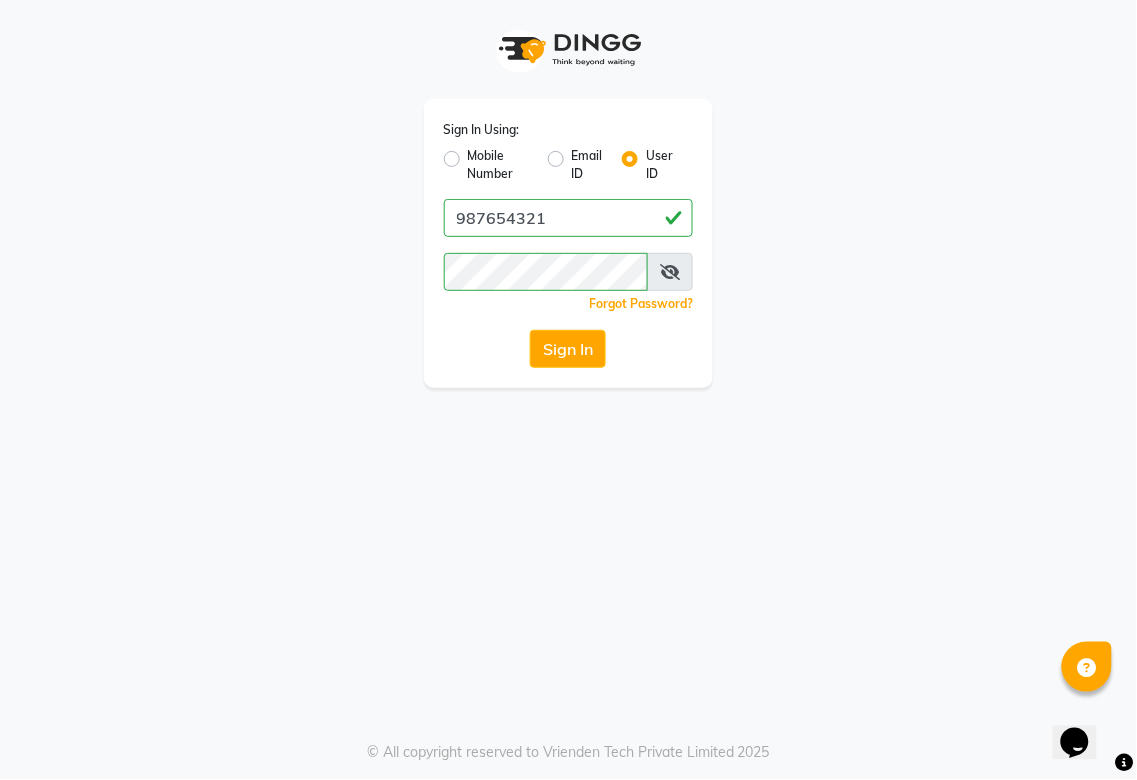 click on "User ID" 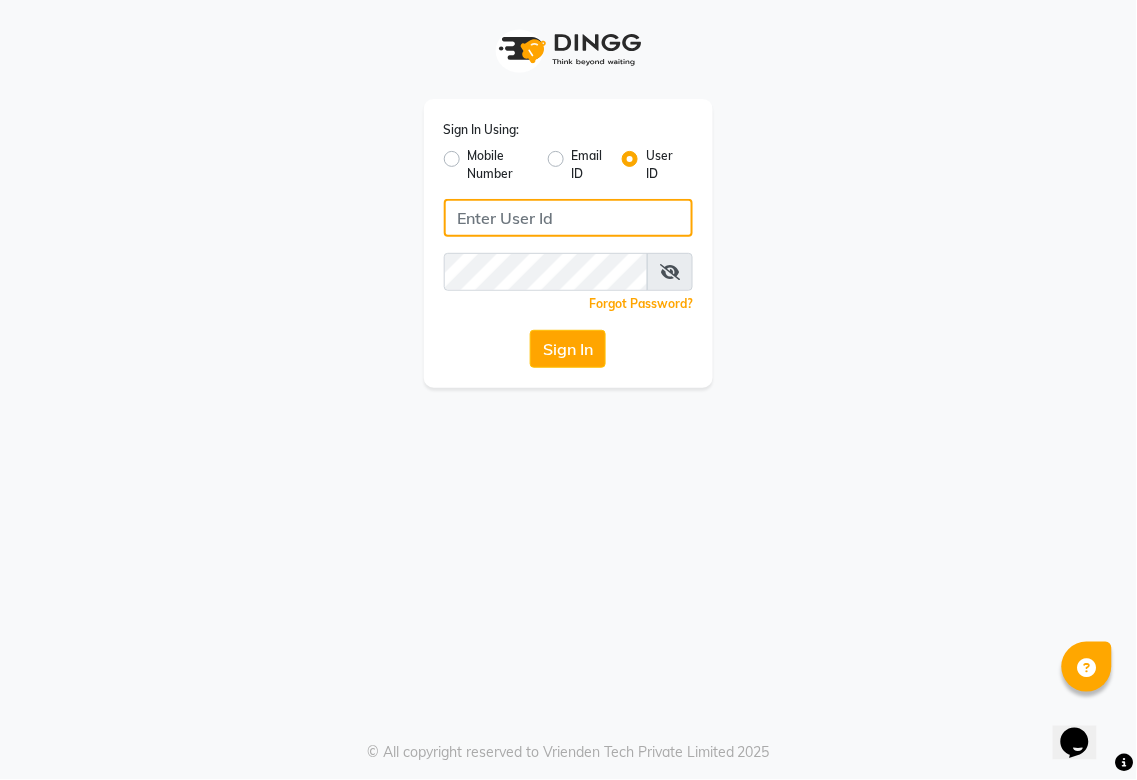 click 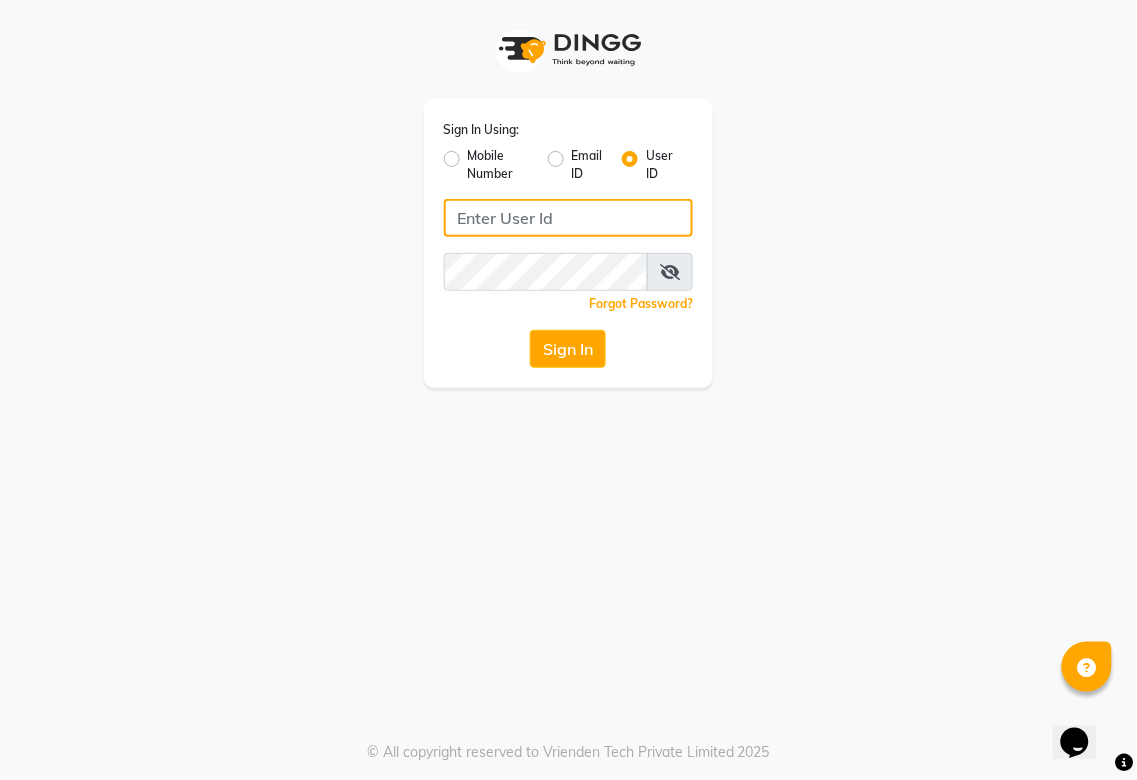 type on "goldenapple" 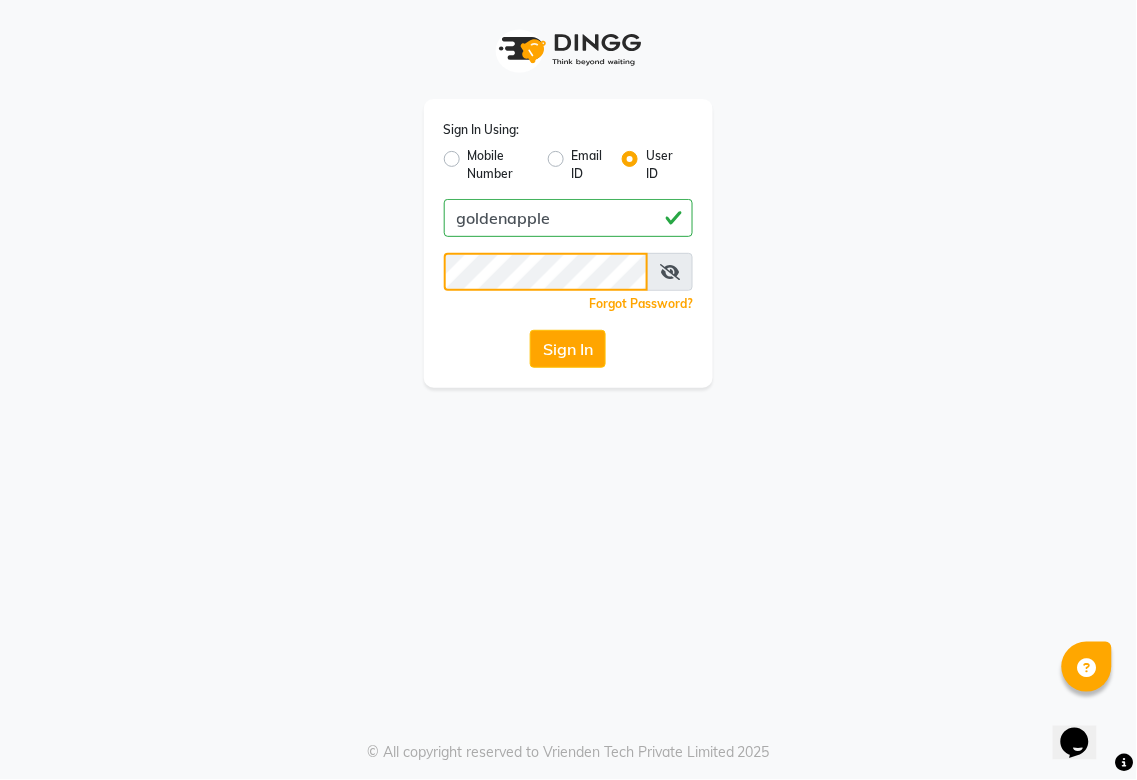 click on "Sign In Using: Mobile Number Email ID User ID goldenapple  Remember me Forgot Password?  Sign In   © All copyright reserved to Vrienden Tech Private Limited 2025" 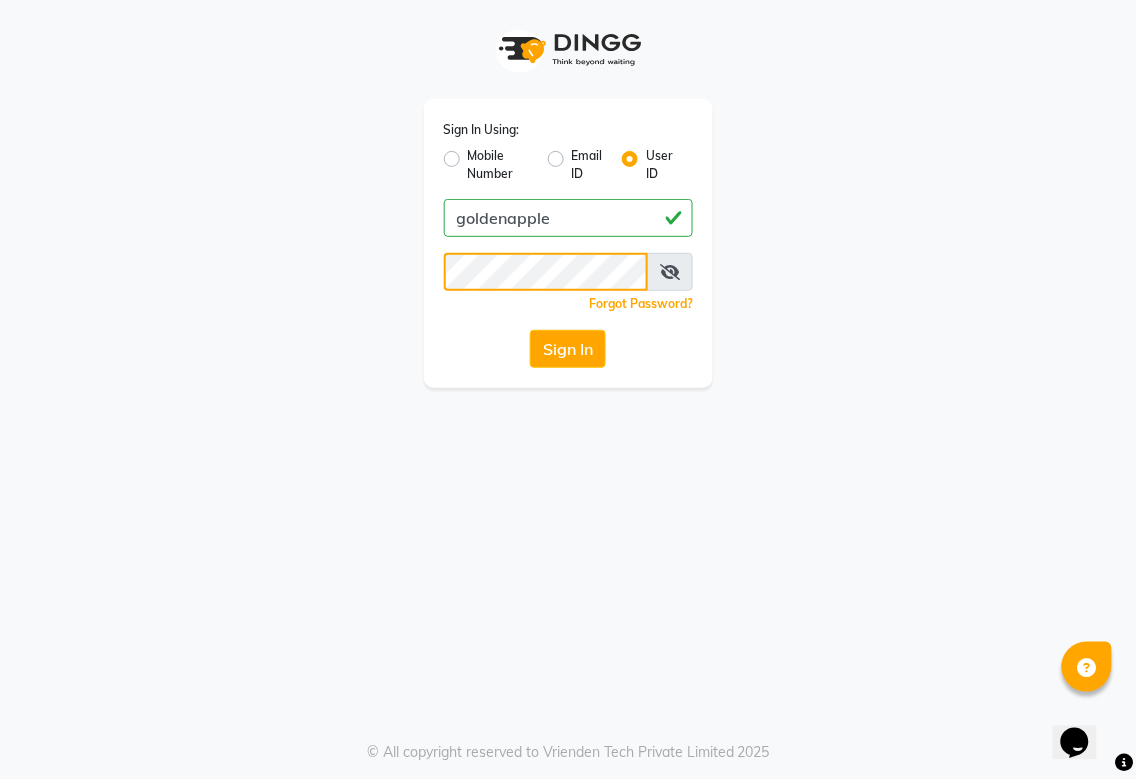 scroll, scrollTop: 0, scrollLeft: 5, axis: horizontal 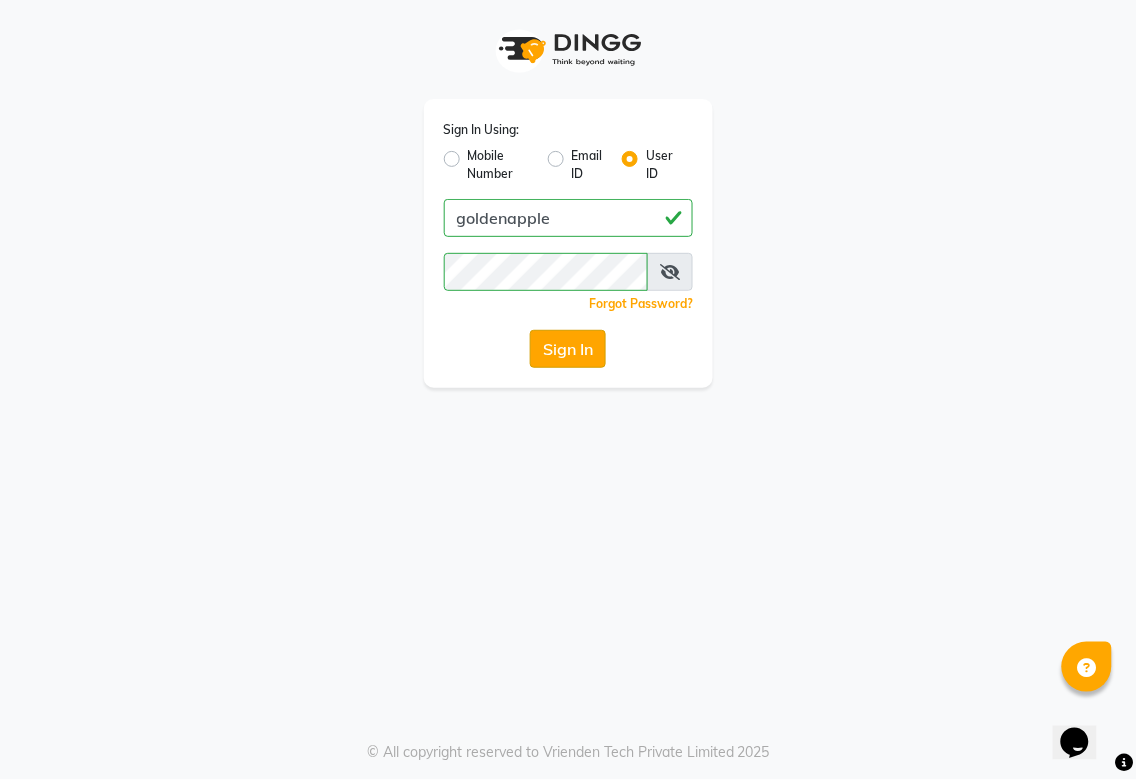 click on "Sign In" 